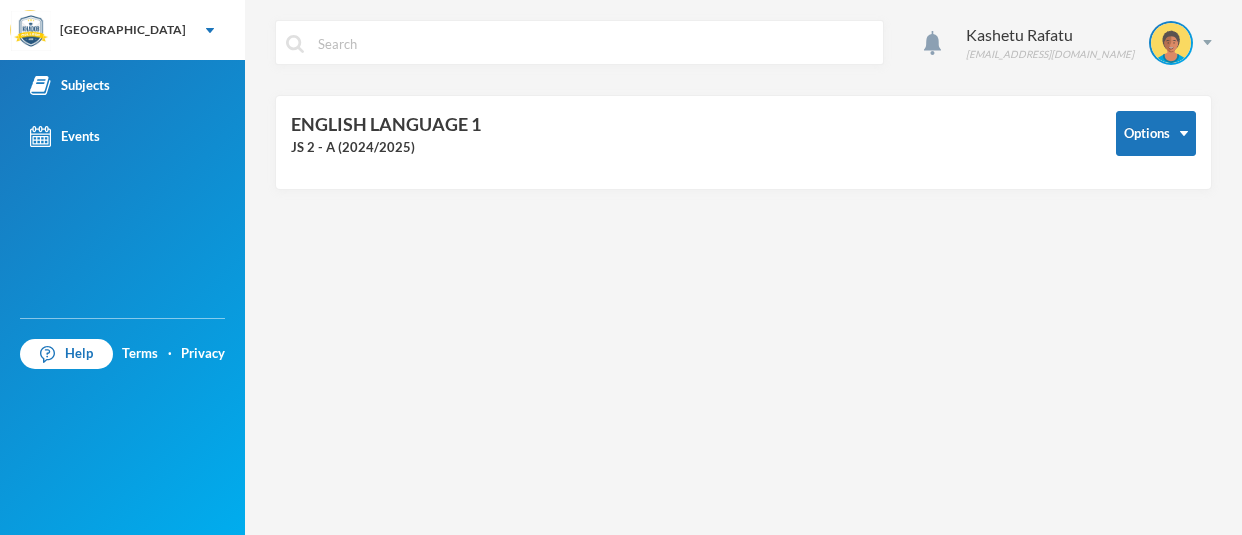 scroll, scrollTop: 0, scrollLeft: 0, axis: both 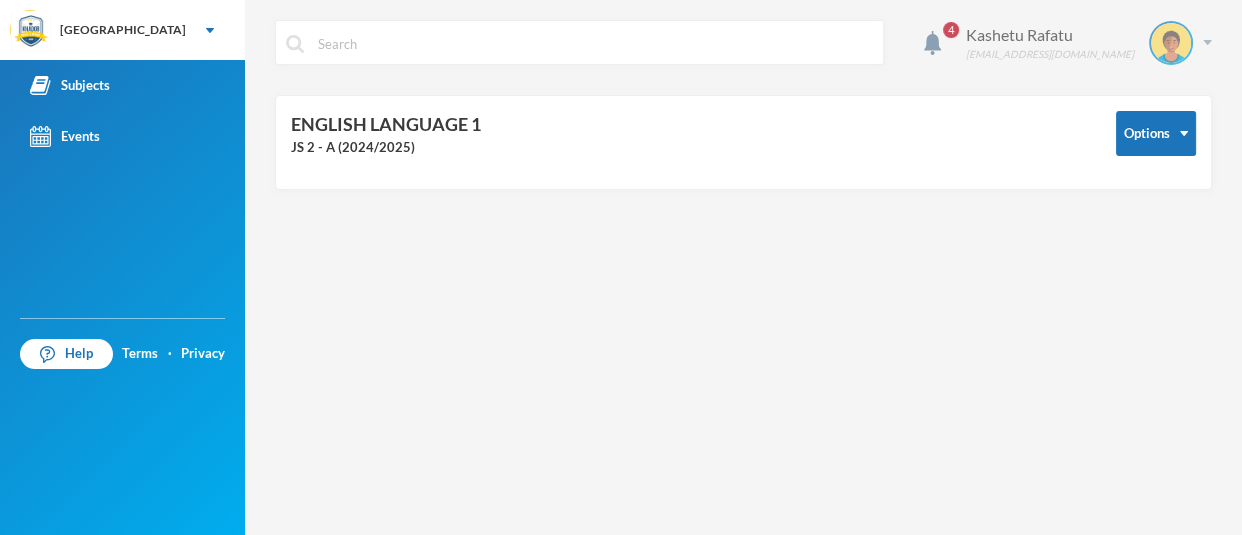 click at bounding box center (1207, 42) 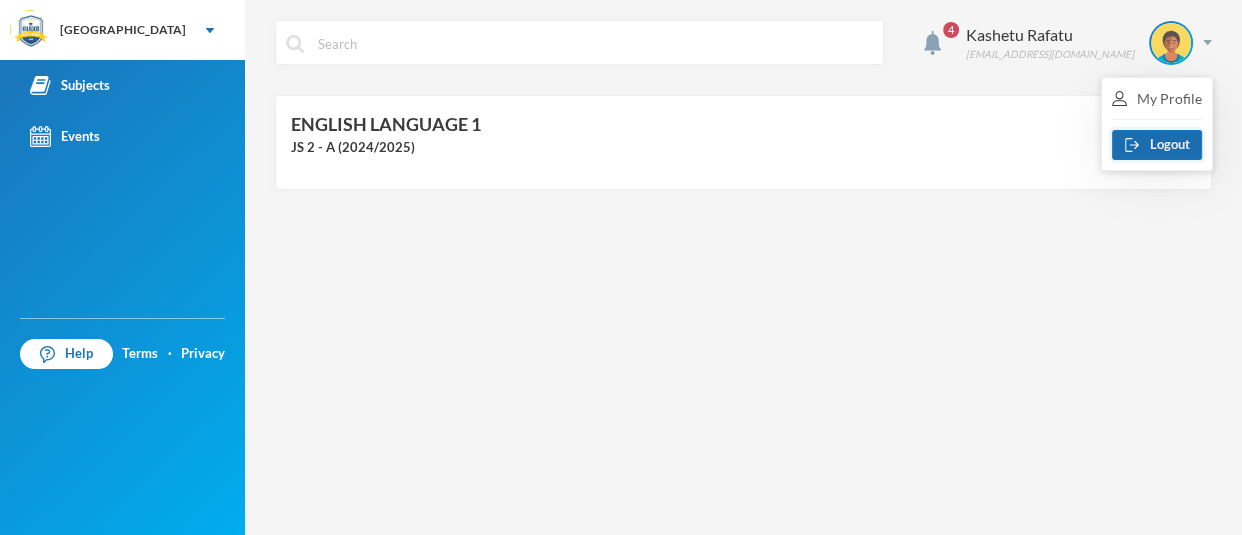 click on "Logout" at bounding box center (1157, 145) 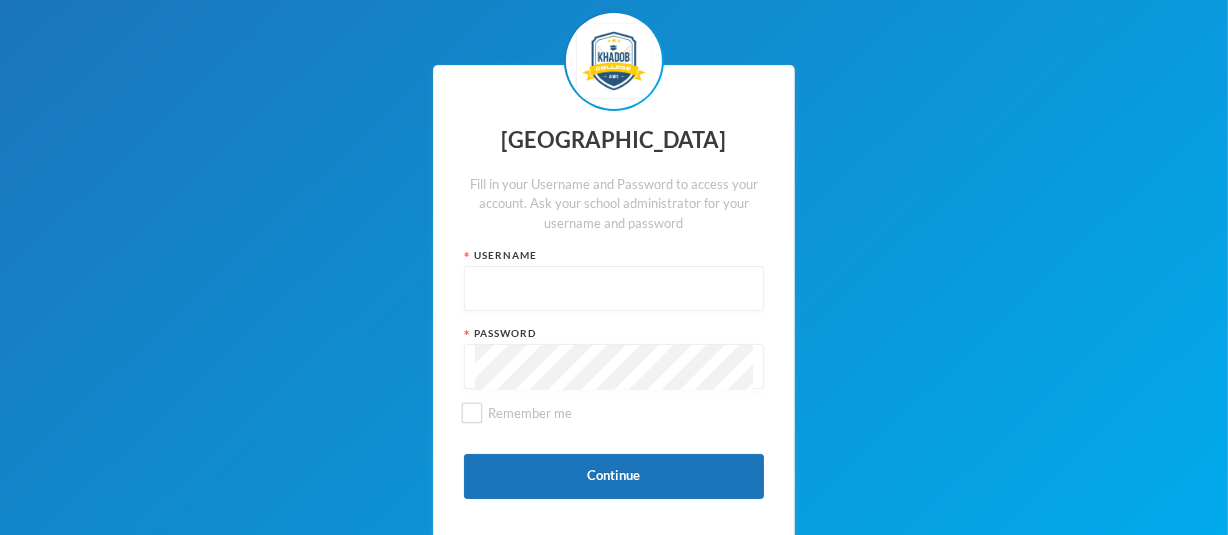 type on "admin" 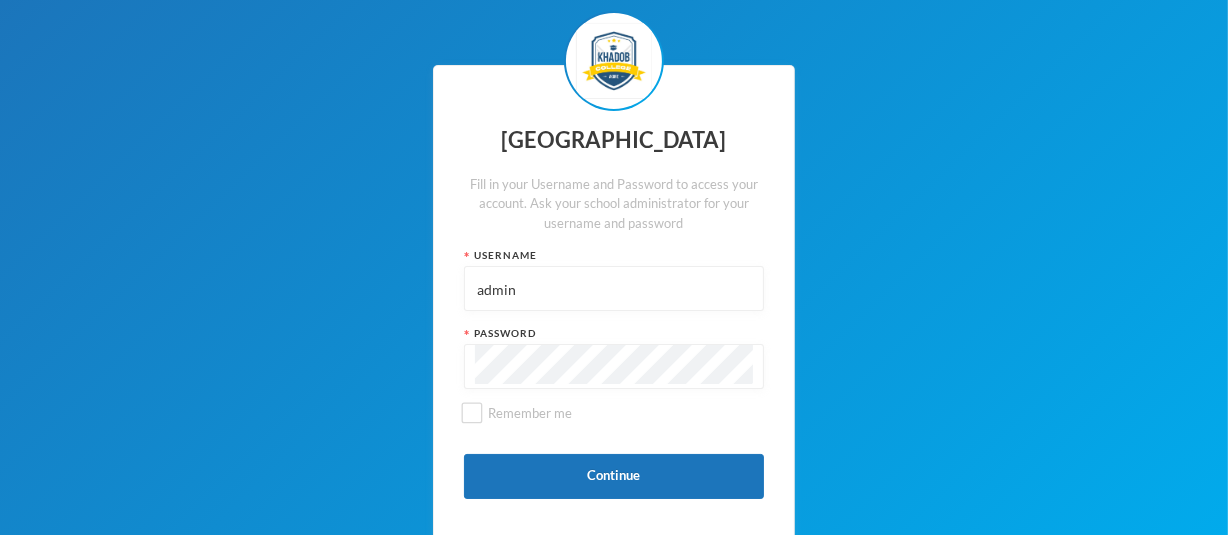 click on "admin" at bounding box center [614, 289] 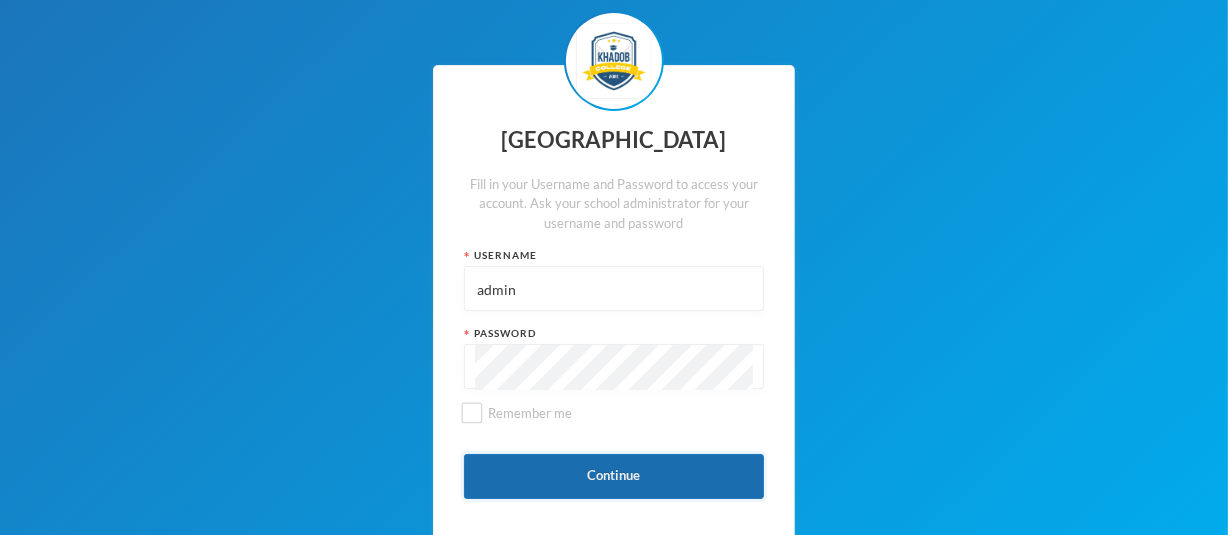 click on "Continue" at bounding box center (614, 476) 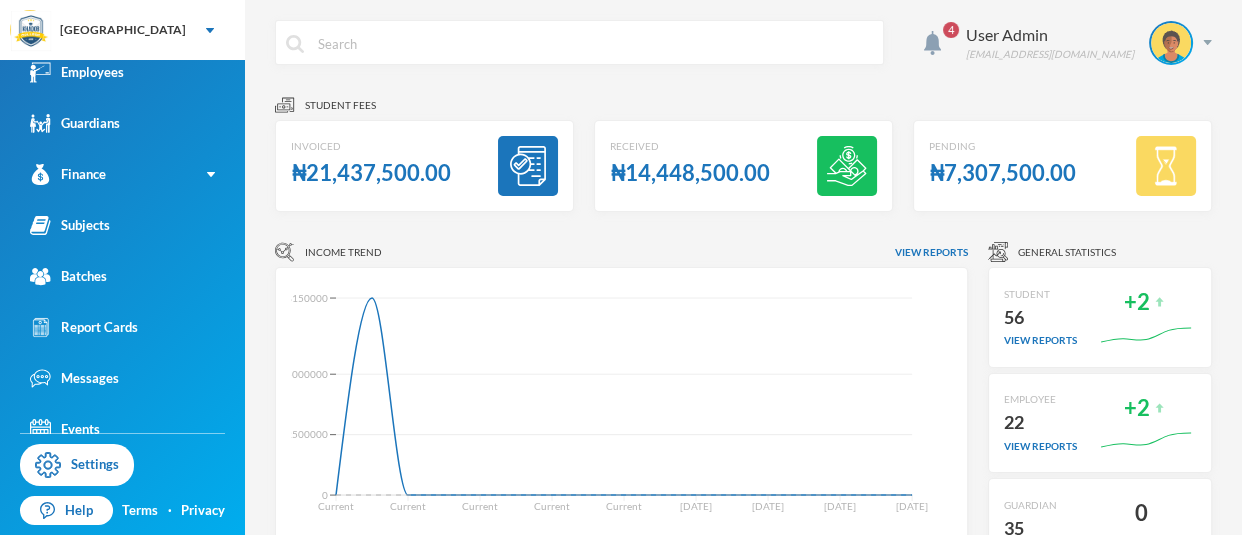 scroll, scrollTop: 137, scrollLeft: 0, axis: vertical 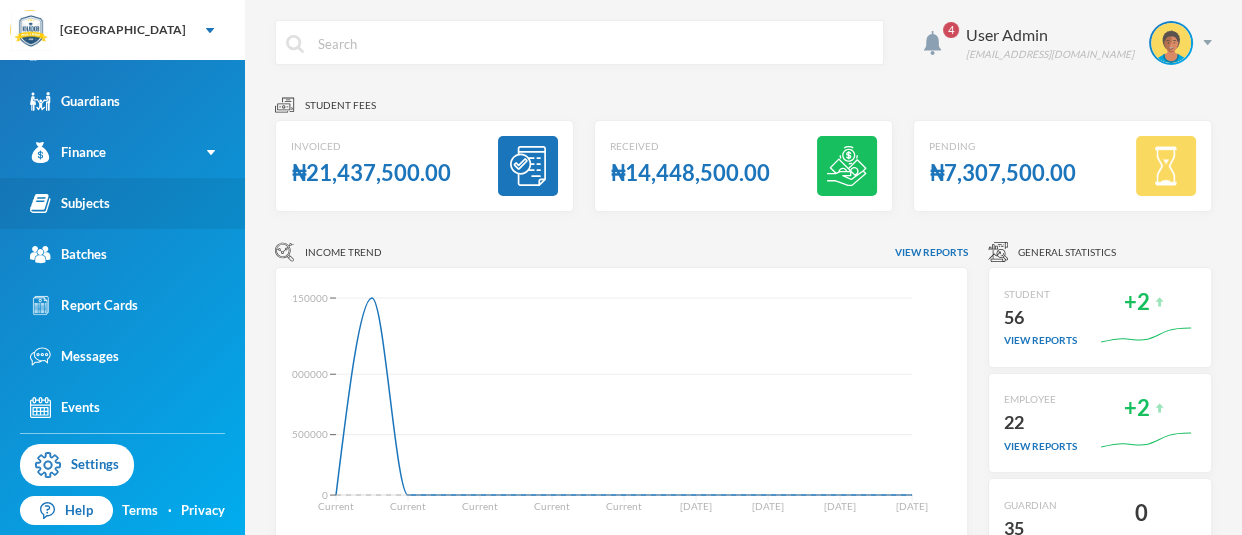 click on "Subjects" at bounding box center (70, 203) 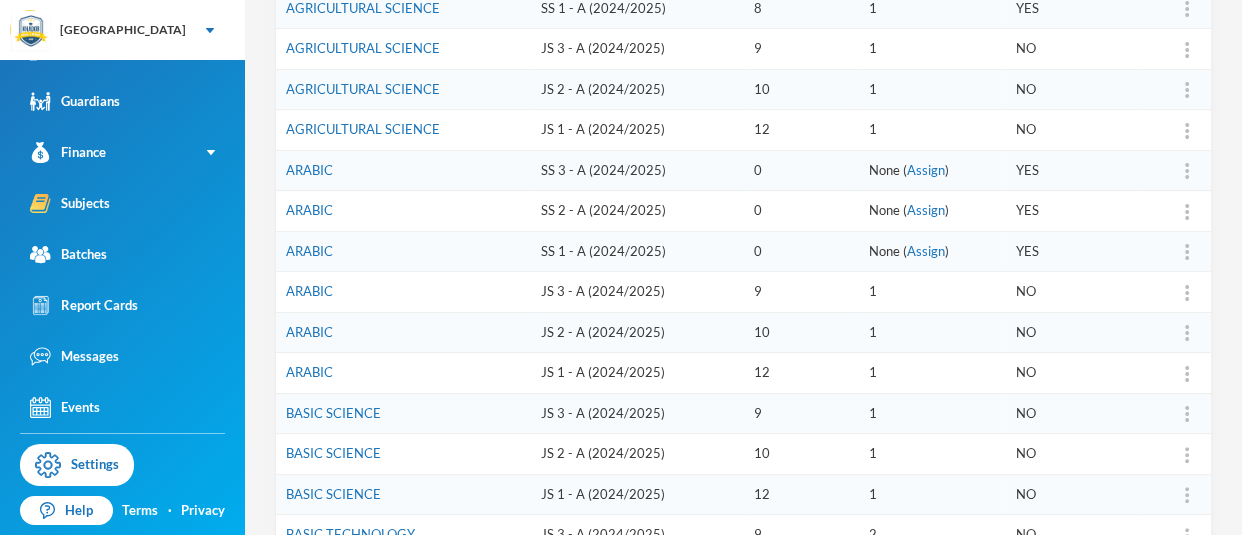 scroll, scrollTop: 731, scrollLeft: 0, axis: vertical 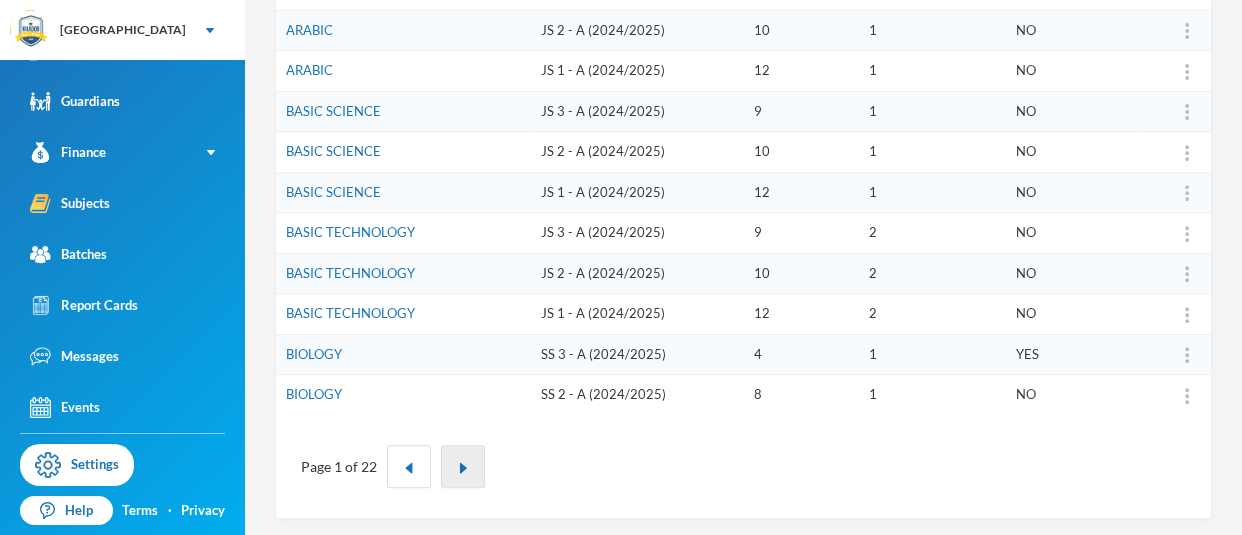 click at bounding box center [463, 468] 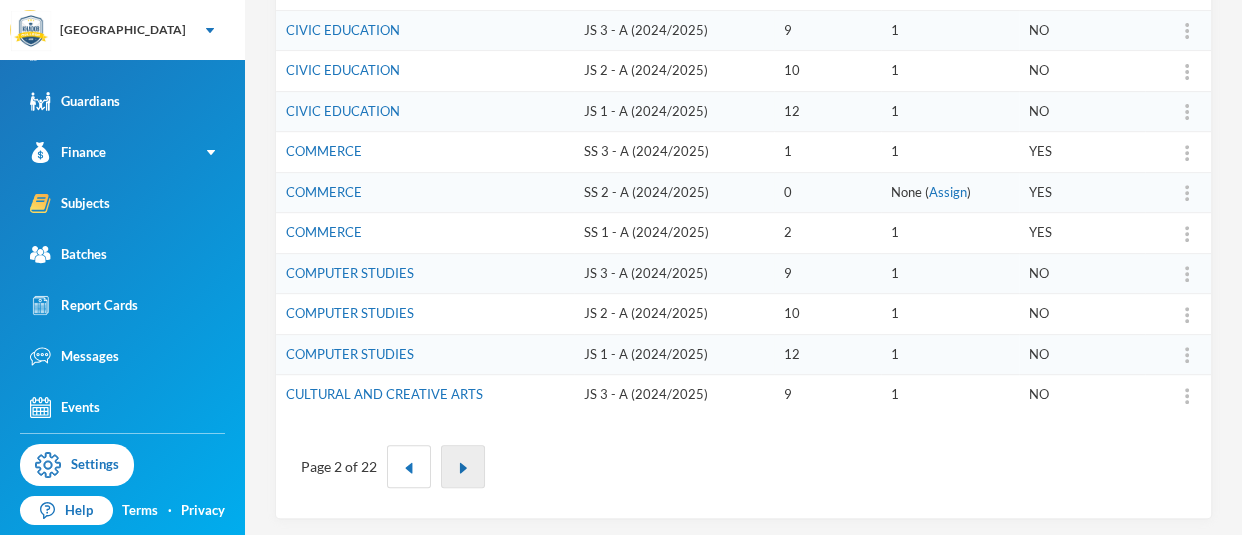 click at bounding box center (463, 468) 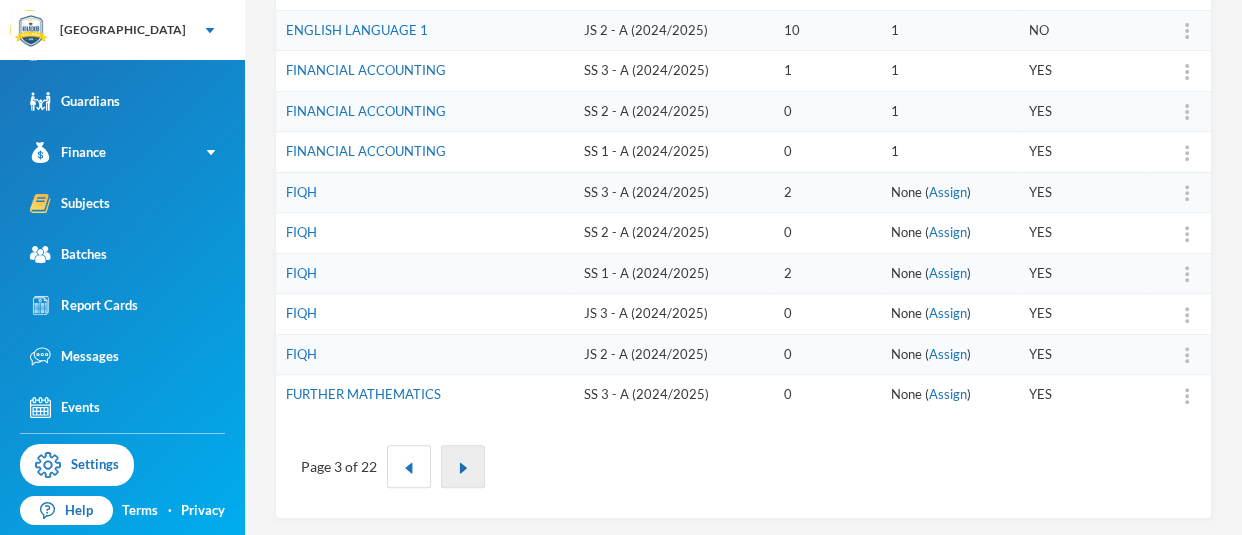 click at bounding box center (463, 468) 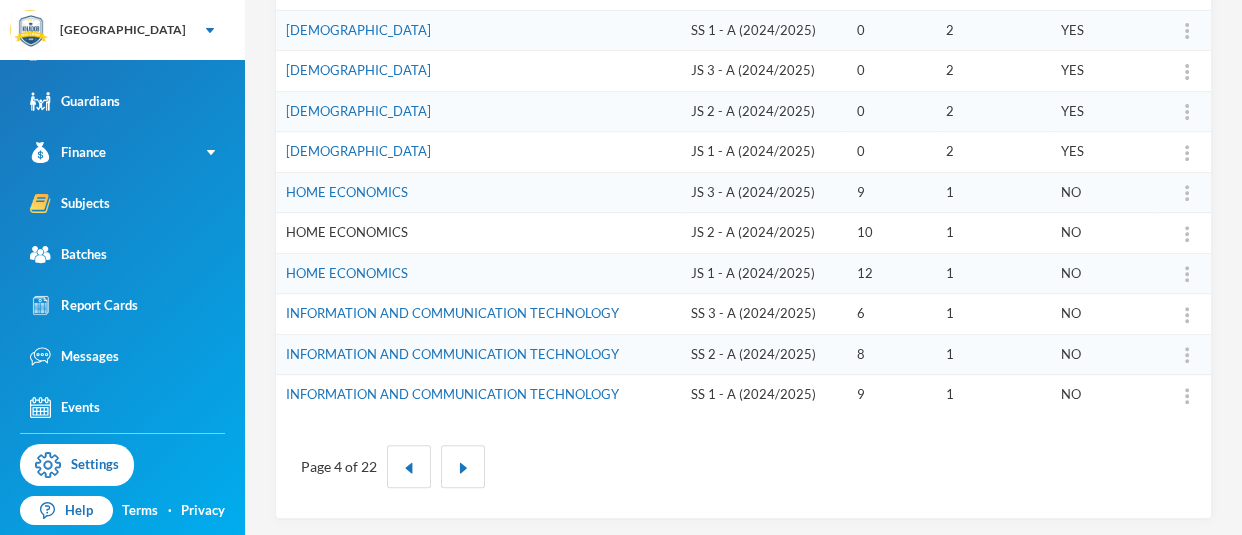 click on "HOME ECONOMICS" at bounding box center [347, 232] 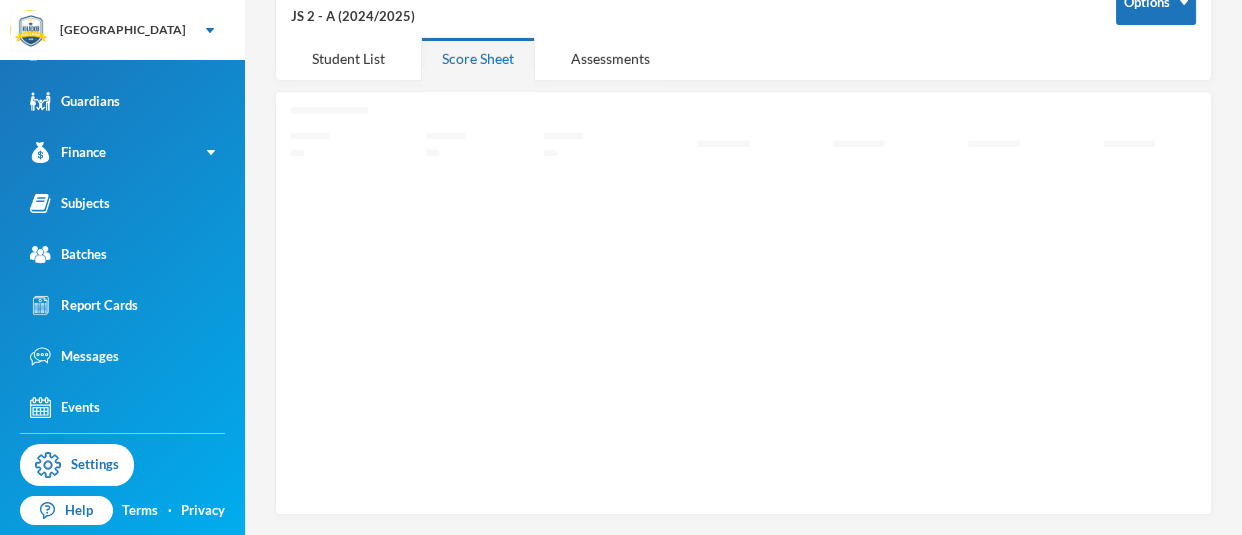 scroll, scrollTop: 125, scrollLeft: 0, axis: vertical 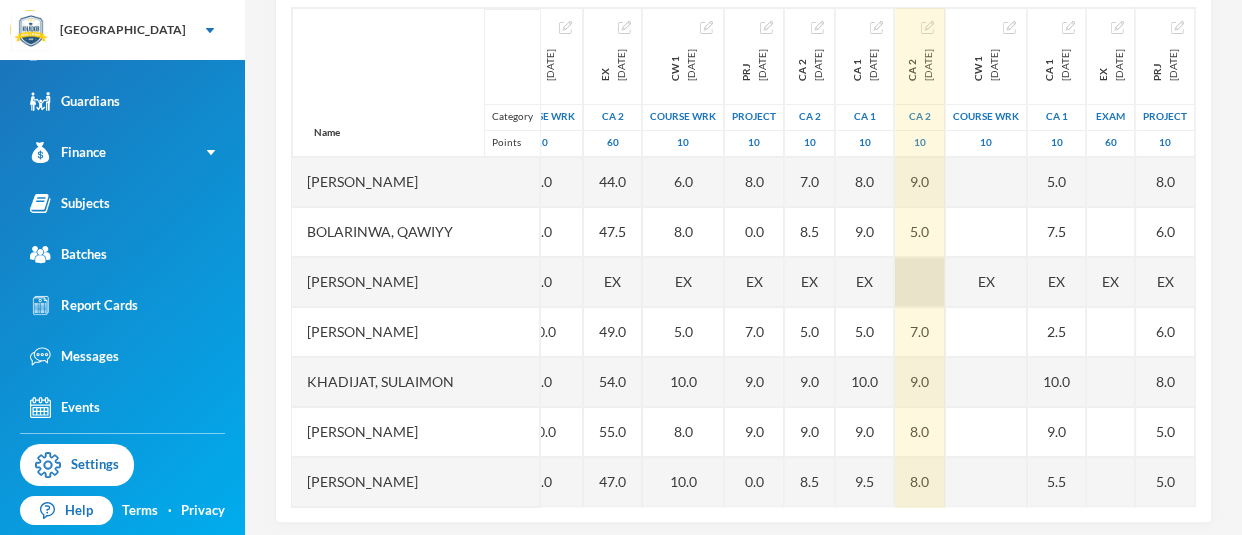 click at bounding box center (920, 282) 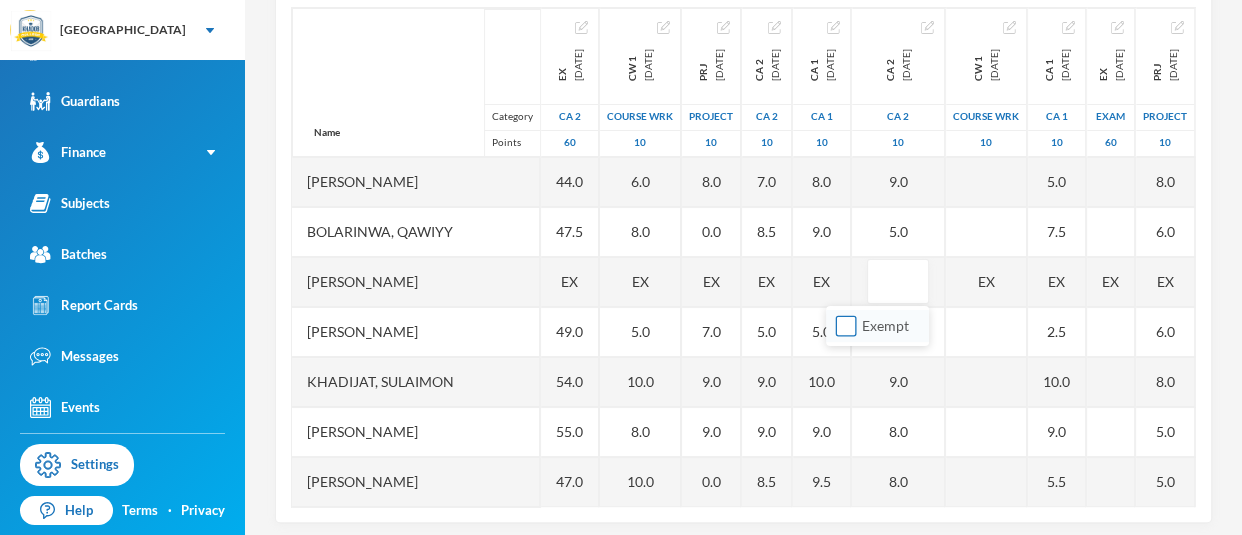 click on "Exempt" at bounding box center [846, 326] 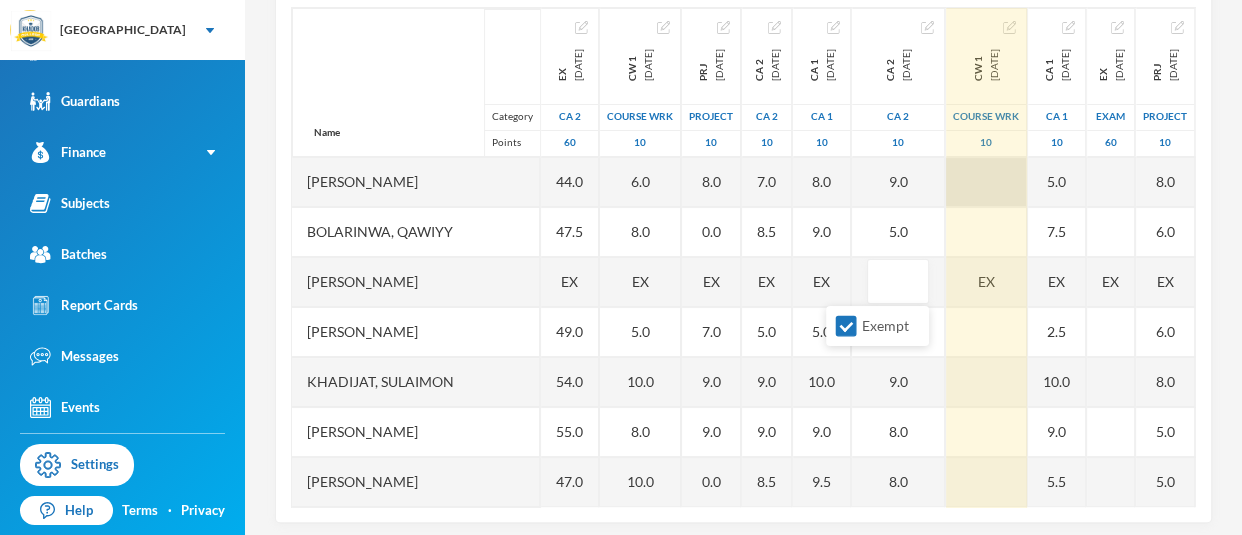 click at bounding box center (986, 182) 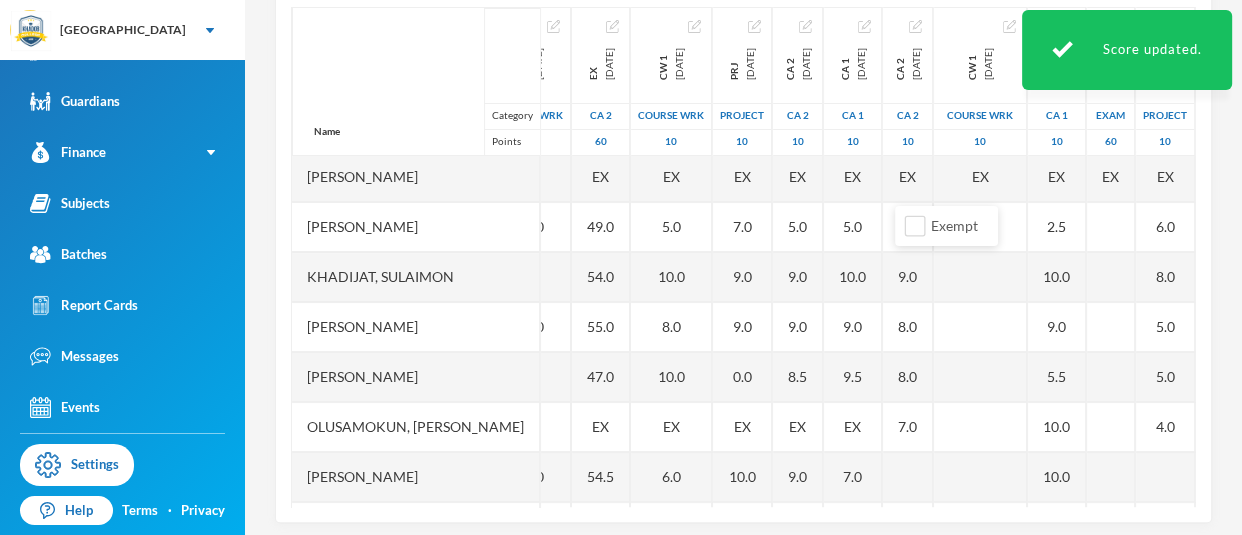 scroll, scrollTop: 164, scrollLeft: 521, axis: both 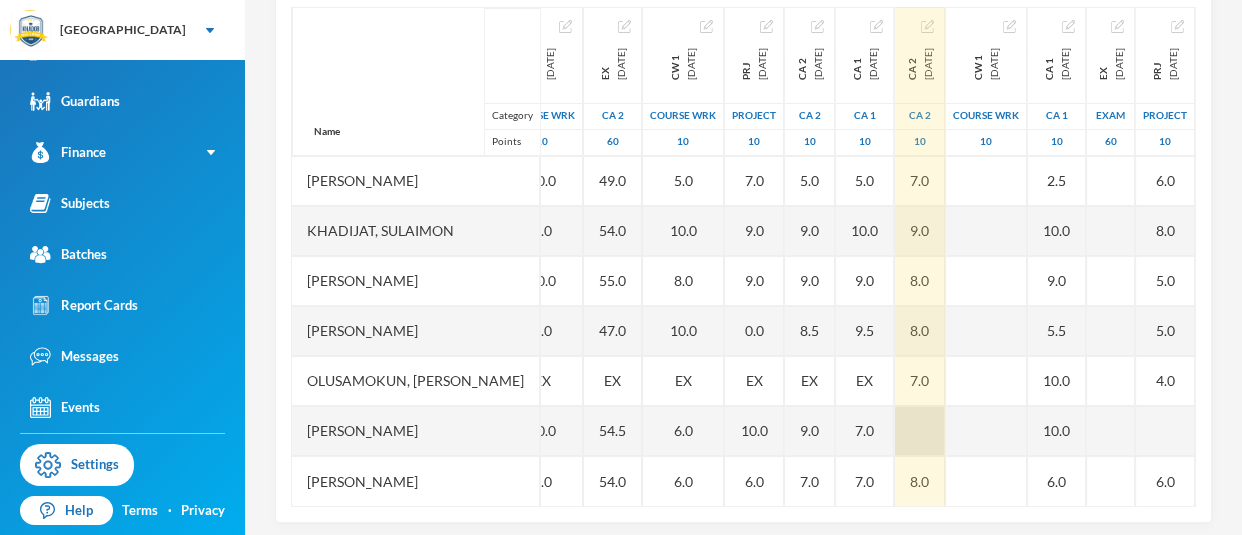 click at bounding box center [920, 431] 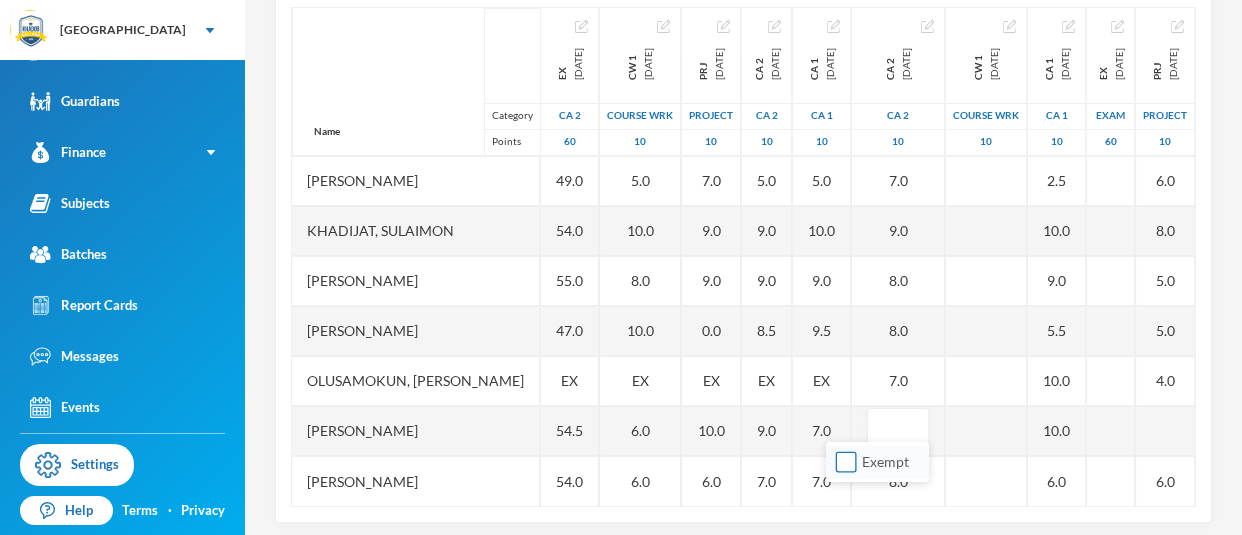 click on "Exempt" at bounding box center (846, 462) 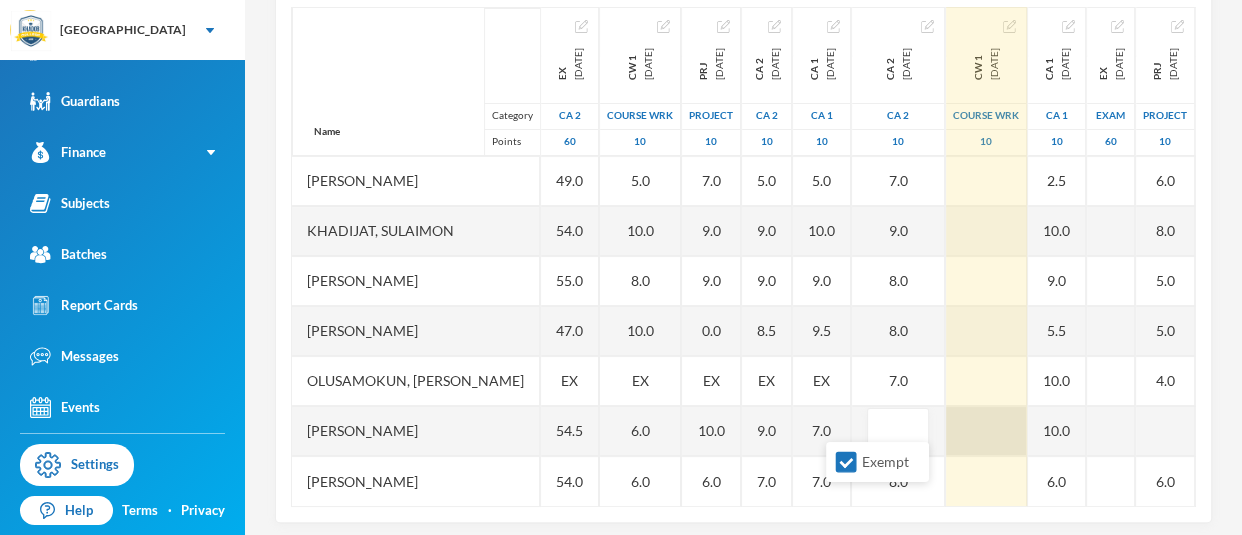 click at bounding box center (986, 431) 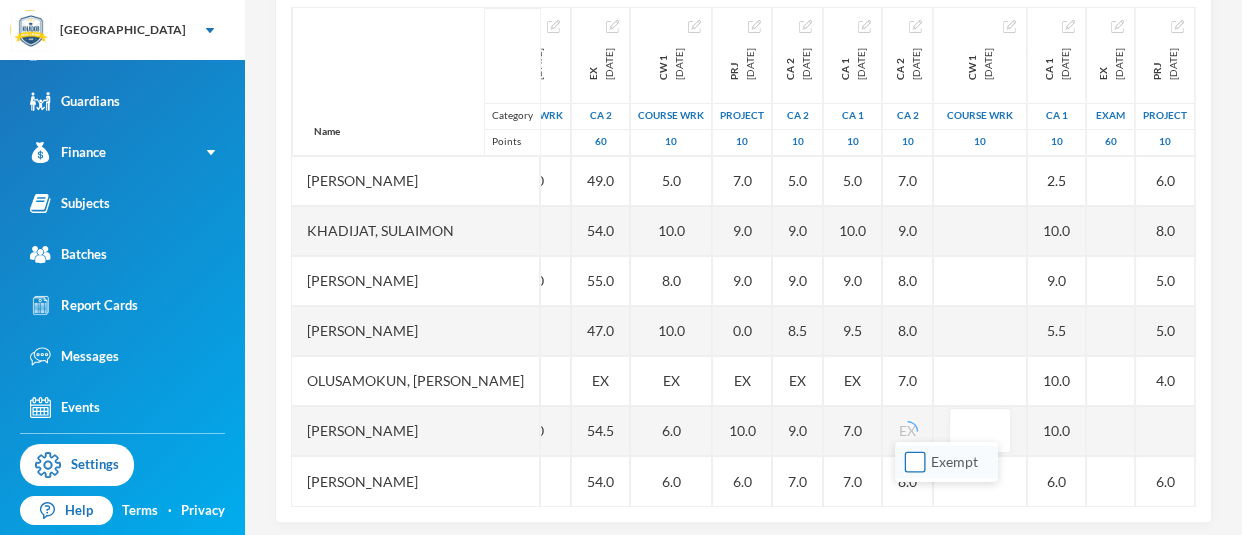 click on "Exempt" at bounding box center [915, 462] 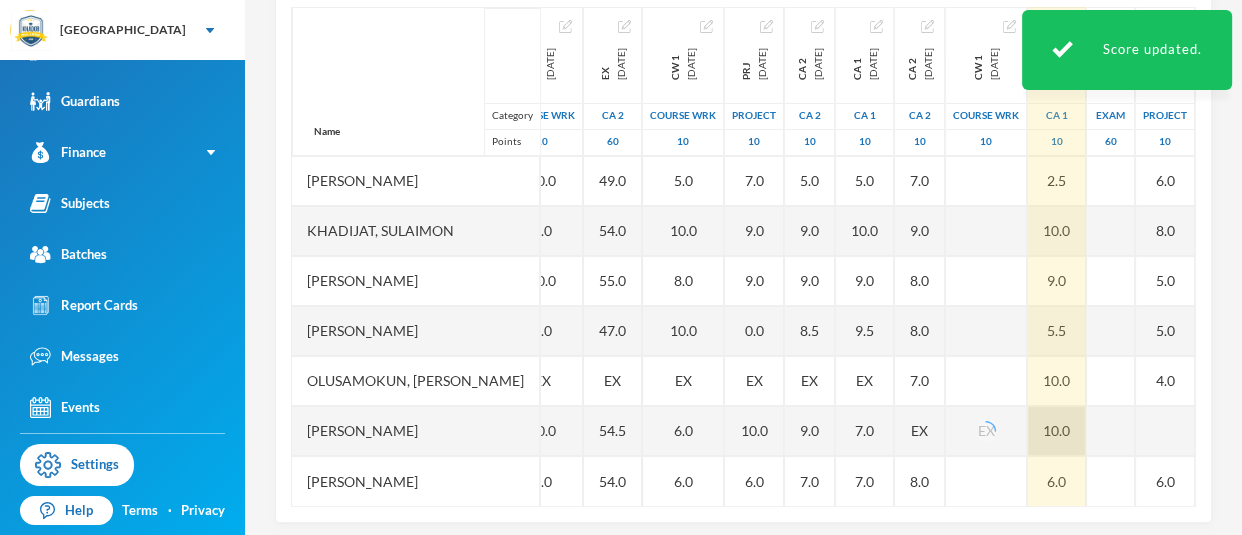 click on "10.0" at bounding box center [1057, 431] 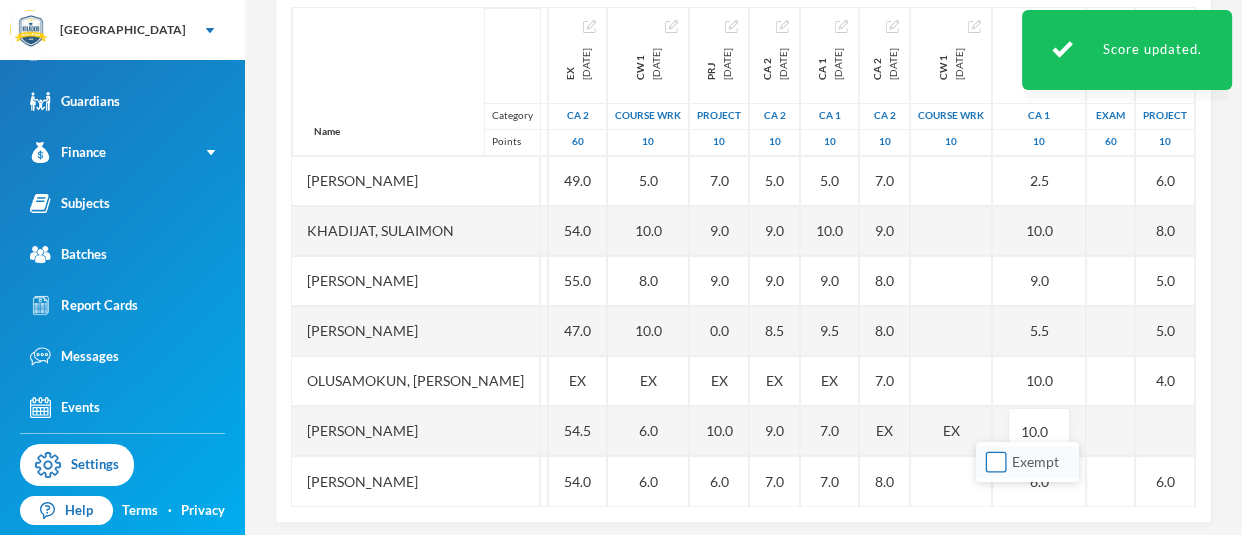 click on "Exempt" at bounding box center (996, 462) 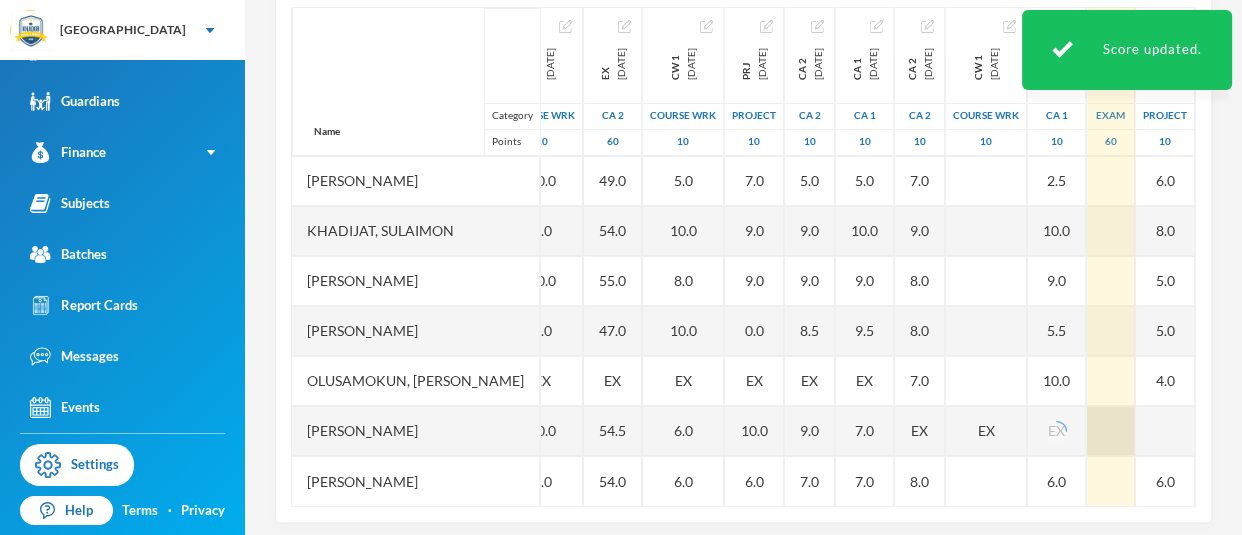 click at bounding box center [1111, 431] 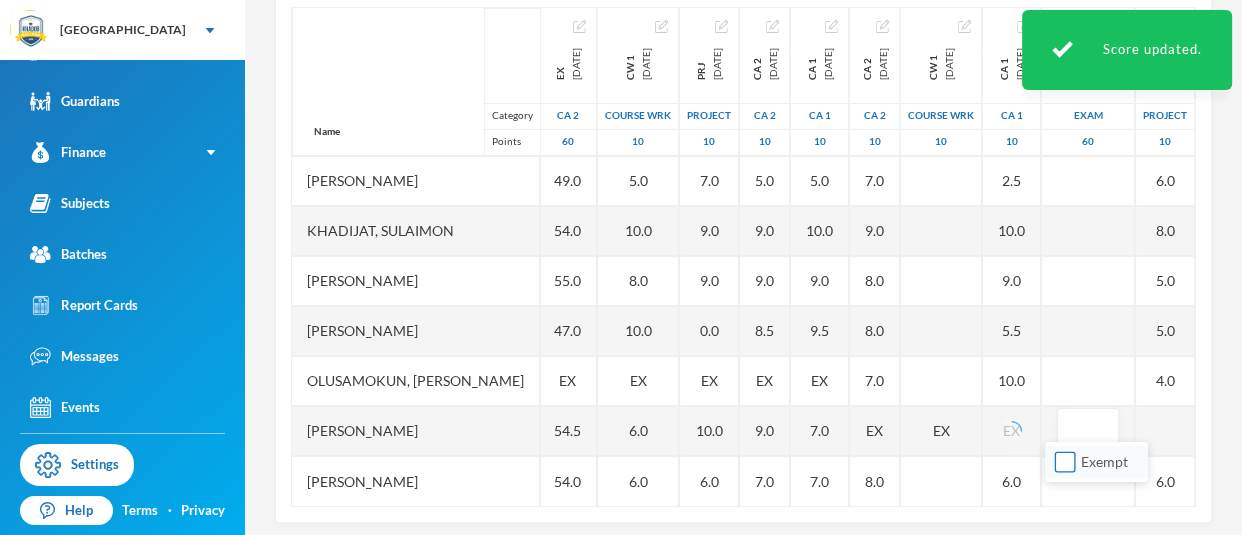 click on "Exempt" at bounding box center [1065, 462] 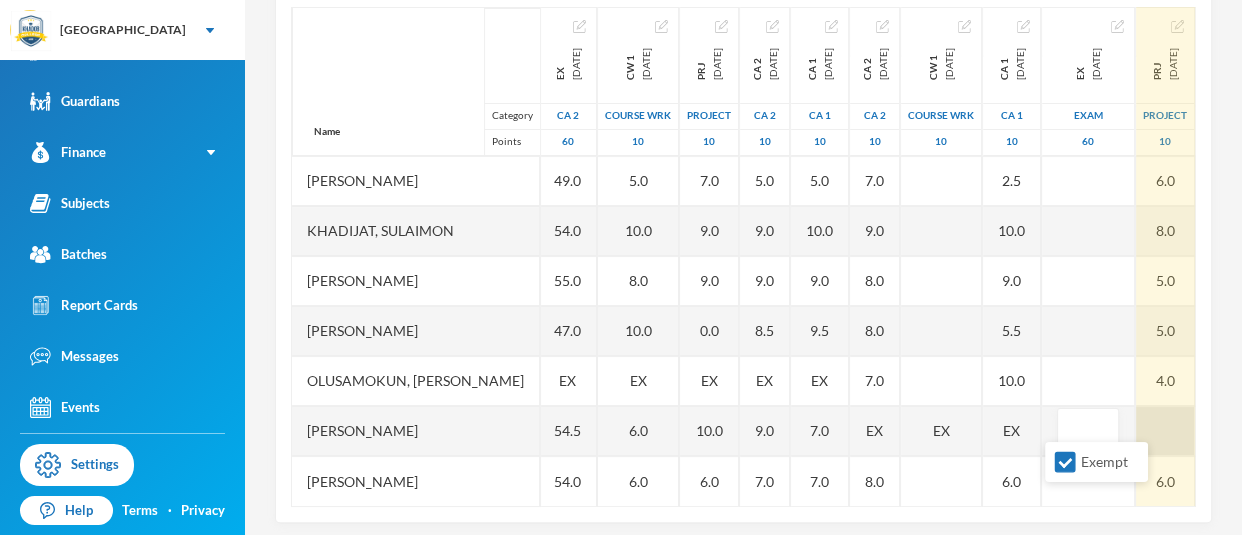 click at bounding box center [1165, 431] 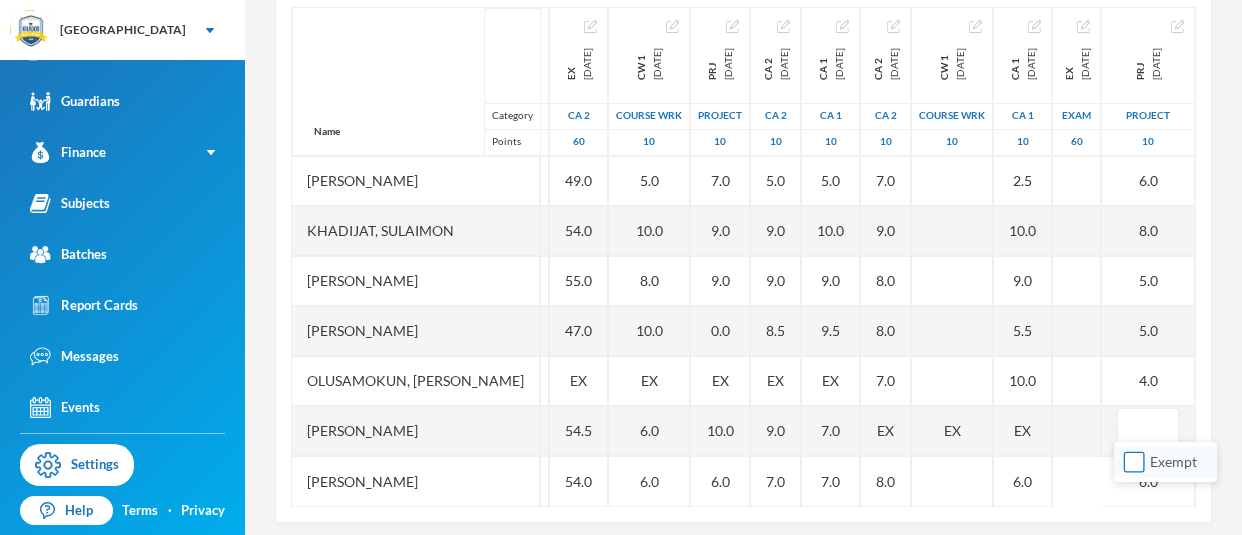 click on "Exempt" at bounding box center (1134, 462) 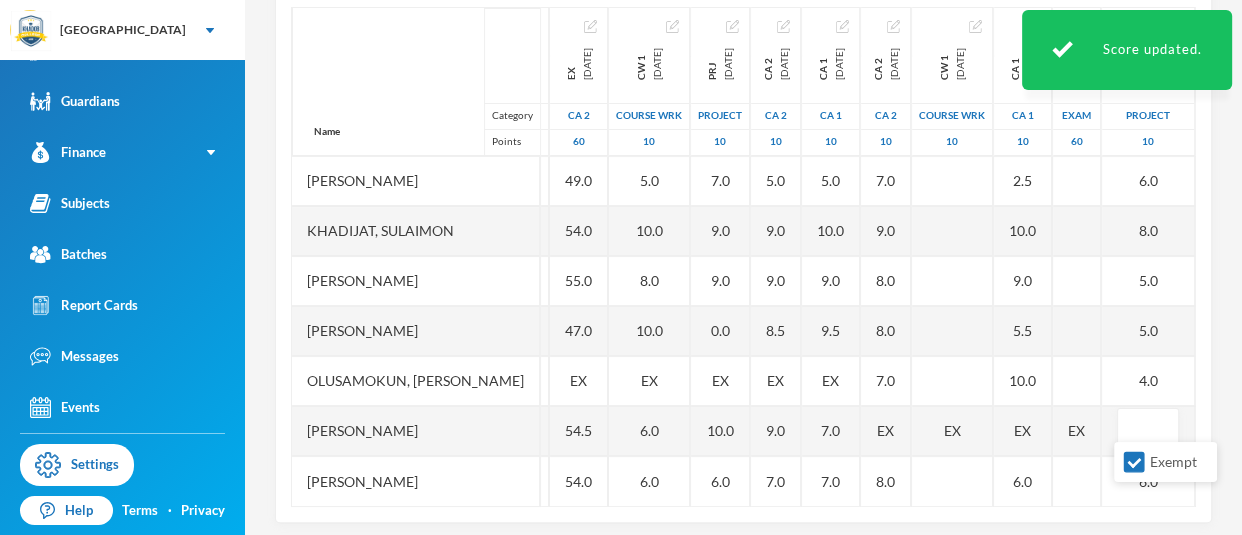 scroll, scrollTop: 164, scrollLeft: 546, axis: both 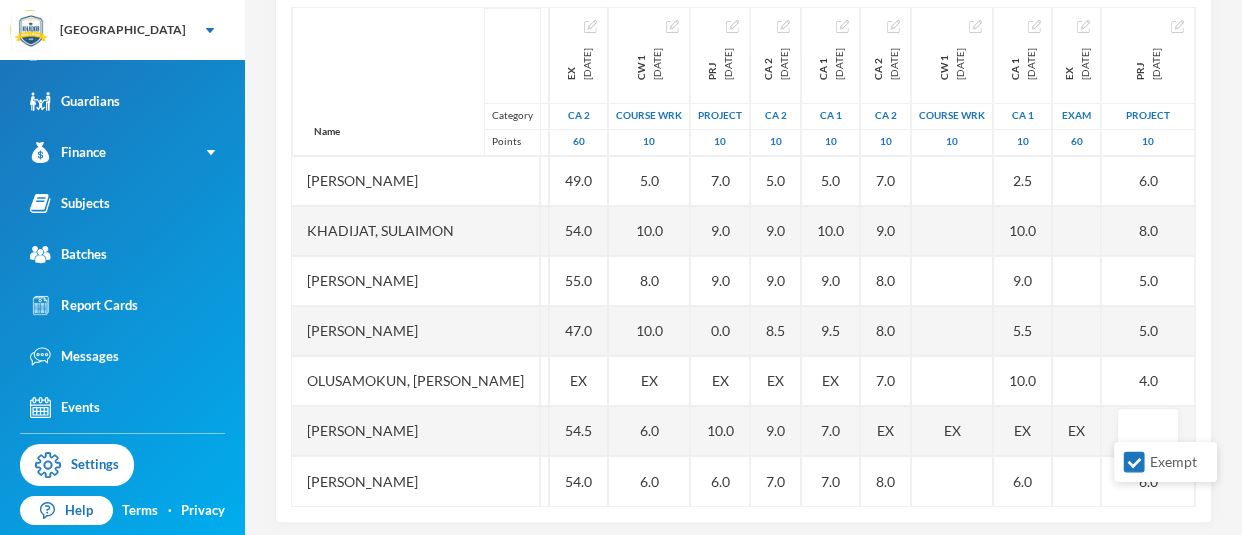 click on "4 User Admin [EMAIL_ADDRESS][DOMAIN_NAME] Options HOME ECONOMICS JS 2 - A (2024/2025) Student List Score Sheet Assessments  Scoresheet Academic Term All First Term Second Term Third Term Add Assessment Name   Category Points Aliu, [PERSON_NAME], [PERSON_NAME], [PERSON_NAME], [PERSON_NAME], [PERSON_NAME] Mujahedeen [PERSON_NAME], [PERSON_NAME], [PERSON_NAME], Roqib 1st Total [DATE] 1st Term 100 EX CA 2 [DATE] CA 2 10 5.5 5.5 4.0 5.5 7.0 8.0 5.0 EX 9.0 6.5 EX [DATE] Exam 60 41.5 57.0 48.0 EX 50.5 PRJ [DATE] project 10 6.0 7.0 0.0 8.0 6.0 9.0 6.0 EX 7.0 8.0 CA 1 [DATE] CA 1 10 4.0 6.0 3.0 4.0 9.0 9.0 4.0 EX 9.0 8.0 CW 1 [DATE] COURSE WRK 10 9.0 9.0 0.0 10.0 9.0 10.0 7.0 EX 10.0 7.0 EX [DATE] CA 2 60 44.0 47.5 EX 49.0 54.0 55.0 47.0 EX 54.5 54.0 CW 1 [DATE] COURSE WRK 10 6.0 8.0 EX 5.0 10.0 8.0 10.0 EX 6.0 6.0 PRJ [DATE] project 10 8.0 0.0 EX 7.0 9.0 9.0 0.0 EX 10.0 6.0 CA 2 [DATE] CA 2 10 7.0 8.5 EX 5.0 9.0 9.0 8.5 EX 9.0 7.0 CA 1 [DATE] 10" at bounding box center (743, 267) 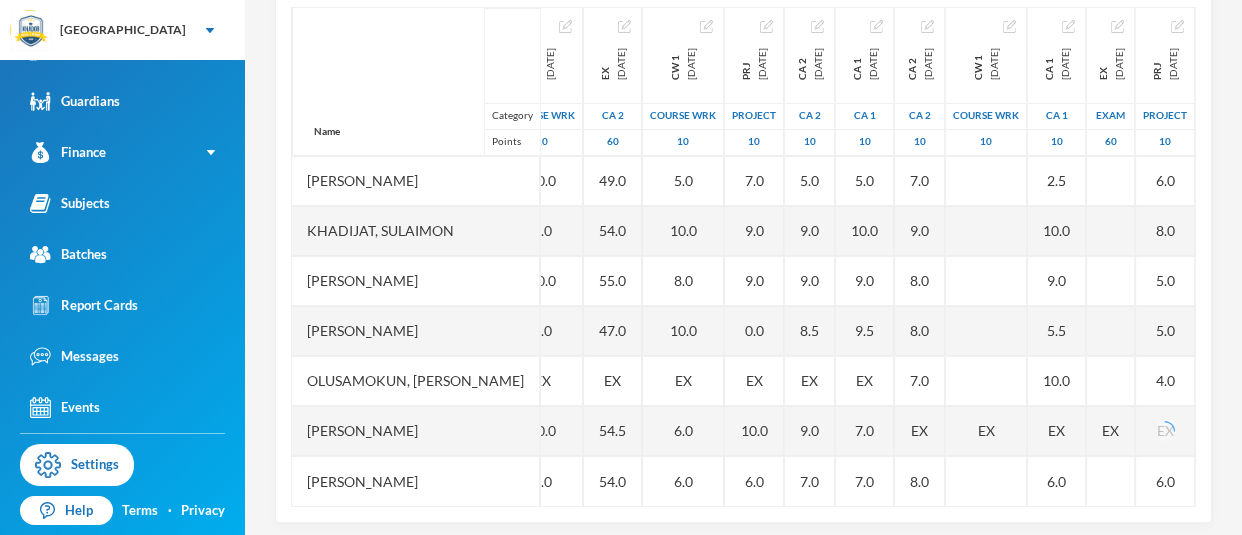 scroll, scrollTop: 164, scrollLeft: 521, axis: both 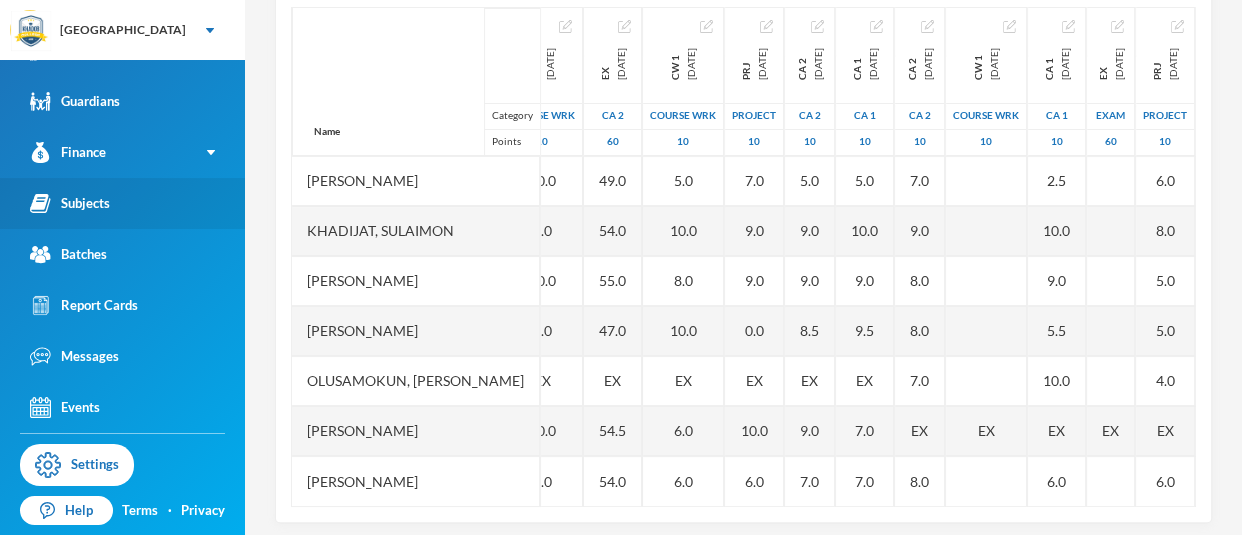 click on "Subjects" at bounding box center (70, 203) 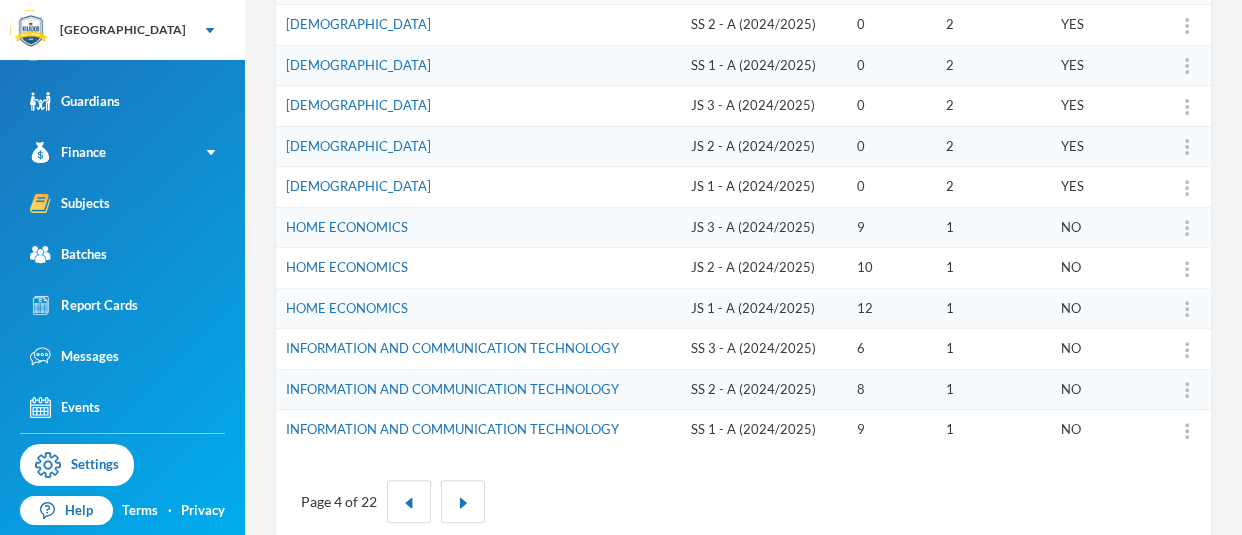 scroll, scrollTop: 731, scrollLeft: 0, axis: vertical 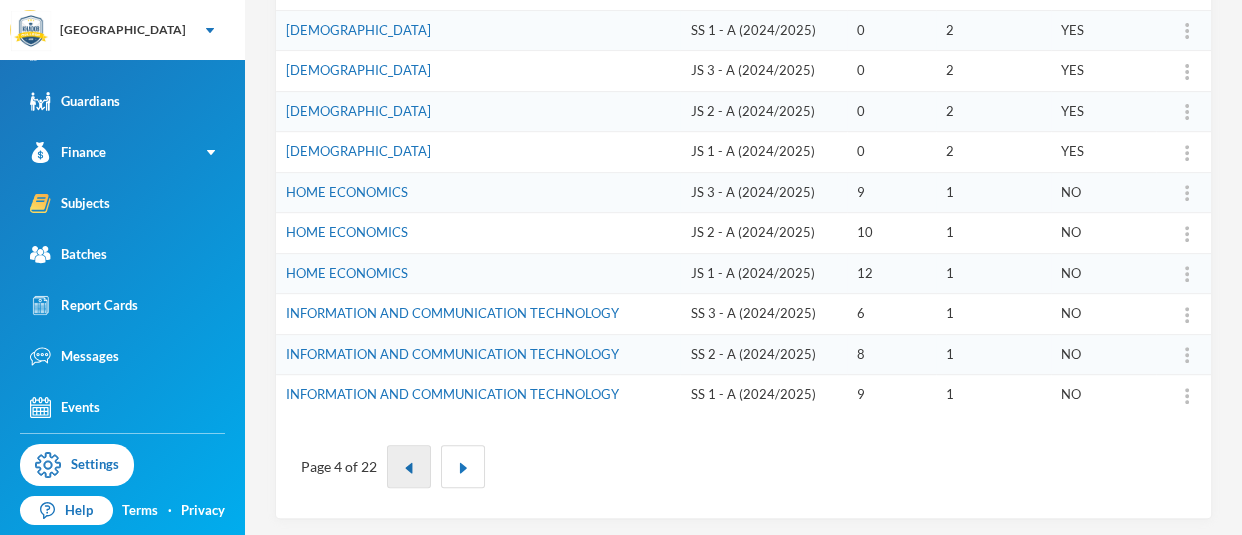 click at bounding box center [409, 468] 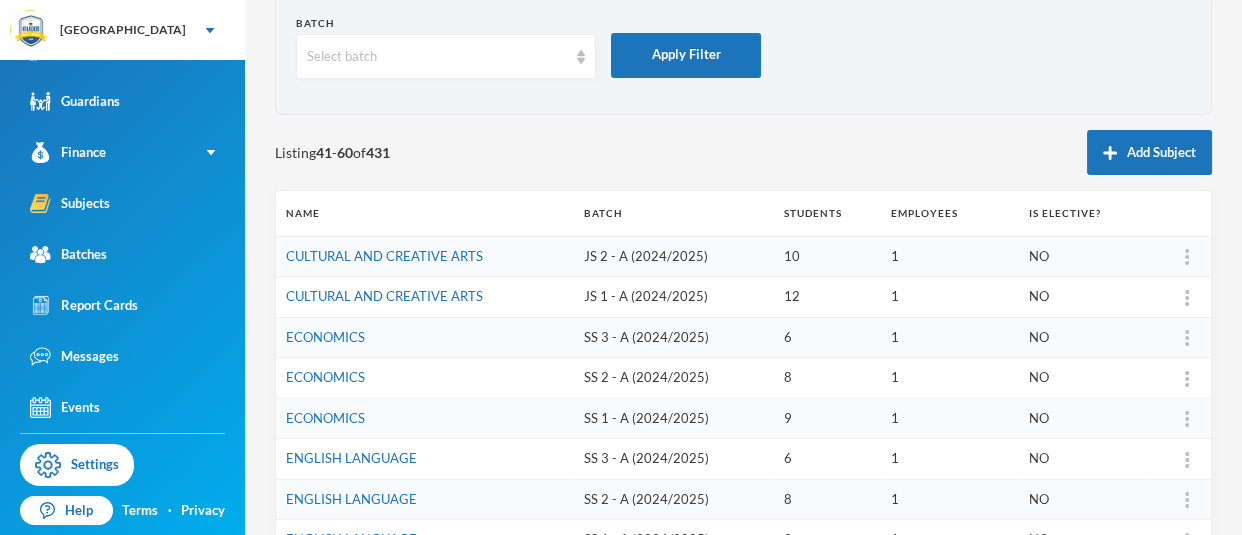 scroll, scrollTop: 0, scrollLeft: 0, axis: both 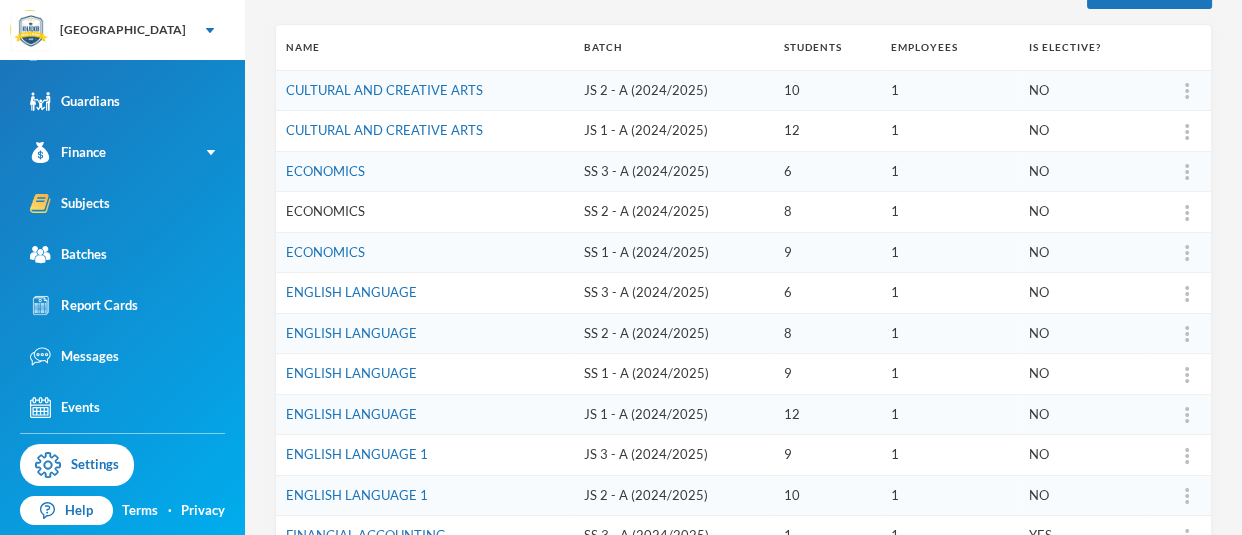 click on "ECONOMICS" at bounding box center [325, 211] 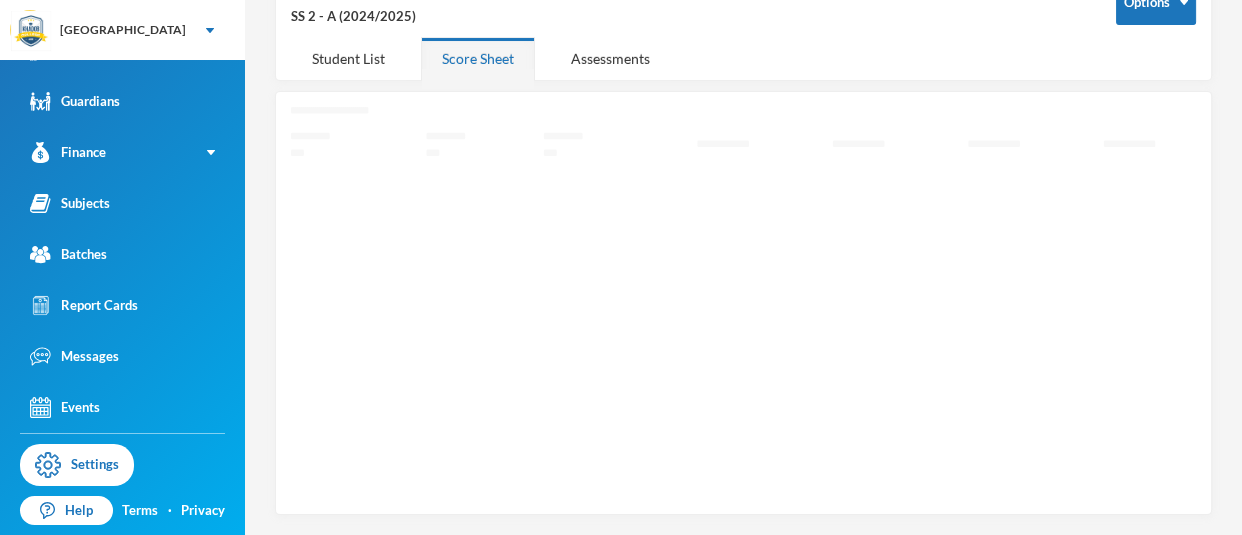 scroll, scrollTop: 125, scrollLeft: 0, axis: vertical 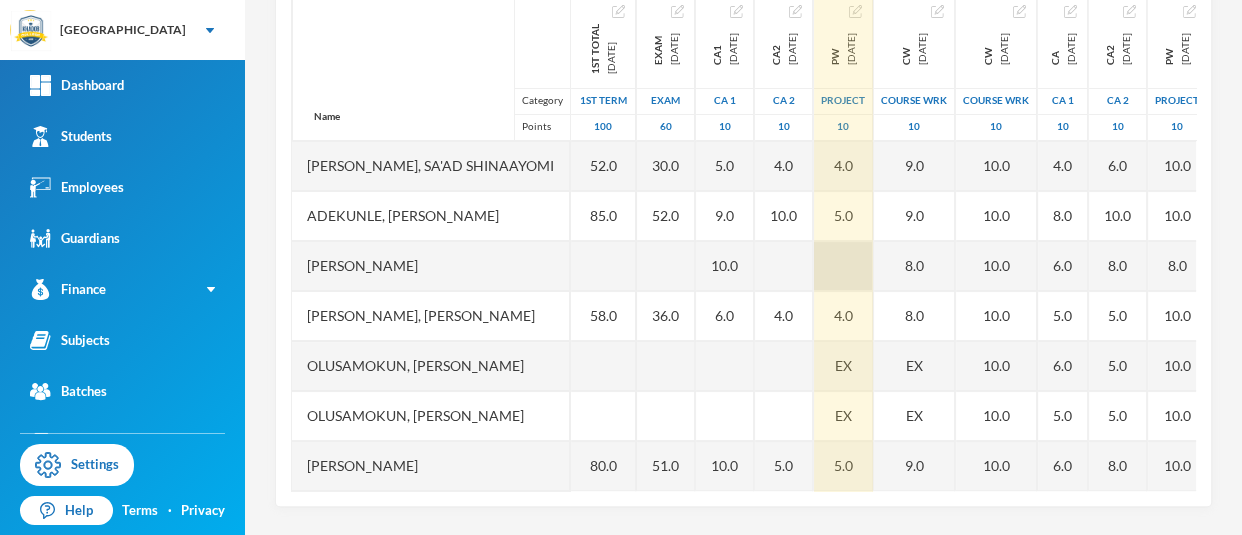 click at bounding box center [843, 266] 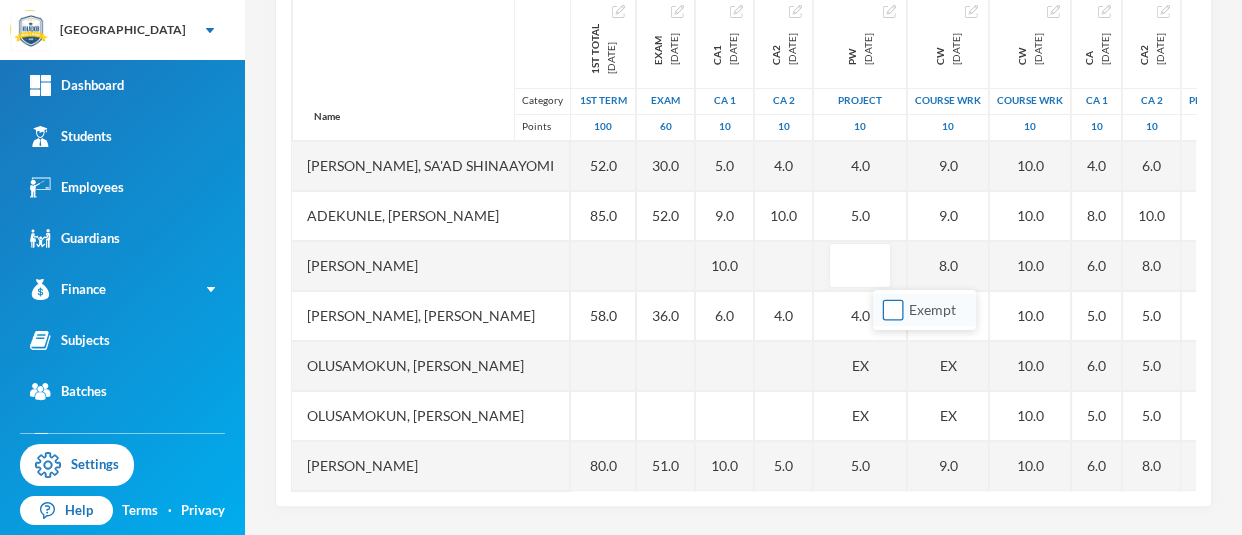 click on "Exempt" at bounding box center [893, 310] 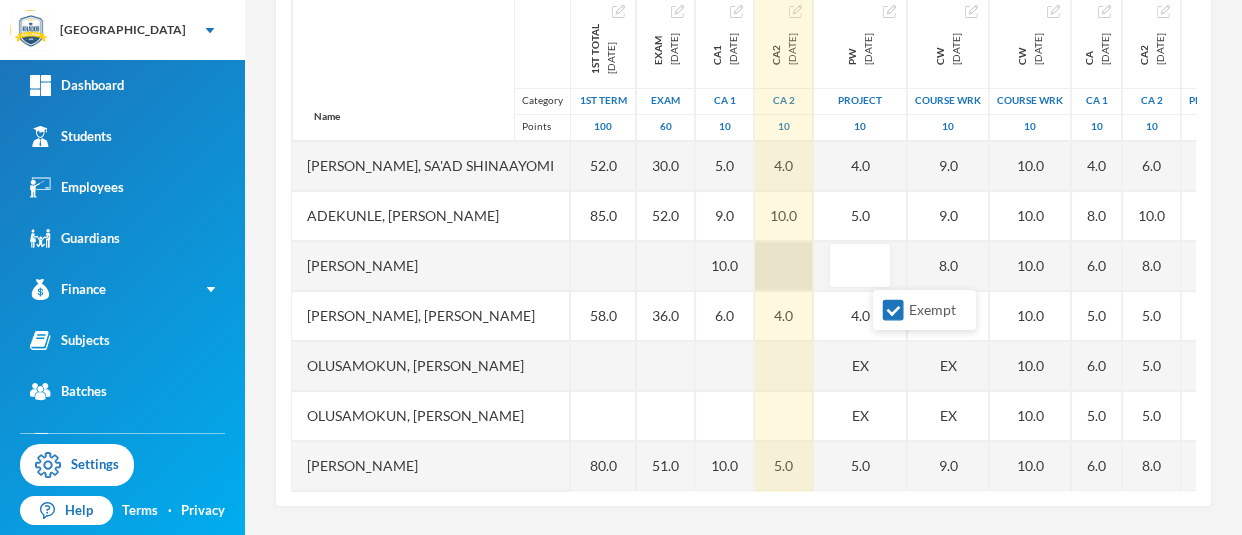 click at bounding box center (784, 266) 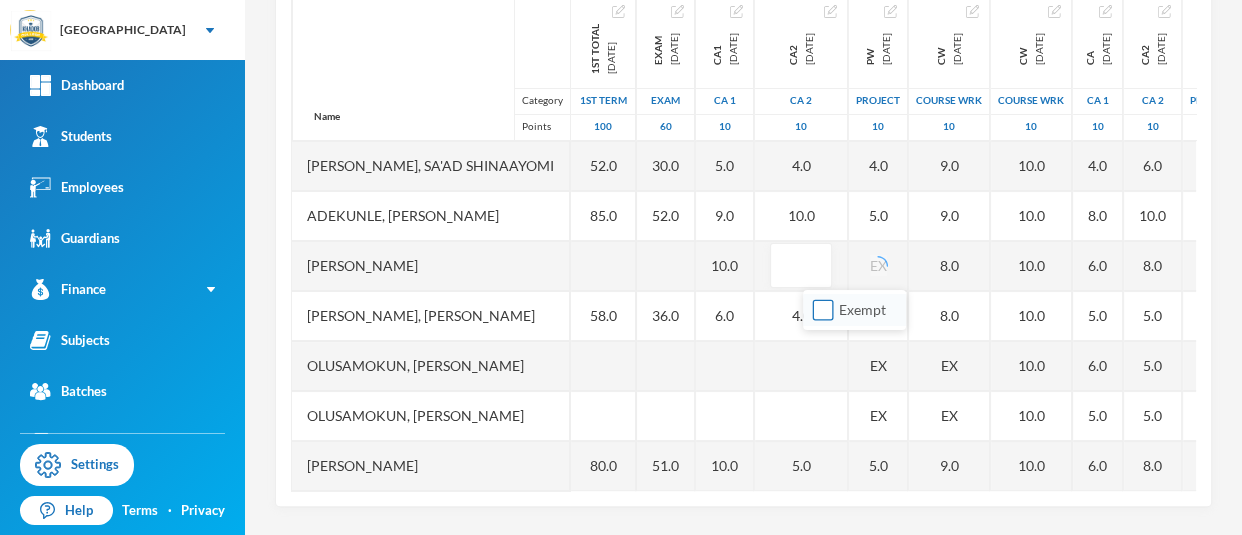 click on "Exempt" at bounding box center [823, 310] 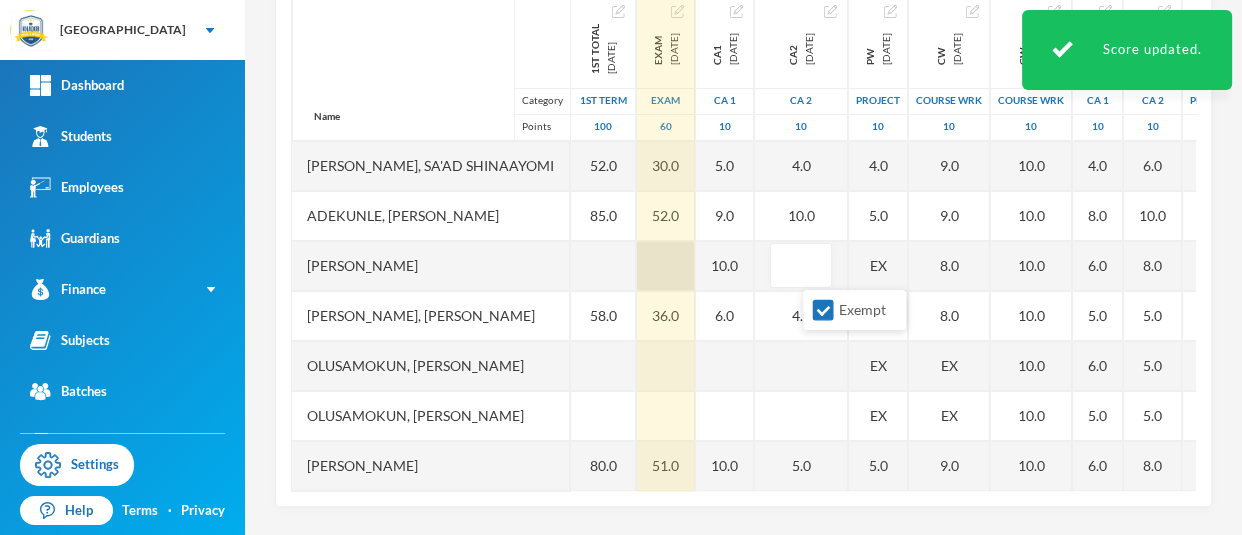 click at bounding box center [666, 266] 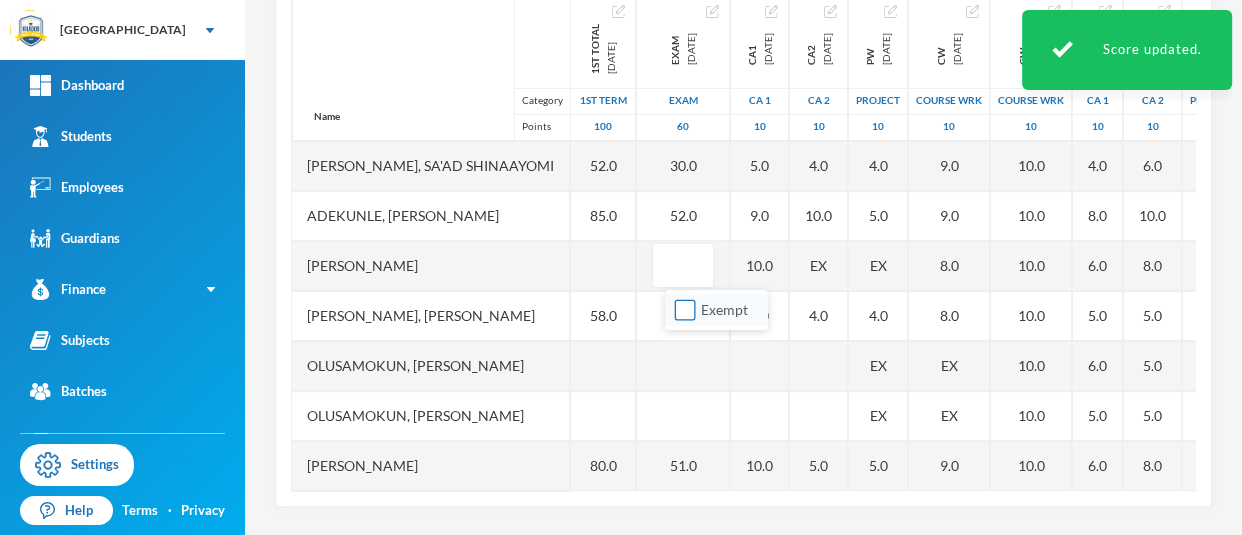 click on "Exempt" at bounding box center [685, 310] 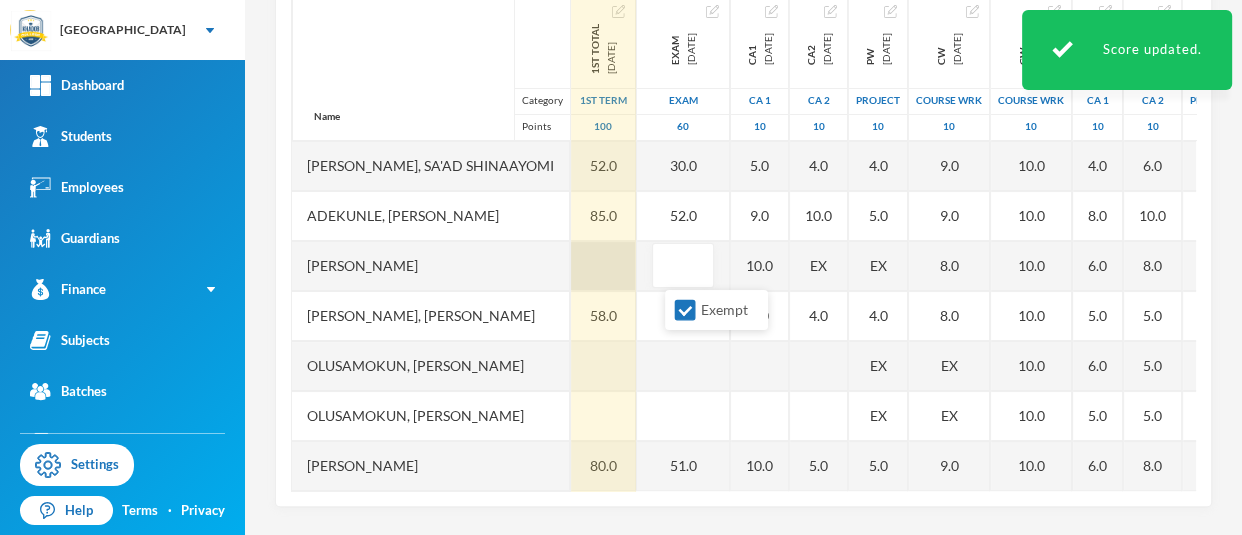 click at bounding box center (603, 266) 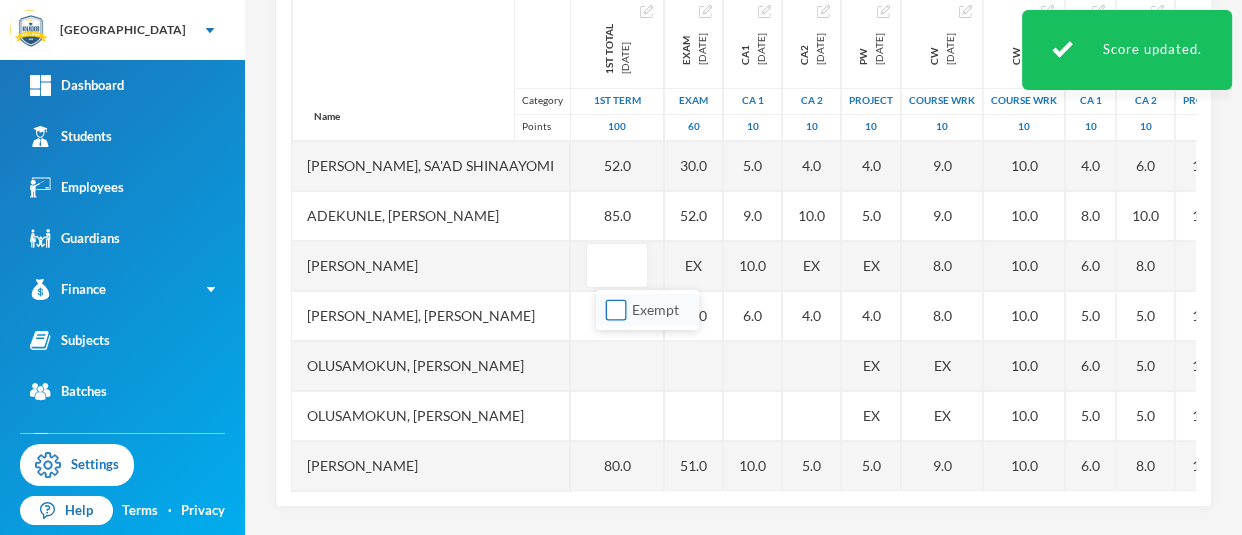click on "Exempt" at bounding box center [616, 310] 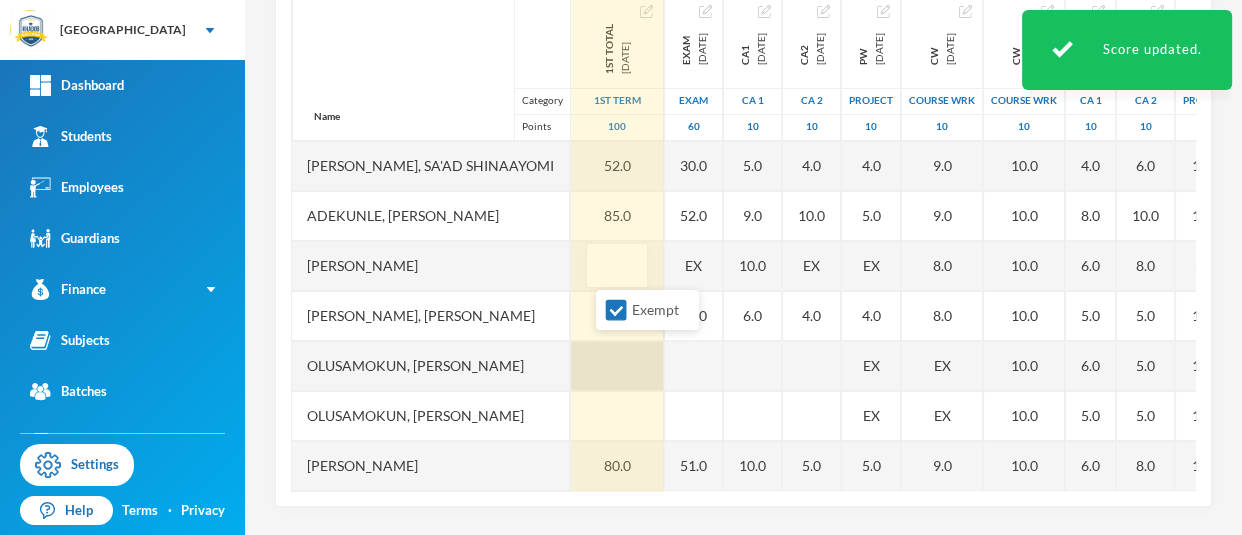 click at bounding box center [617, 366] 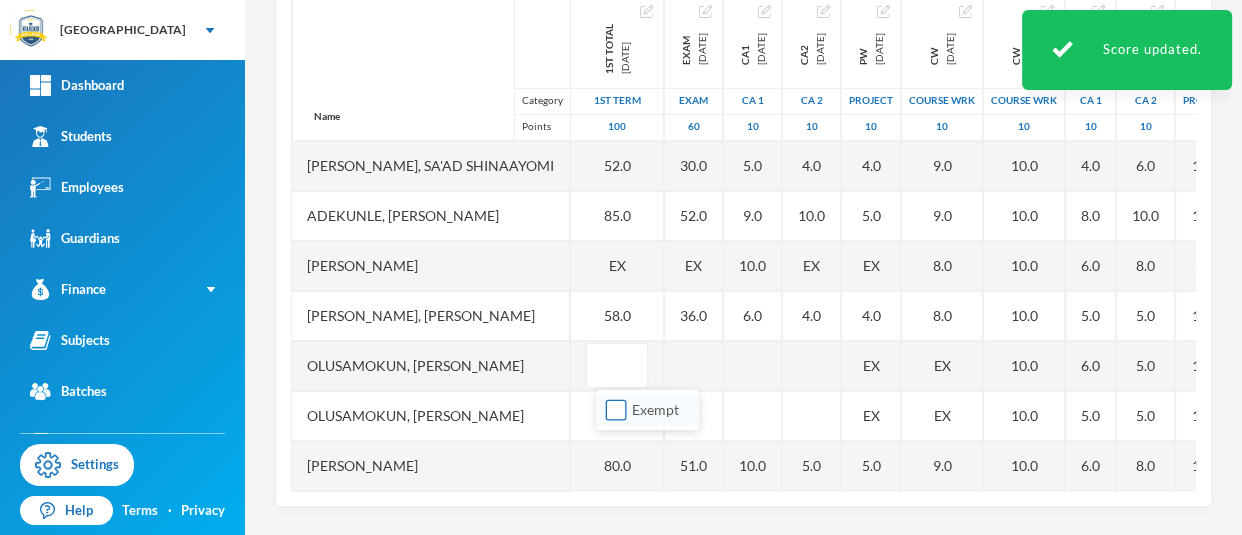 click on "Exempt" at bounding box center [616, 410] 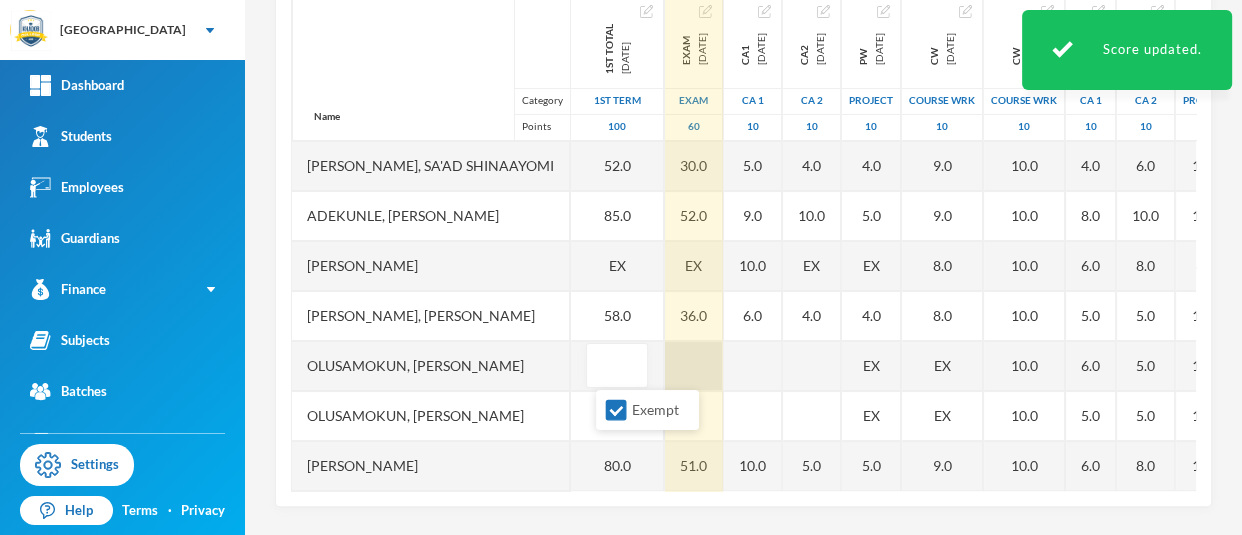 click at bounding box center (694, 366) 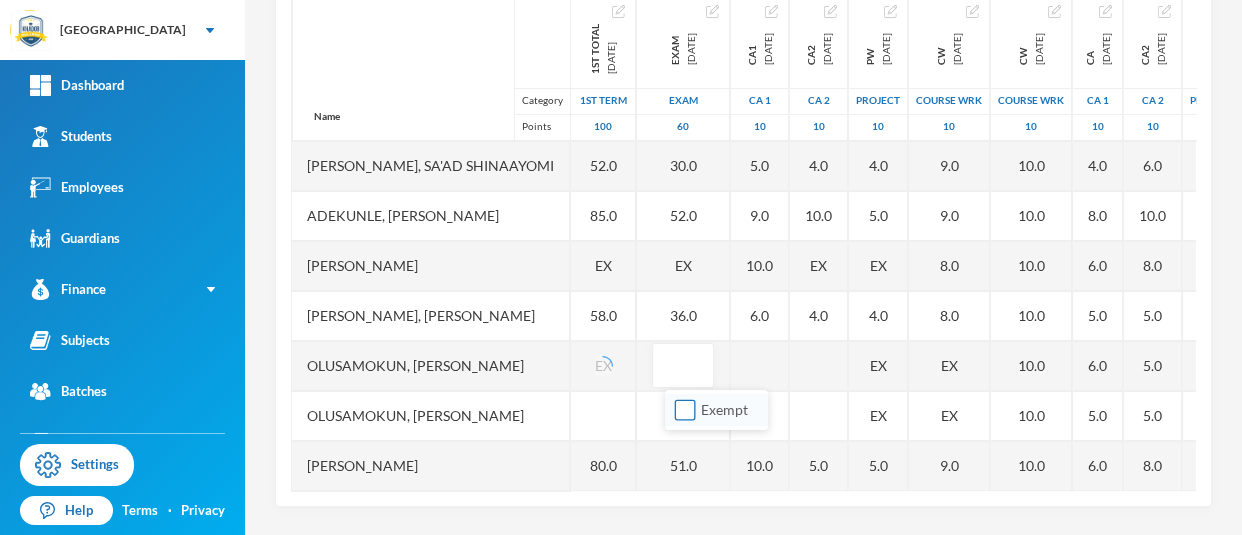 click on "Exempt" at bounding box center [685, 410] 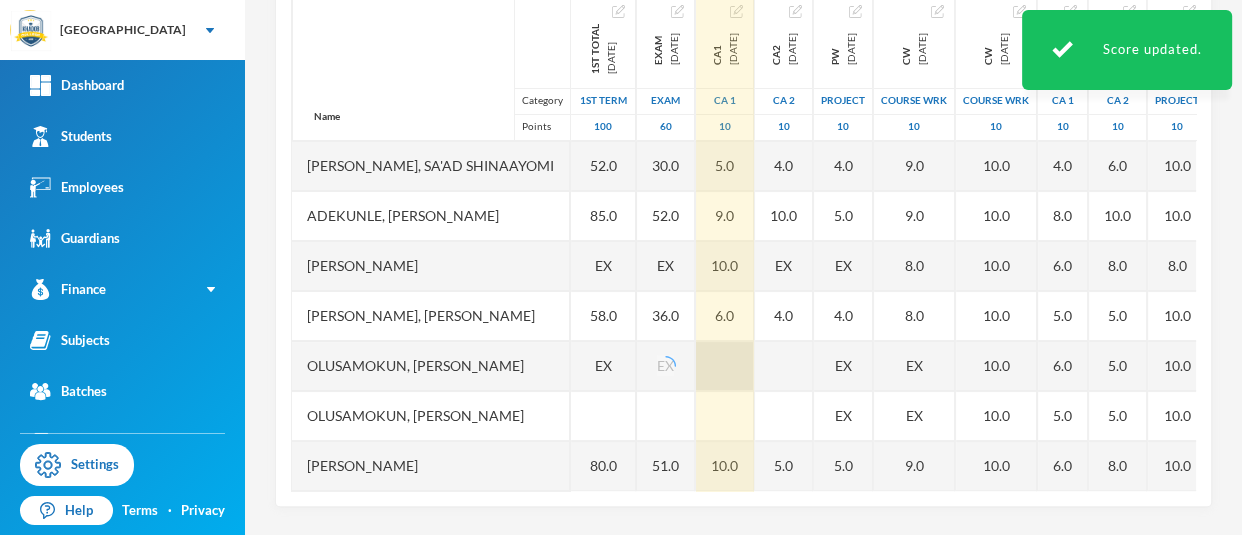 click at bounding box center (725, 366) 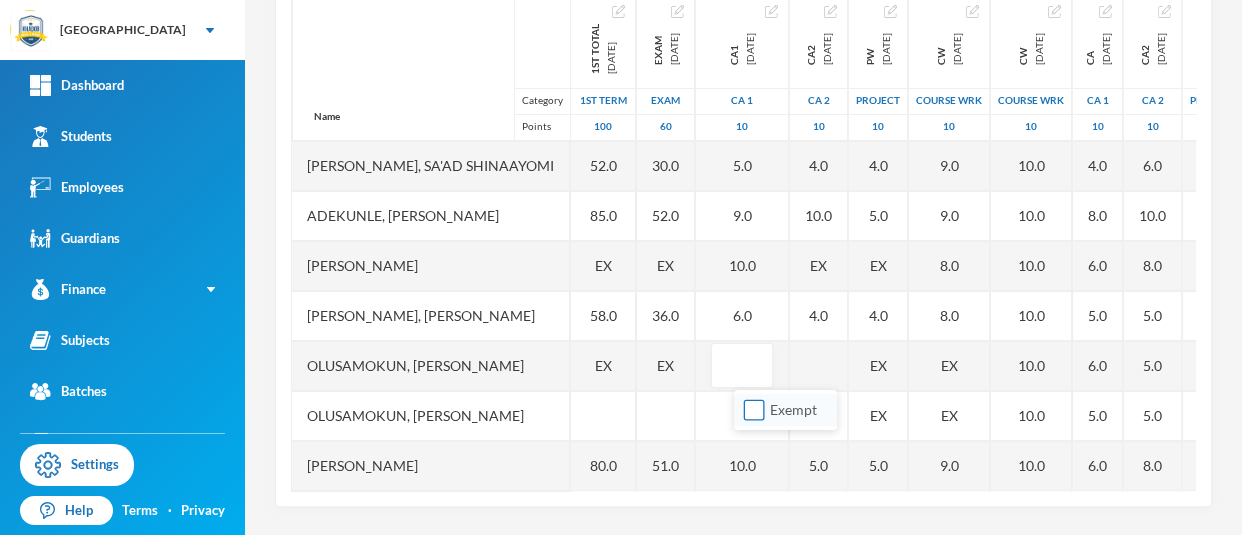 click on "Exempt" at bounding box center (754, 410) 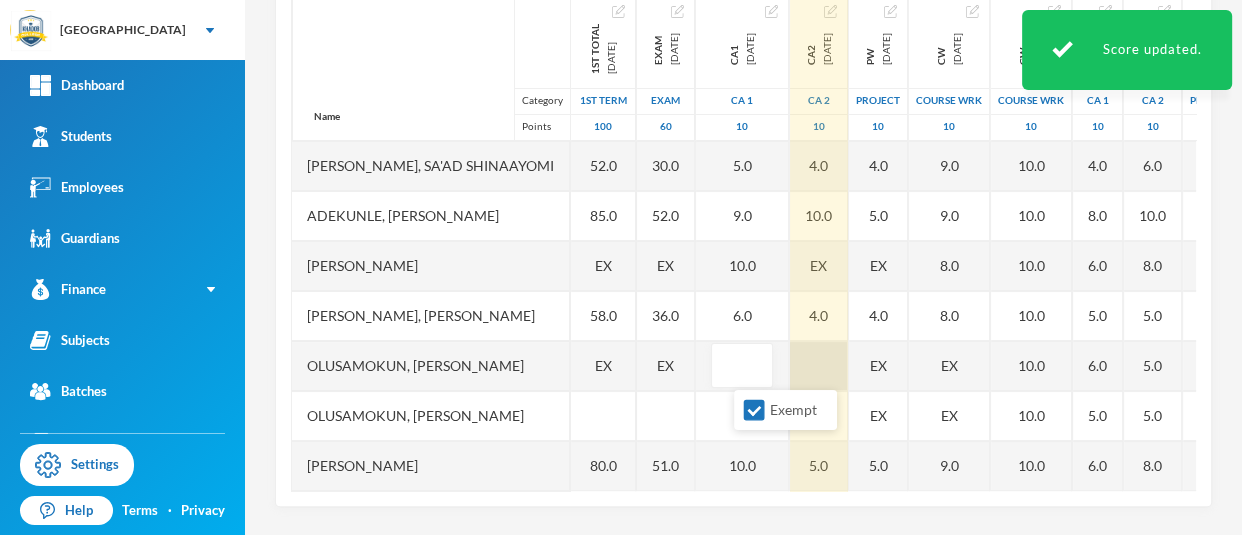 click at bounding box center [819, 366] 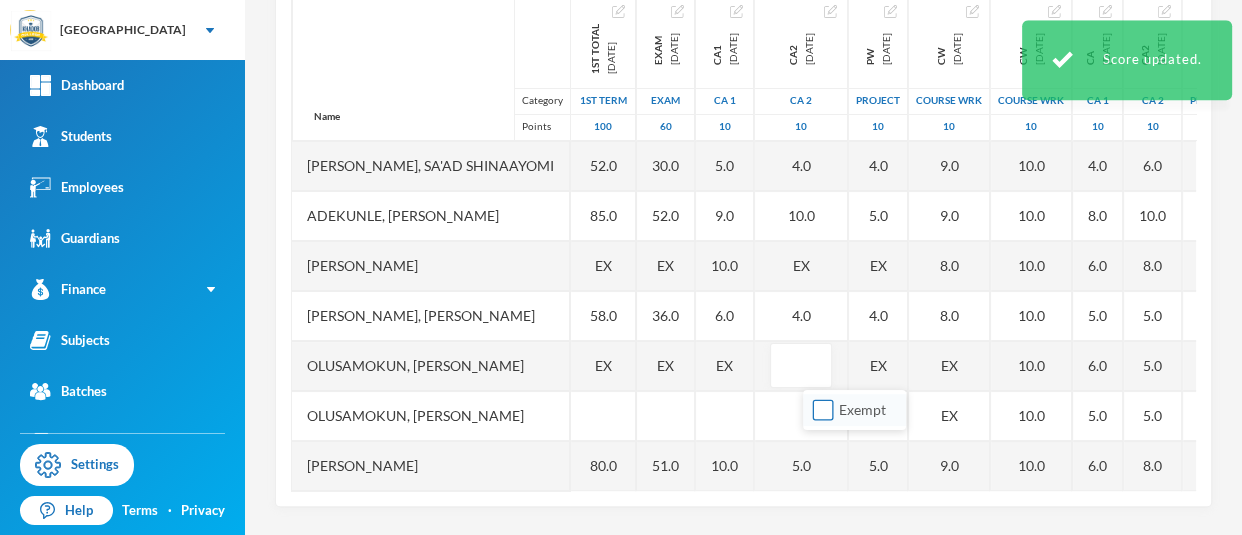 click on "Exempt" at bounding box center [823, 410] 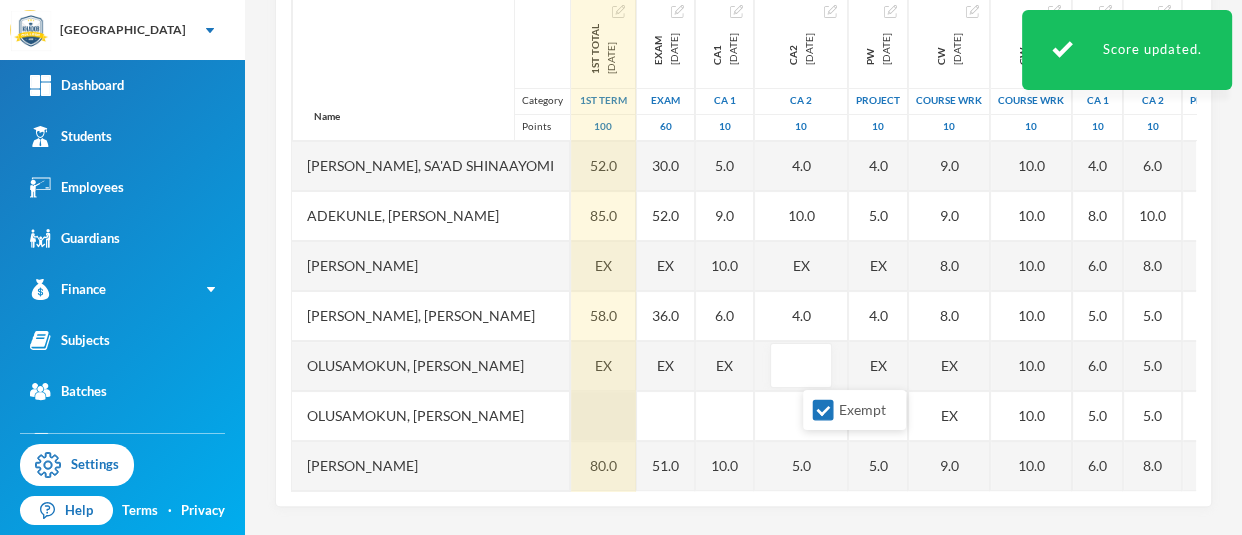 click at bounding box center (603, 416) 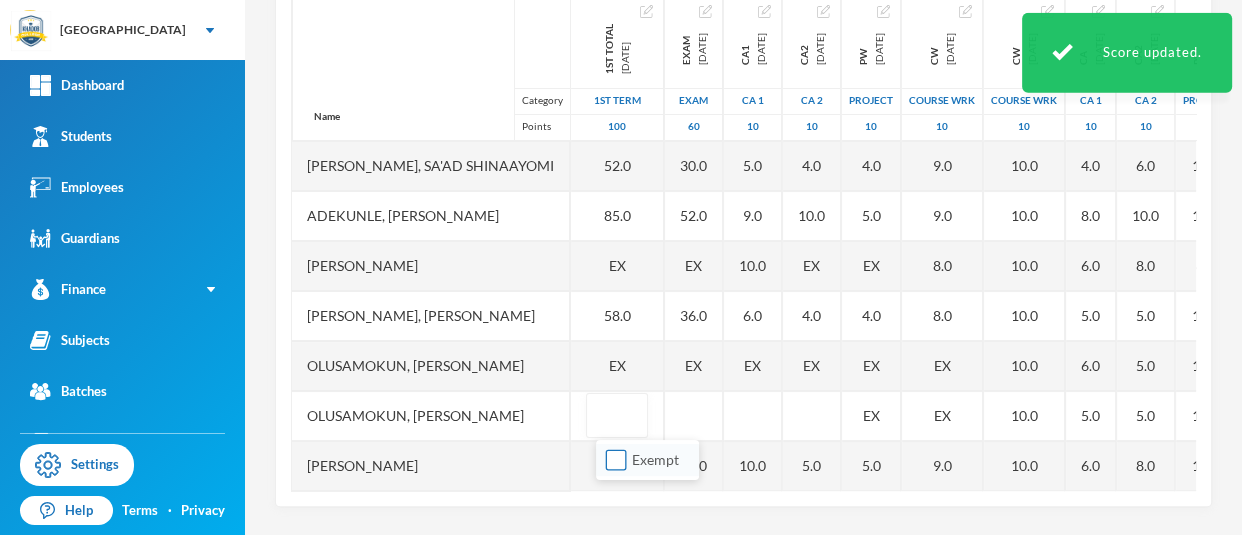 click on "Exempt" at bounding box center [616, 460] 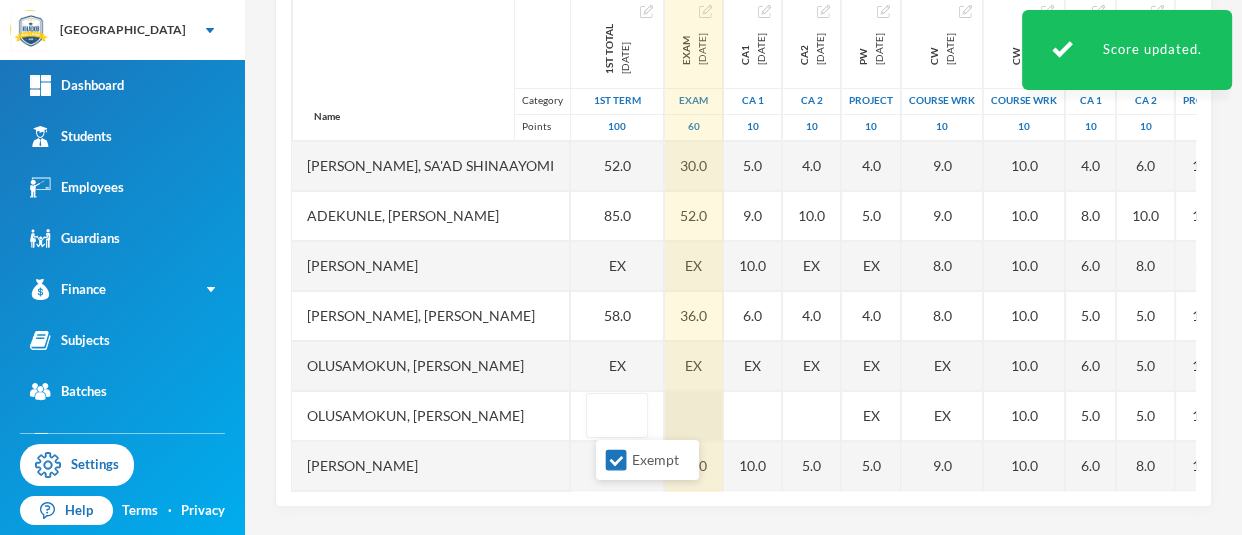 click at bounding box center (694, 416) 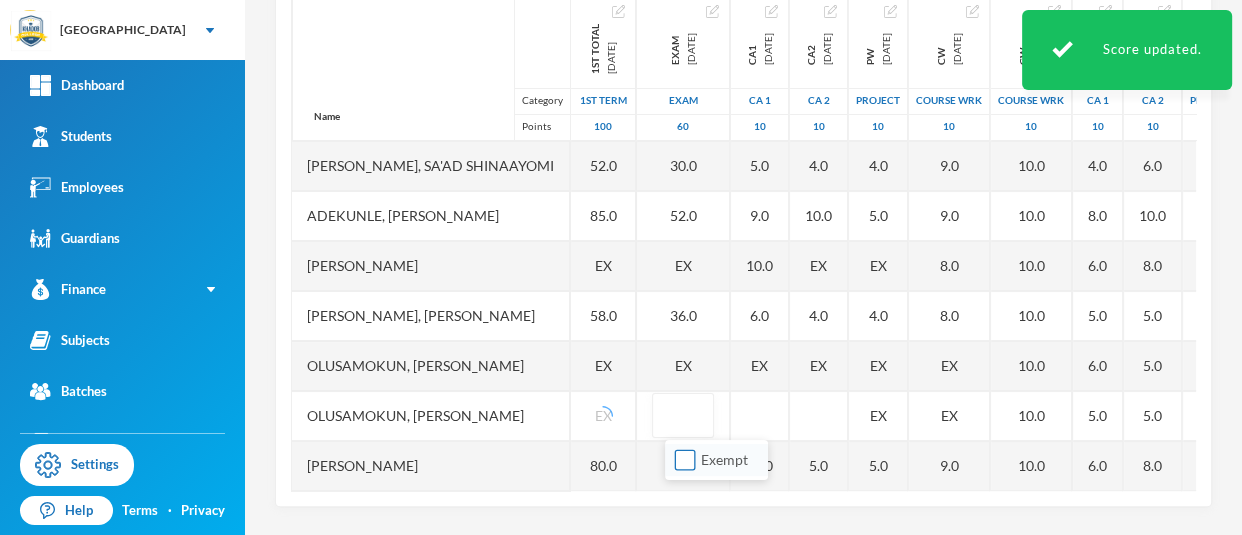 click on "Exempt" at bounding box center (685, 460) 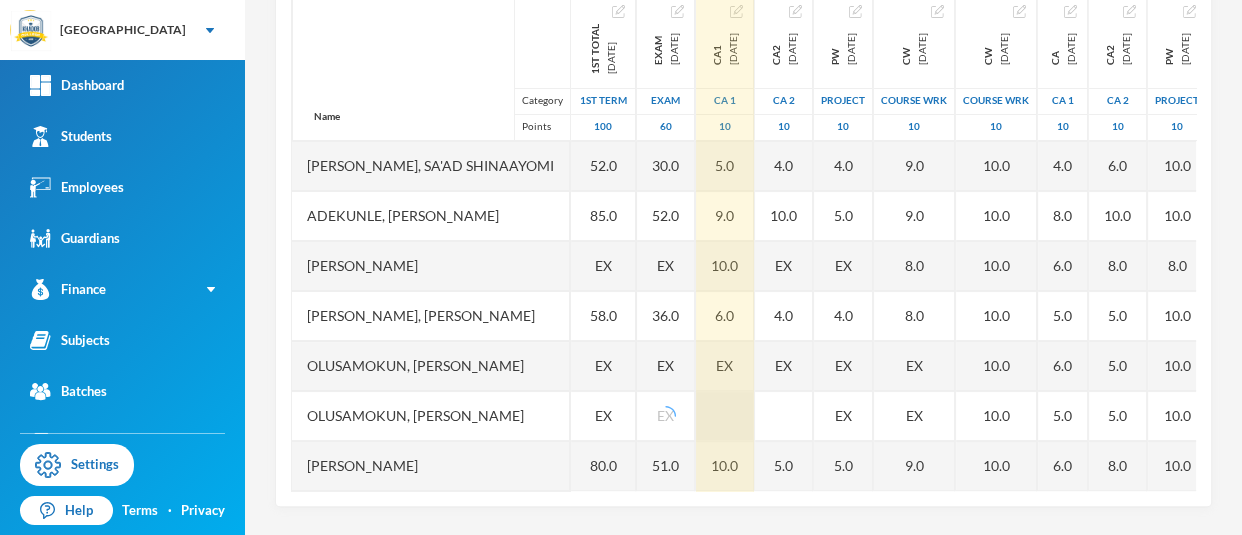 click at bounding box center (725, 416) 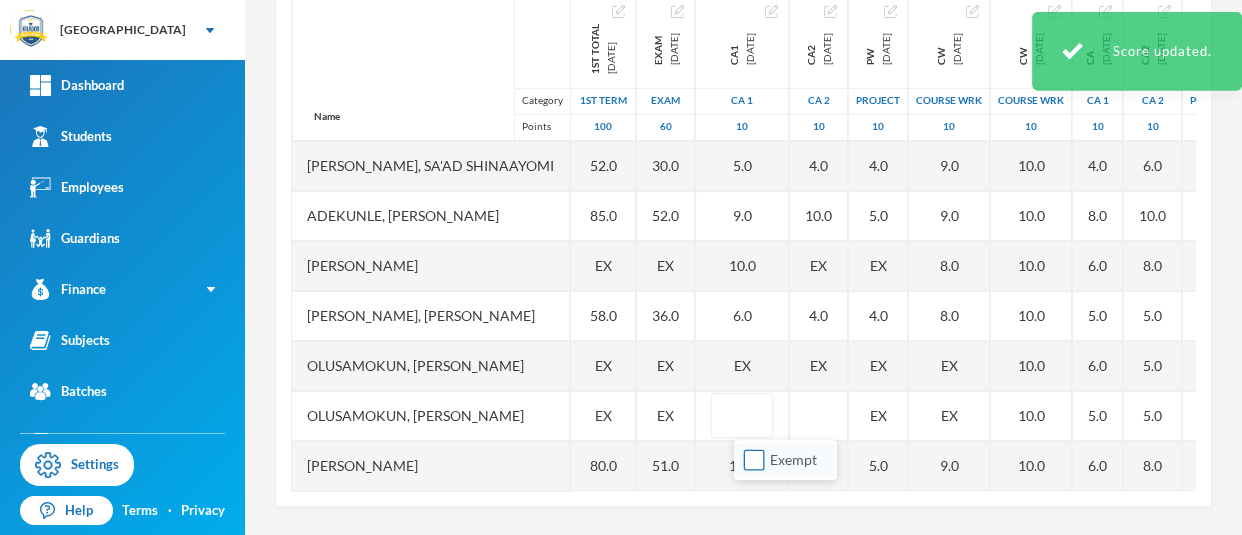 click on "Exempt" at bounding box center (754, 460) 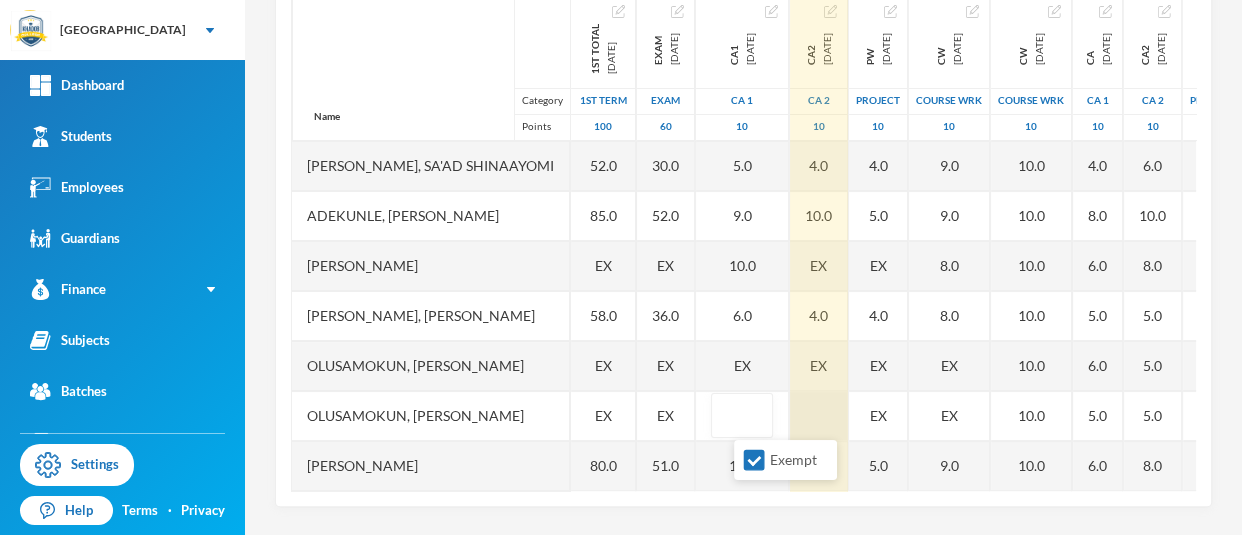 click at bounding box center [819, 416] 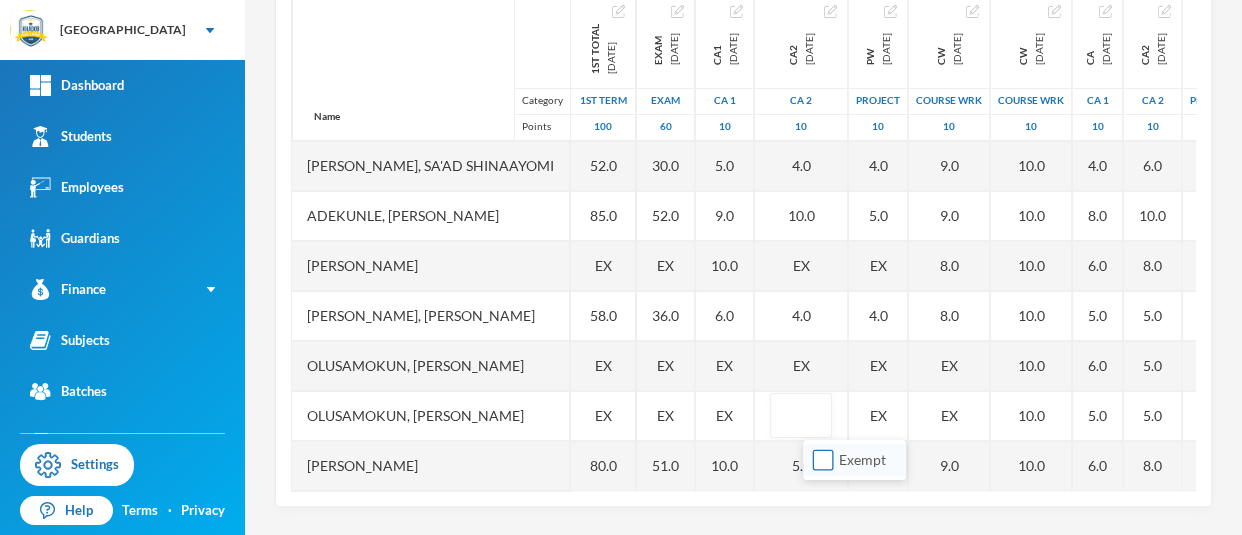 click on "Exempt" at bounding box center (823, 460) 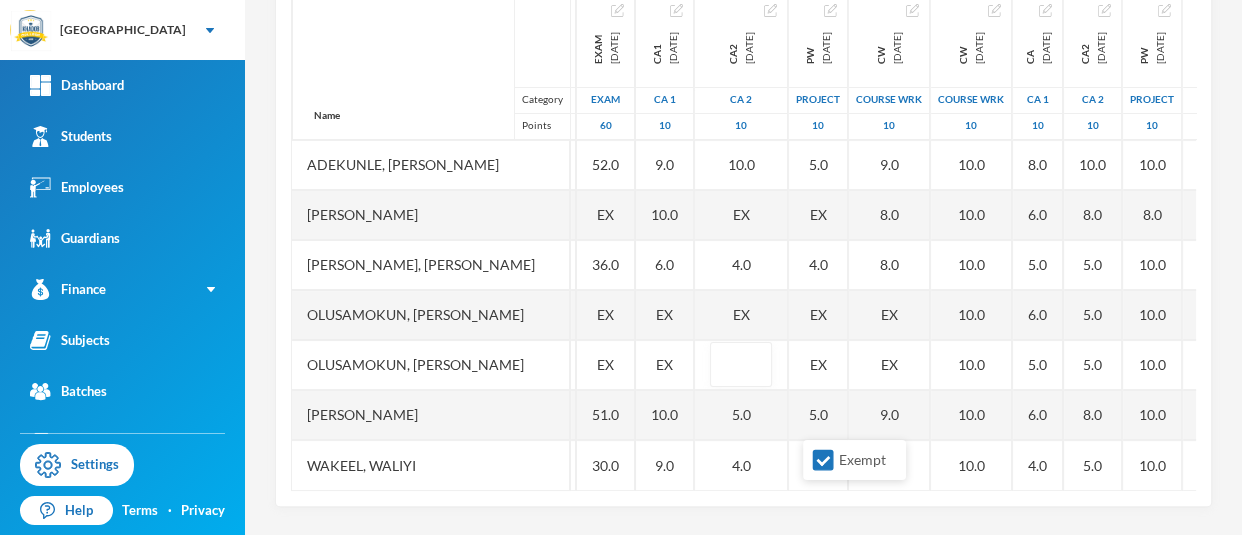scroll, scrollTop: 64, scrollLeft: 0, axis: vertical 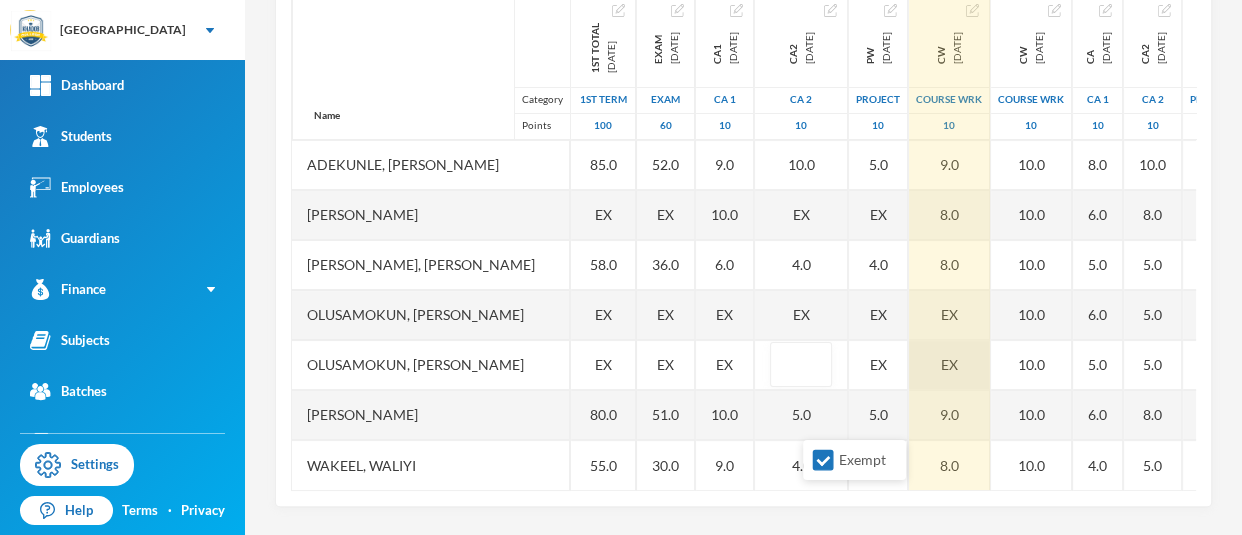 click on "EX" at bounding box center (949, 365) 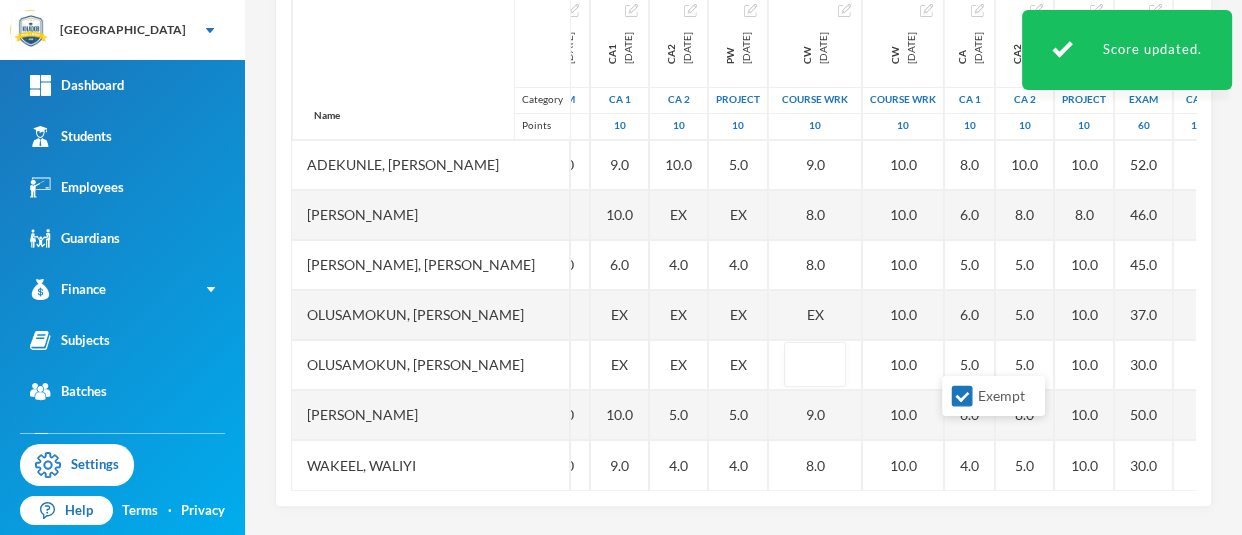 scroll, scrollTop: 64, scrollLeft: 0, axis: vertical 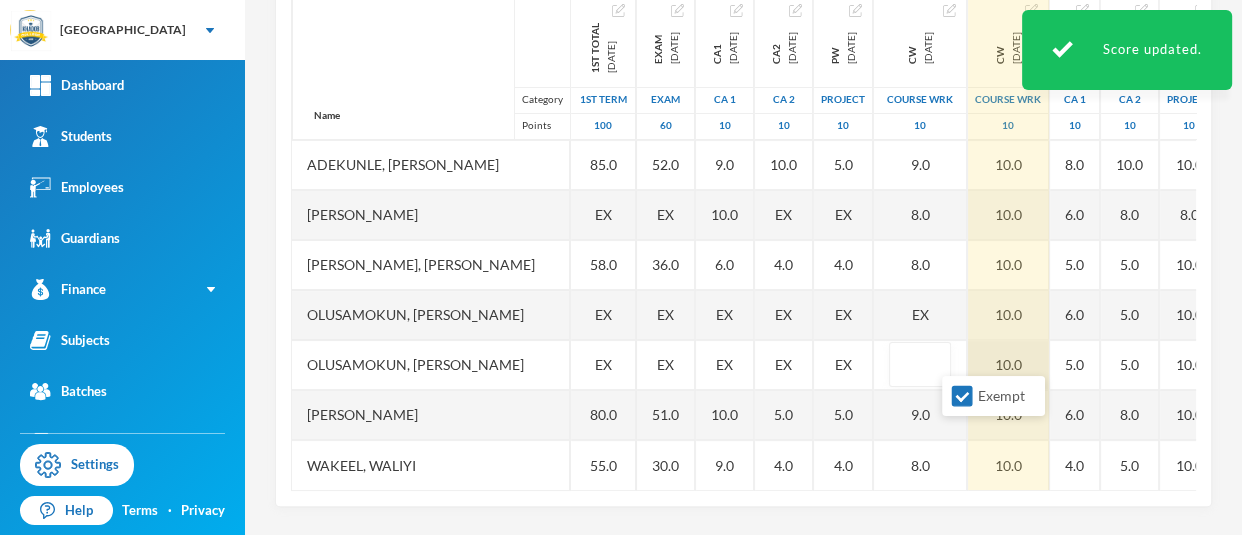 click on "10.0" at bounding box center (1008, 365) 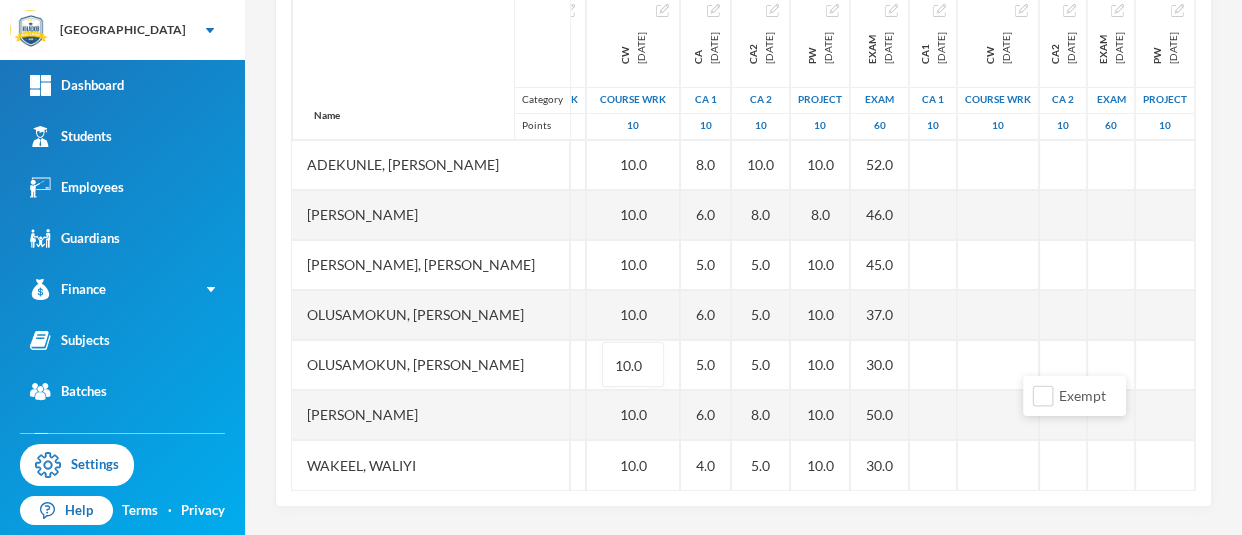 scroll, scrollTop: 64, scrollLeft: 567, axis: both 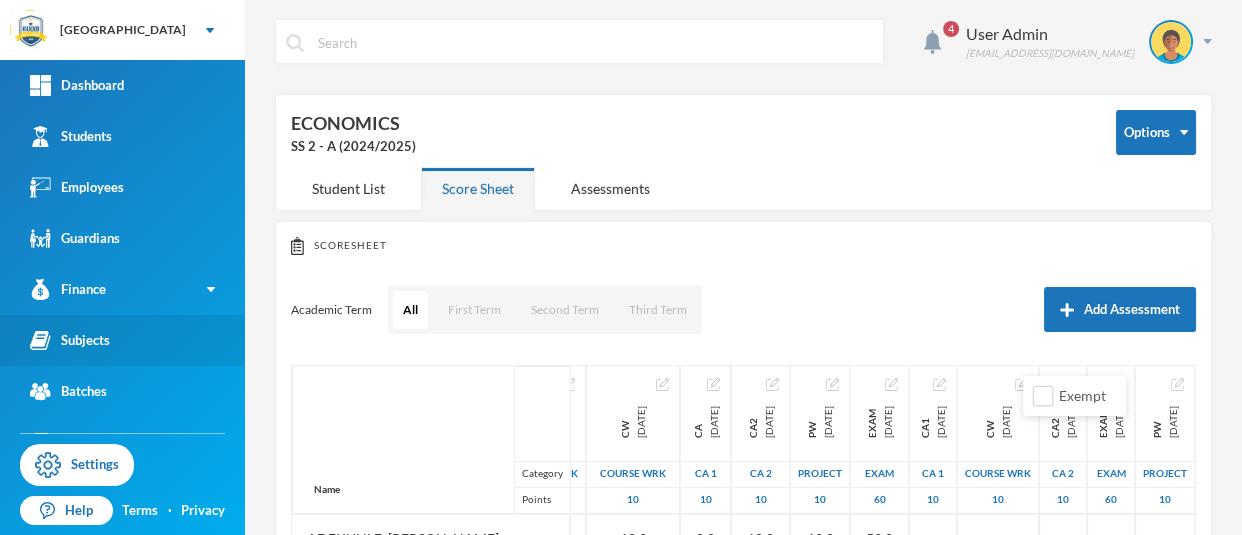 click on "Subjects" at bounding box center [70, 340] 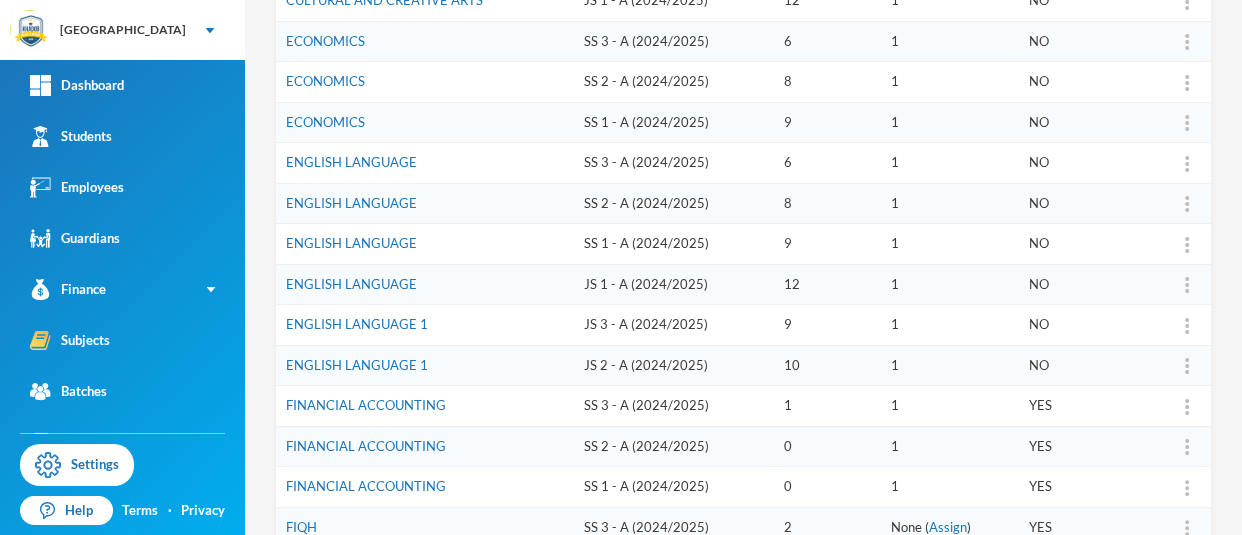 scroll, scrollTop: 398, scrollLeft: 0, axis: vertical 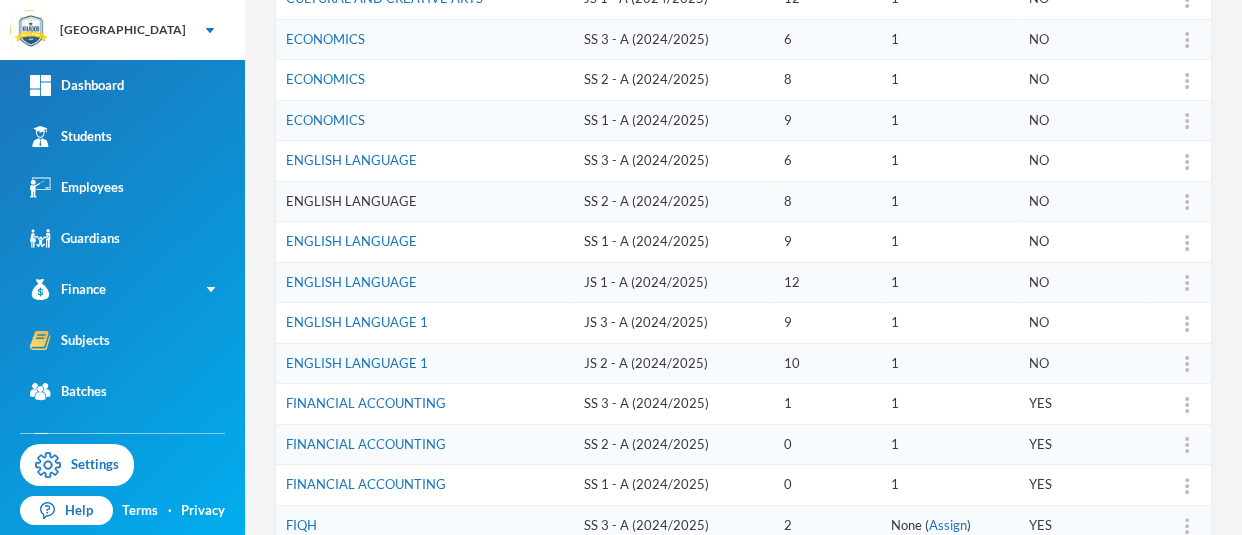 click on "ENGLISH LANGUAGE" at bounding box center (351, 201) 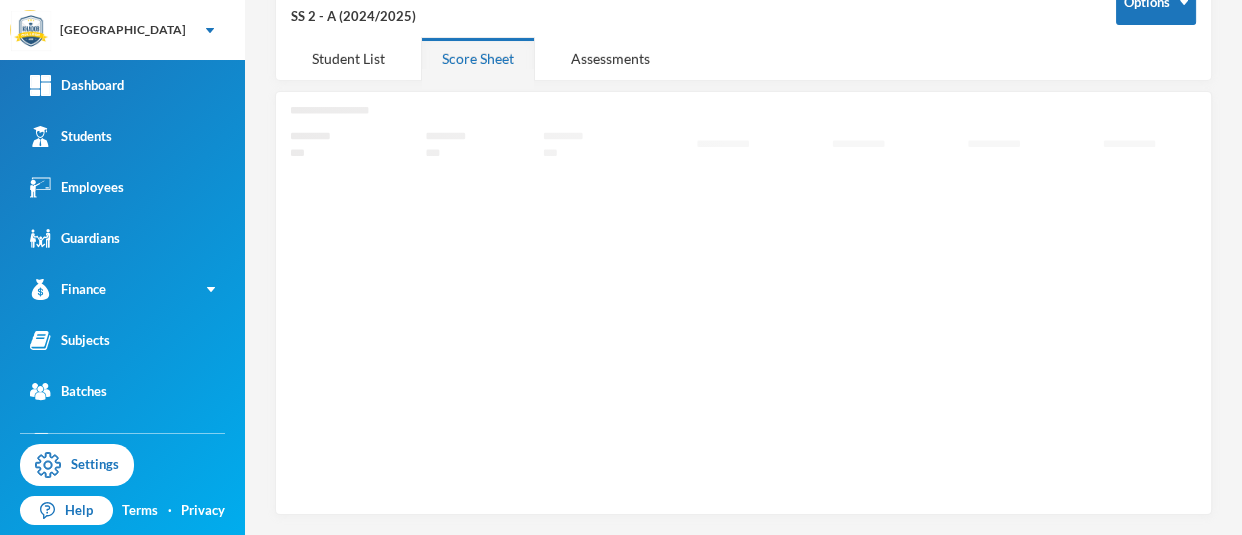 scroll, scrollTop: 125, scrollLeft: 0, axis: vertical 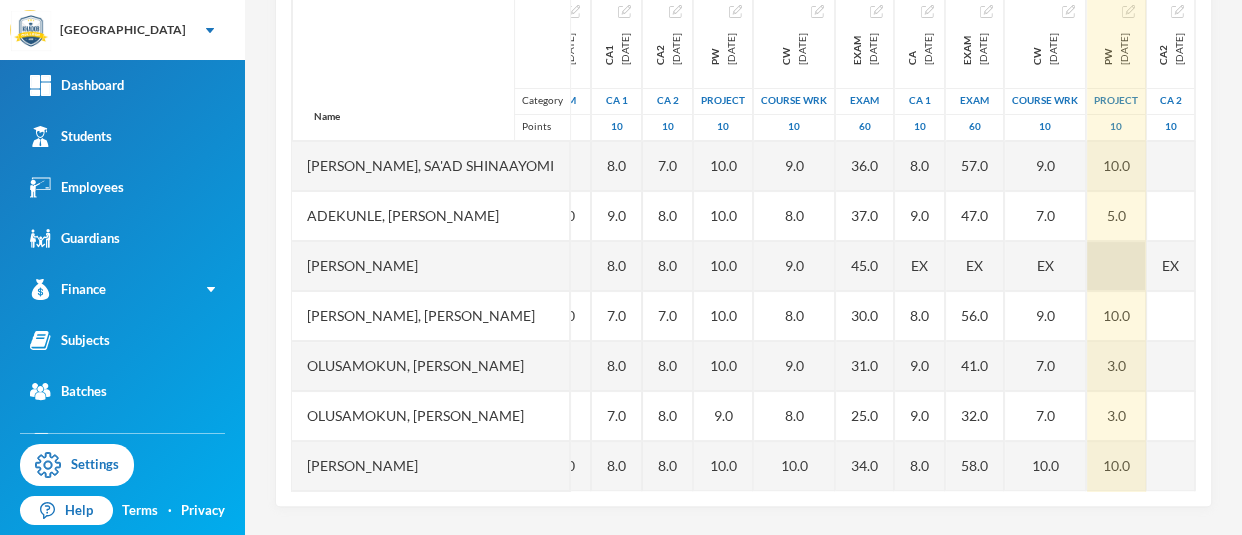 click at bounding box center [1116, 266] 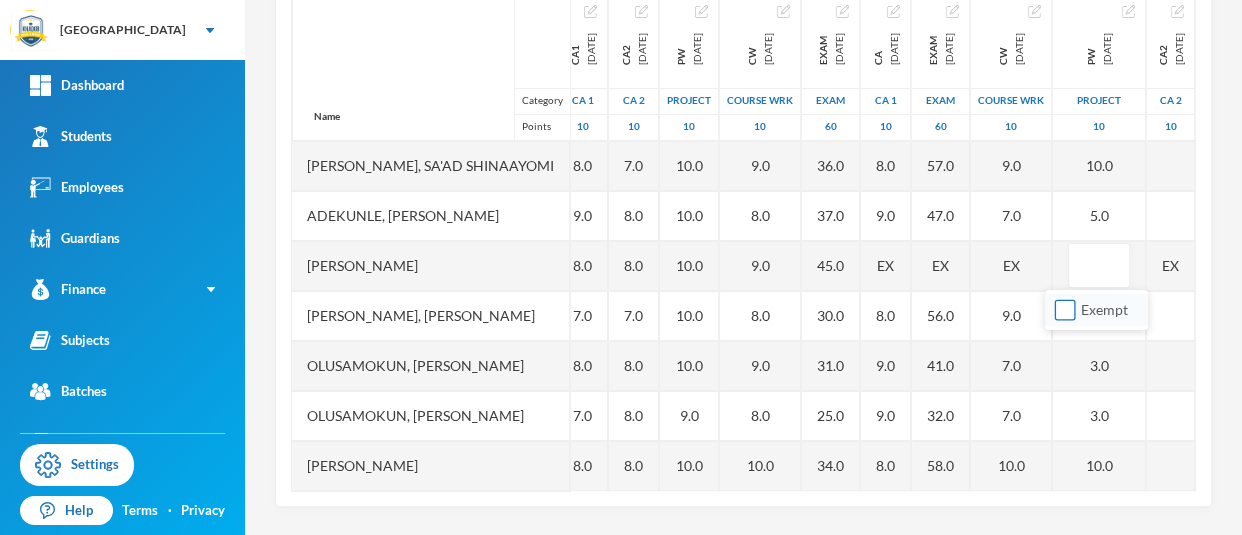 click on "Exempt" at bounding box center (1065, 310) 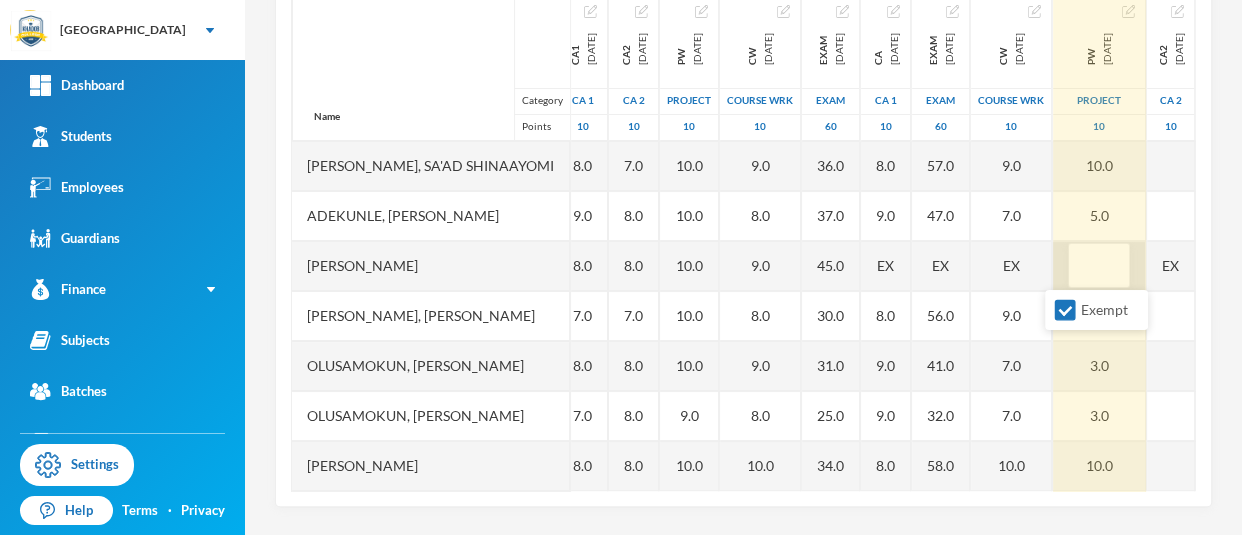 click at bounding box center [1099, 266] 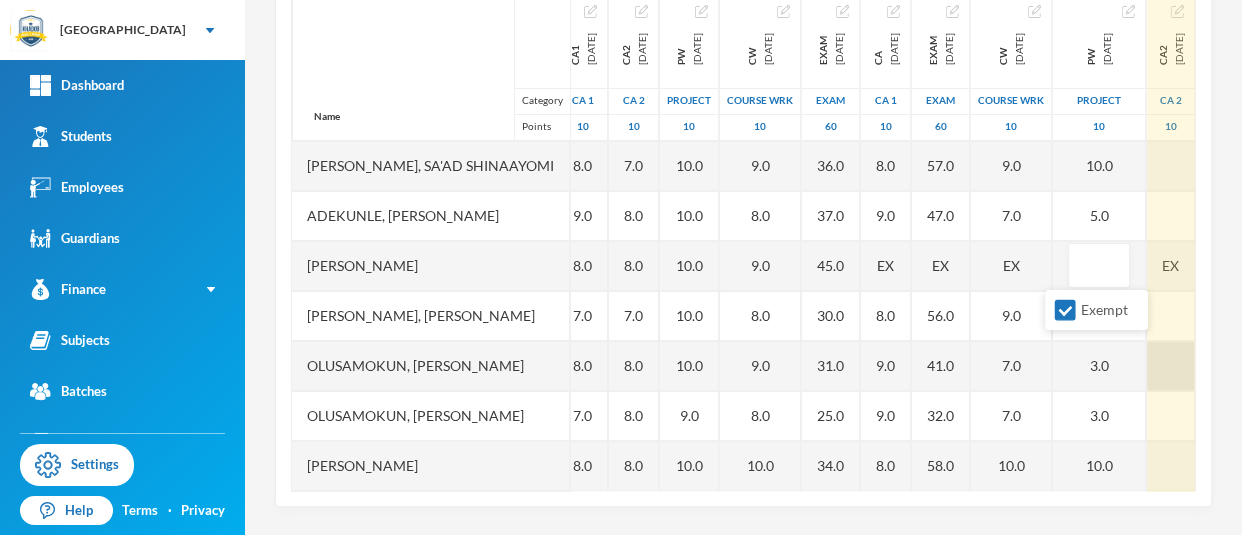 click at bounding box center (1171, 366) 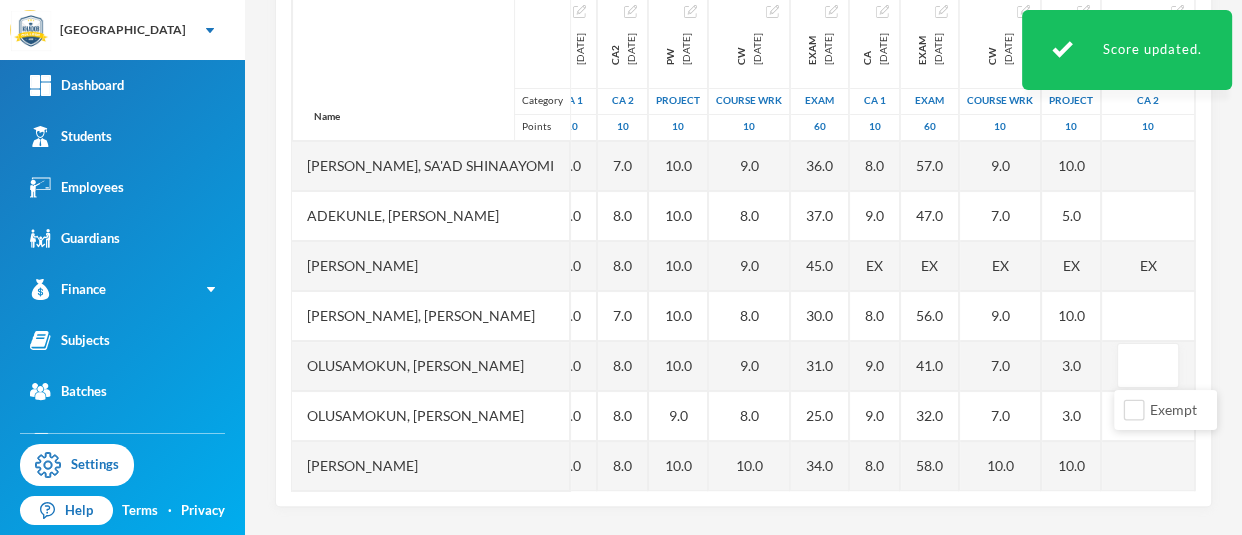 scroll, scrollTop: 64, scrollLeft: 555, axis: both 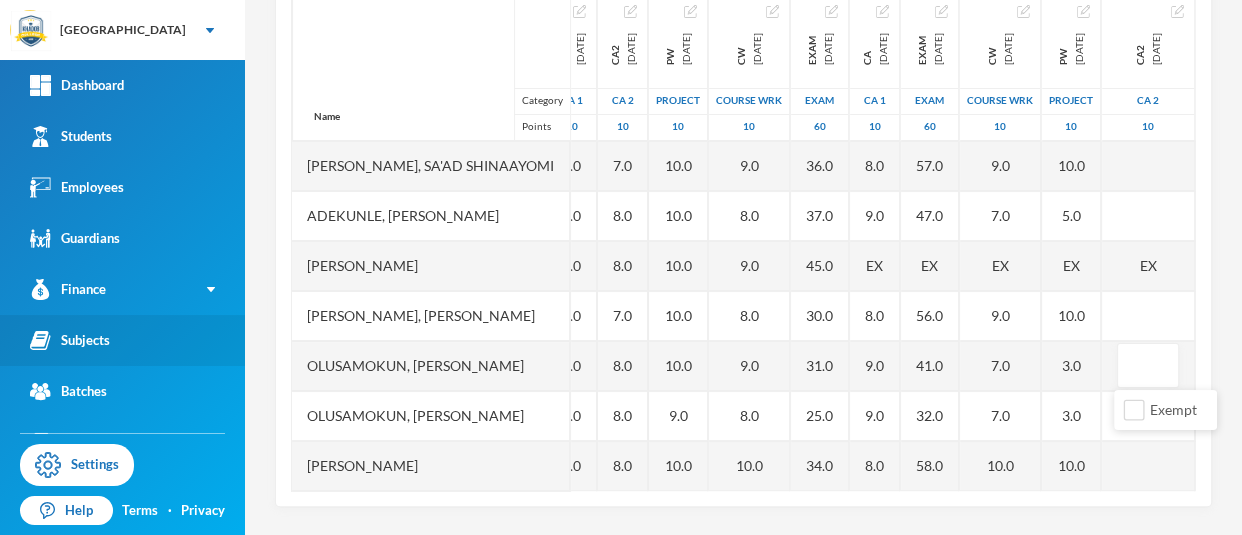 click on "Subjects" at bounding box center [70, 340] 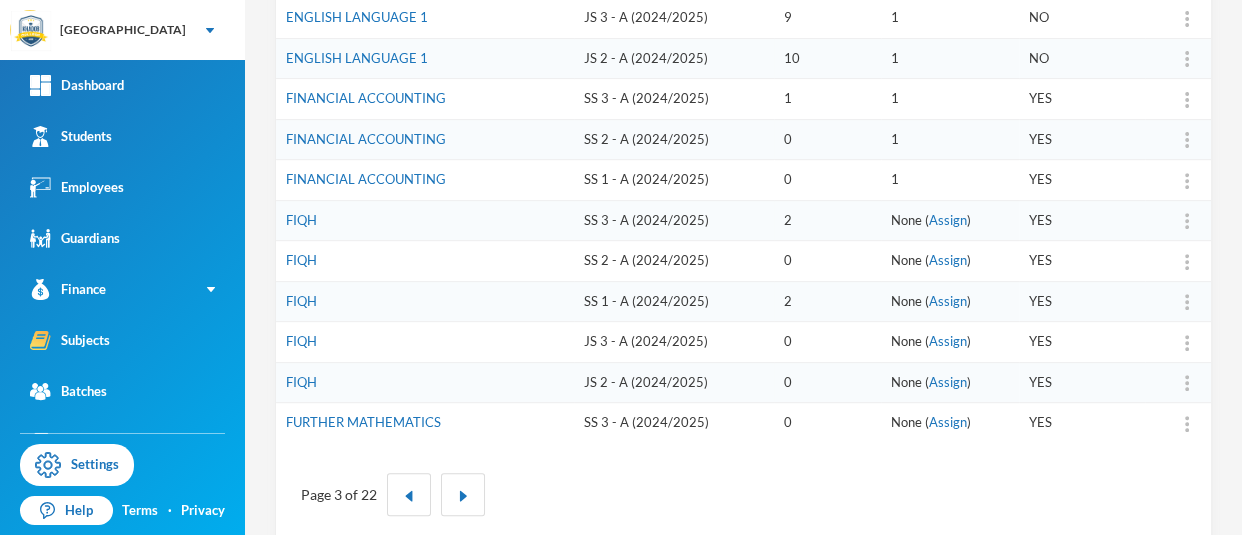 scroll, scrollTop: 731, scrollLeft: 0, axis: vertical 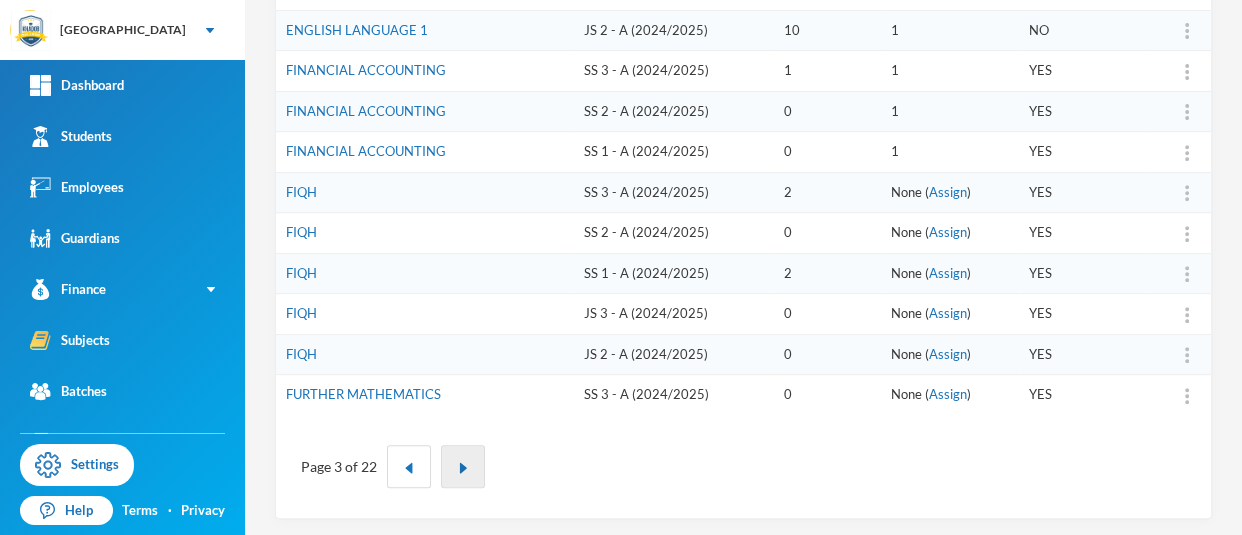 click at bounding box center [463, 468] 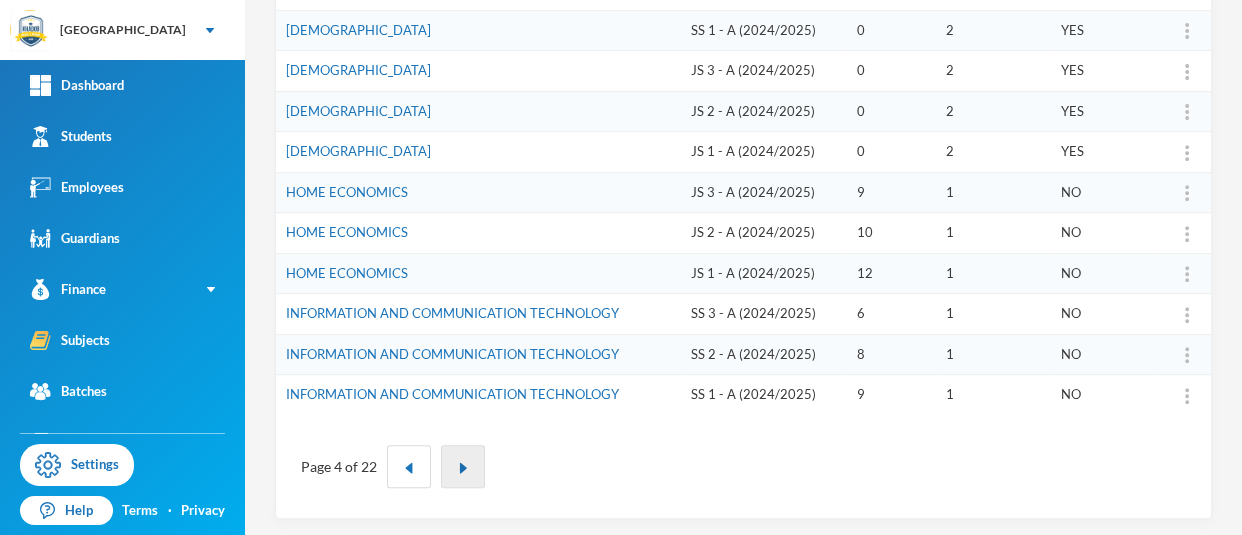 click at bounding box center (463, 468) 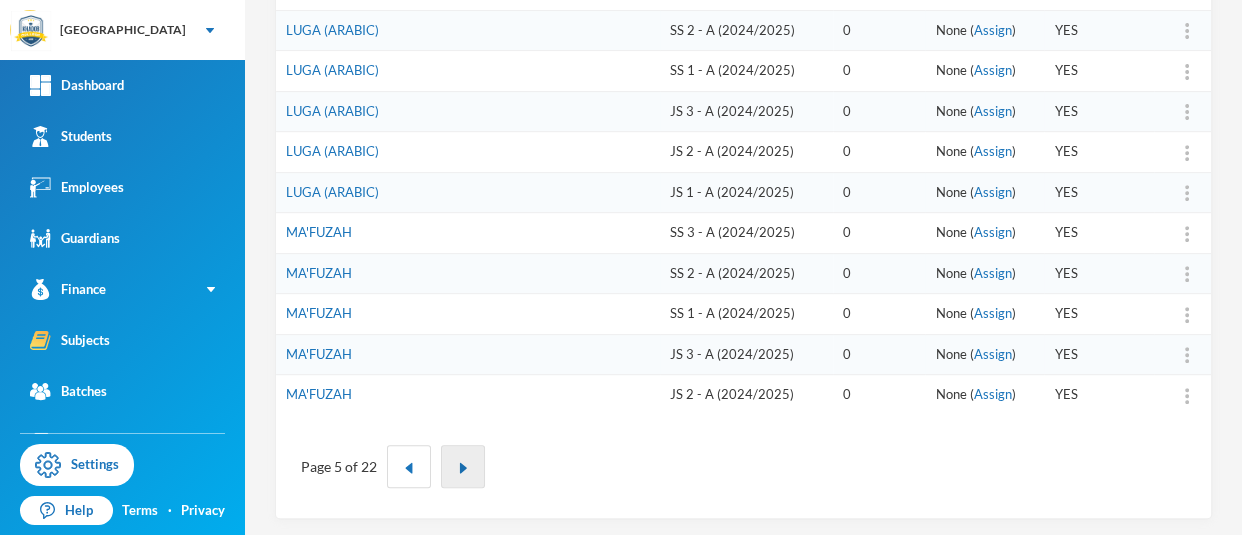 click at bounding box center (463, 468) 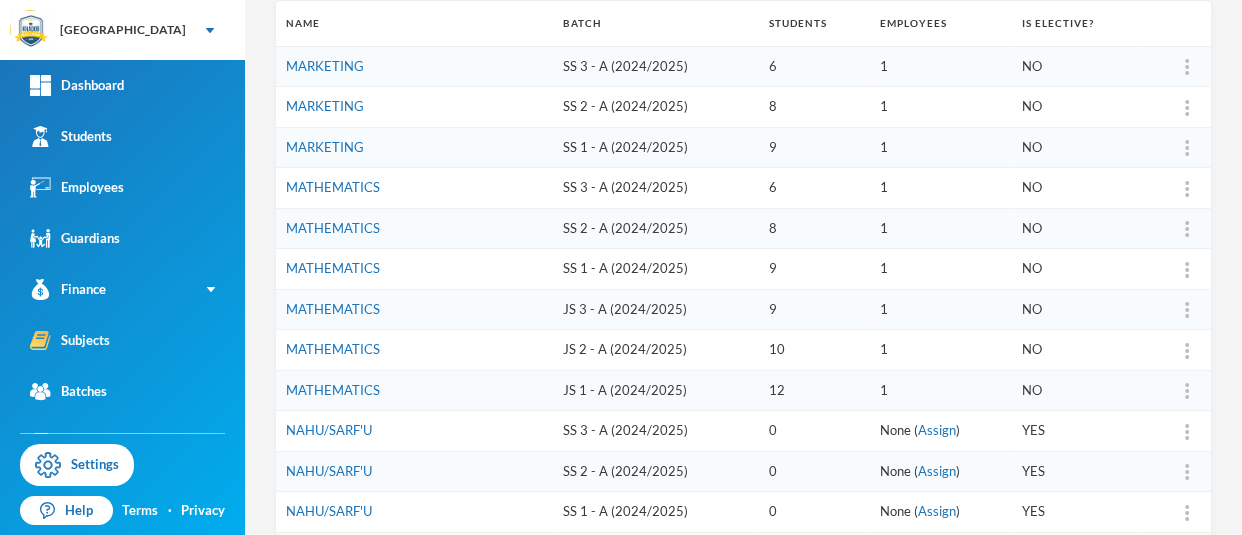 scroll, scrollTop: 222, scrollLeft: 0, axis: vertical 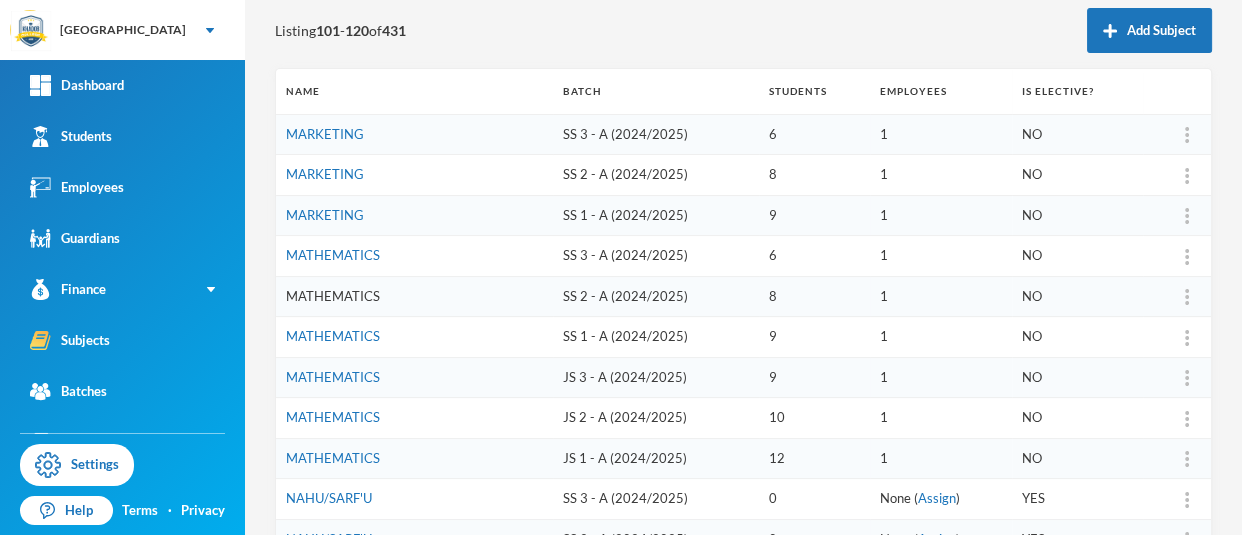 click on "MATHEMATICS" at bounding box center (333, 296) 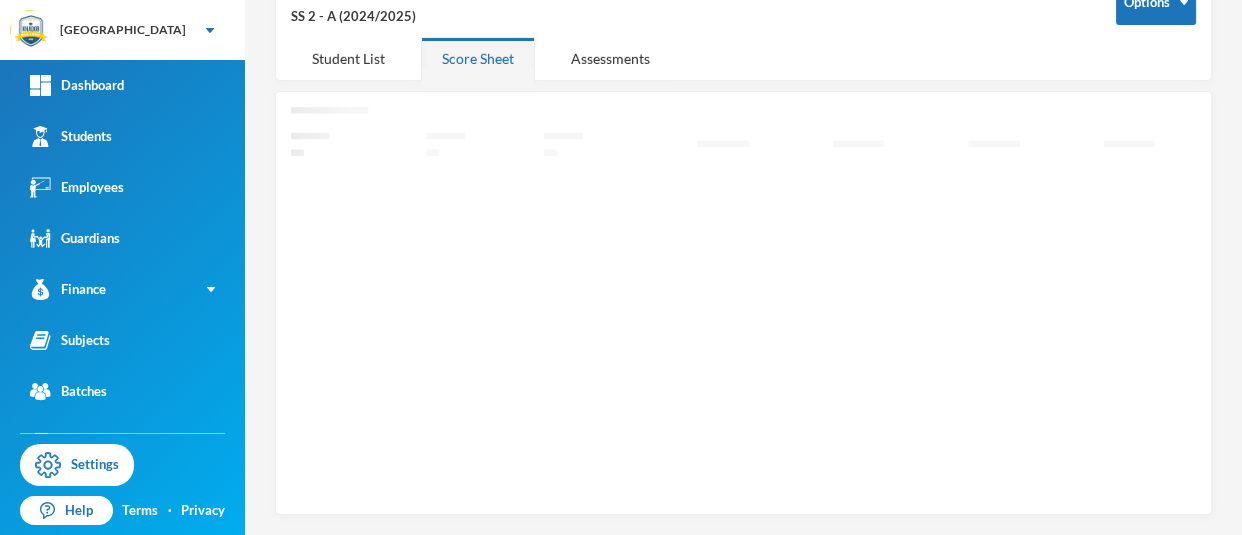 scroll, scrollTop: 125, scrollLeft: 0, axis: vertical 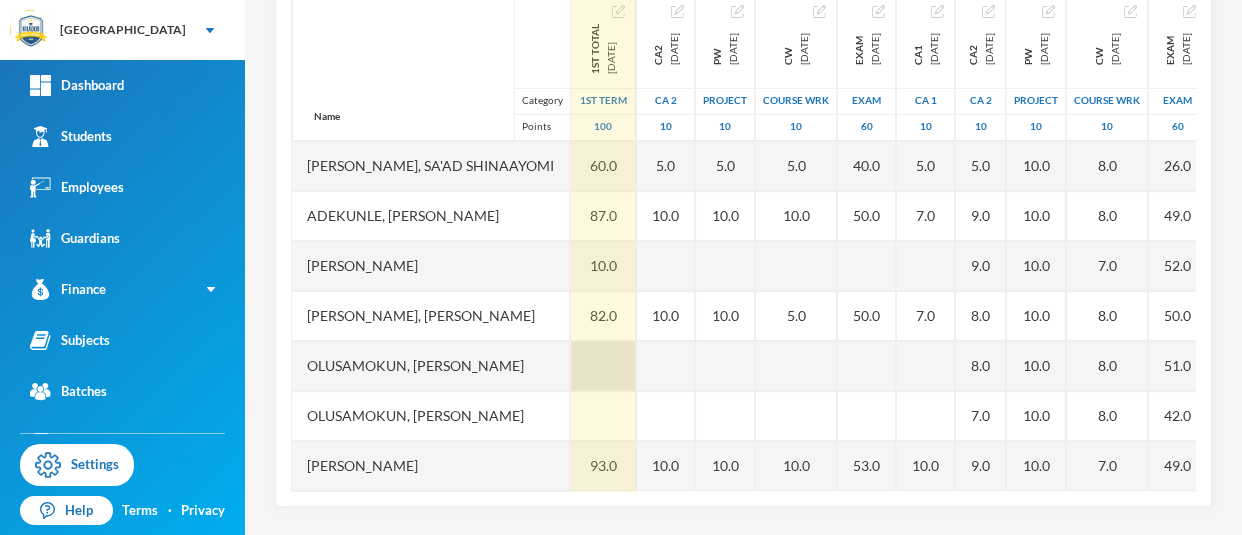click at bounding box center [603, 366] 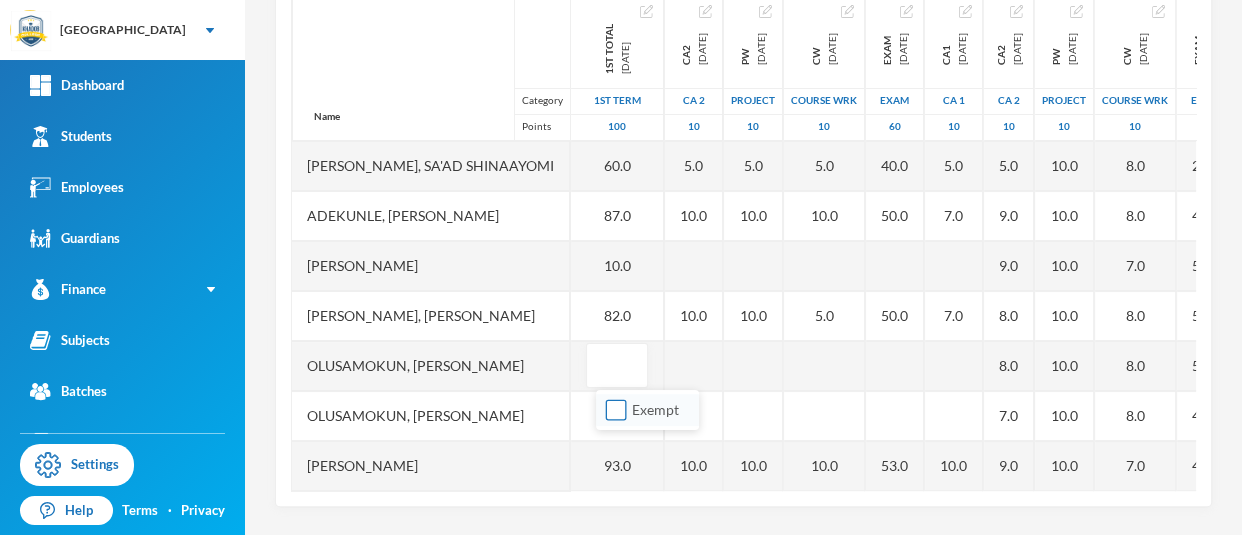 click on "Exempt" at bounding box center (616, 410) 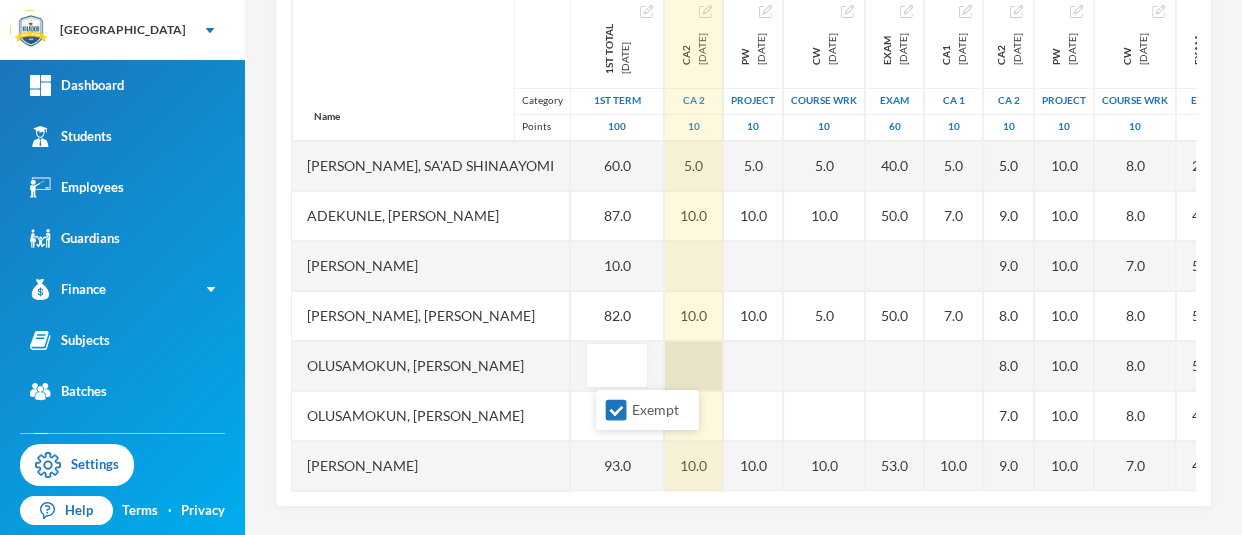 click at bounding box center (694, 366) 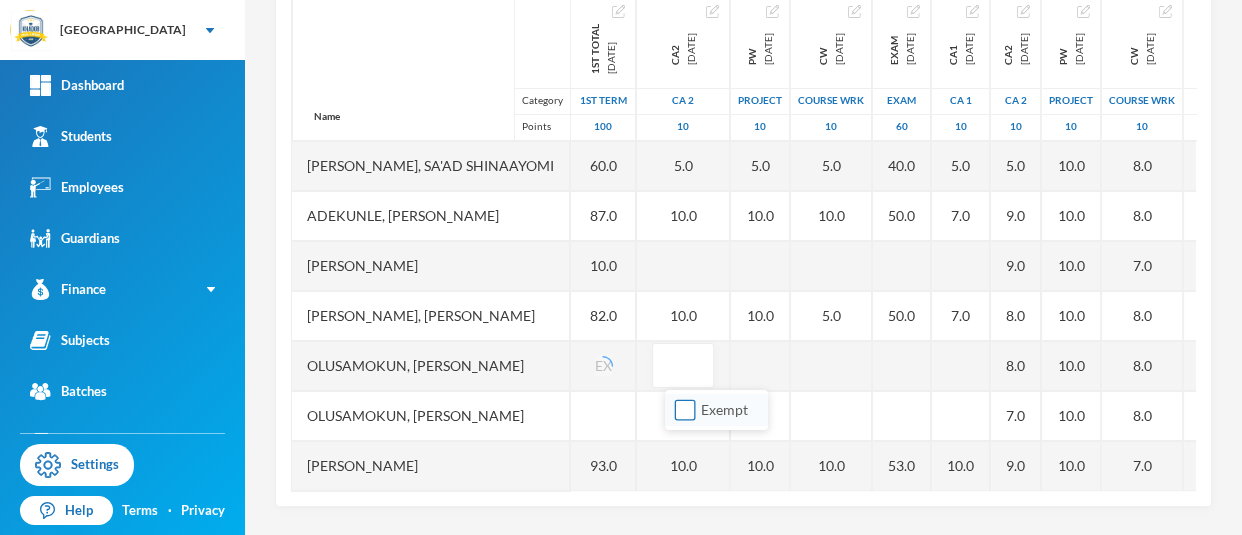 click on "Exempt" at bounding box center (685, 410) 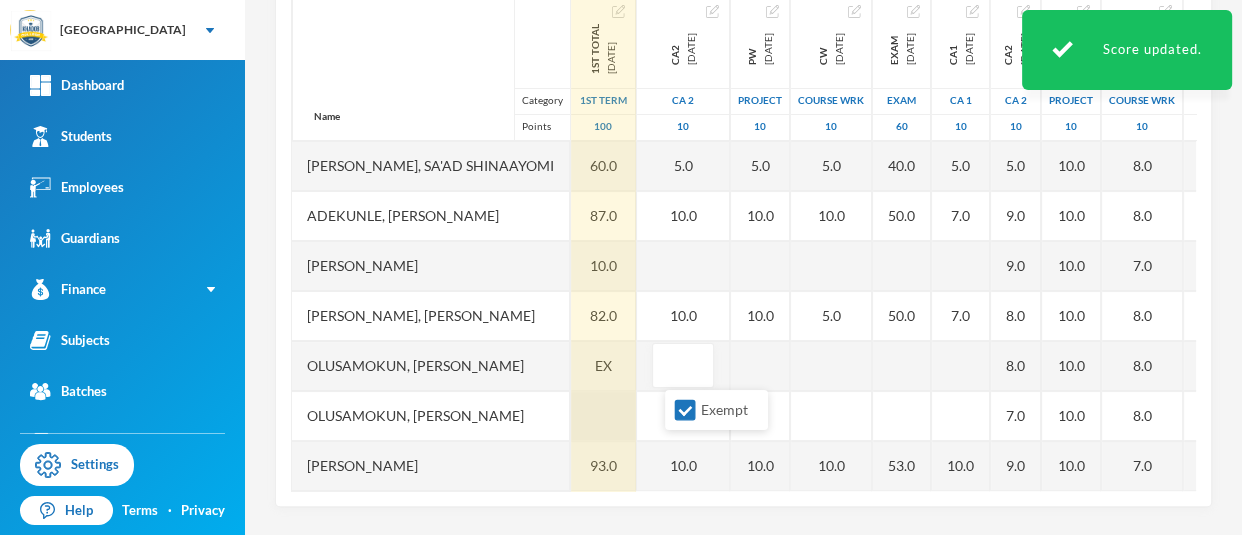 click at bounding box center [603, 416] 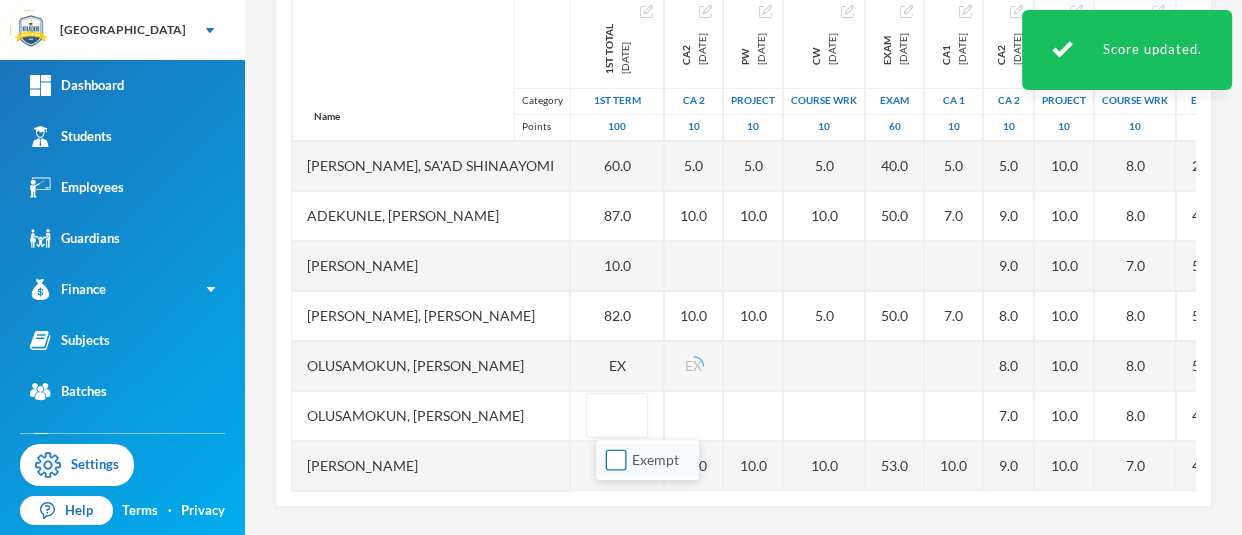 click on "Exempt" at bounding box center (616, 460) 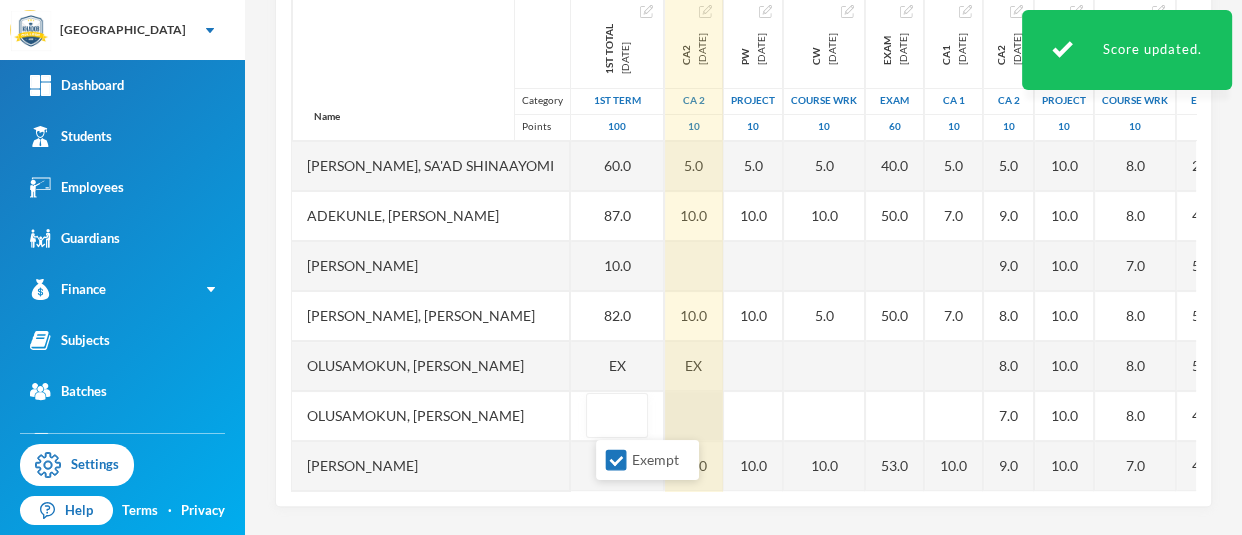 click on "Name   Category Points Abdul, Sa'ad Shinaayomi Adekunle, Sherifdeen Adegoke Barakat, Babalola Faruq, Alimi Olusamokun, Abdul-hafeez Abdul Olusamokun, Abdulqudus Oyewumi, Aliyah Ayomide Wakeel, Waliyi 1st Total 2024-11-23 1st Term 100 60.0 87.0 10.0 82.0 EX 93.0 72.0 CA2 2024-12-03 CA 2 10 5.0 10.0 10.0 EX 10.0 6.0 PW 2024-12-03 project 10 5.0 10.0 10.0 10.0 6.0 CW 2024-12-03 COURSE WRK 10 5.0 10.0 5.0 10.0 5.0 EXAM 2024-12-03 Exam 60 40.0 50.0 50.0 53.0 50.0 CA1 2024-12-03 CA 1 10 5.0 7.0 7.0 10.0 5.0 CA2 2025-03-04 CA 2 10 5.0 9.0 9.0 8.0 8.0 7.0 9.0 7.0 PW 2025-03-04 project 10 10.0 10.0 10.0 10.0 10.0 10.0 10.0 10.0 CW 2025-03-04 COURSE WRK 10 8.0 8.0 7.0 8.0 8.0 8.0 7.0 8.0 EXAM 2025-03-04 Exam 60 26.0 49.0 52.0 50.0 51.0 42.0 49.0 20.0 CA1 2025-03-04 CA 1 10 10.0 10.0 10.0 10.0 10.0 7.0 10.0 10.0 CA2 2025-06-03 CA 2 10 EX EX PW 2025-06-03 project 10 EX EX CW 2025-06-03 COURSE WRK 10 EX EX EXAM 2025-06-03 Exam 60 EX EX CA1 2025-06-03 CA 1 10 EX EX" at bounding box center [743, 241] 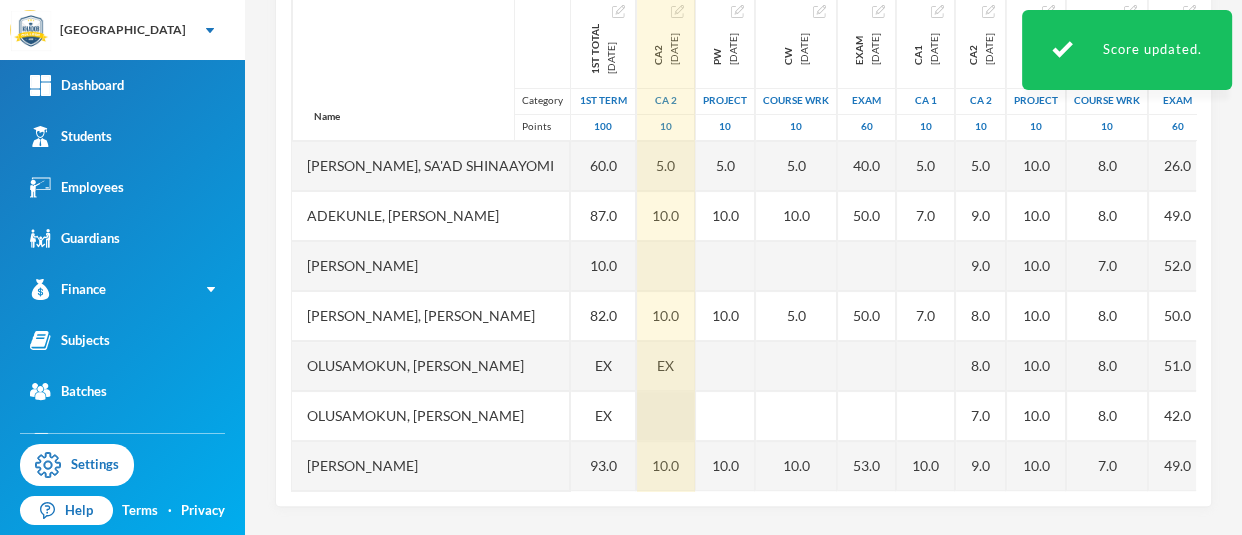 click at bounding box center (666, 416) 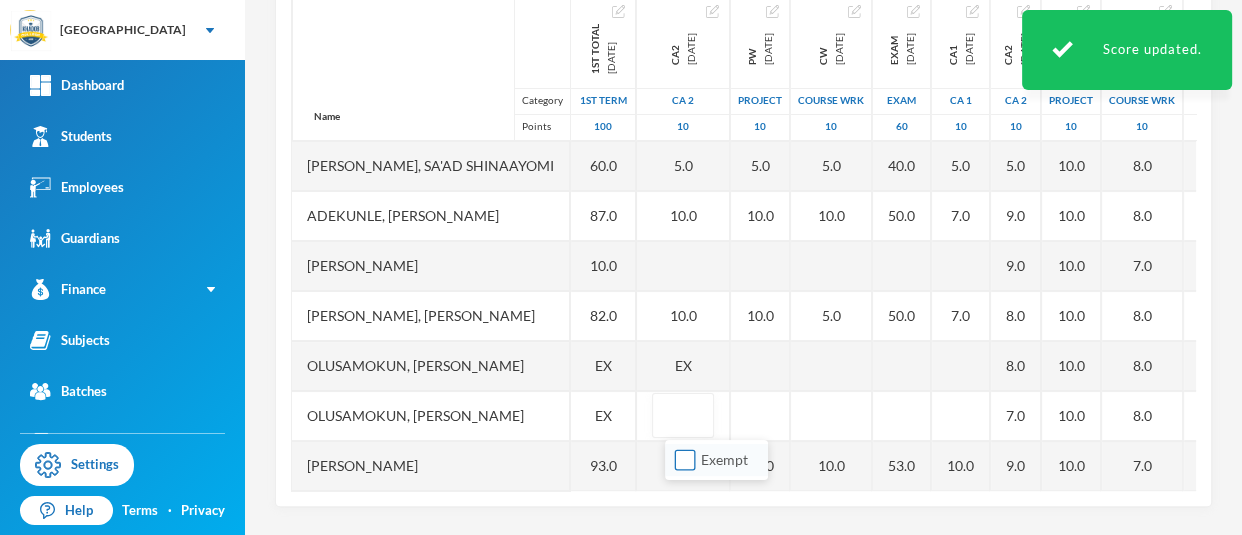 click on "Exempt" at bounding box center [685, 460] 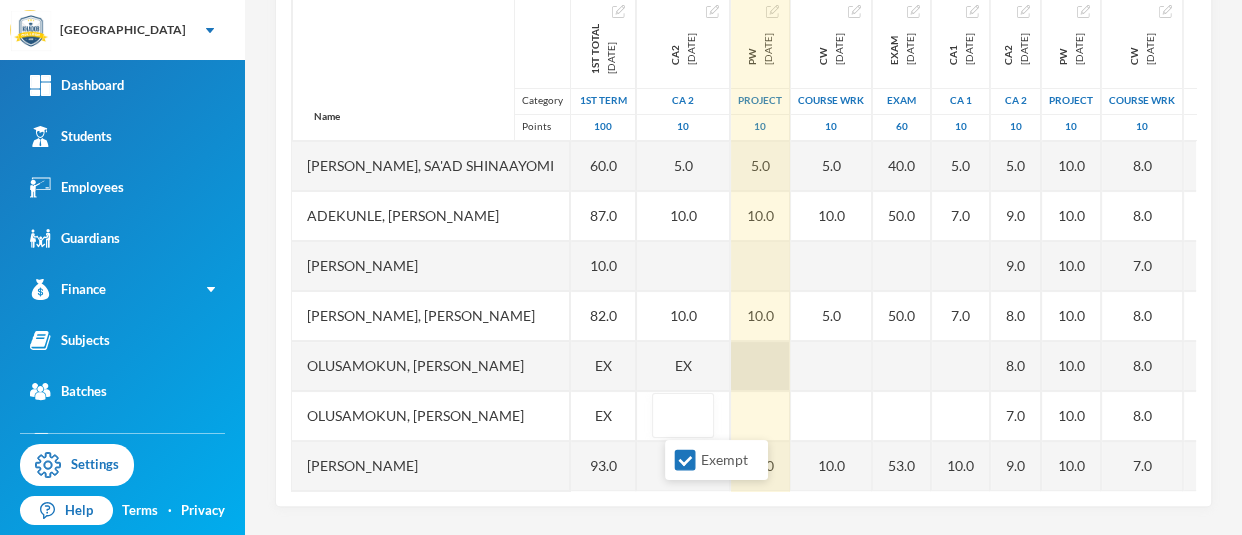 click at bounding box center (760, 366) 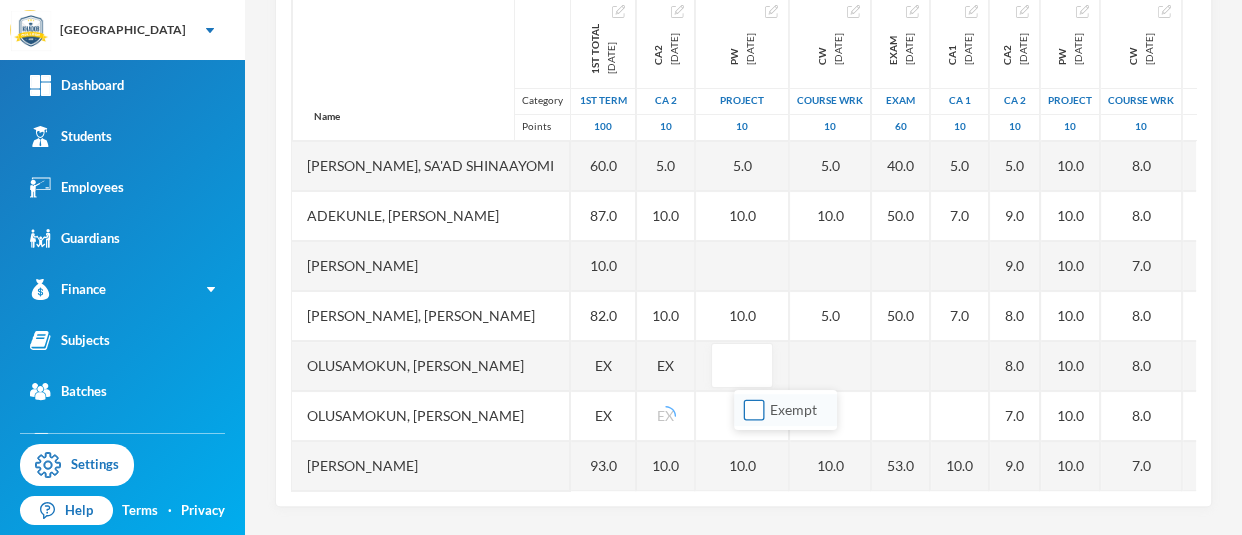 click on "Exempt" at bounding box center [754, 410] 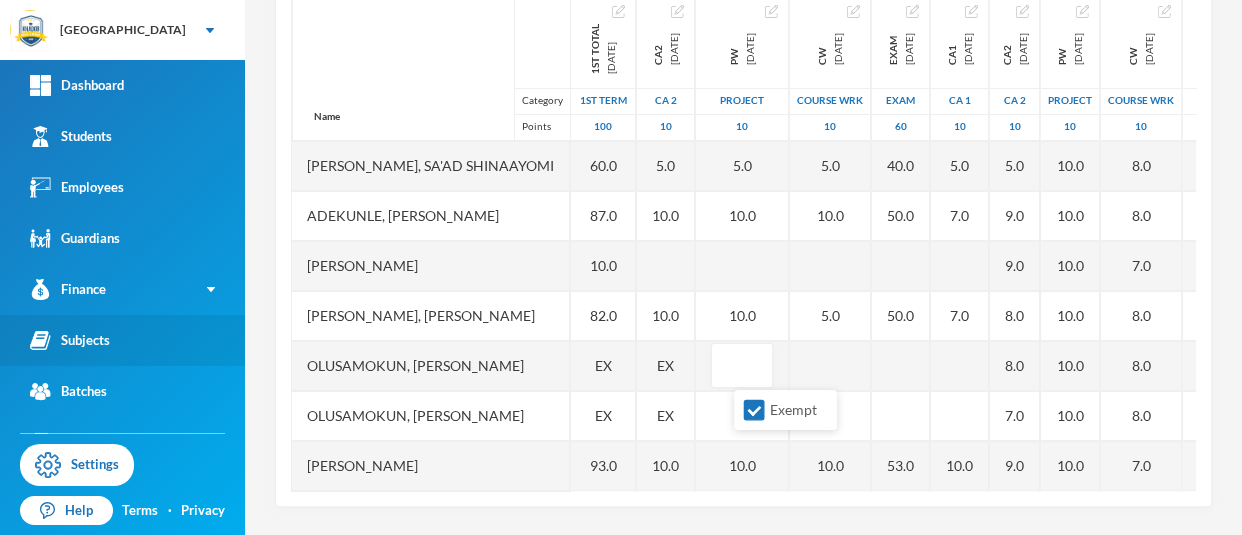 click on "Subjects" at bounding box center (70, 340) 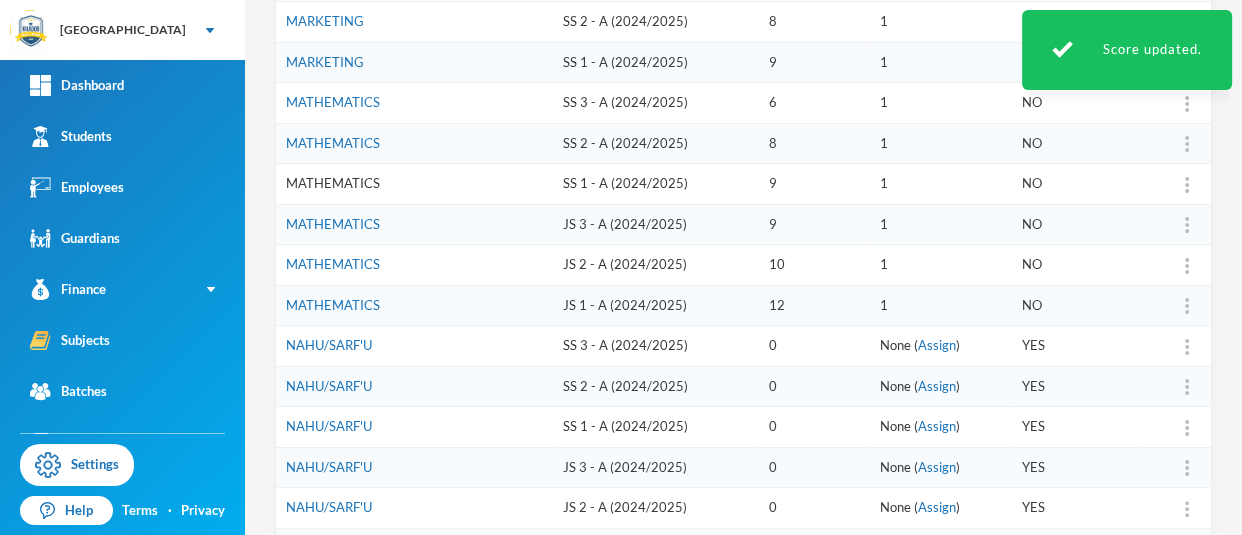 click on "MATHEMATICS" at bounding box center (333, 183) 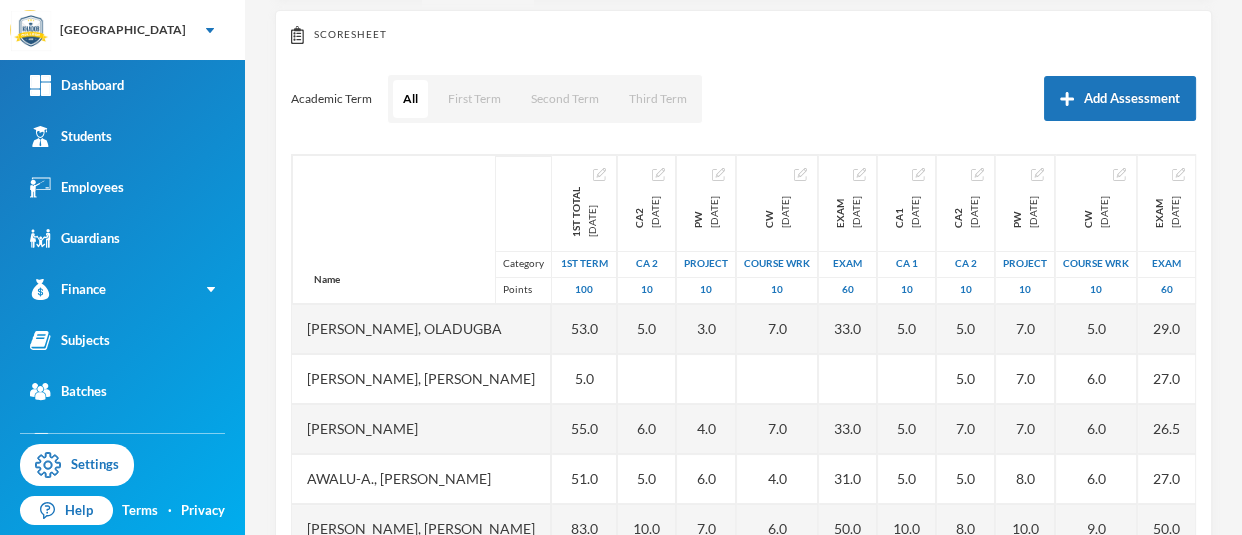 scroll, scrollTop: 375, scrollLeft: 0, axis: vertical 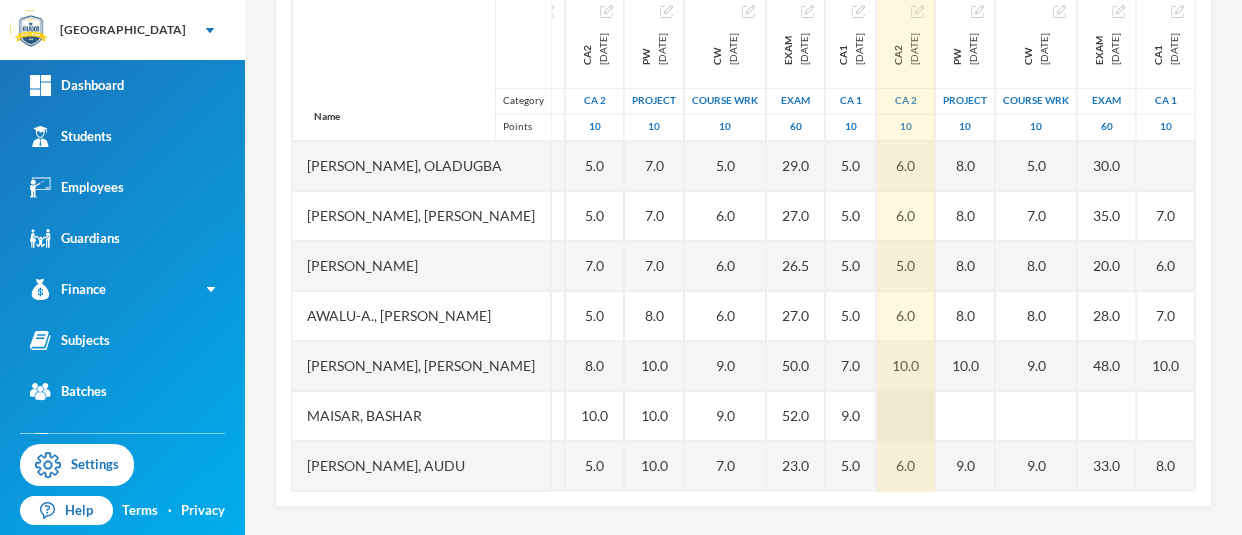 click at bounding box center [906, 416] 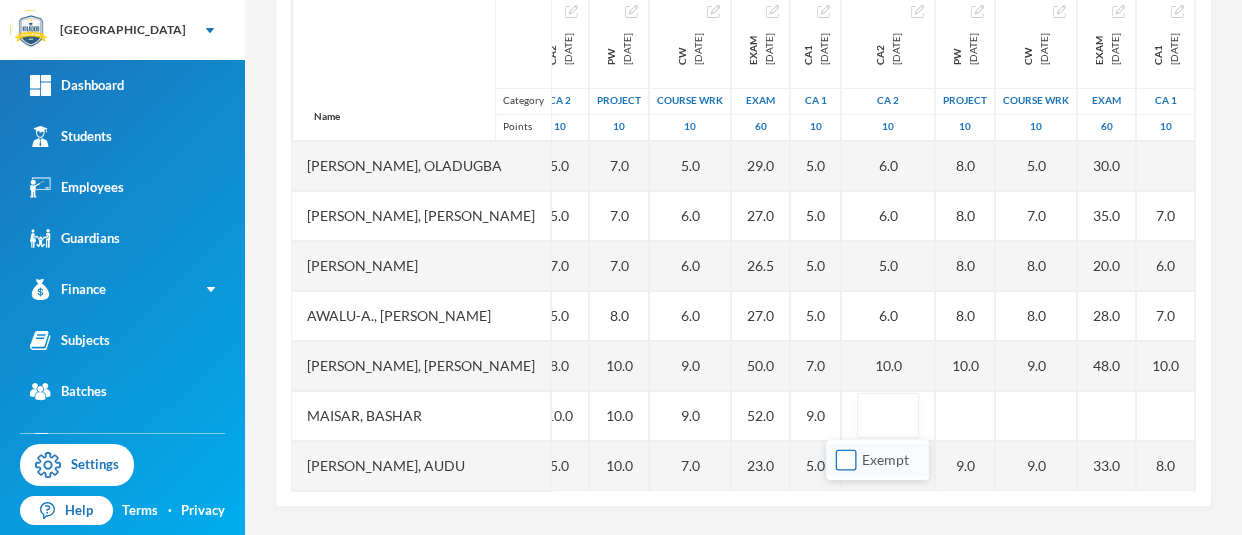 click on "Exempt" at bounding box center (846, 460) 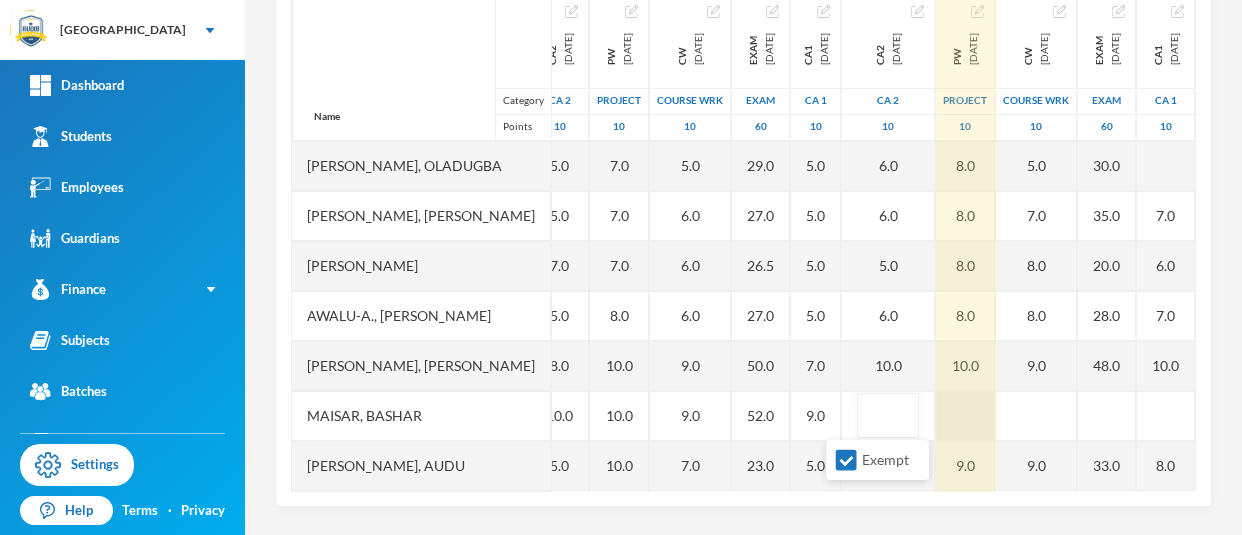 click at bounding box center (965, 416) 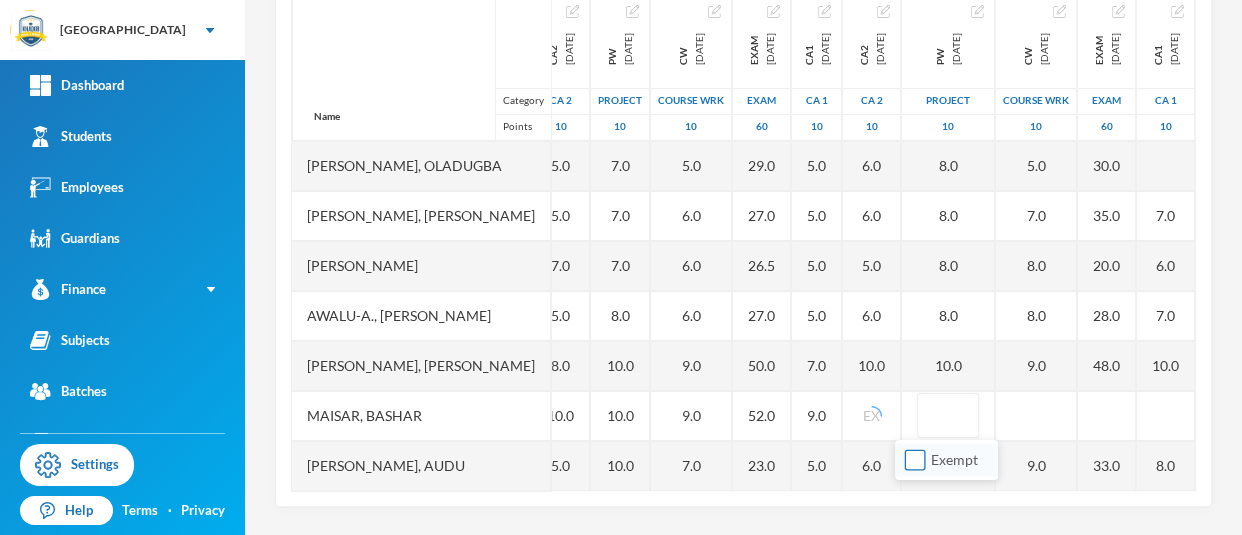 click on "Exempt" at bounding box center [915, 460] 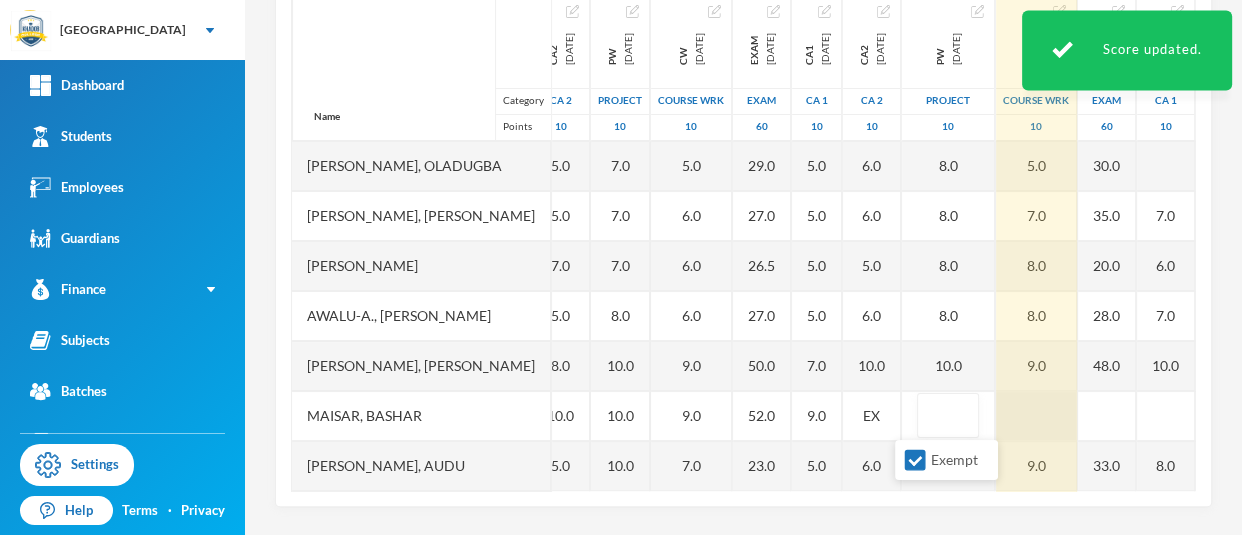 click at bounding box center (1036, 416) 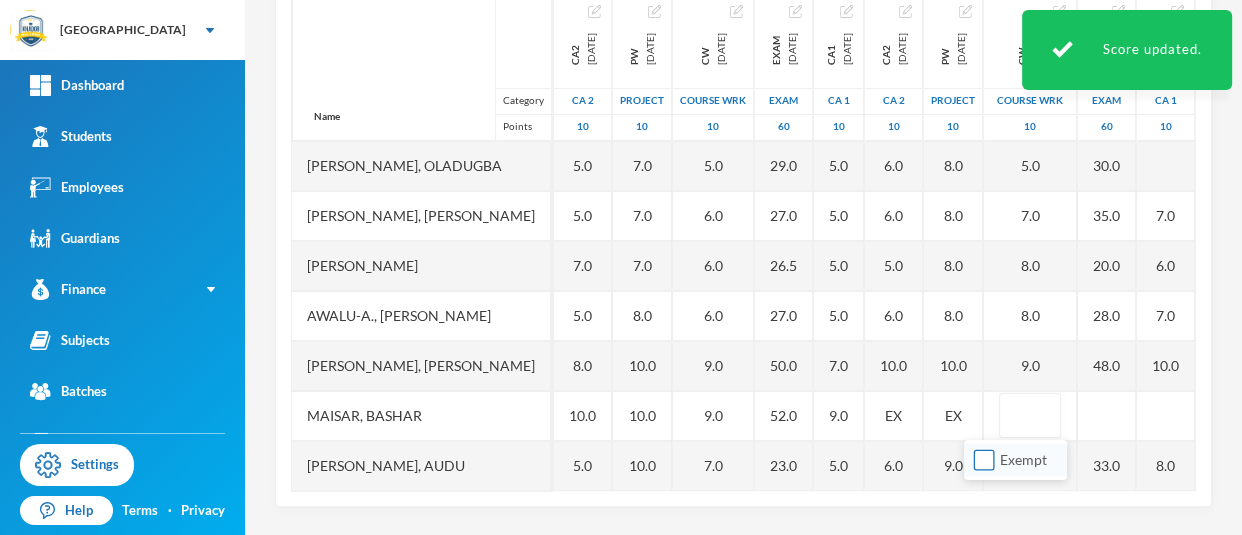 click on "Exempt" at bounding box center (984, 460) 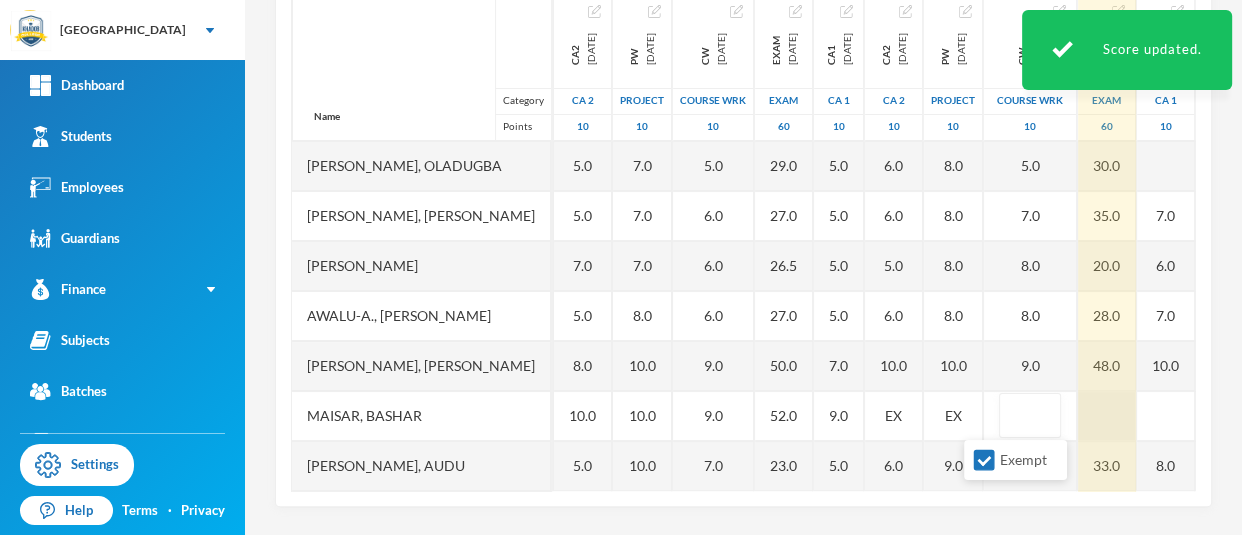 click at bounding box center (1107, 416) 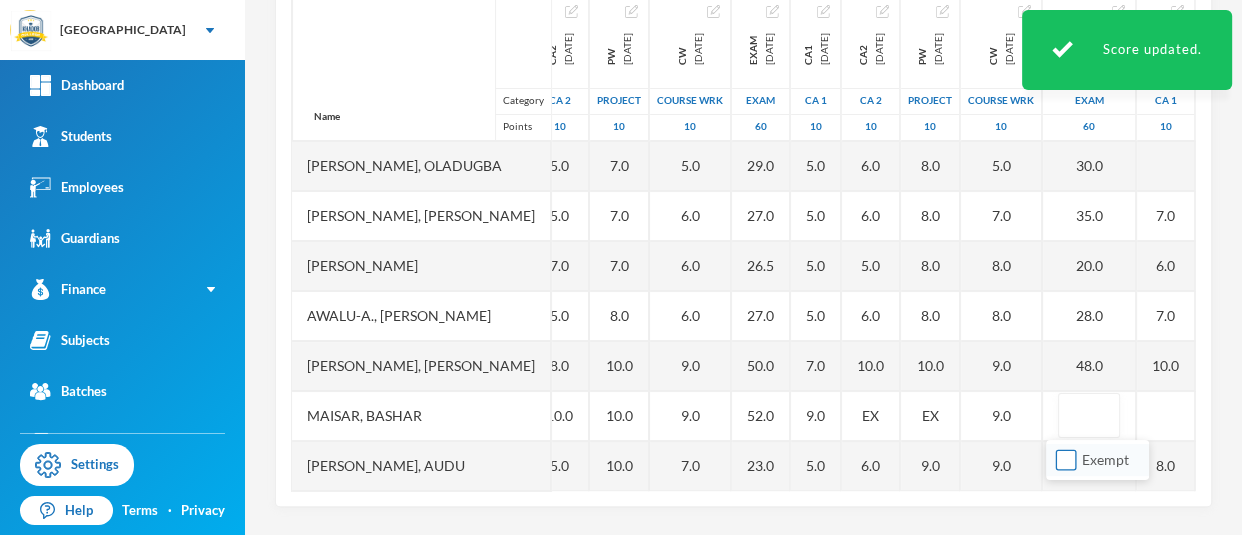 click on "Exempt" at bounding box center (1066, 460) 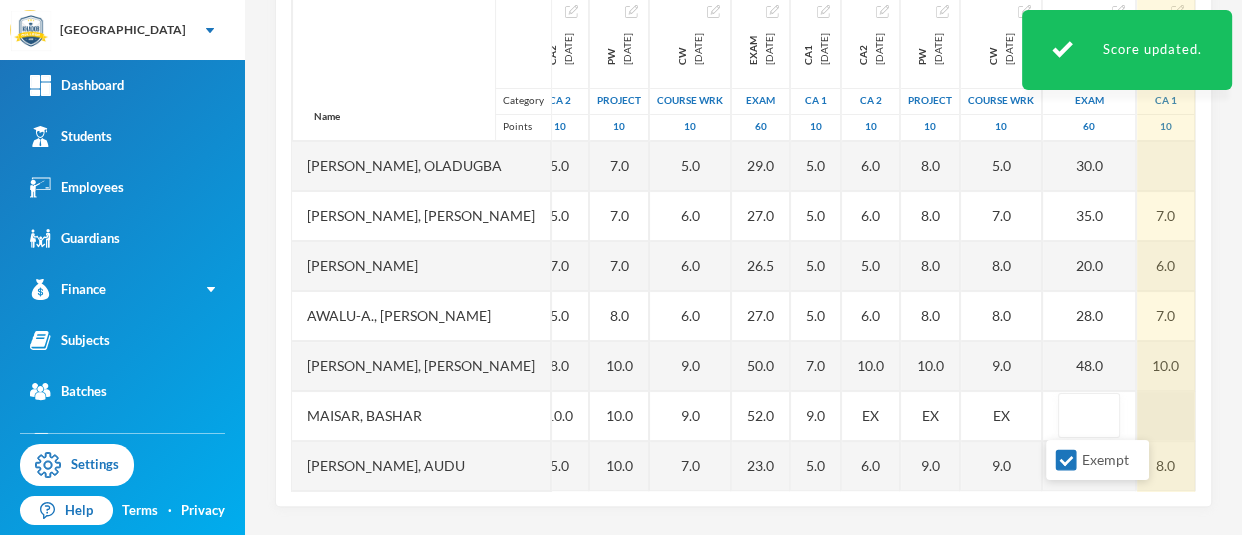 click at bounding box center (1166, 416) 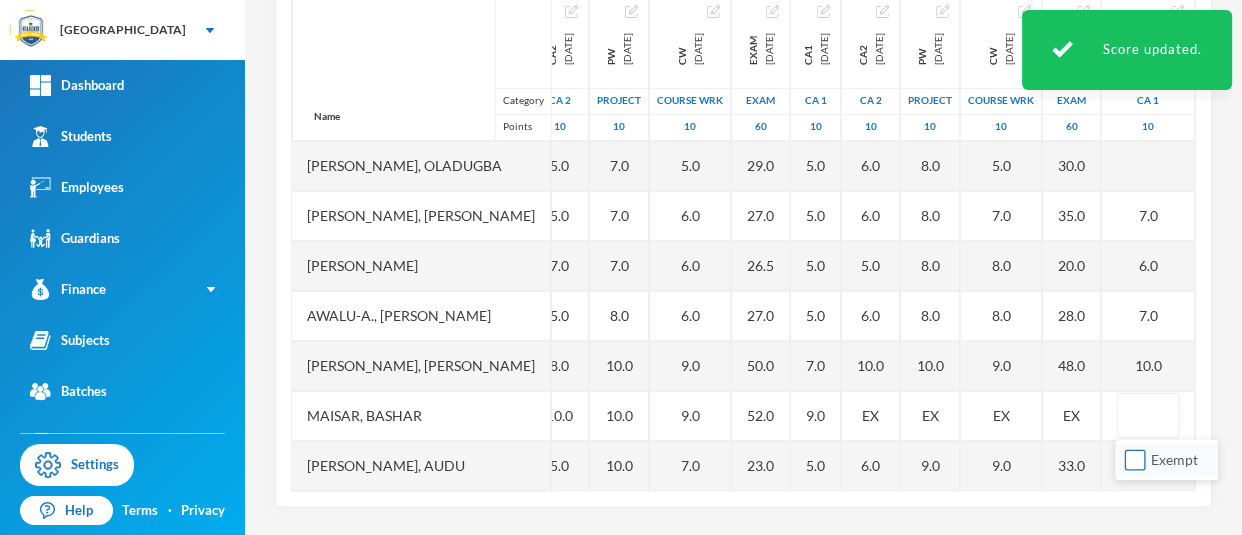click on "Exempt" at bounding box center [1135, 460] 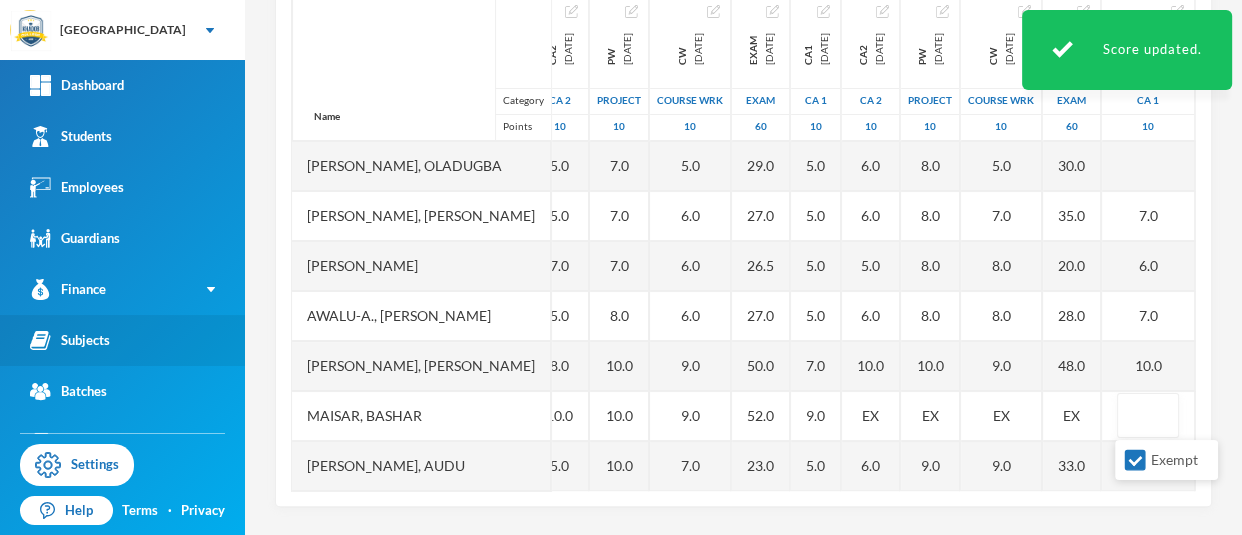 click on "Subjects" at bounding box center [70, 340] 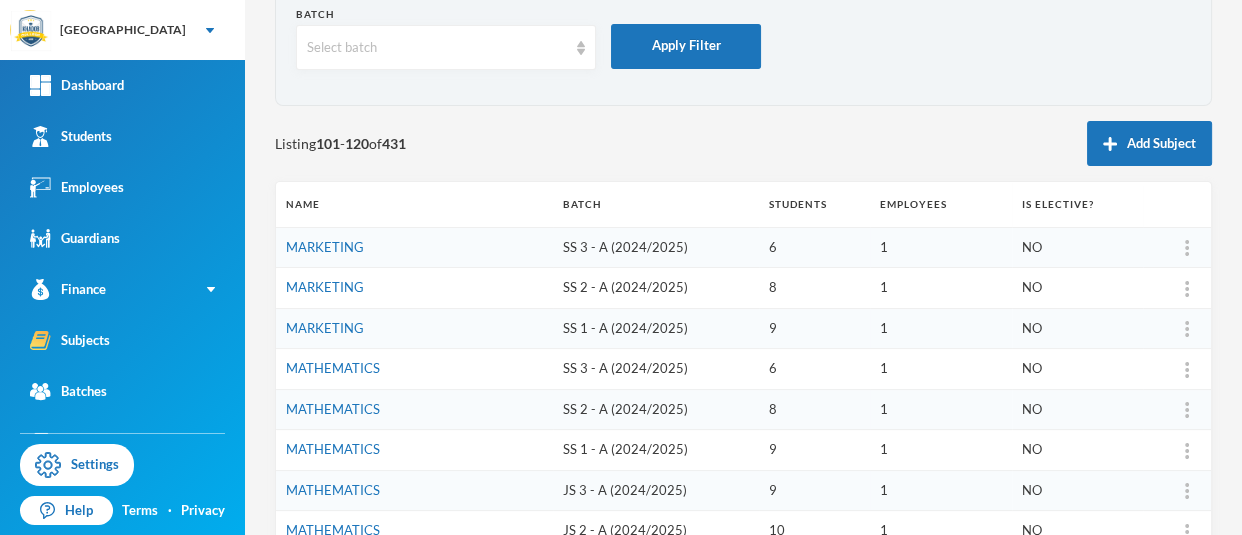 scroll, scrollTop: 116, scrollLeft: 0, axis: vertical 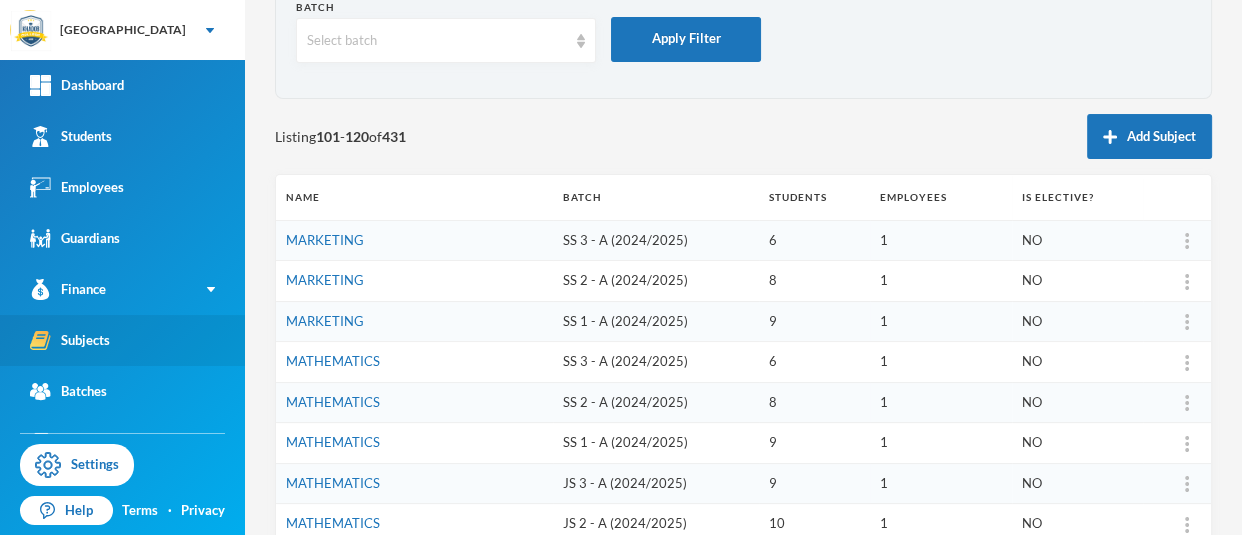 click on "Subjects" at bounding box center (70, 340) 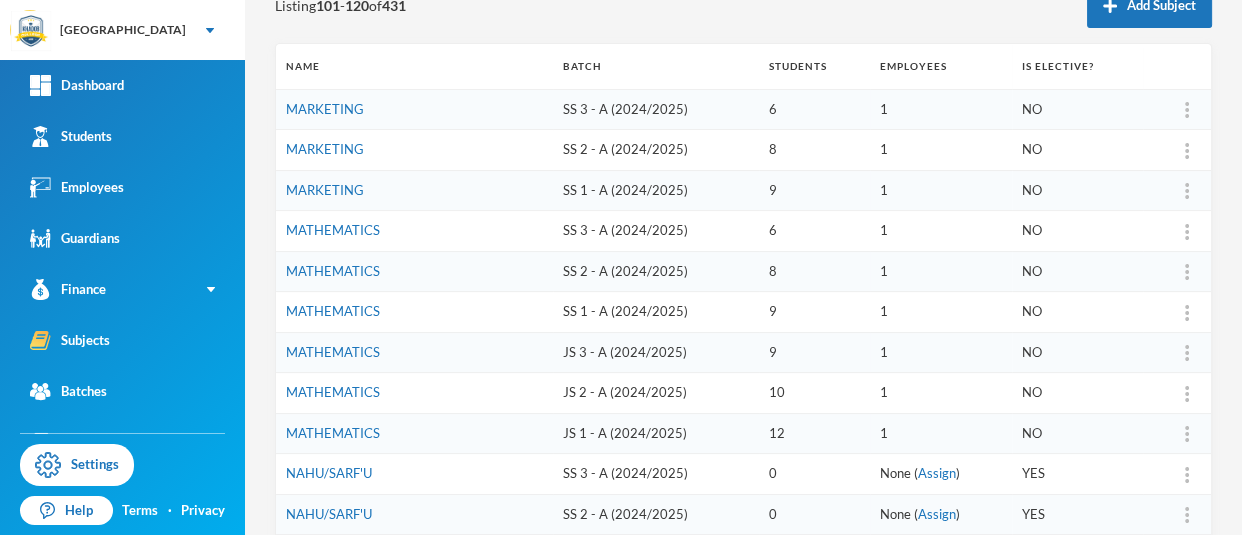 scroll, scrollTop: 242, scrollLeft: 0, axis: vertical 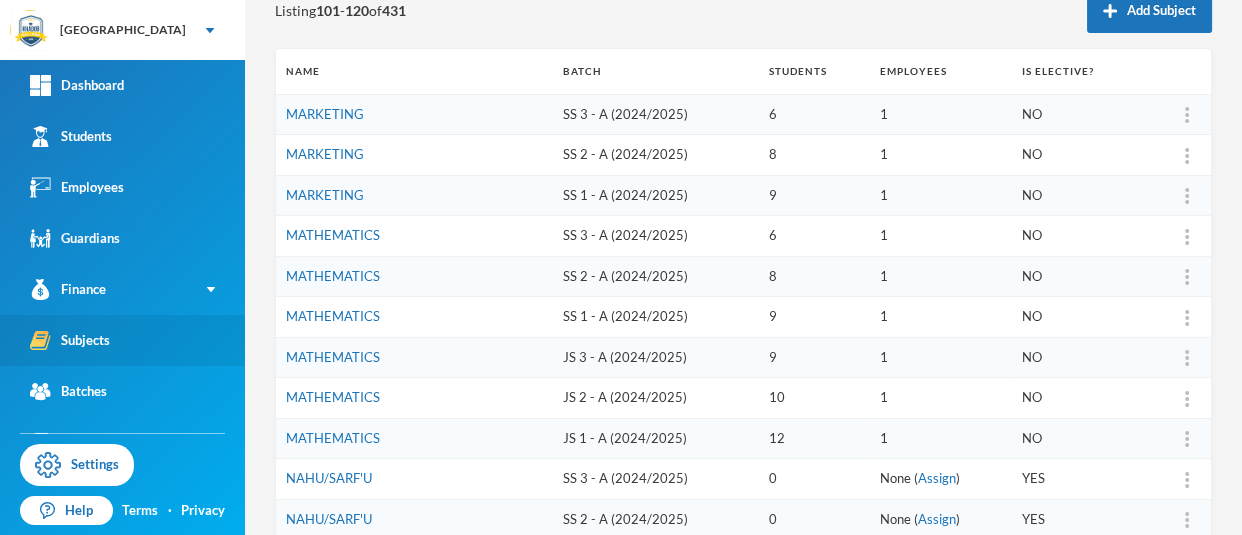 click on "Subjects" at bounding box center [70, 340] 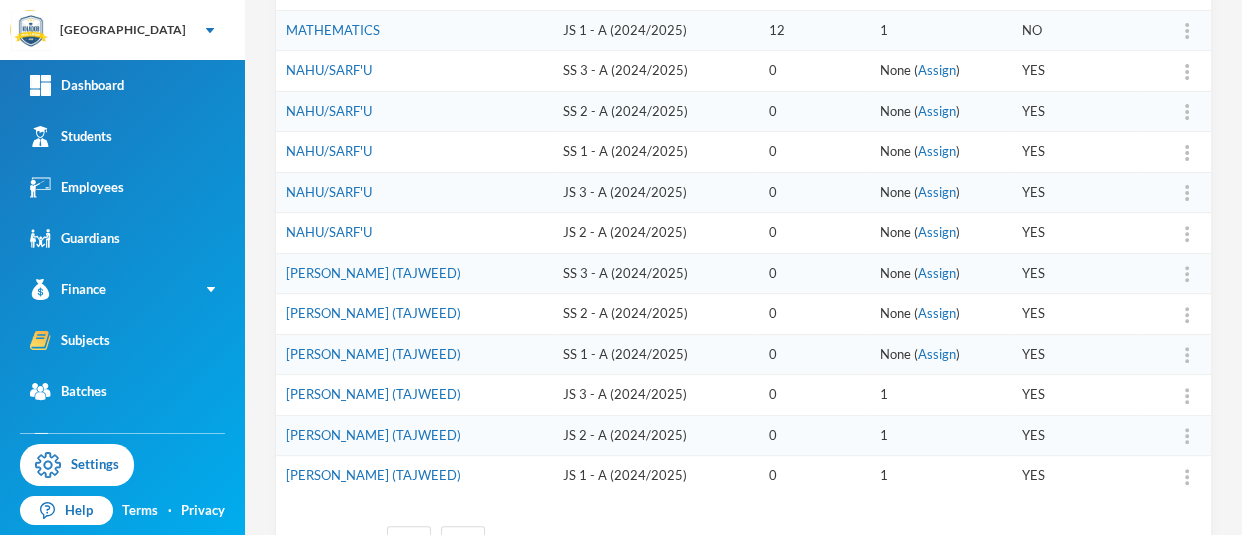 scroll, scrollTop: 731, scrollLeft: 0, axis: vertical 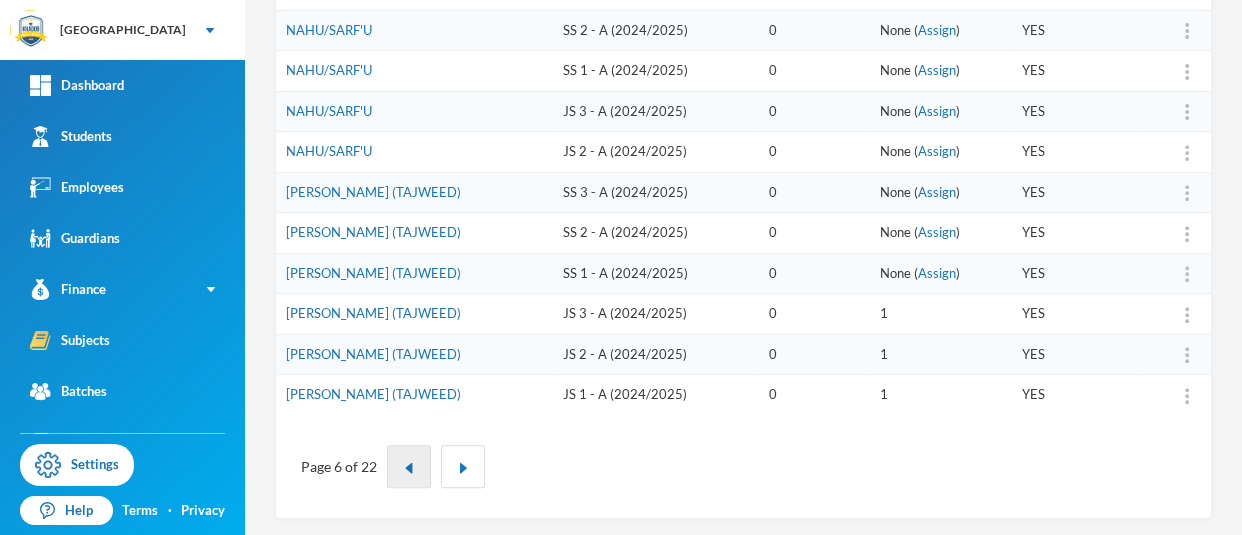 click at bounding box center (409, 468) 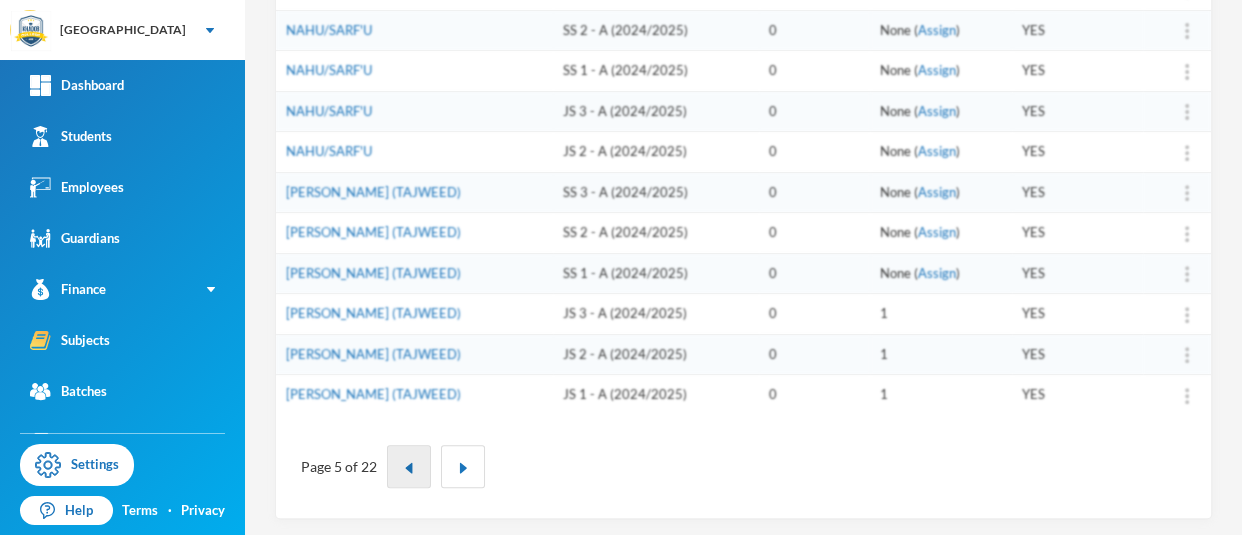 click at bounding box center (409, 468) 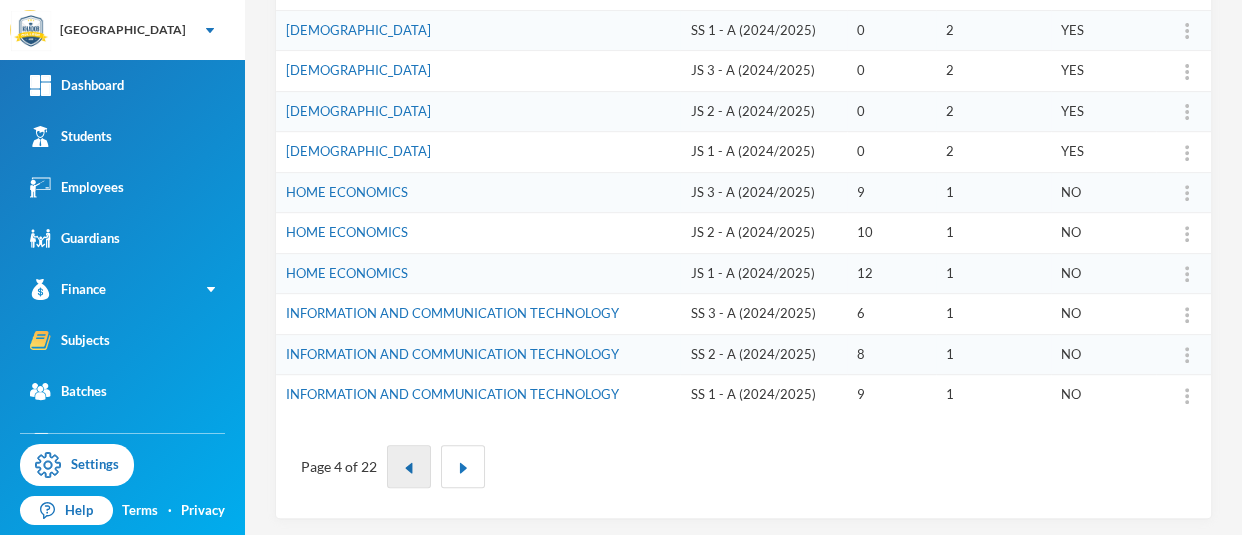 click at bounding box center [409, 468] 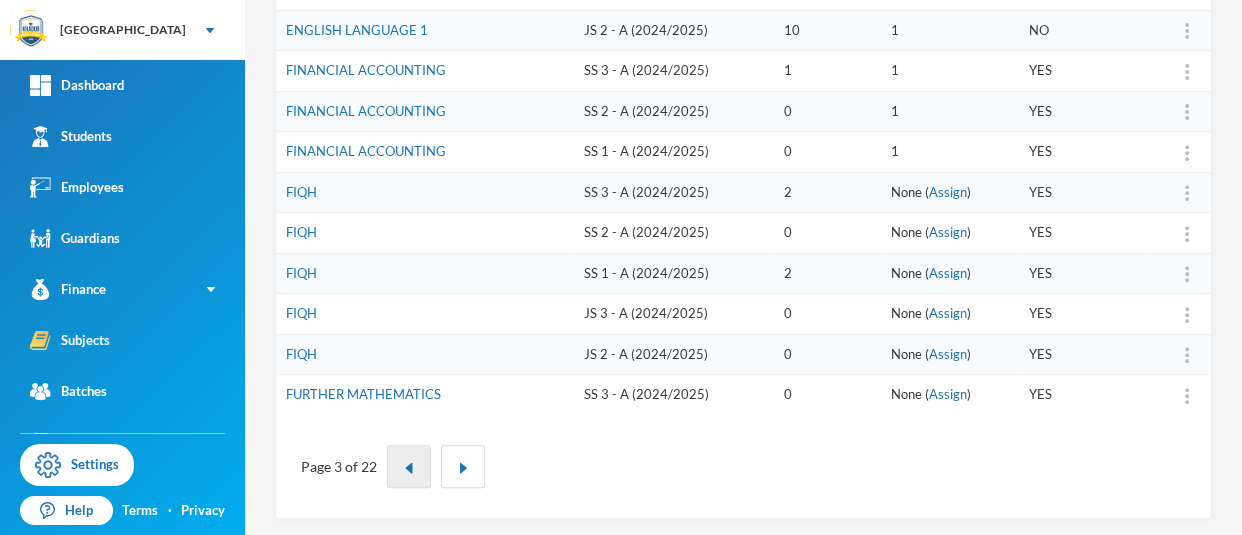 click at bounding box center (409, 468) 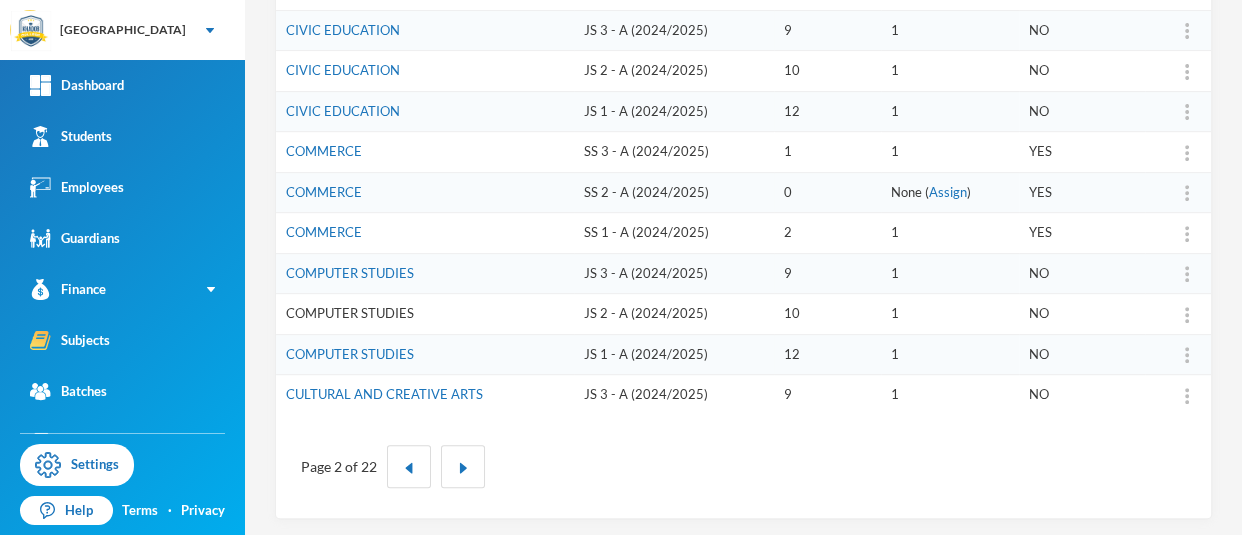 click on "COMPUTER STUDIES" at bounding box center (350, 313) 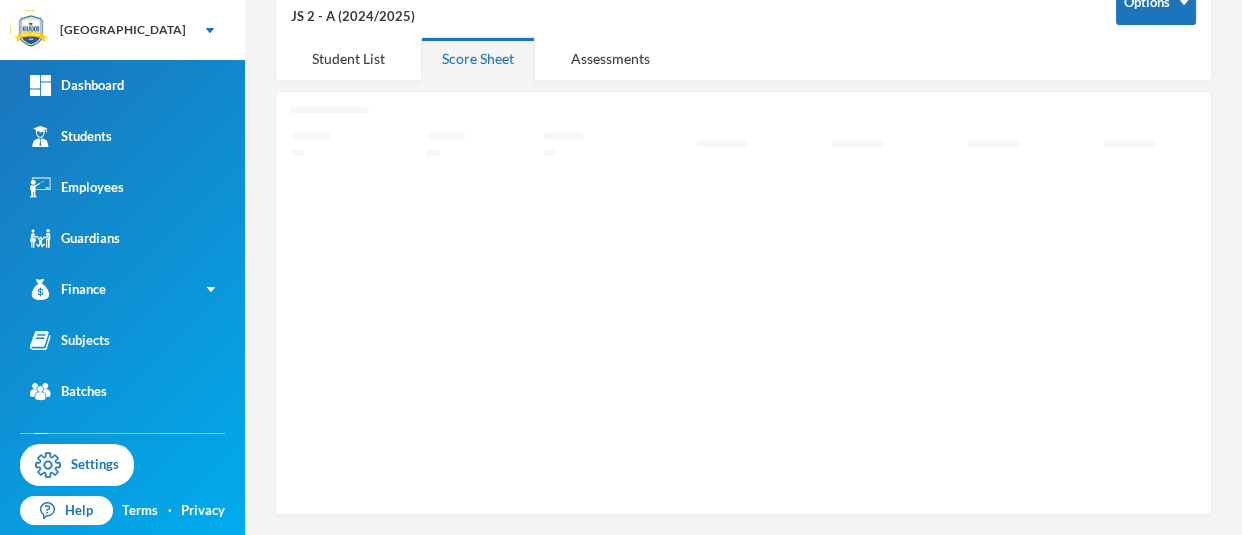scroll, scrollTop: 125, scrollLeft: 0, axis: vertical 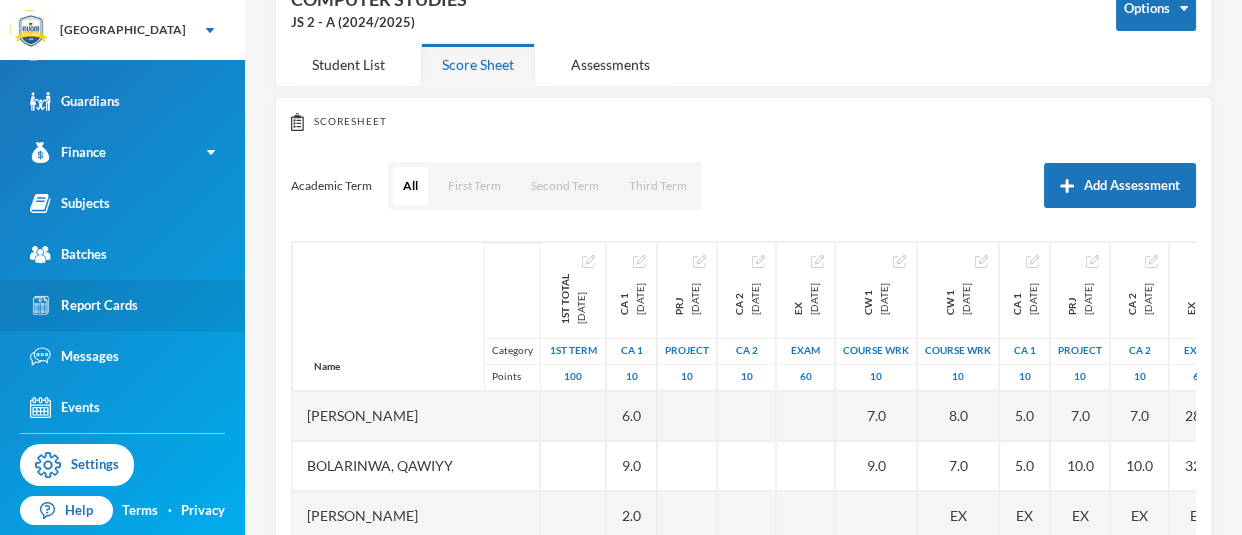 click on "Report Cards" at bounding box center (84, 305) 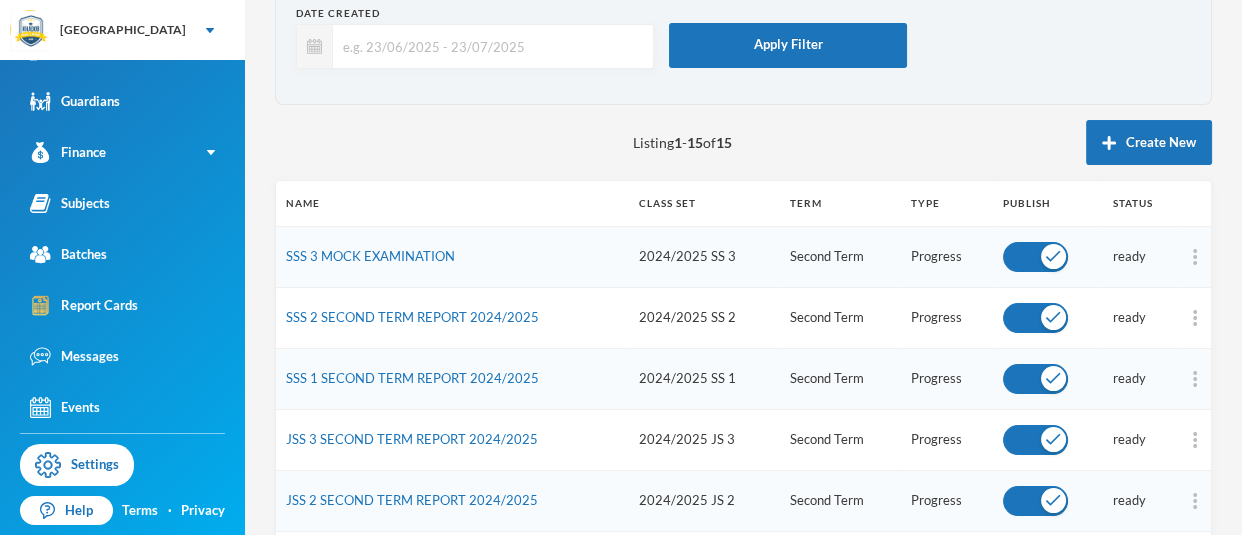 scroll, scrollTop: 0, scrollLeft: 0, axis: both 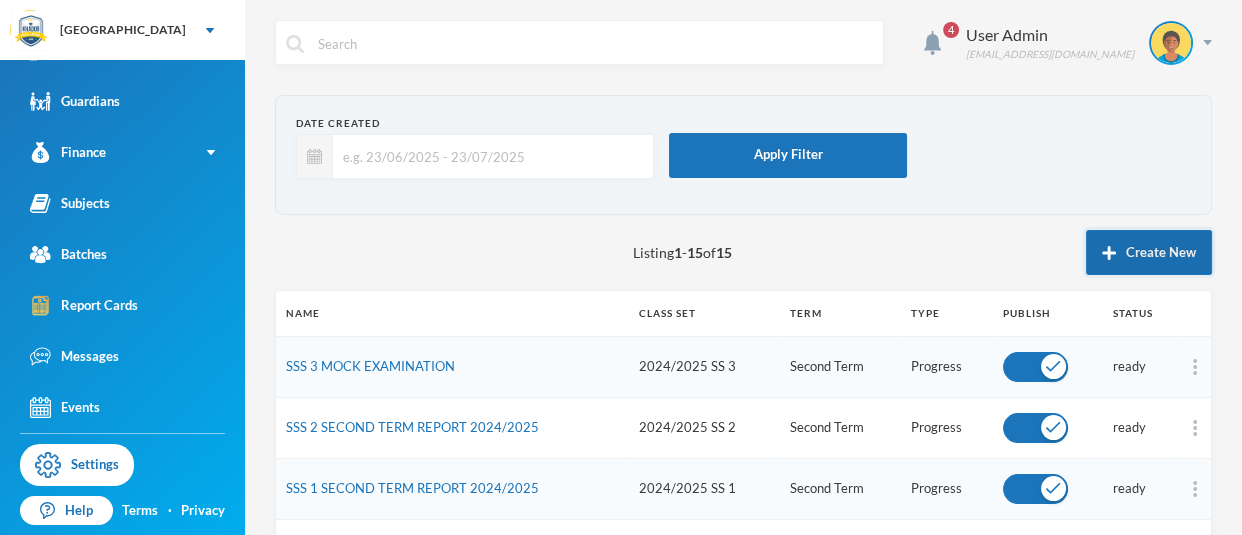 click on "Create New" at bounding box center (1149, 252) 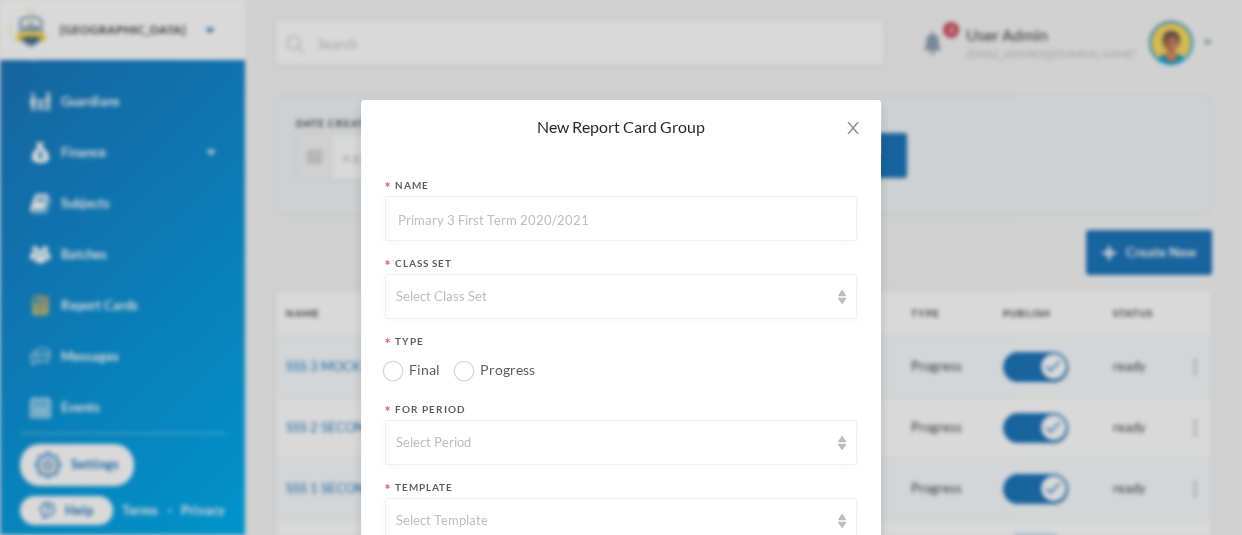 click at bounding box center [621, 219] 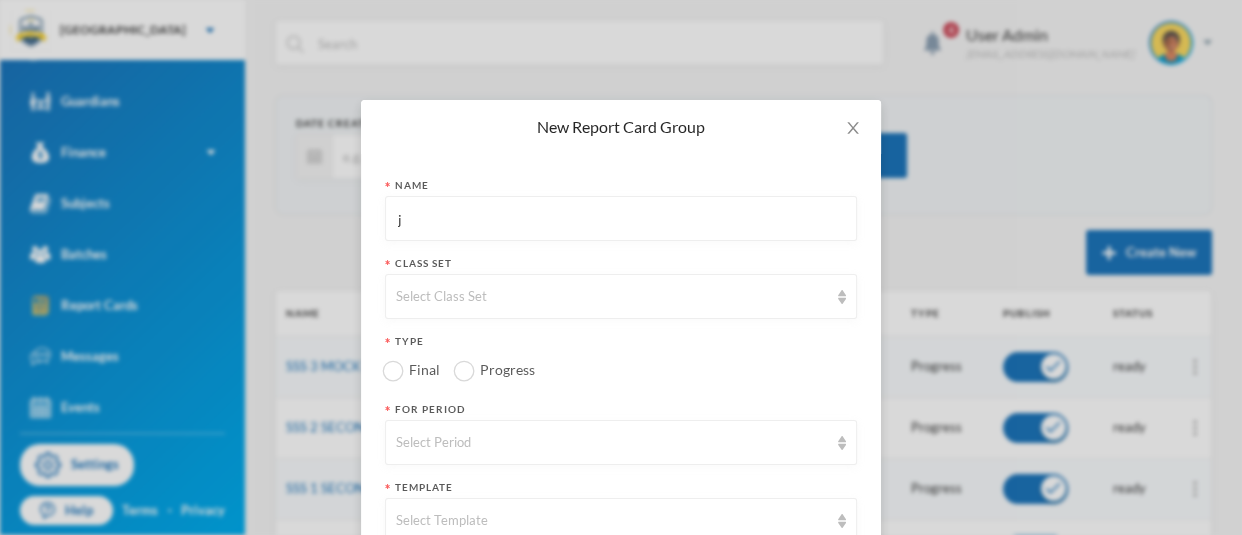 type on "j" 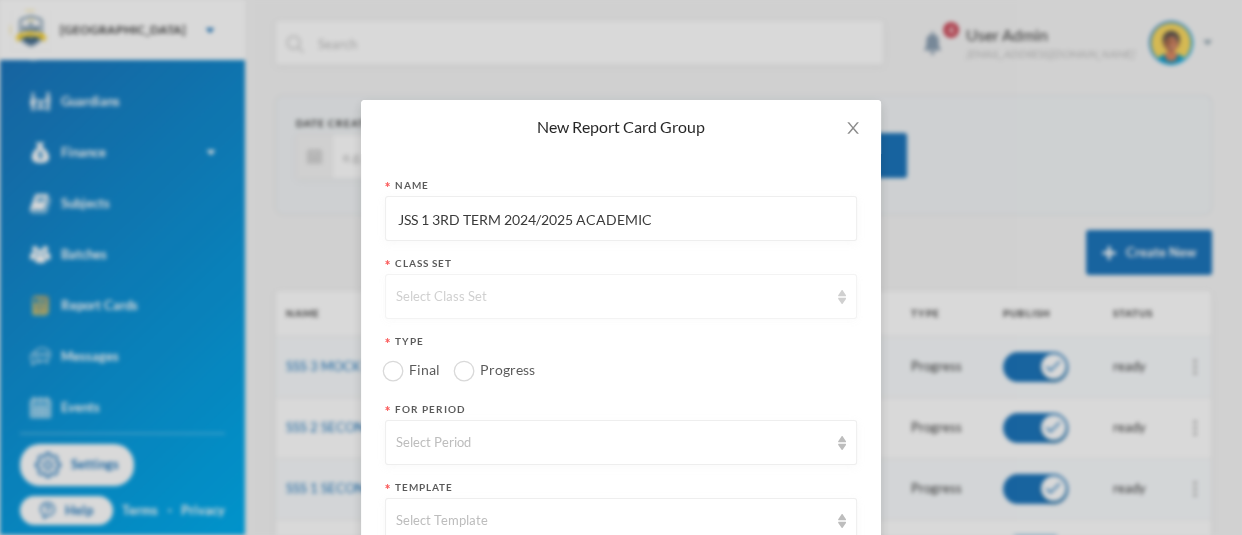 type on "JSS 1 3RD TERM 2024/2025 ACADEMIC" 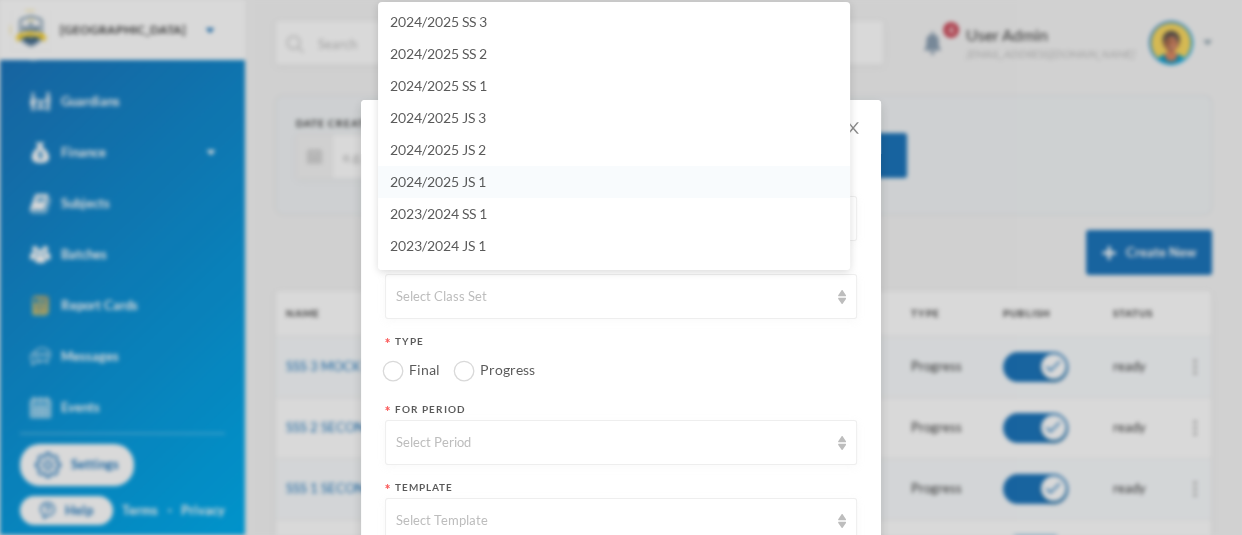 click on "2024/2025 JS 1" at bounding box center (438, 181) 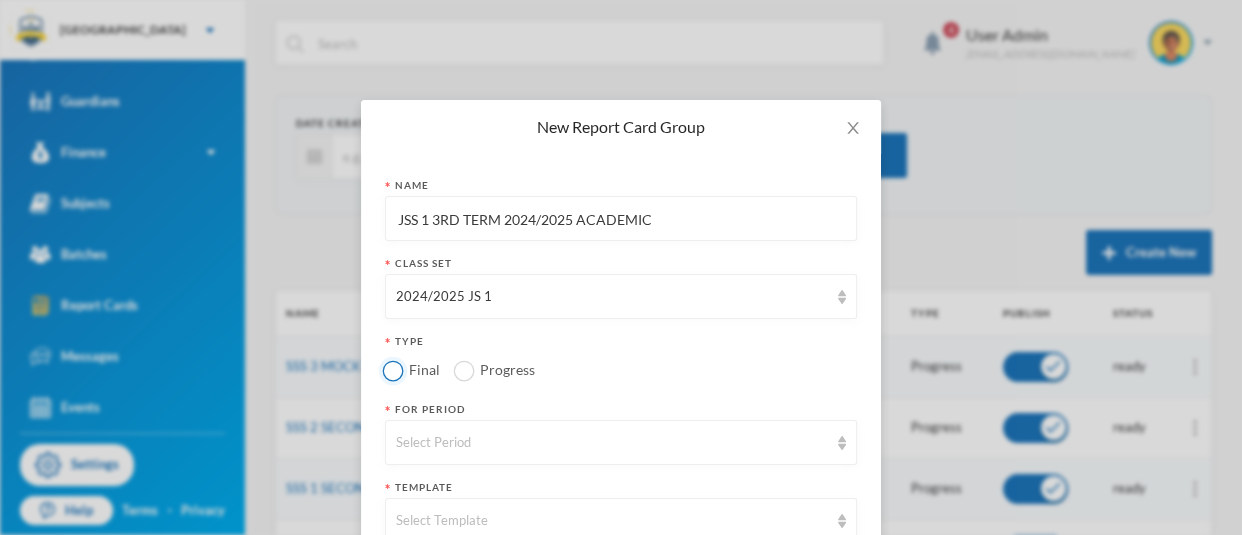 click on "Final" at bounding box center (393, 370) 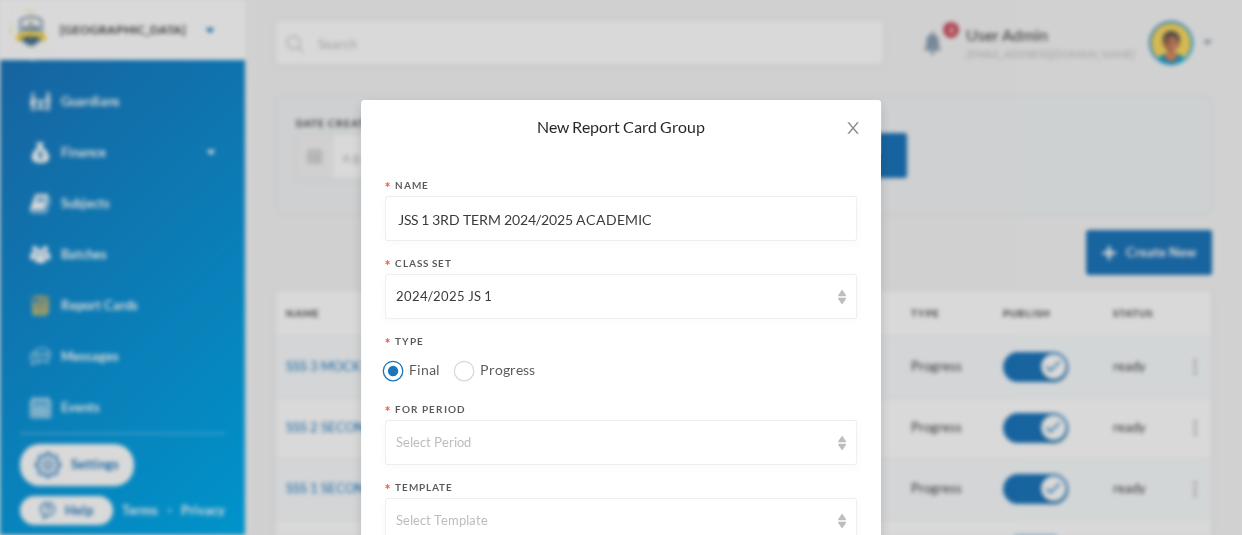 scroll, scrollTop: 130, scrollLeft: 0, axis: vertical 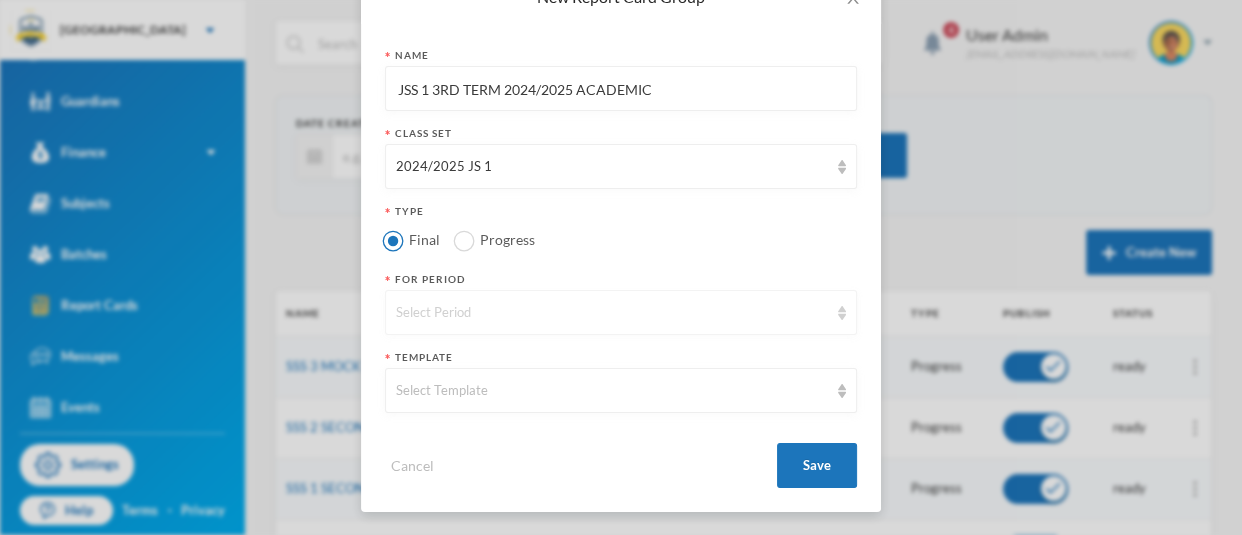 click on "Select Period" at bounding box center (621, 312) 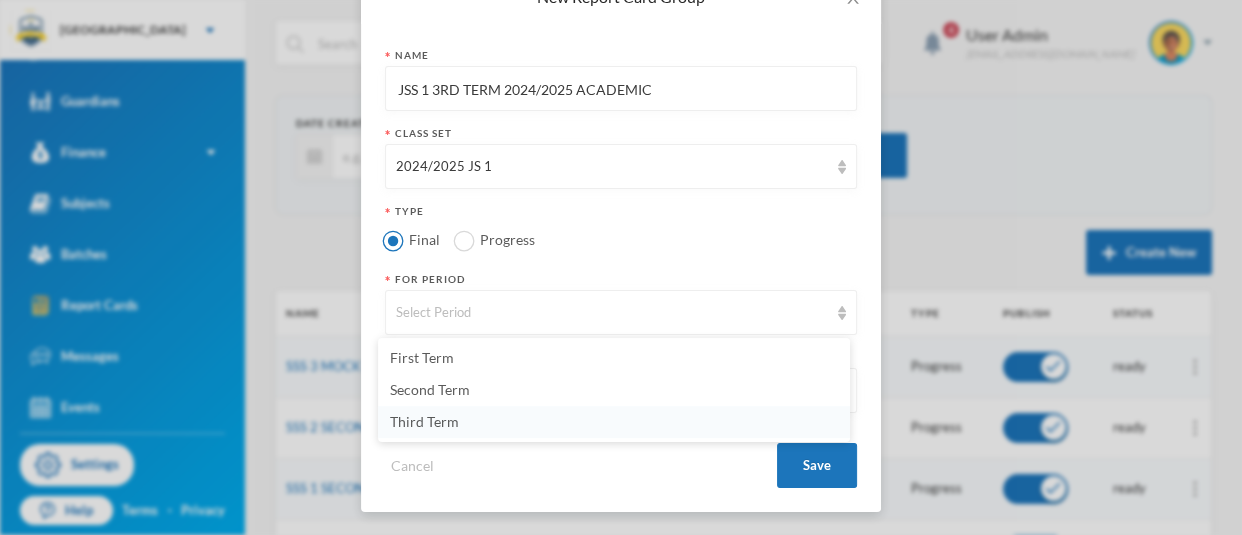 click on "Third Term" at bounding box center [424, 421] 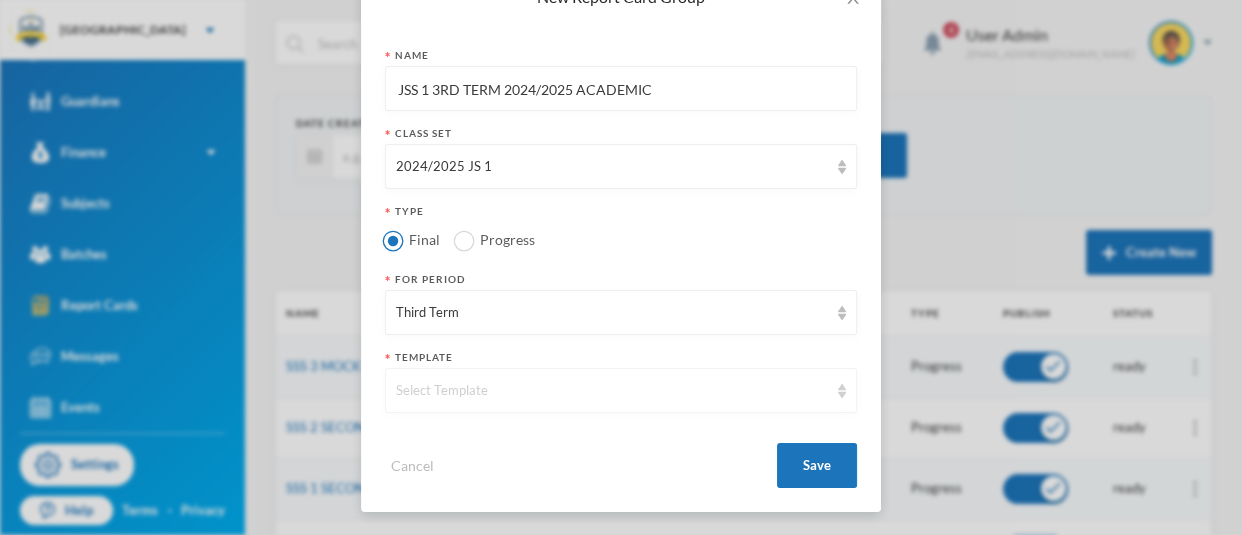 click on "Select Template" at bounding box center [612, 391] 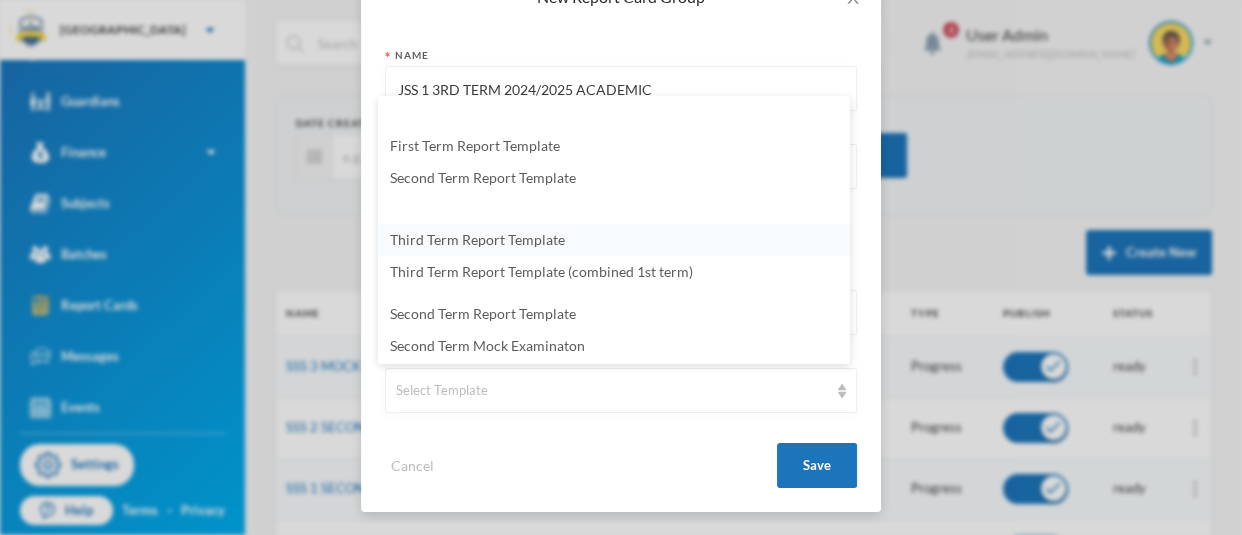 click on "Third Term Report Template" at bounding box center (477, 239) 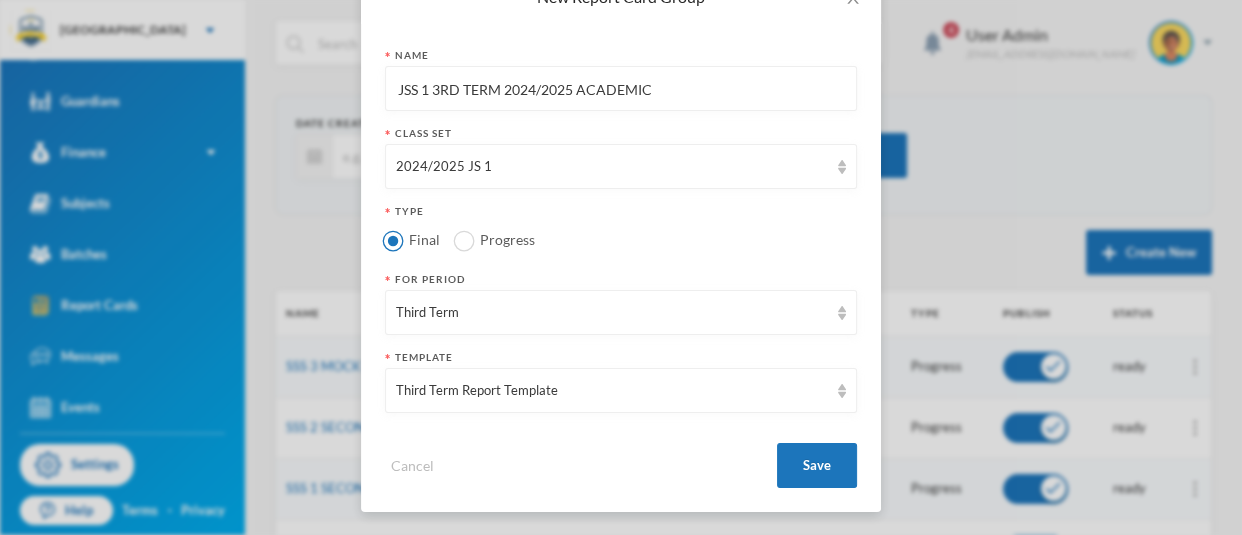 click on "Progress" at bounding box center (507, 239) 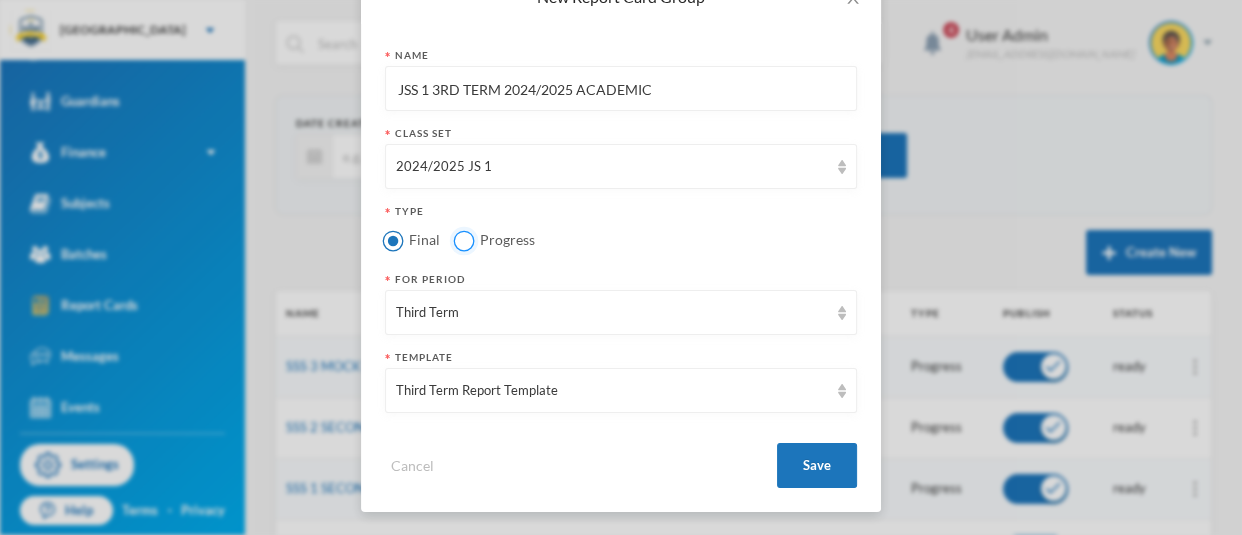 radio on "true" 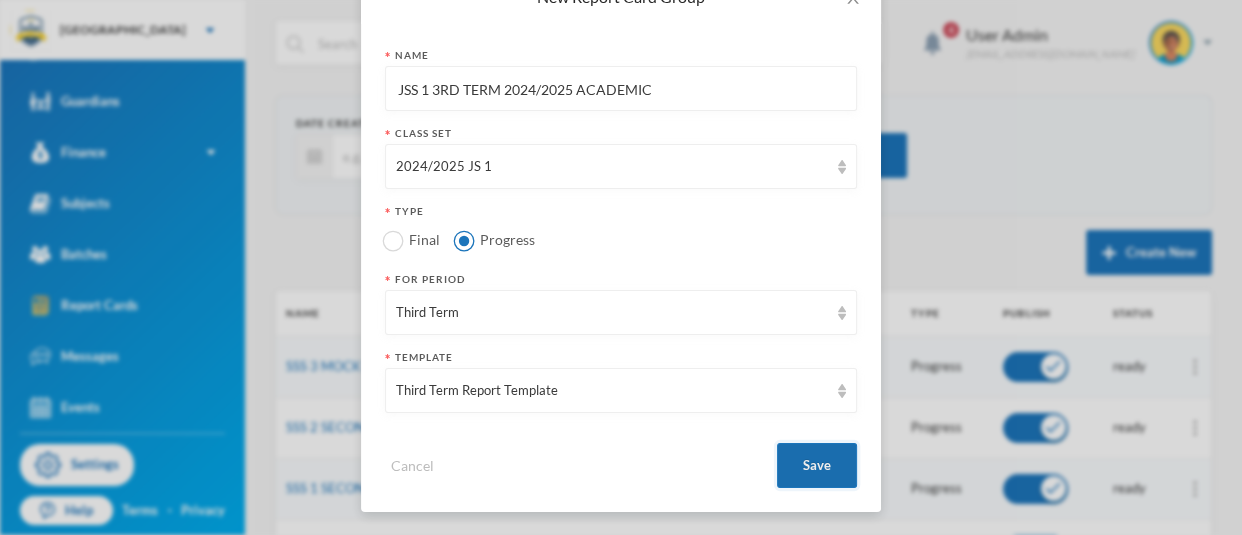 click on "Save" at bounding box center (817, 465) 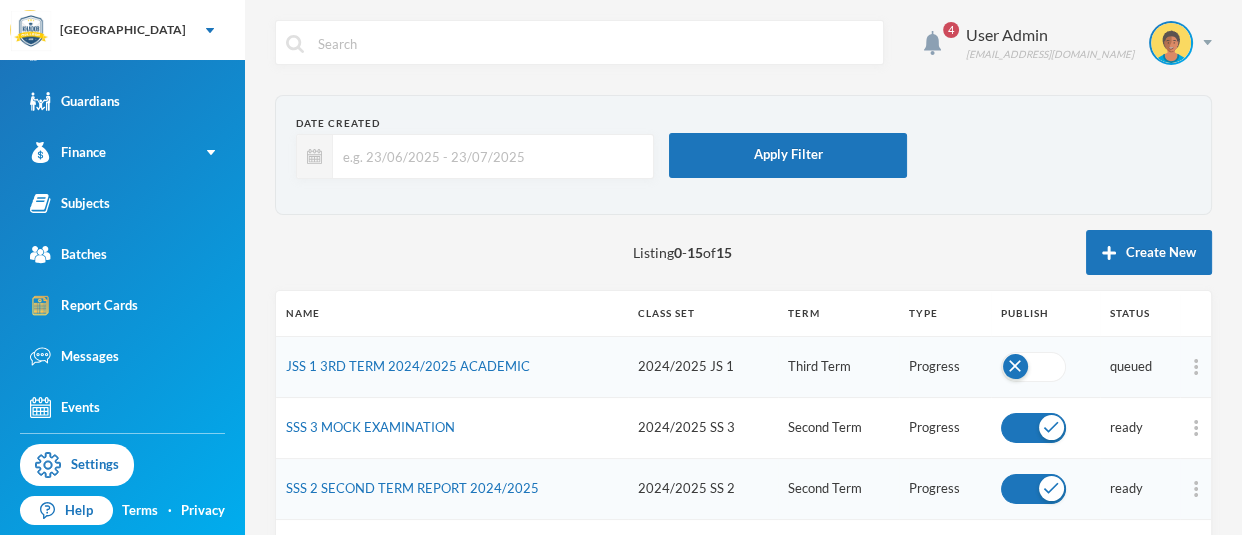 scroll, scrollTop: 30, scrollLeft: 0, axis: vertical 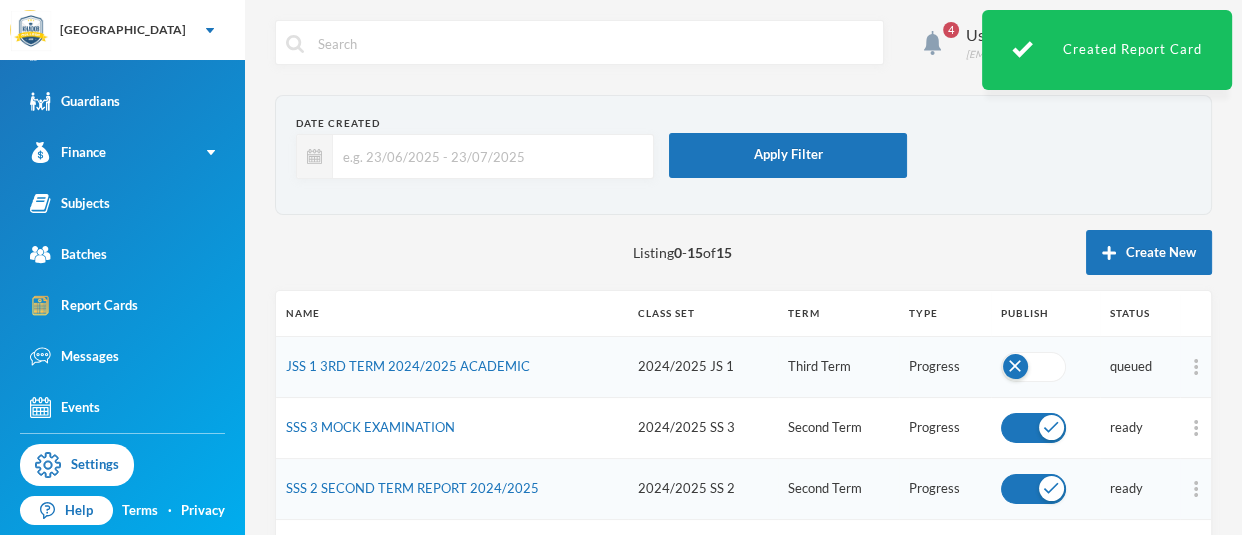 click at bounding box center (1033, 367) 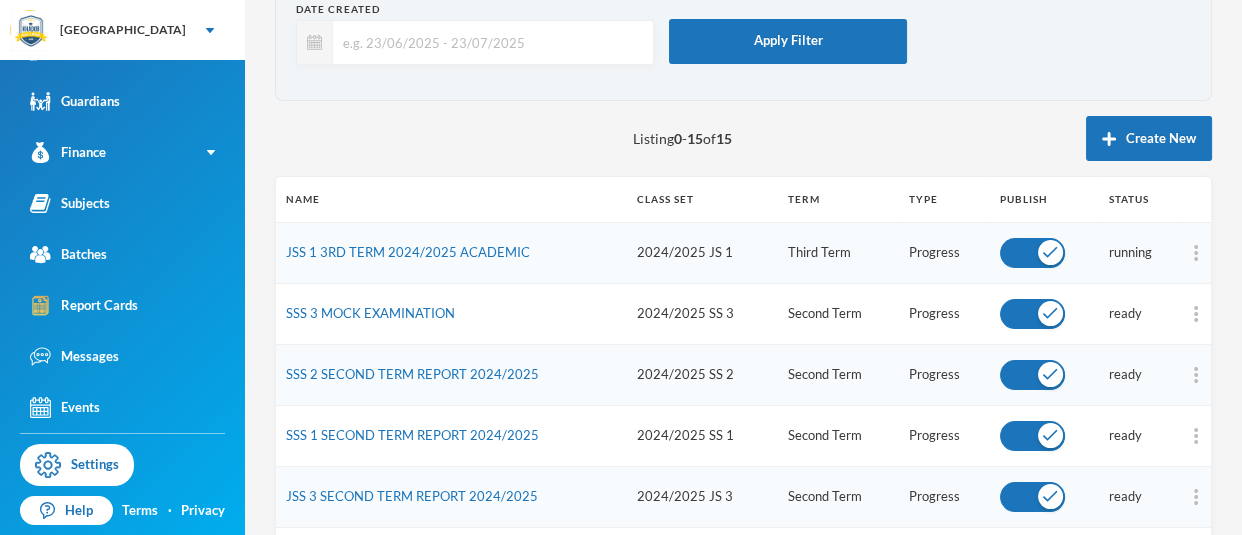 scroll, scrollTop: 93, scrollLeft: 0, axis: vertical 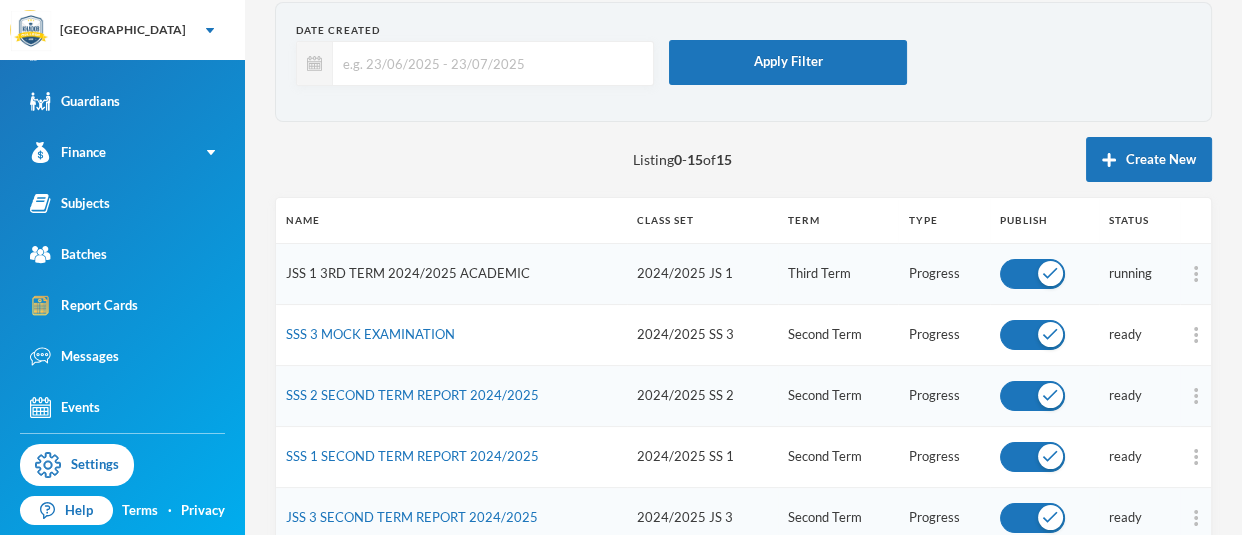 click on "JSS 1 3RD TERM 2024/2025 ACADEMIC" at bounding box center (408, 273) 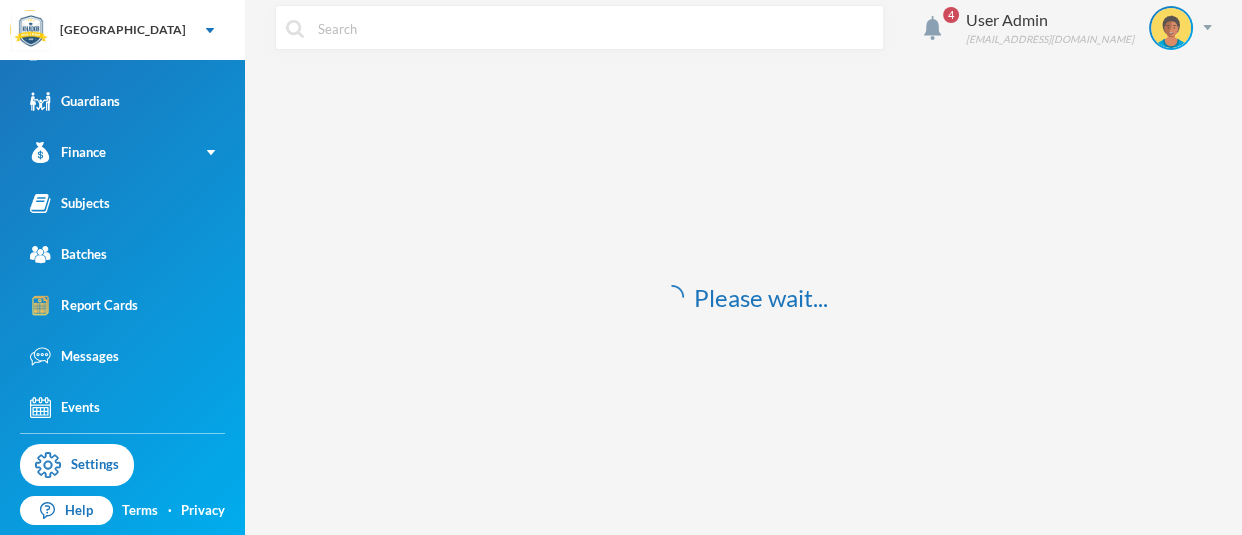scroll, scrollTop: 15, scrollLeft: 0, axis: vertical 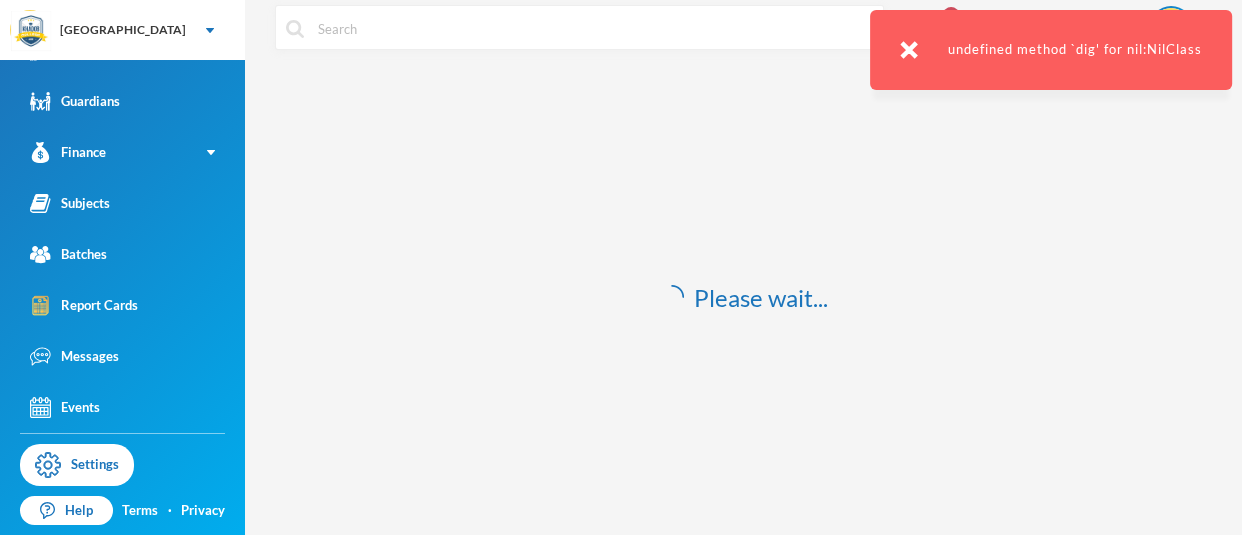 click at bounding box center [909, 50] 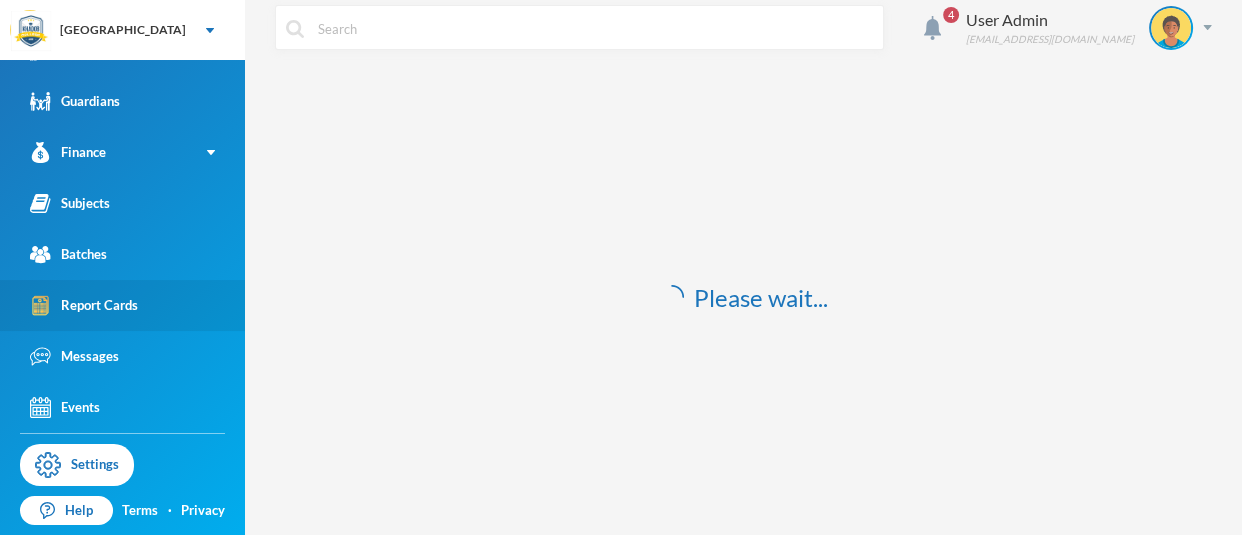 click on "Report Cards" at bounding box center [84, 305] 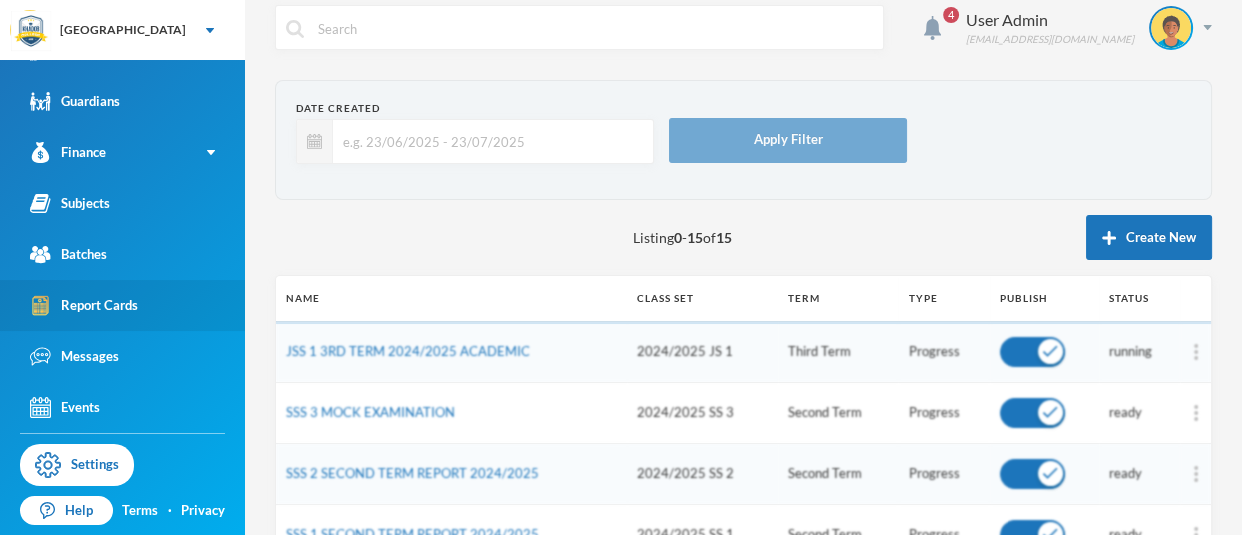 scroll, scrollTop: 93, scrollLeft: 0, axis: vertical 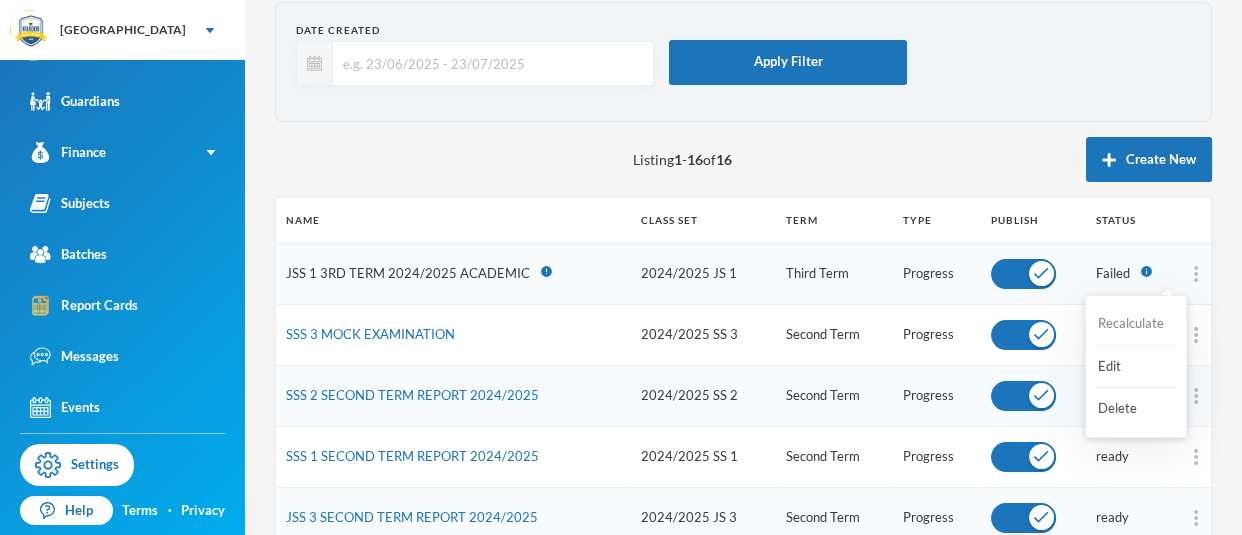 click on "Recalculate" at bounding box center [1136, 324] 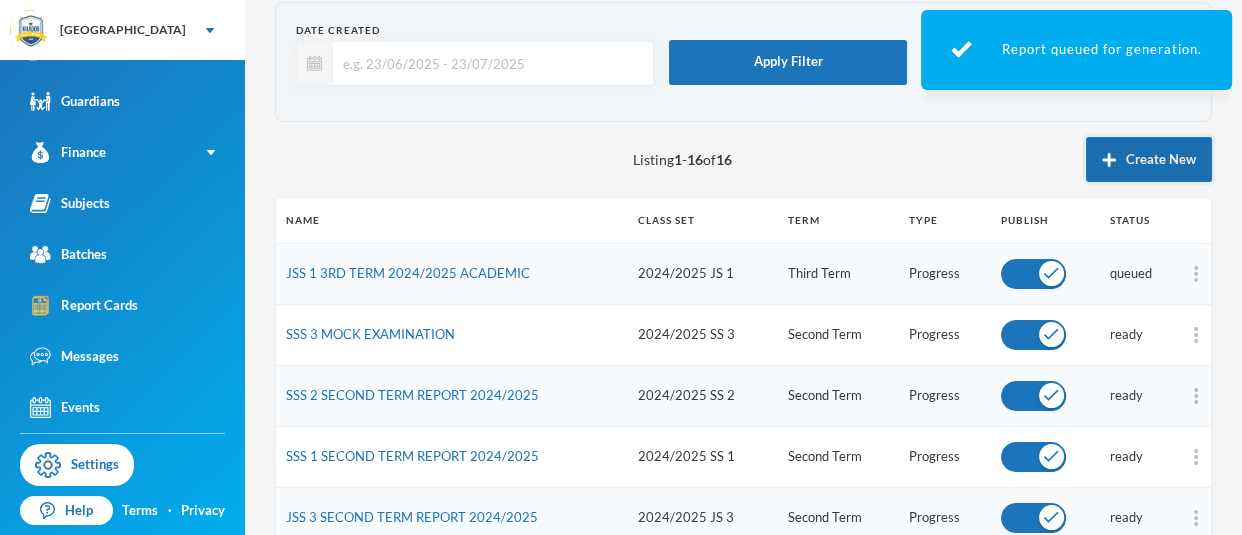 click on "Create New" at bounding box center (1149, 159) 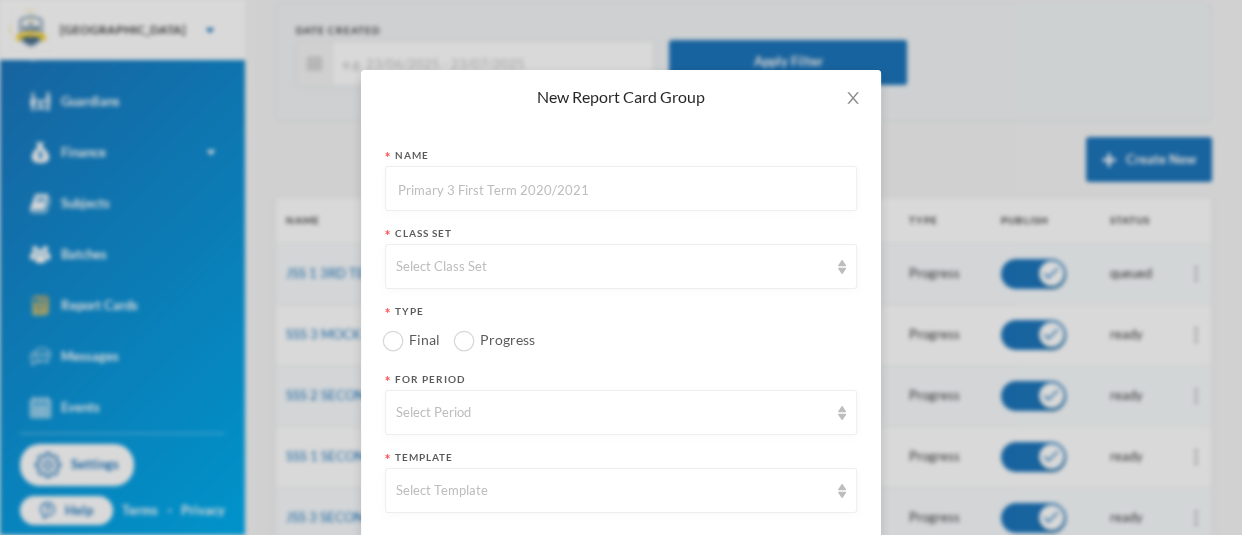 click at bounding box center (621, 189) 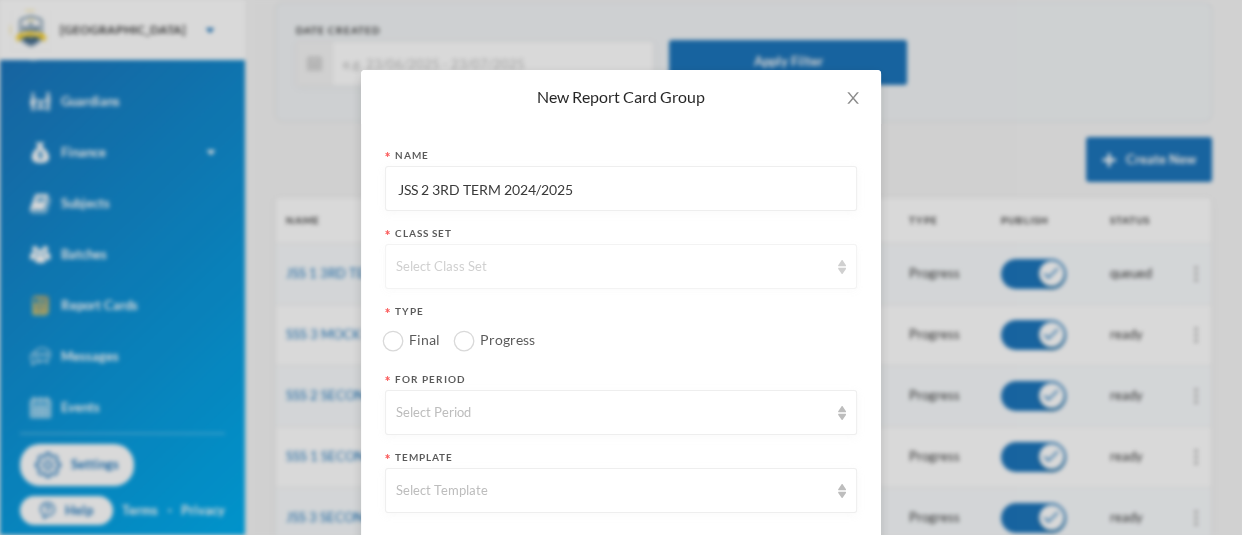 type on "JSS 2 3RD TERM 2024/2025" 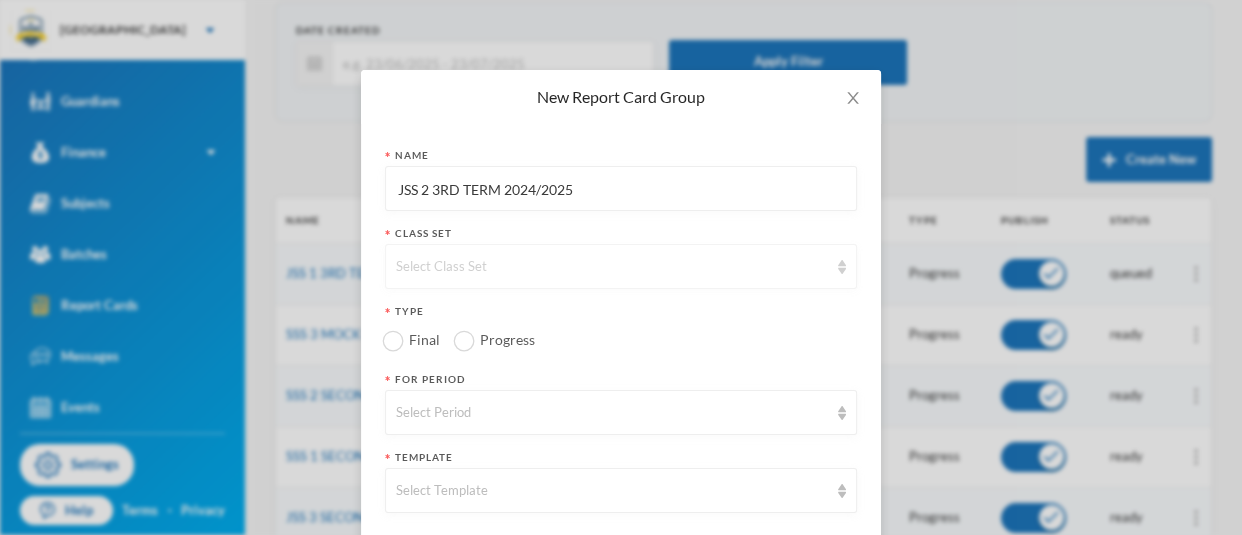 click on "Select Class Set" at bounding box center (612, 267) 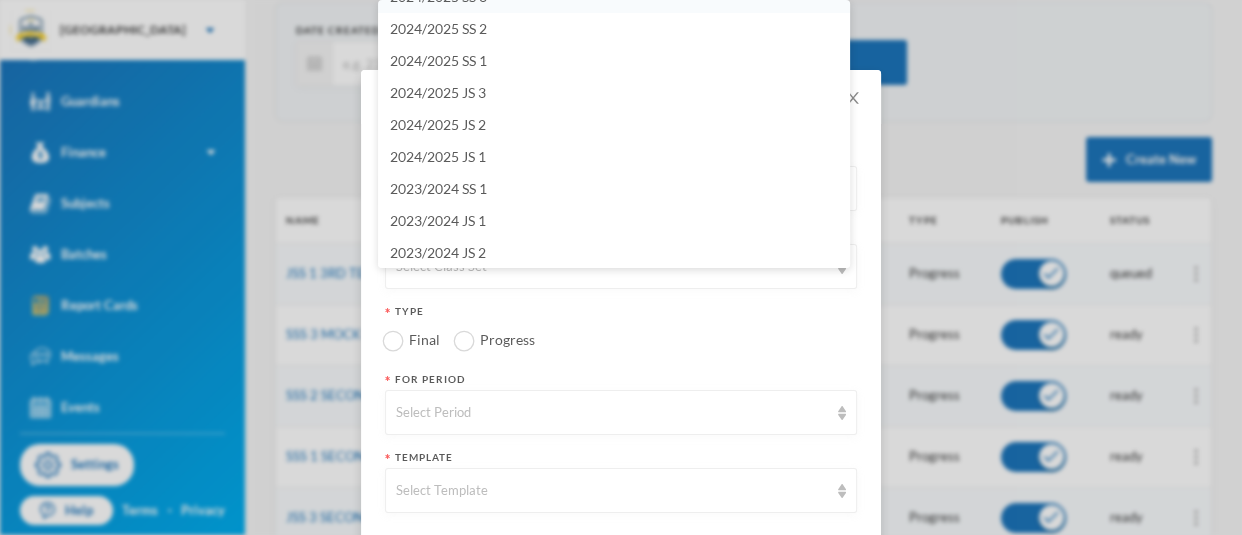 scroll, scrollTop: 3, scrollLeft: 0, axis: vertical 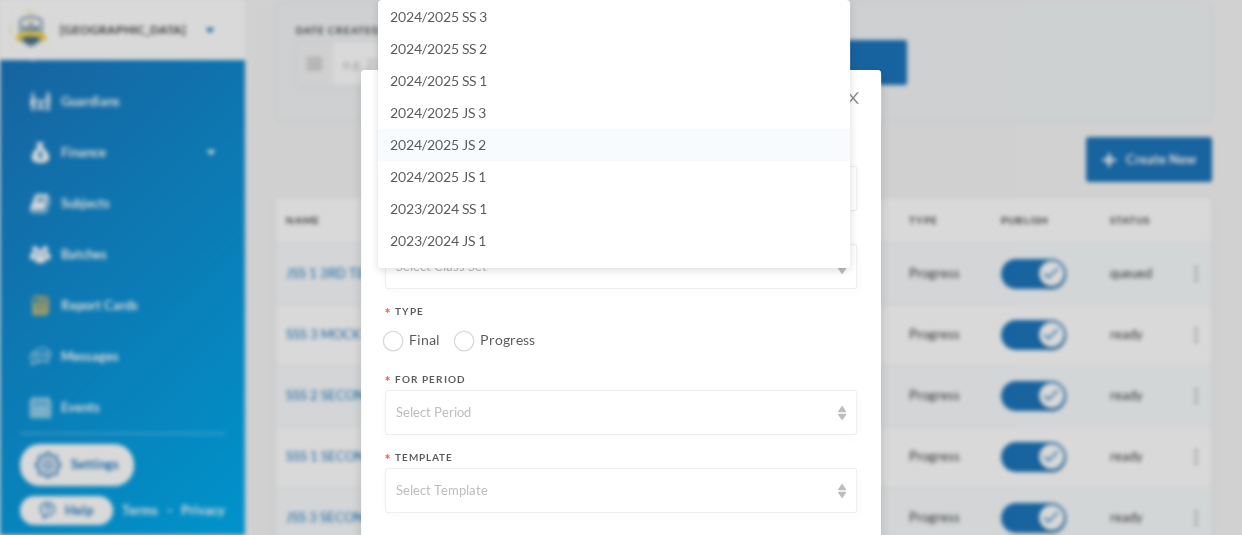 click on "2024/2025 JS 2" at bounding box center (438, 144) 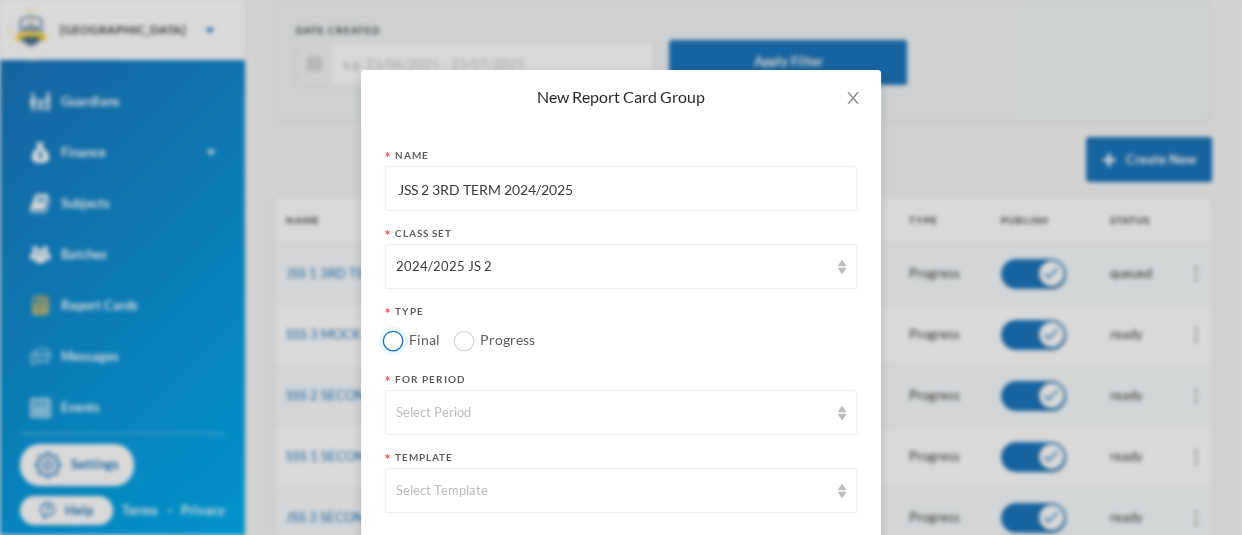 click on "Final" at bounding box center (393, 340) 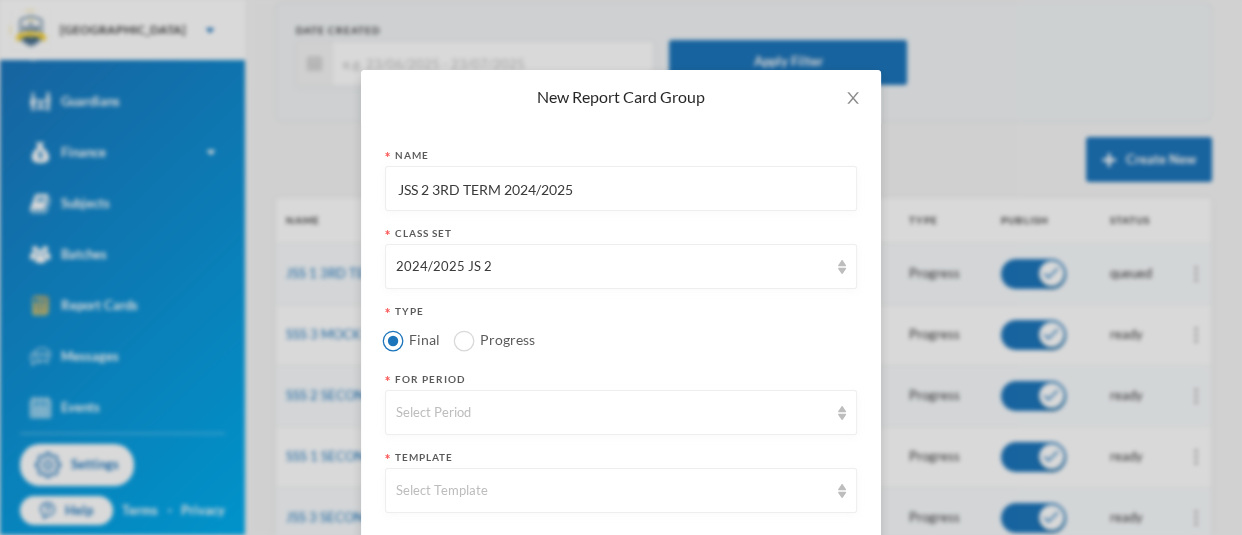 scroll, scrollTop: 130, scrollLeft: 0, axis: vertical 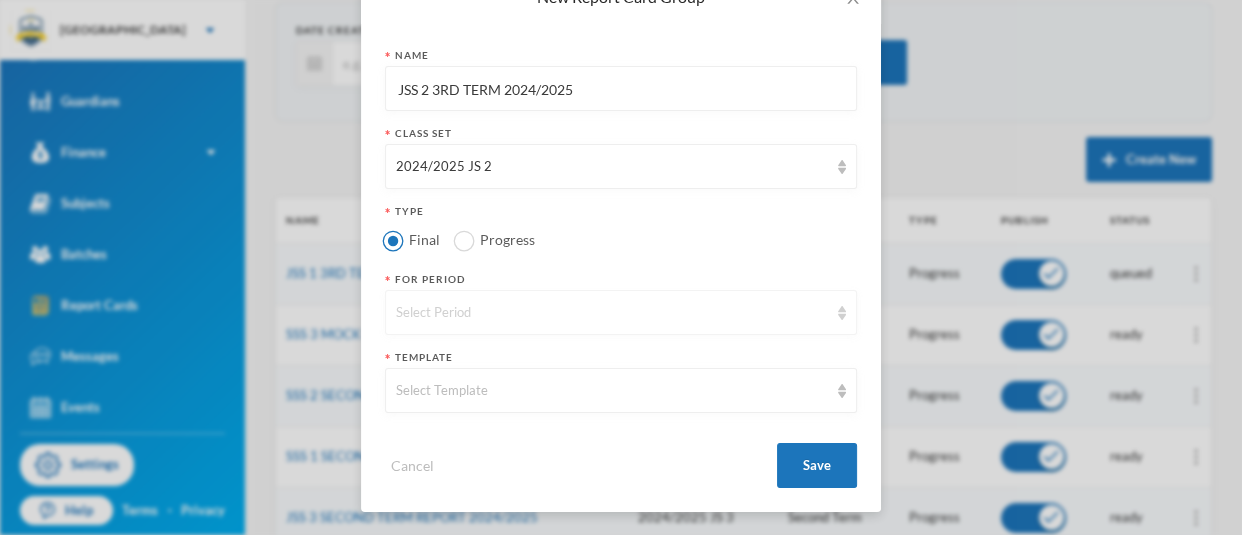 click on "Select Period" at bounding box center (612, 313) 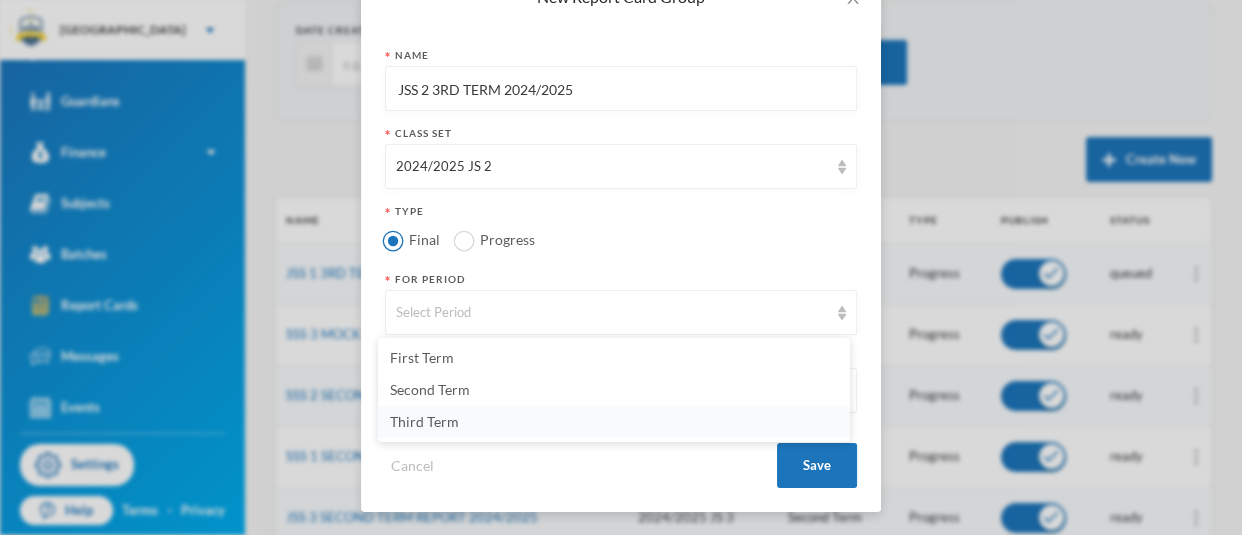 click on "Third Term" at bounding box center (424, 421) 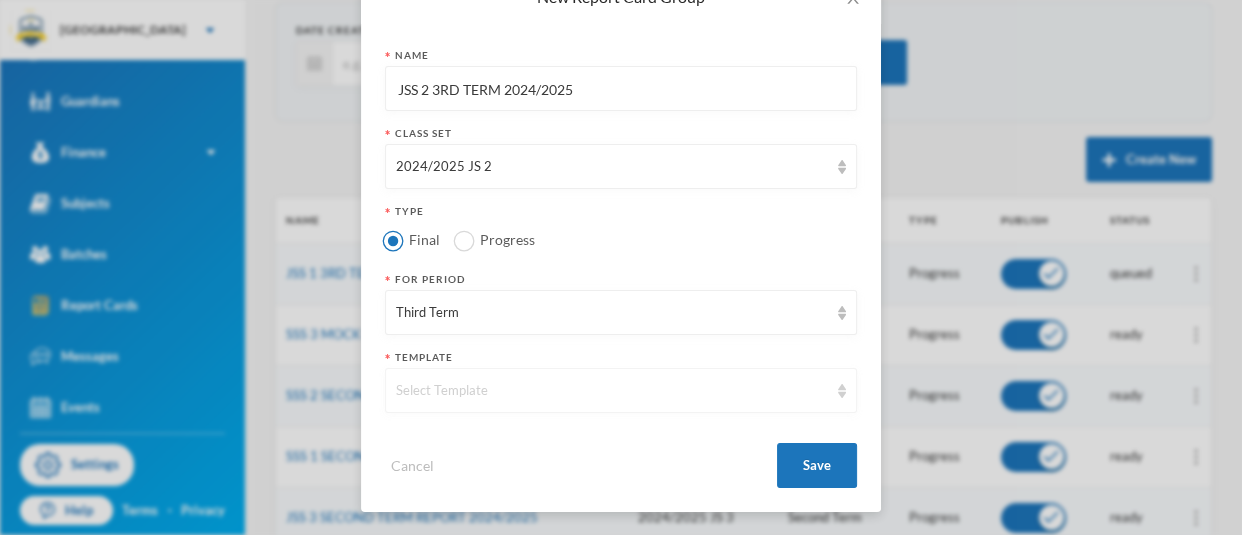 click on "Select Template" at bounding box center [612, 391] 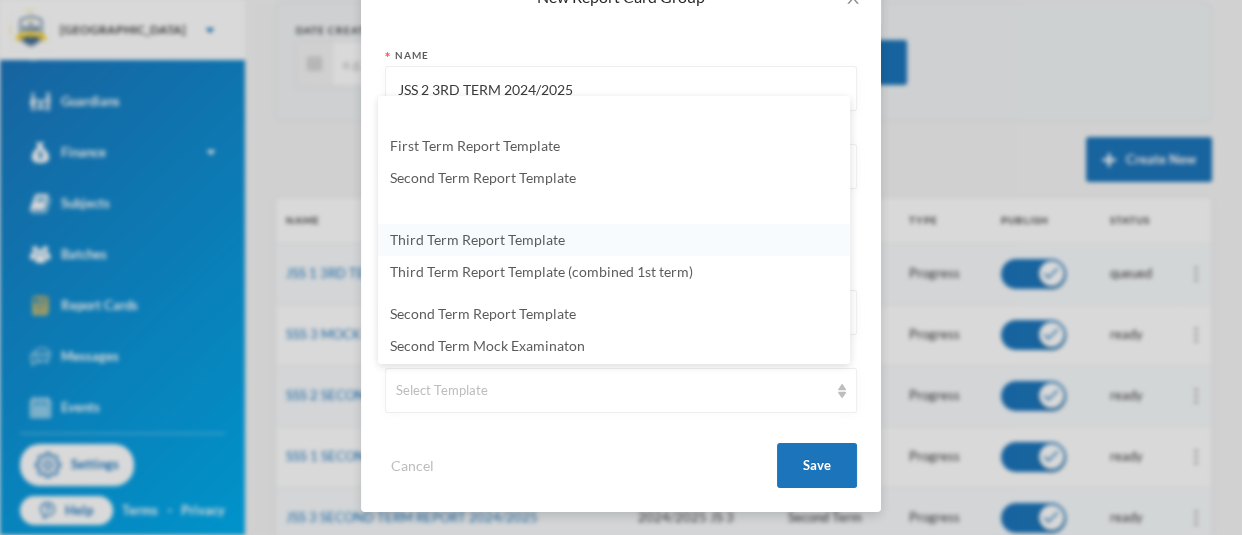click on "Third Term Report Template" at bounding box center [477, 239] 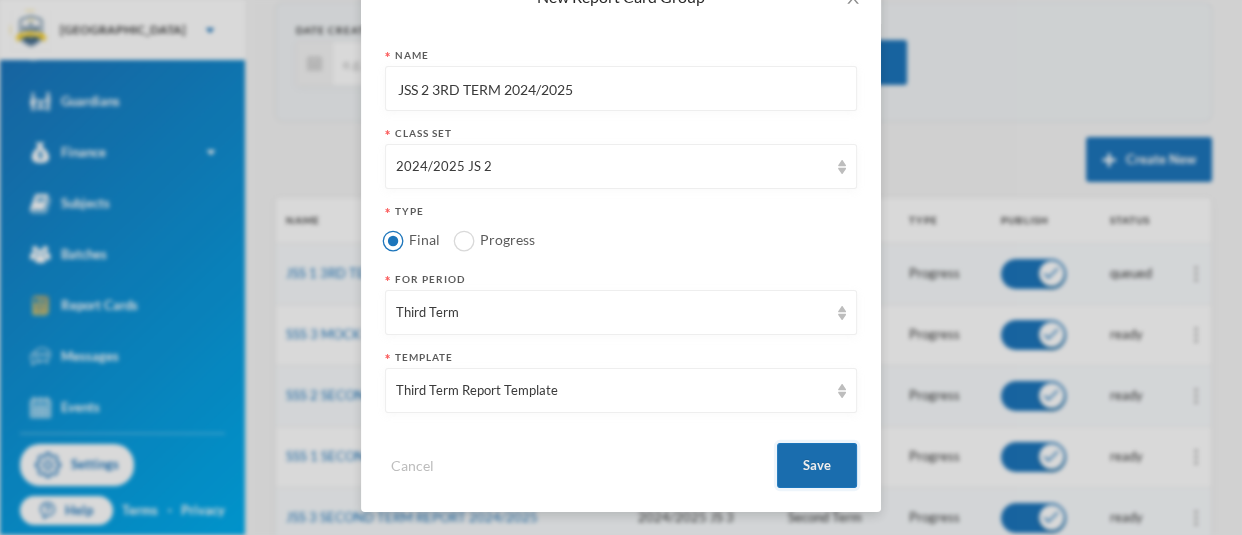 click on "Save" at bounding box center (817, 465) 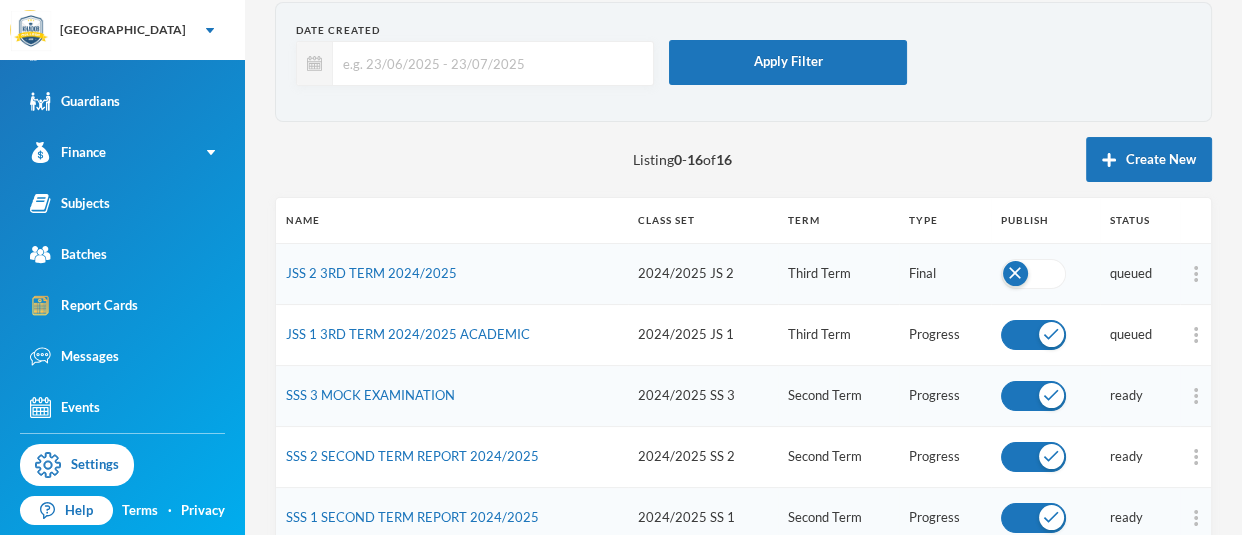 scroll, scrollTop: 30, scrollLeft: 0, axis: vertical 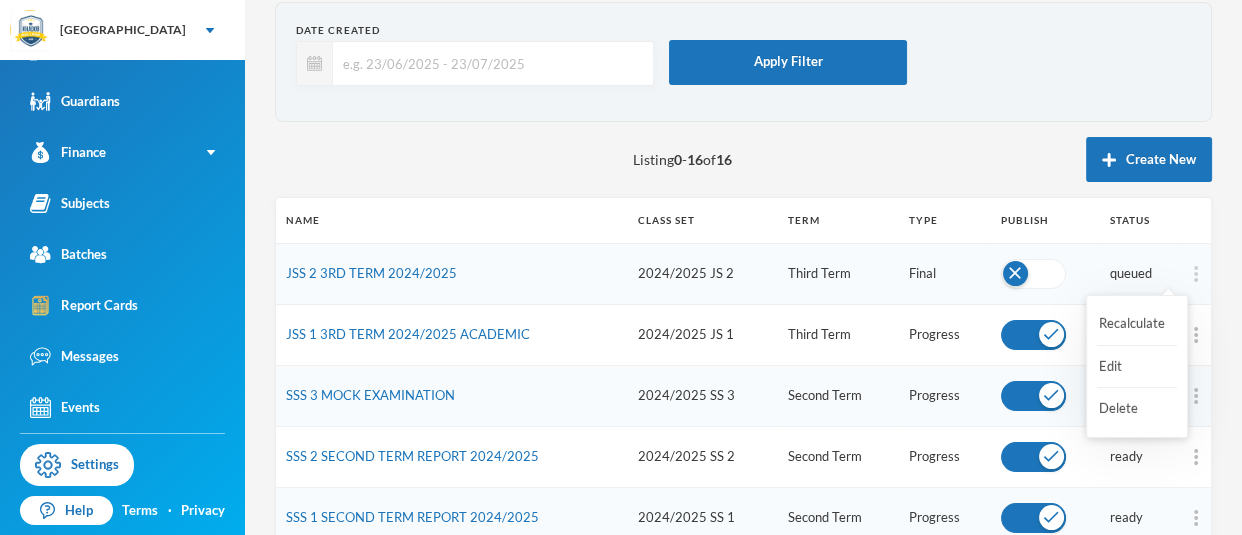 click at bounding box center (1196, 274) 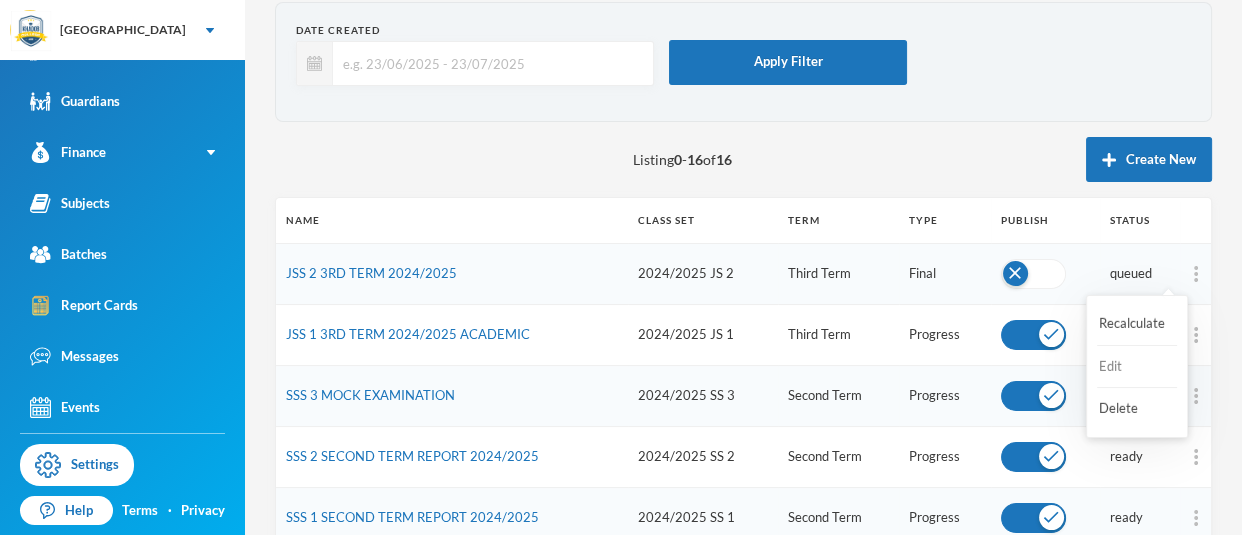 click on "Edit" at bounding box center [1137, 367] 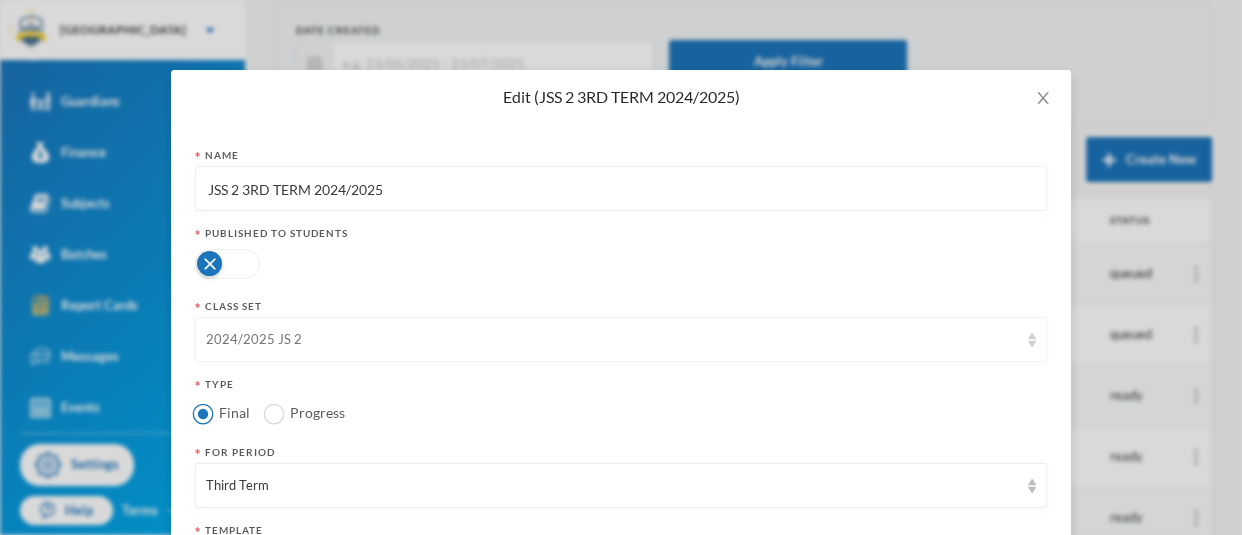 click on "2024/2025 JS 2" at bounding box center [612, 340] 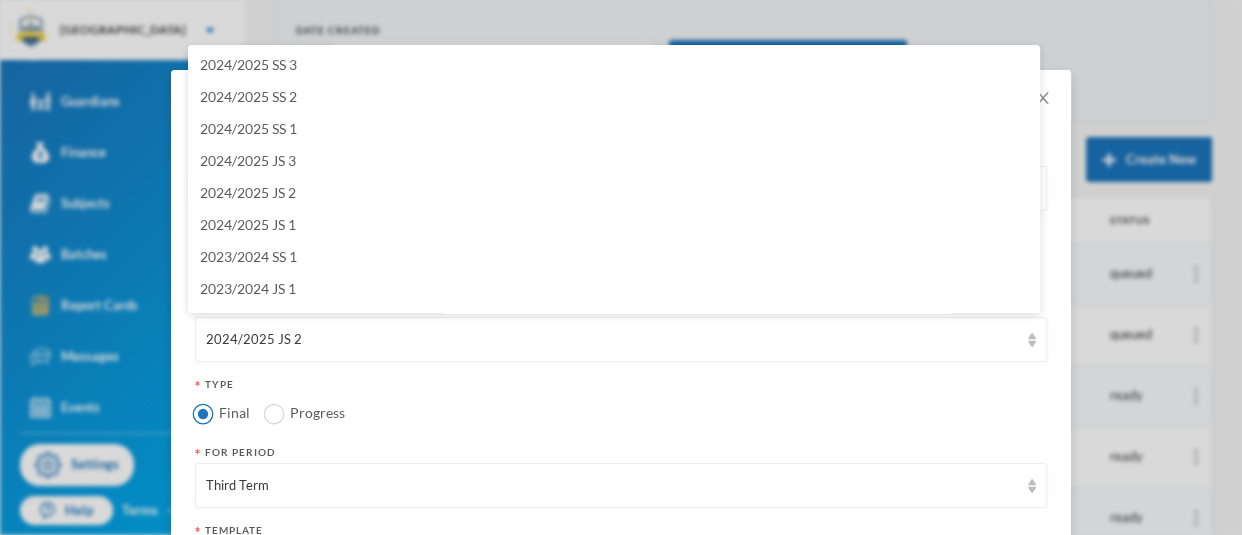scroll, scrollTop: 23, scrollLeft: 0, axis: vertical 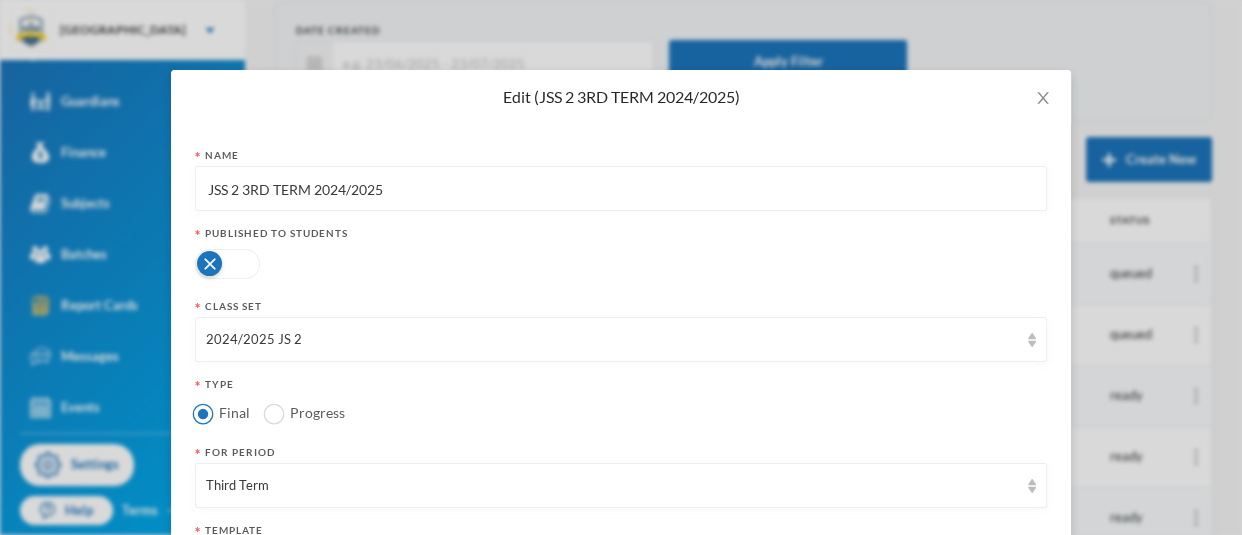click on "Edit (JSS 2 3RD TERM 2024/2025) Name JSS 2 3RD TERM 2024/2025 Published To Students Class Set 2024/2025 JS 2 Type Final Progress For Period Third Term Template Third Term Report Template Cancel Save" at bounding box center (621, 267) 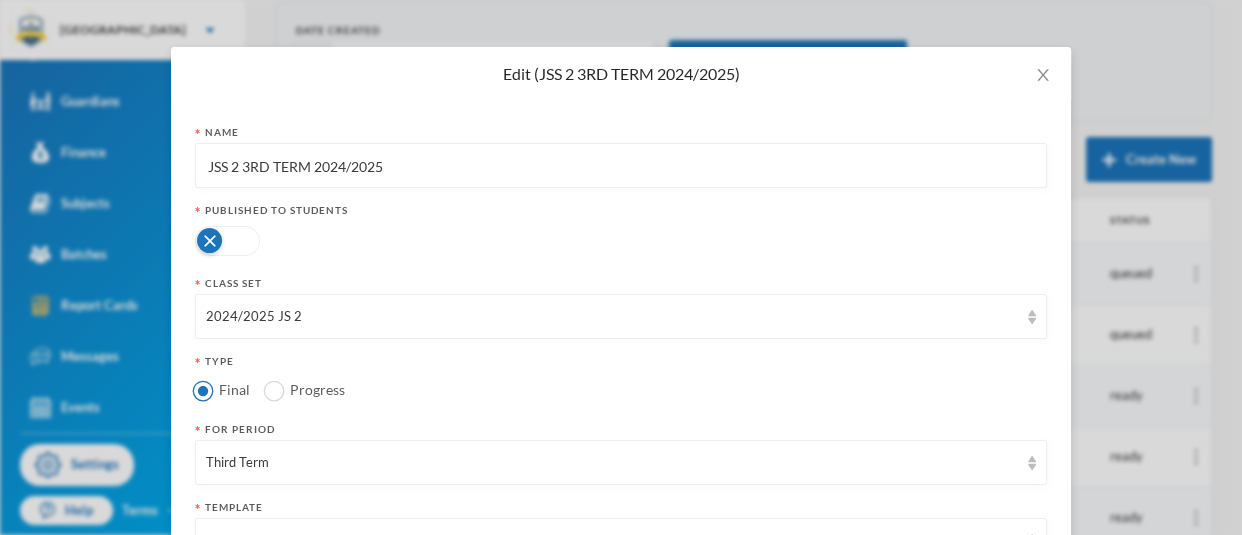 scroll, scrollTop: 30, scrollLeft: 0, axis: vertical 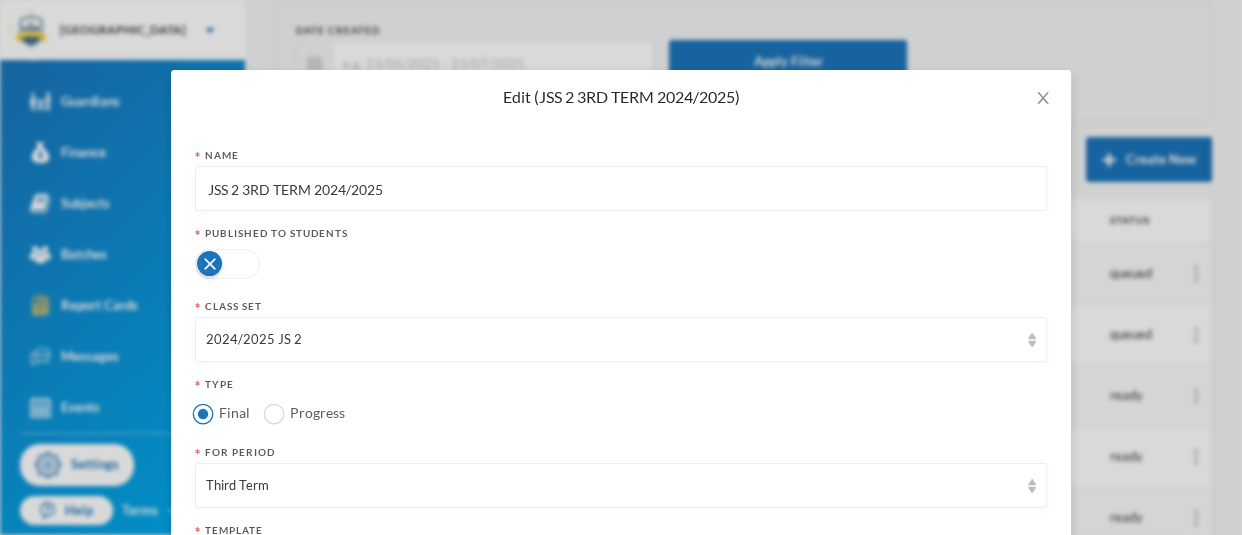 click on "JSS 2 3RD TERM 2024/2025" at bounding box center [621, 189] 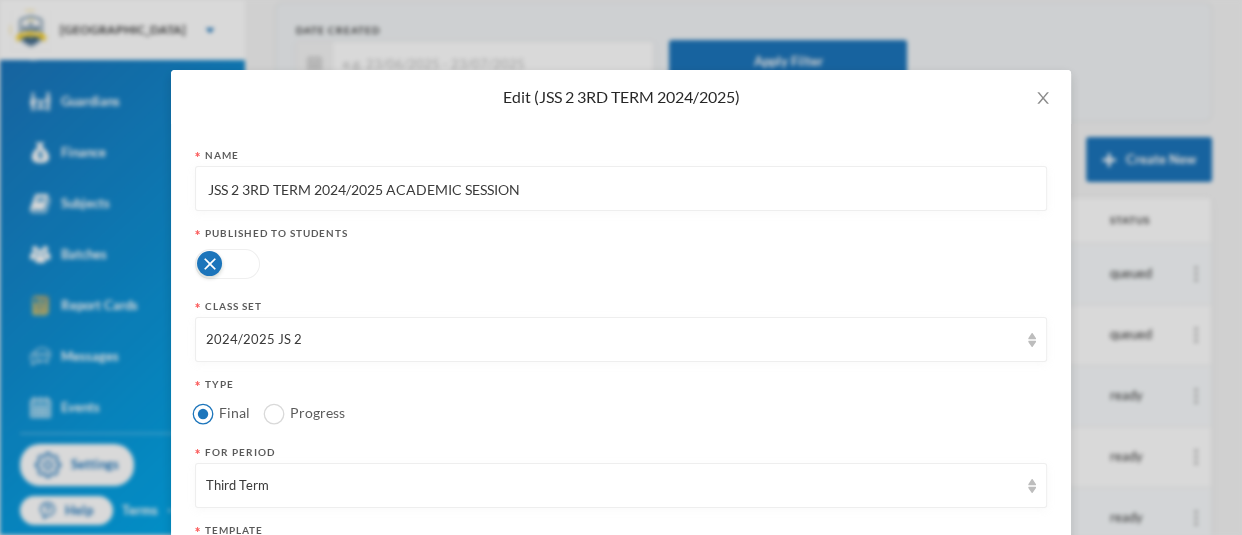 type on "JSS 2 3RD TERM 2024/2025 ACADEMIC SESSION" 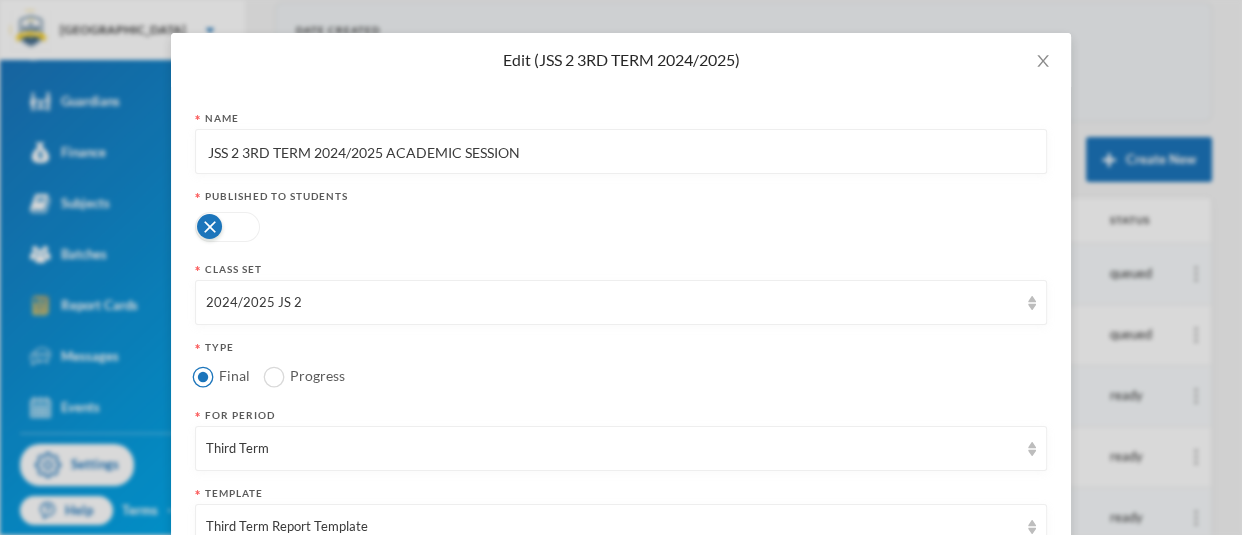 scroll, scrollTop: 68, scrollLeft: 0, axis: vertical 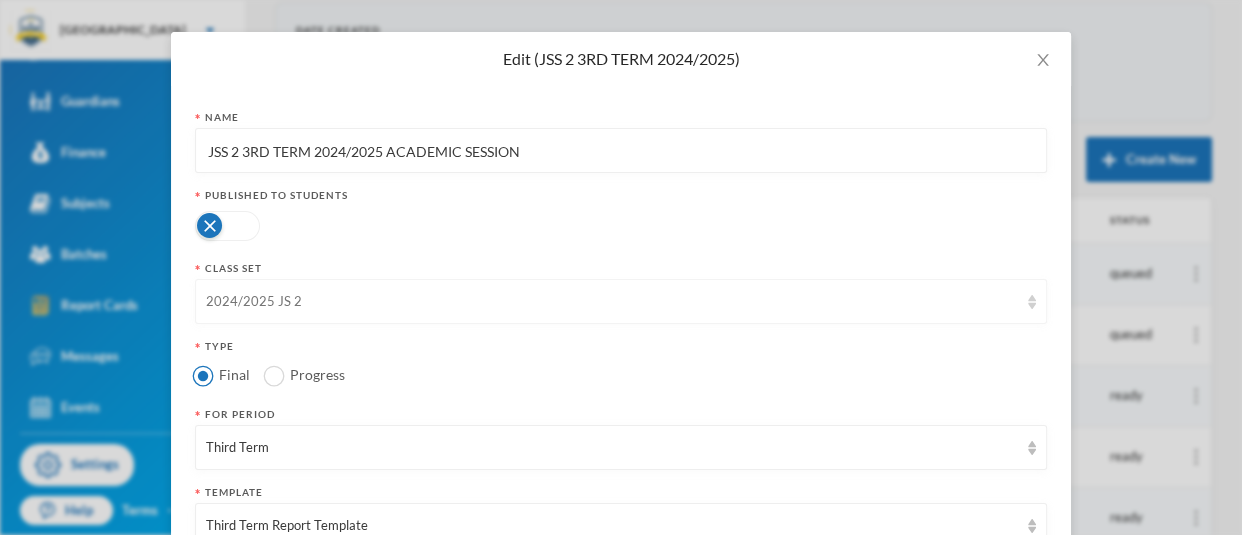 click on "2024/2025 JS 2" at bounding box center [612, 302] 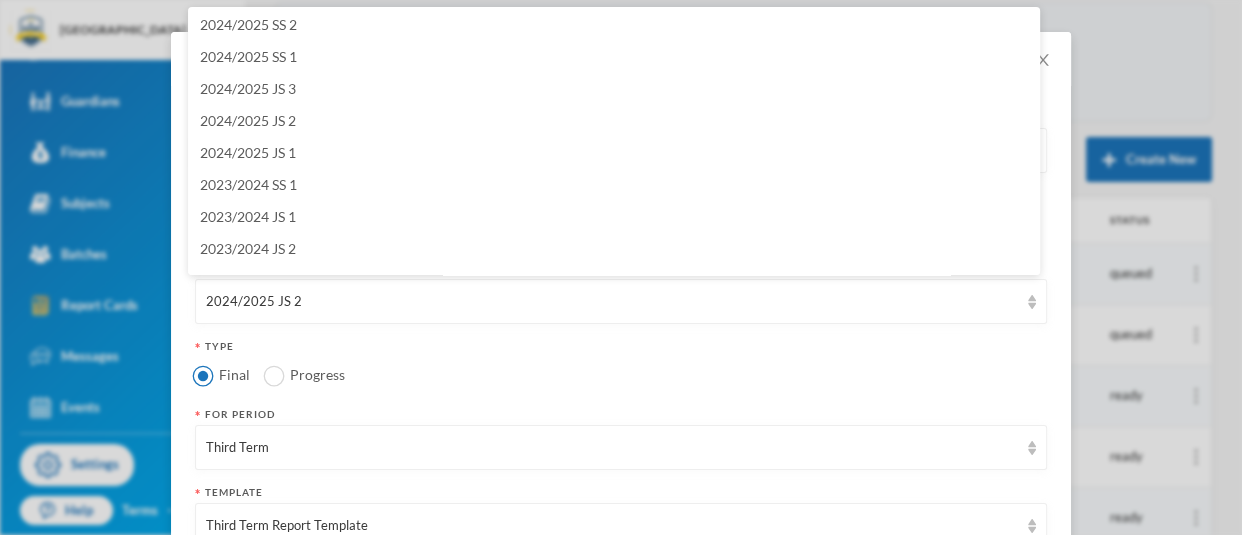 click on "Type" at bounding box center (621, 346) 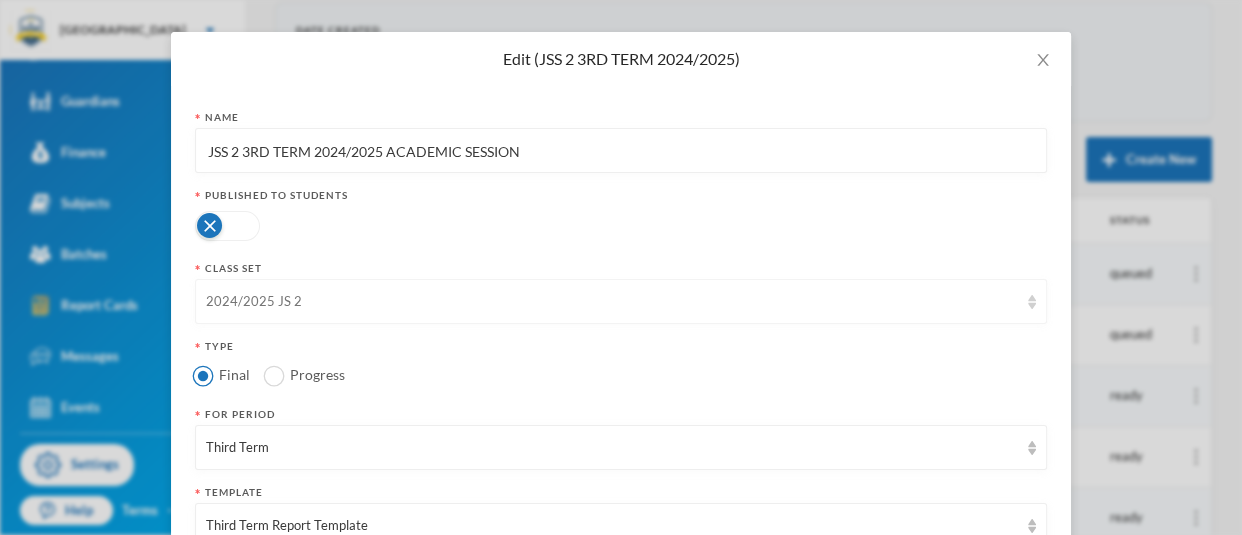 click on "2024/2025 JS 2" at bounding box center [612, 302] 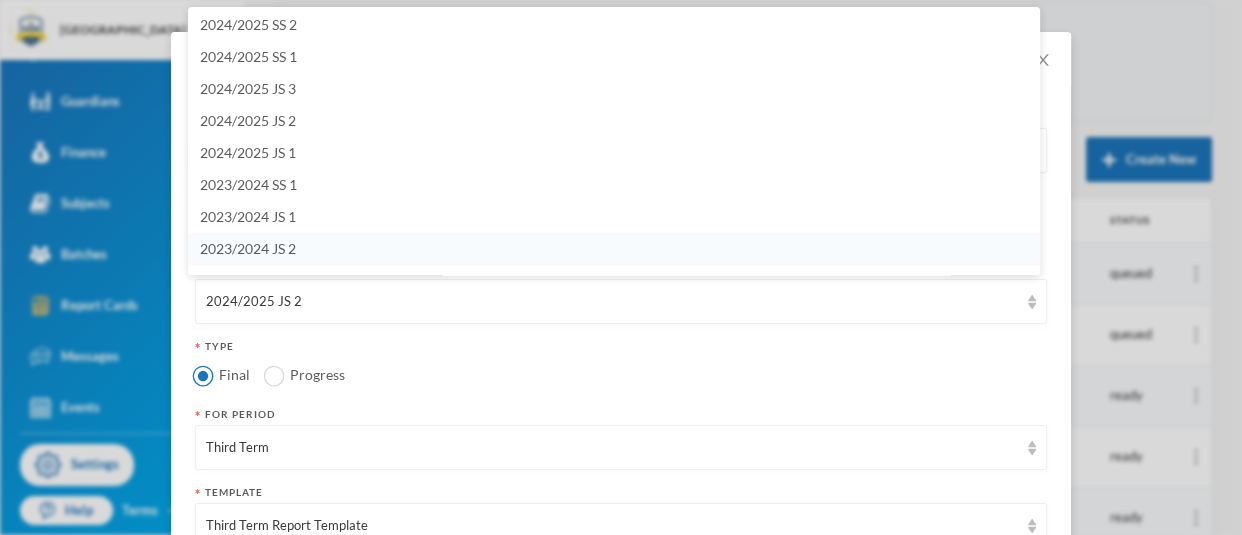 scroll, scrollTop: 56, scrollLeft: 0, axis: vertical 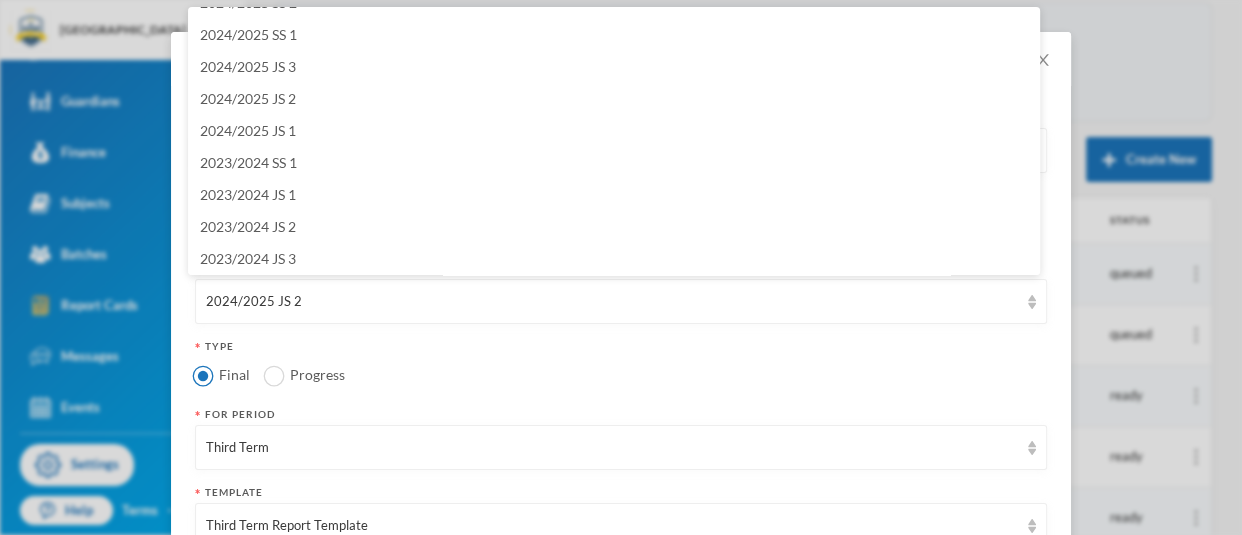 click on "Name JSS 2 3RD TERM 2024/2025 ACADEMIC SESSION Published To Students Class Set 2024/2025 JS 2 Type Final Progress For Period Third Term Template Third Term Report Template Cancel Save" at bounding box center (621, 366) 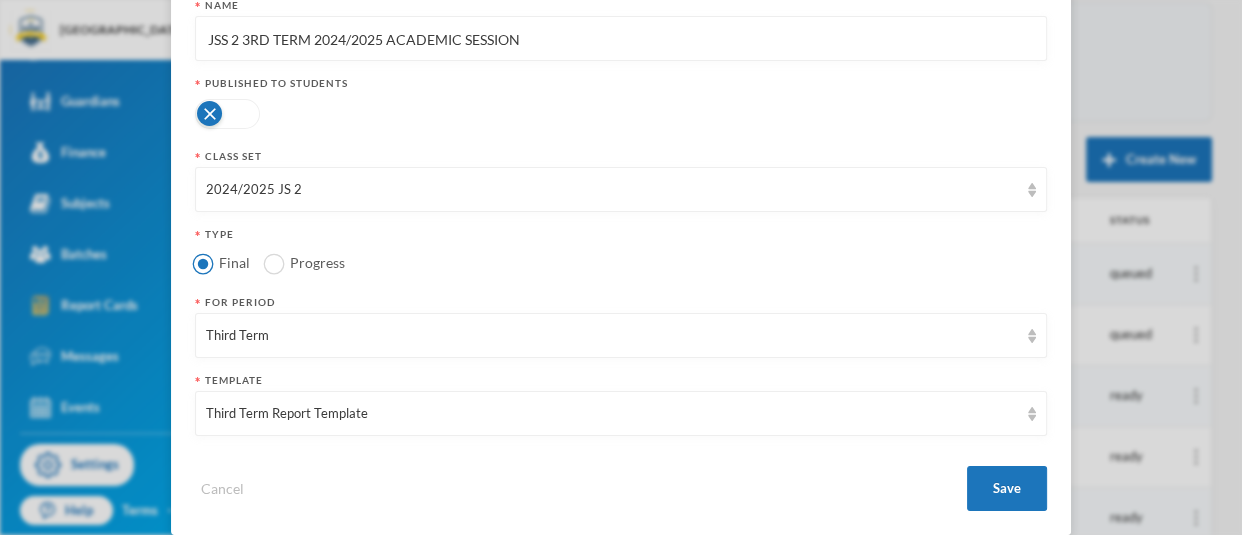 scroll, scrollTop: 203, scrollLeft: 0, axis: vertical 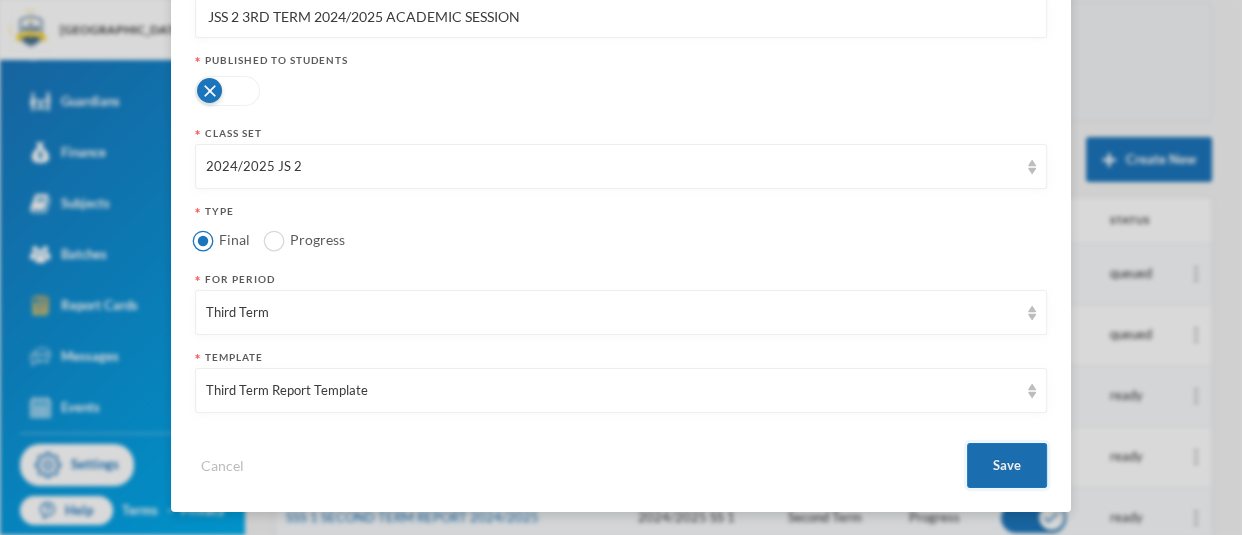 click on "Save" at bounding box center [1007, 465] 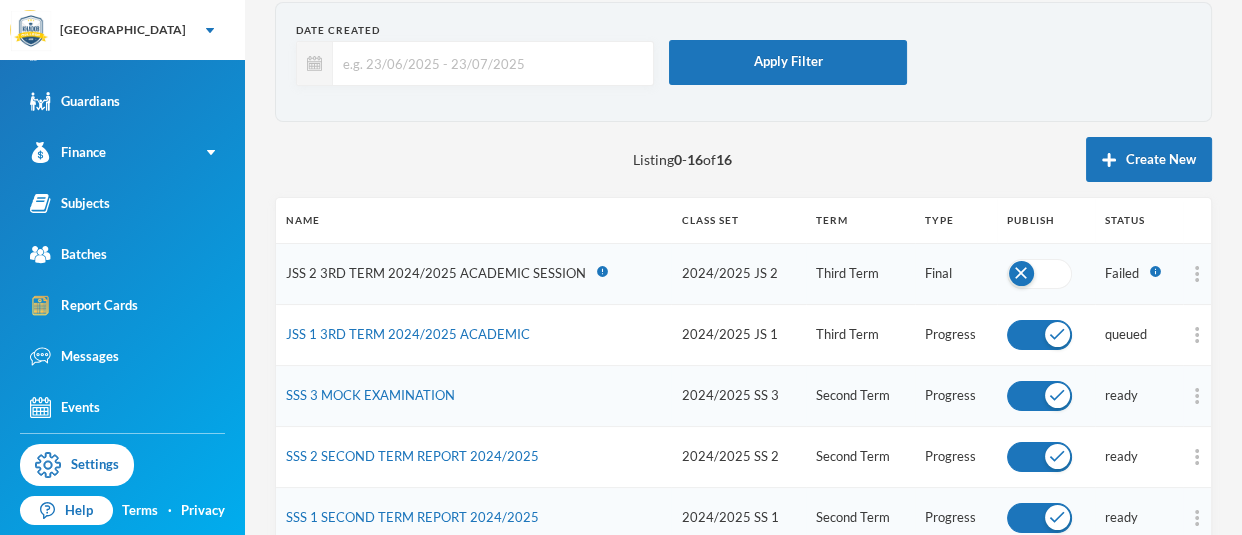 scroll, scrollTop: 103, scrollLeft: 0, axis: vertical 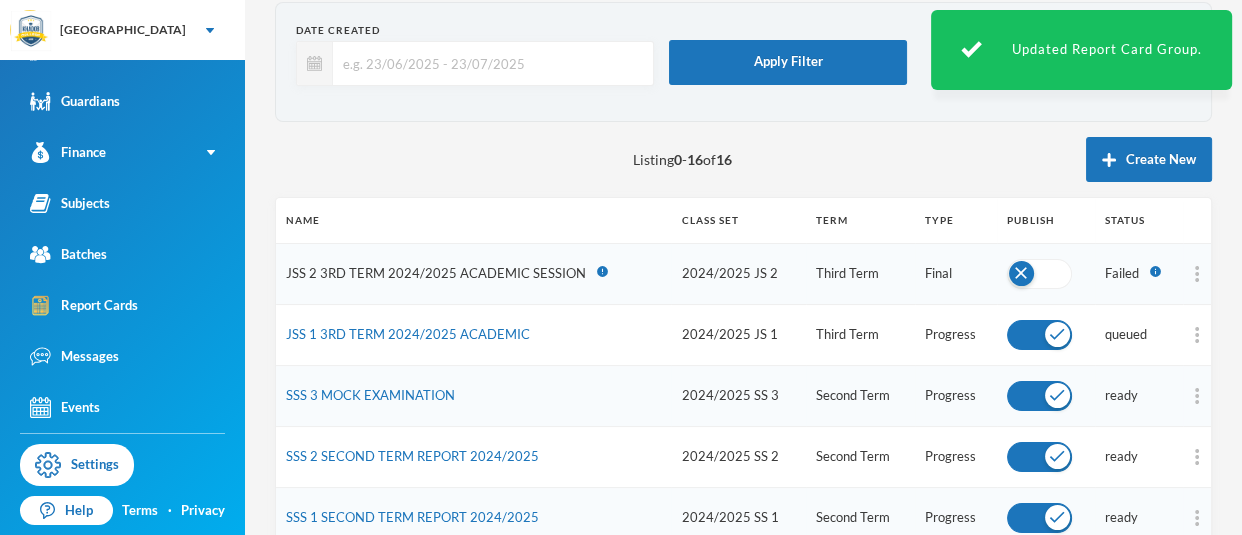 click at bounding box center [1039, 274] 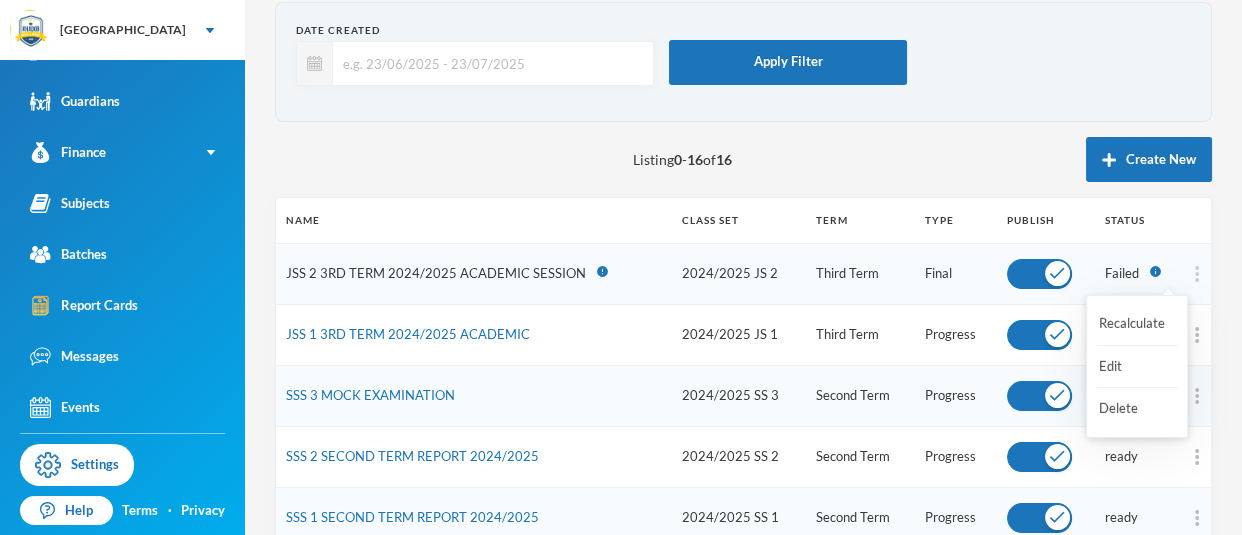 click at bounding box center (1197, 274) 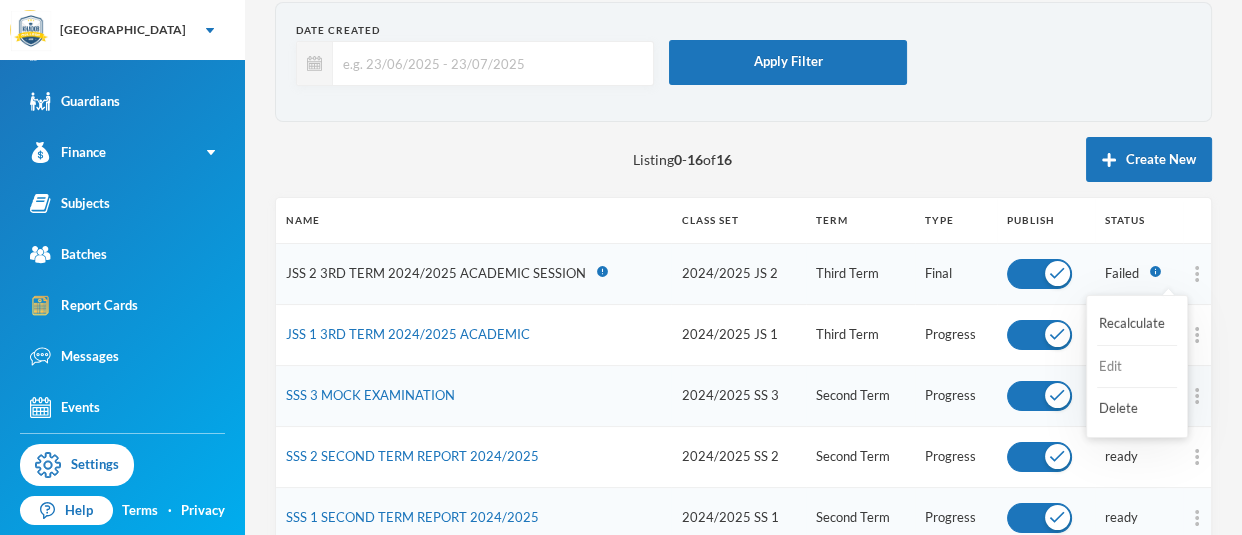 click on "Edit" at bounding box center [1137, 367] 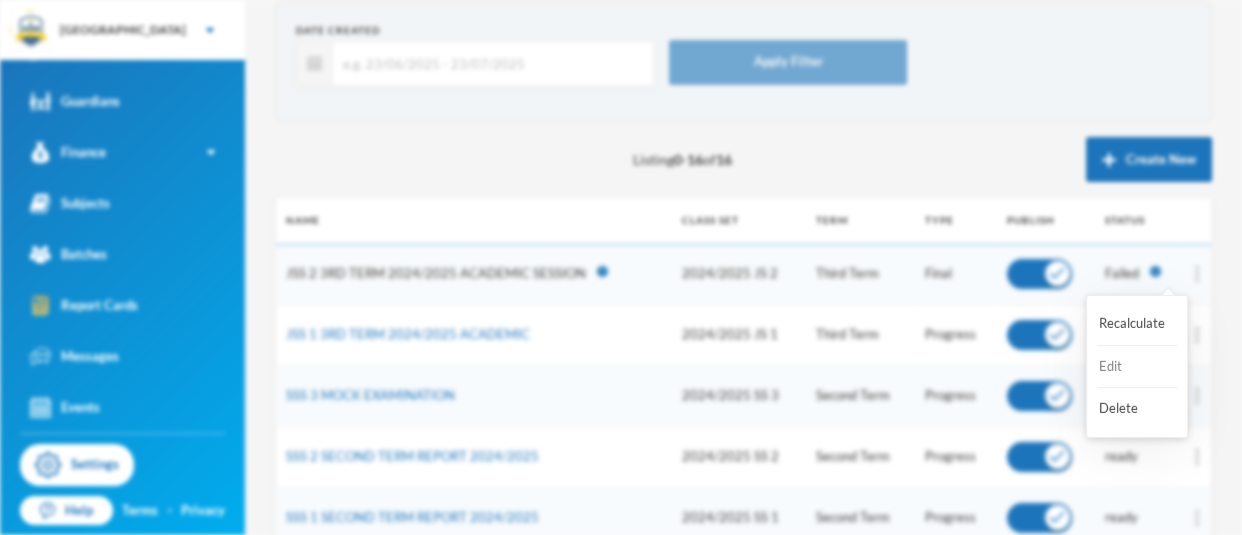 scroll, scrollTop: 0, scrollLeft: 0, axis: both 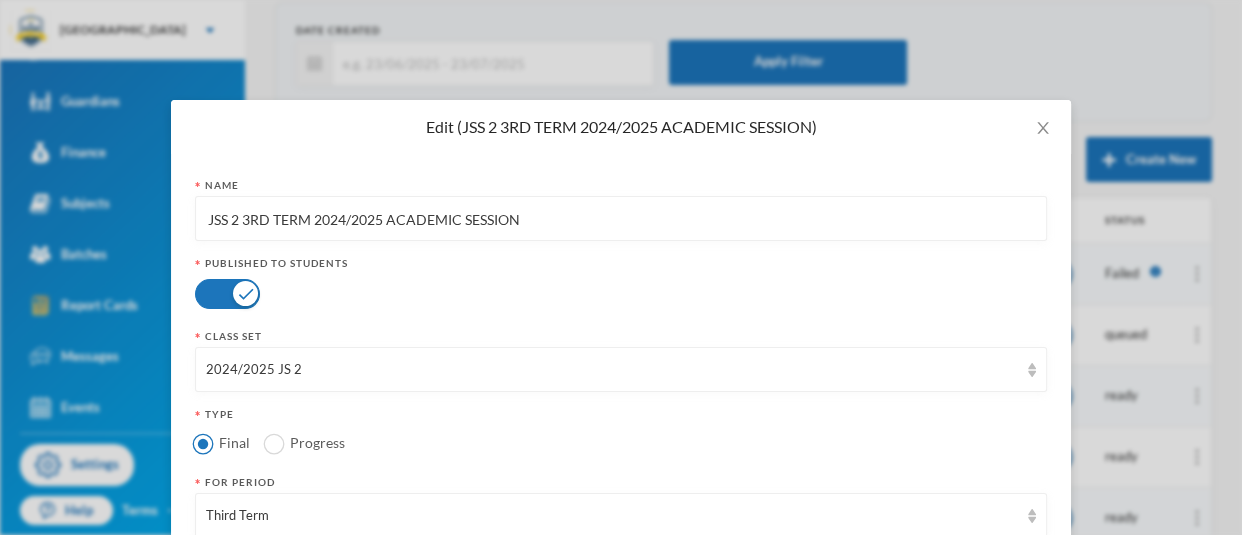 click on "JSS 2 3RD TERM 2024/2025 ACADEMIC SESSION" at bounding box center [621, 219] 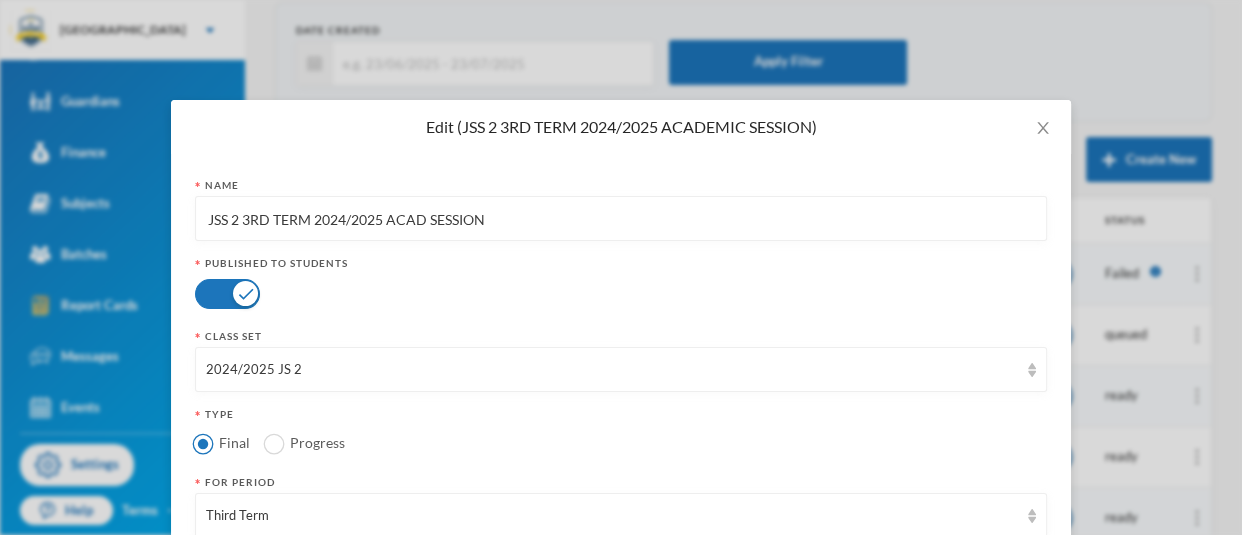 type on "JSS 2 3RD TERM 2024/2025 ACAD SESSION" 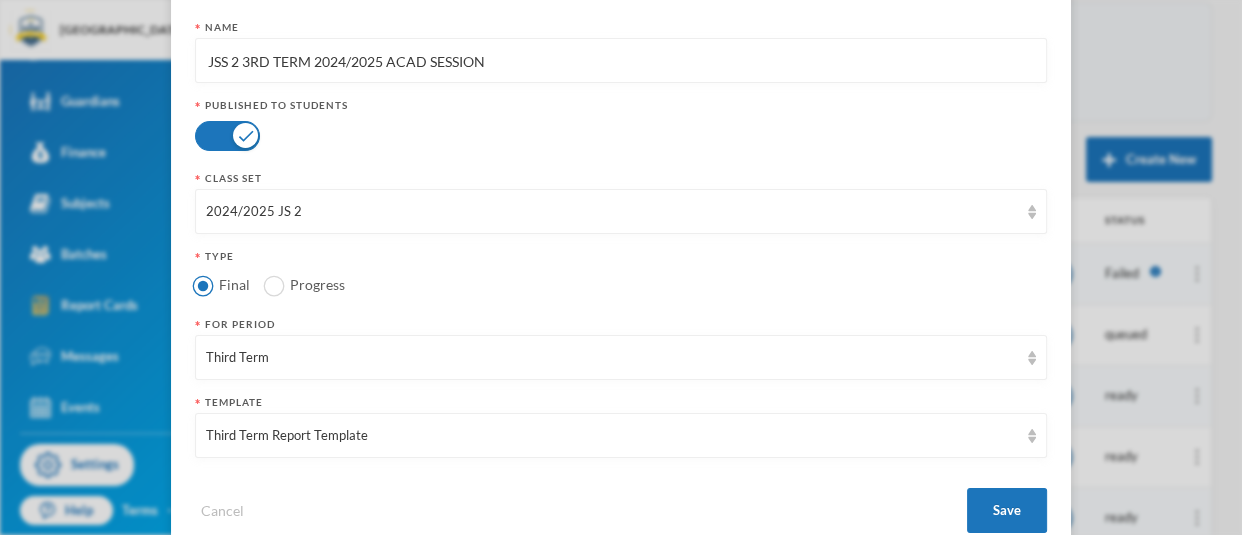 scroll, scrollTop: 203, scrollLeft: 0, axis: vertical 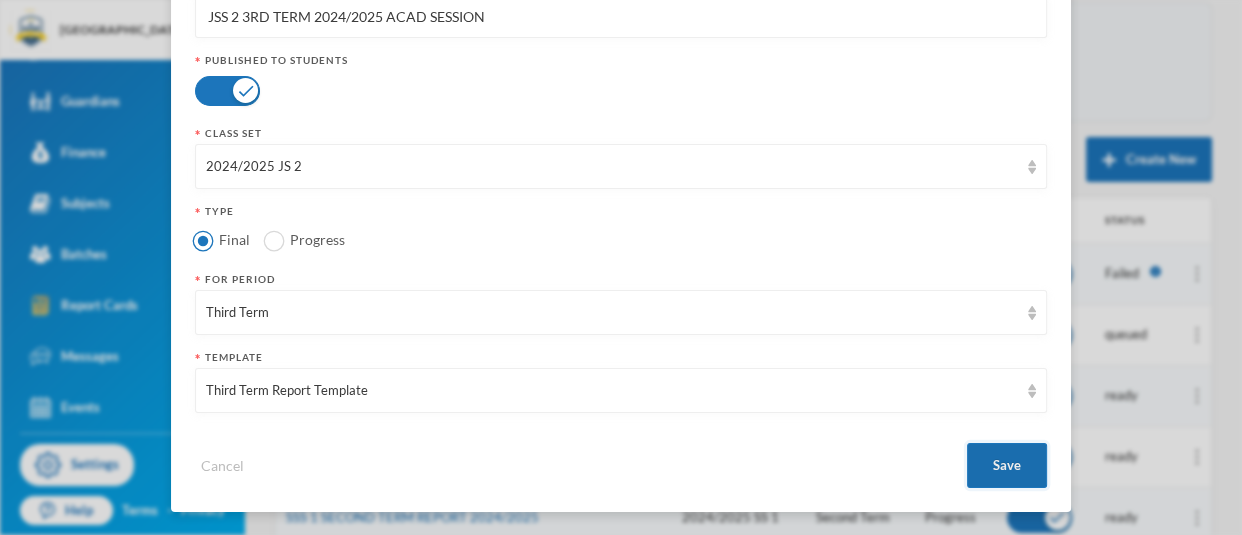 click on "Save" at bounding box center [1007, 465] 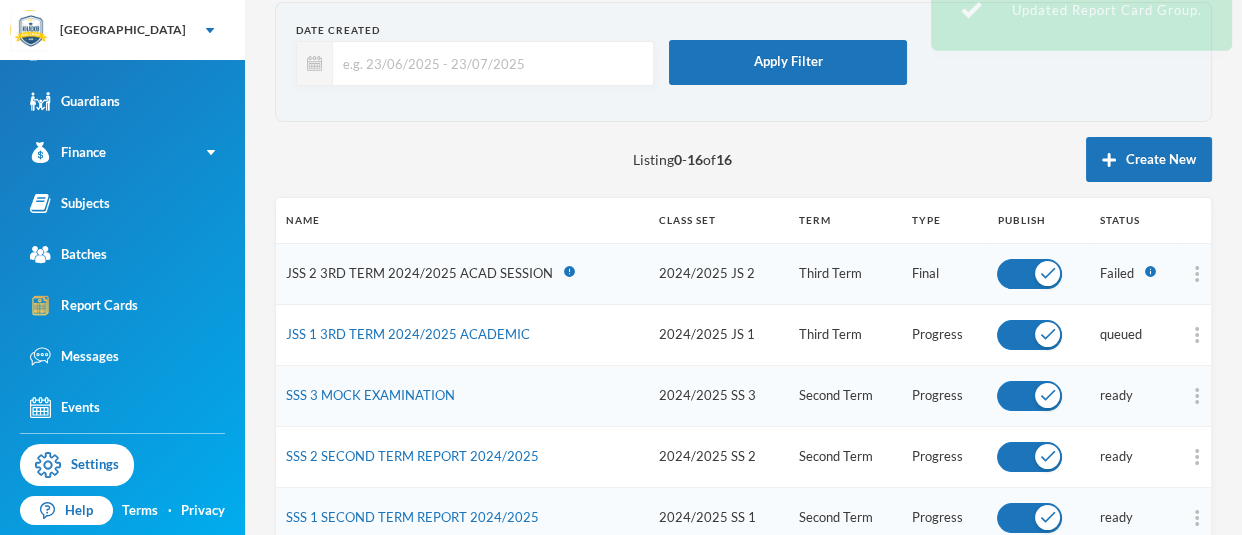 scroll, scrollTop: 103, scrollLeft: 0, axis: vertical 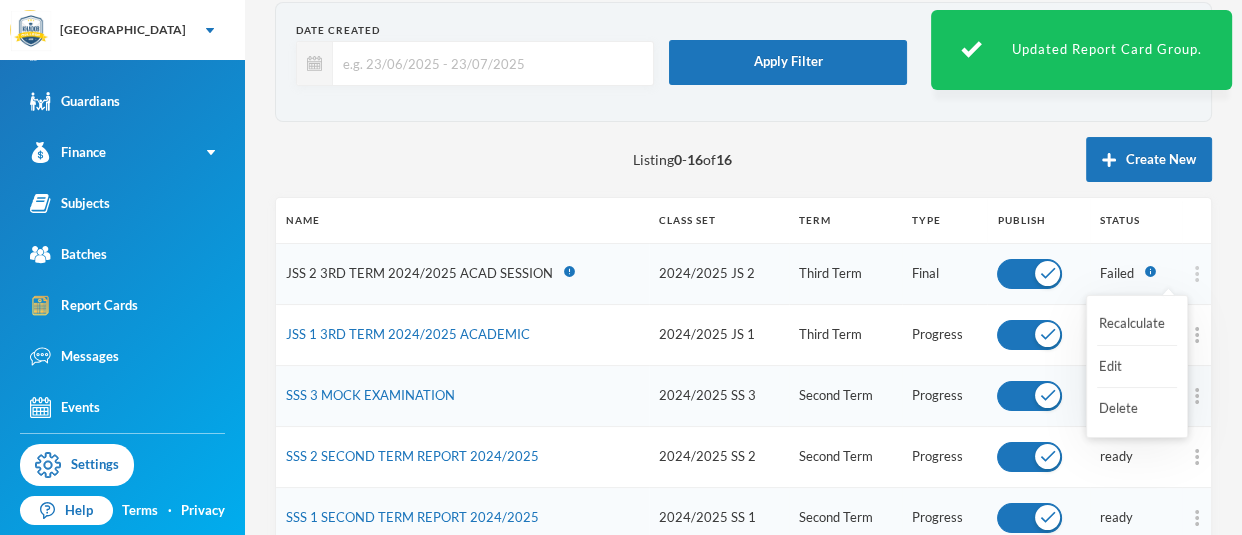 click at bounding box center (1197, 274) 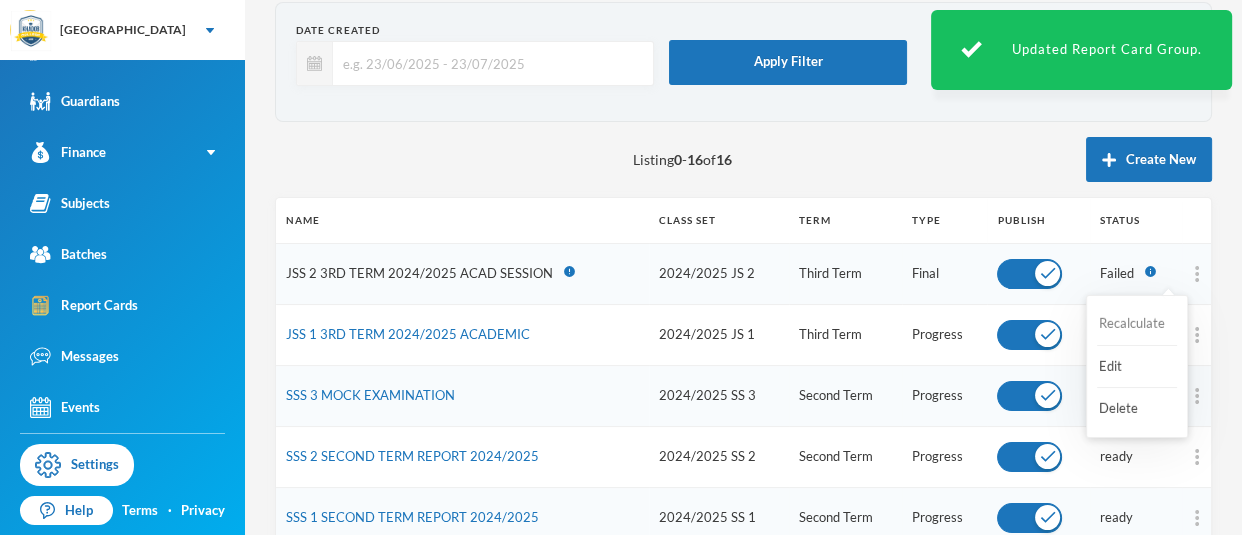 click on "Recalculate" at bounding box center [1137, 324] 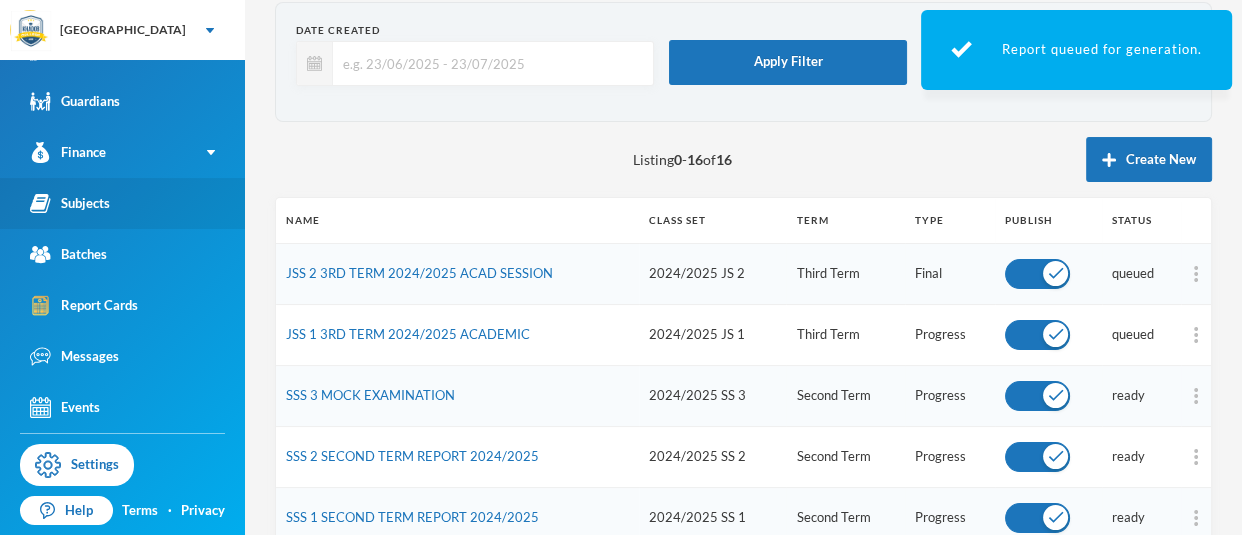 click on "Subjects" at bounding box center (70, 203) 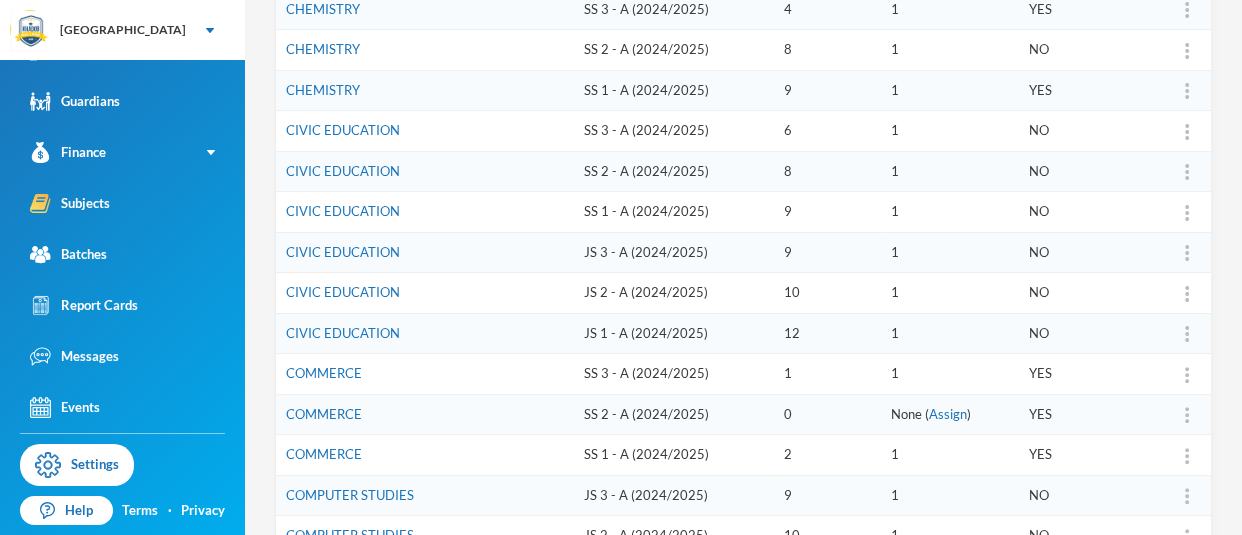 scroll, scrollTop: 731, scrollLeft: 0, axis: vertical 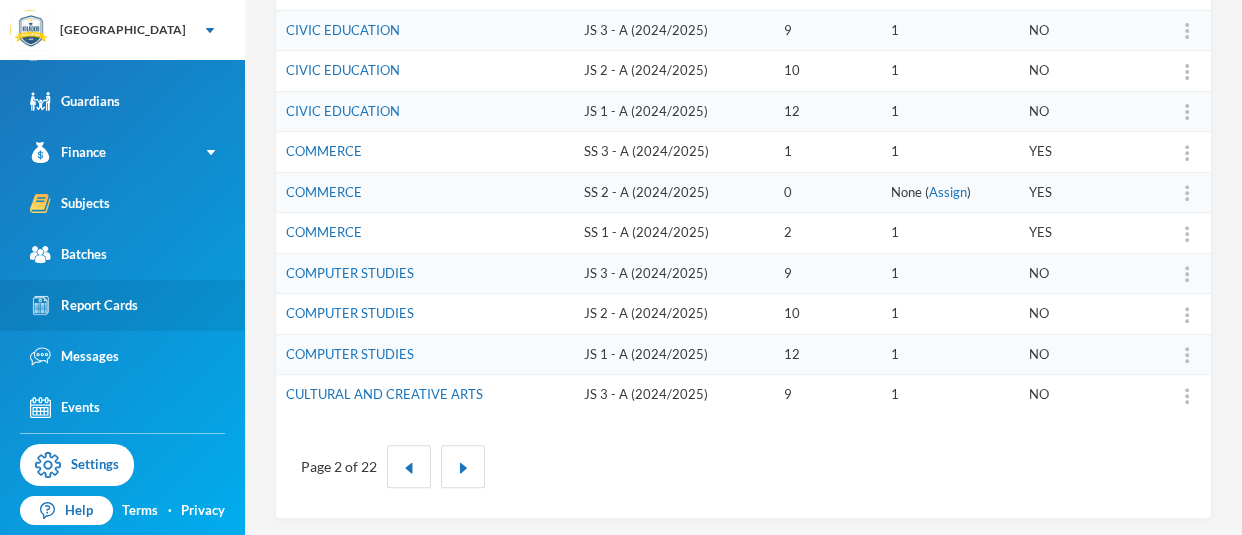click on "Report Cards" at bounding box center [84, 305] 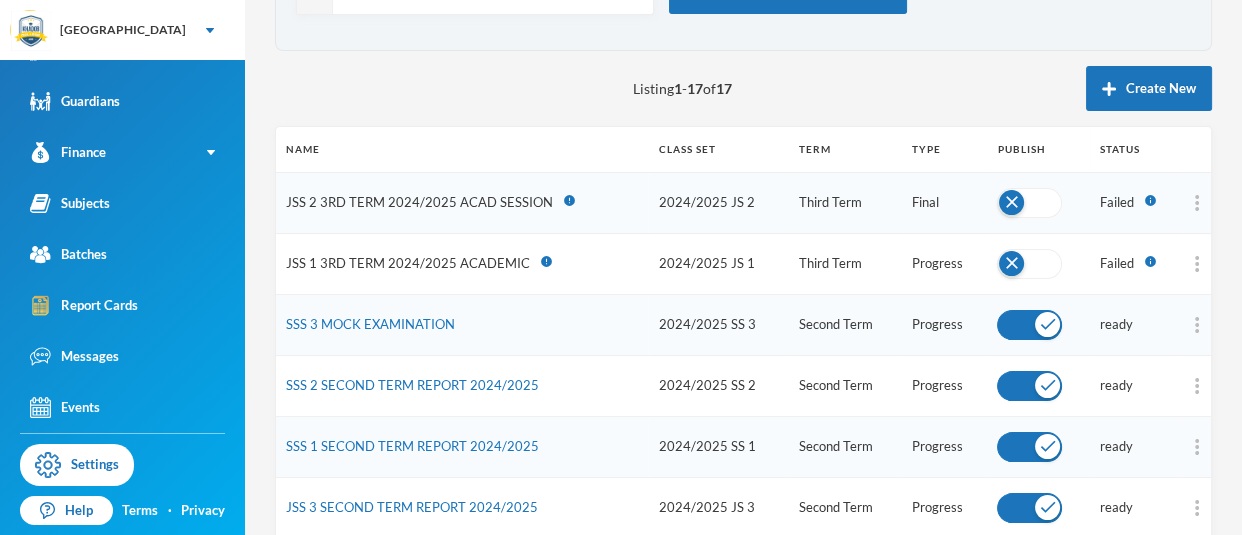 scroll, scrollTop: 167, scrollLeft: 0, axis: vertical 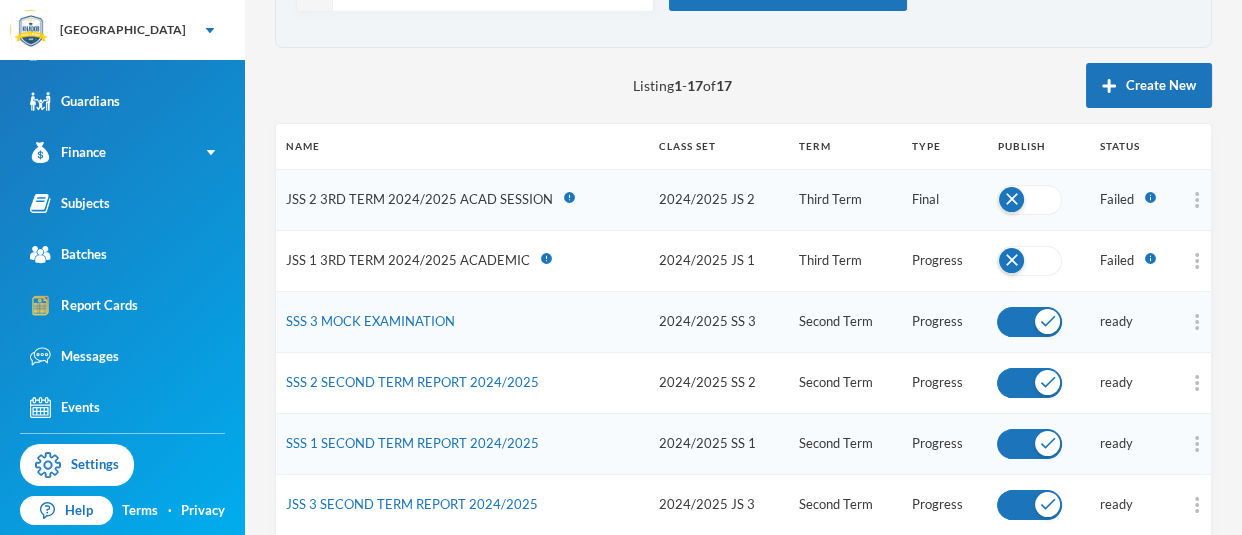click on "JSS 1 3RD TERM 2024/2025 ACADEMIC" at bounding box center [408, 260] 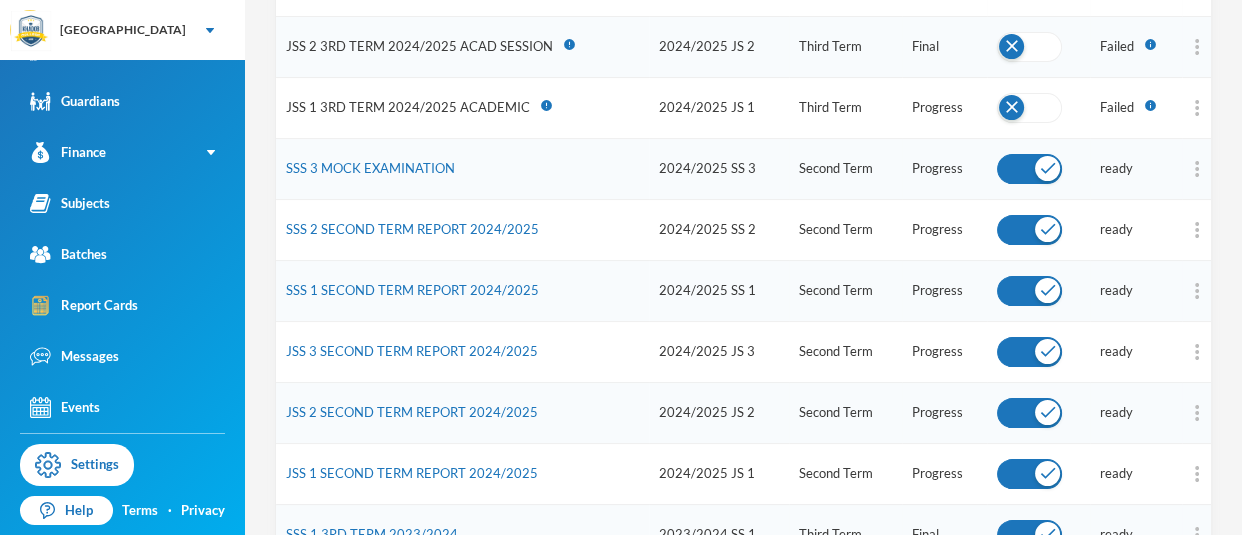 scroll, scrollTop: 240, scrollLeft: 0, axis: vertical 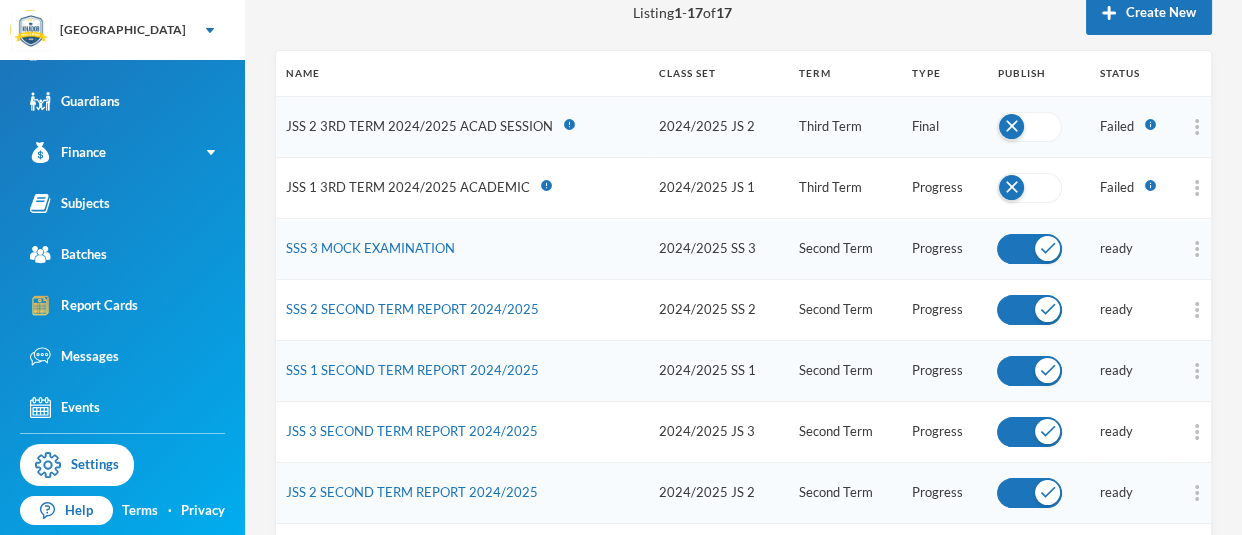 click on "JSS 1 3RD TERM 2024/2025 ACADEMIC" at bounding box center [408, 187] 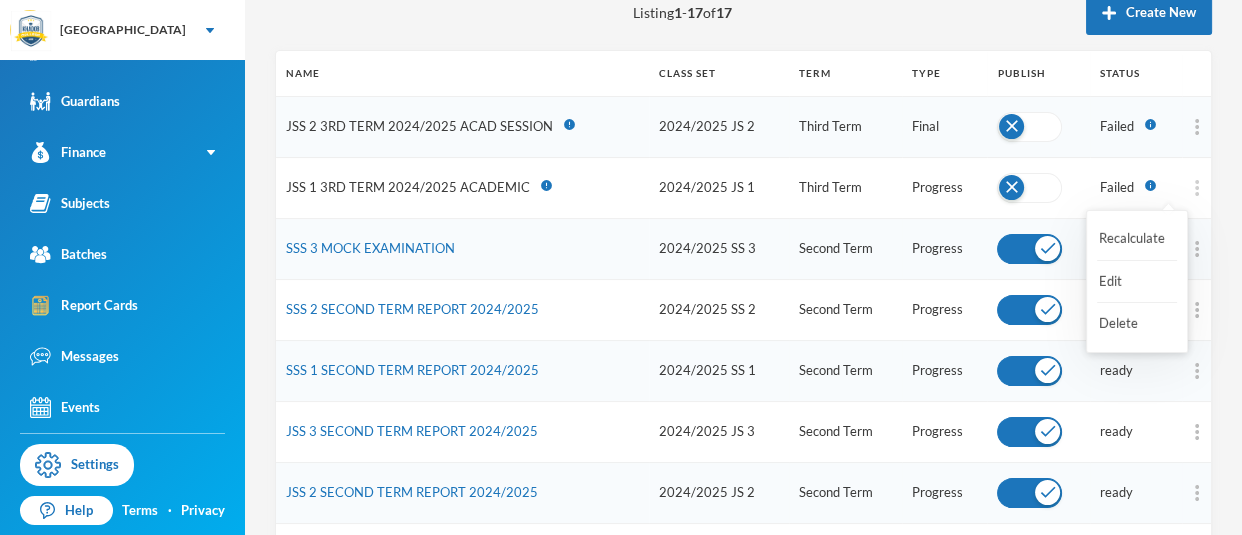 click at bounding box center (1197, 188) 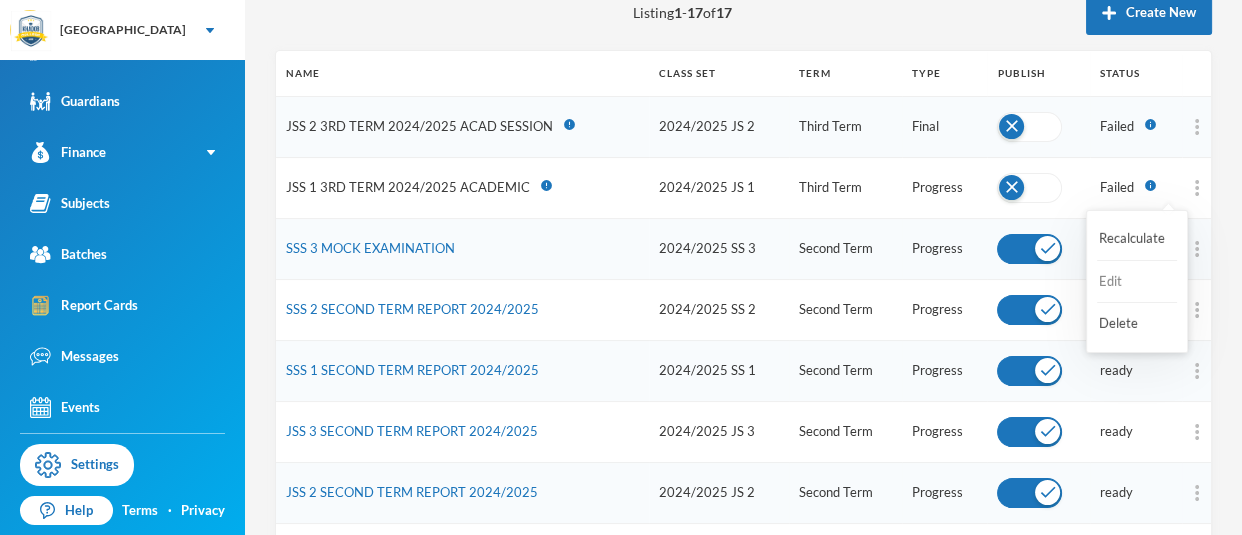 click on "Edit" at bounding box center [1137, 282] 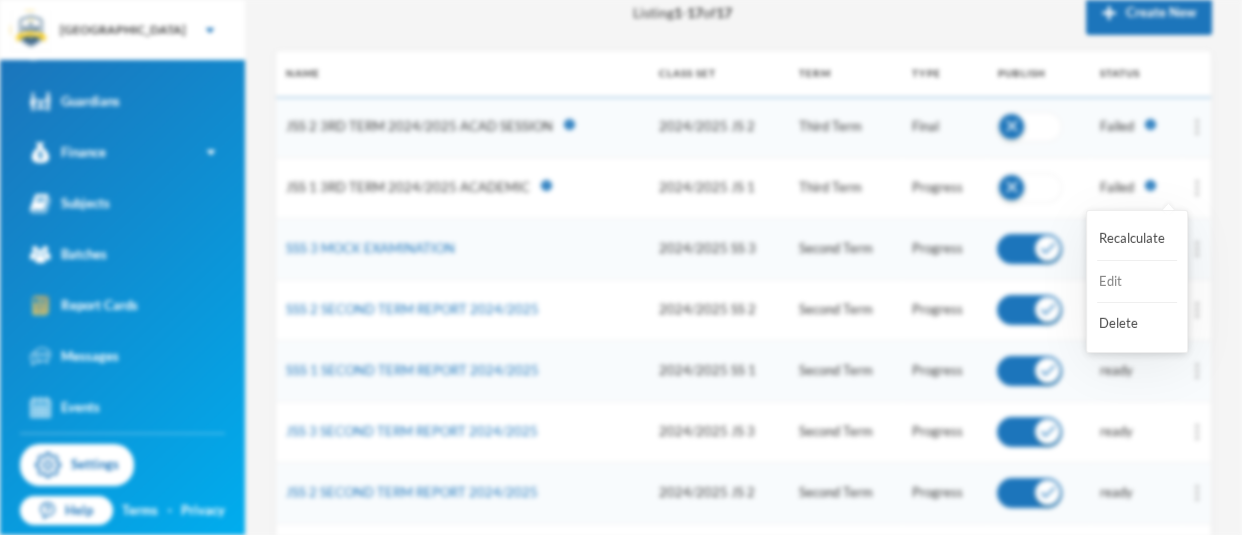 scroll, scrollTop: 0, scrollLeft: 0, axis: both 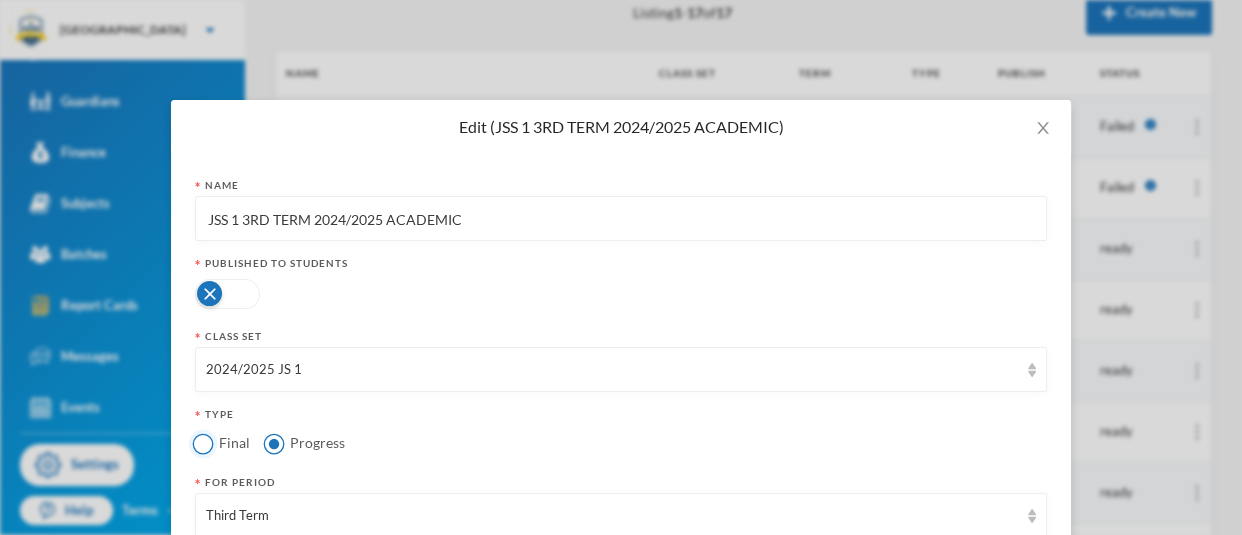 click on "Final" at bounding box center [203, 443] 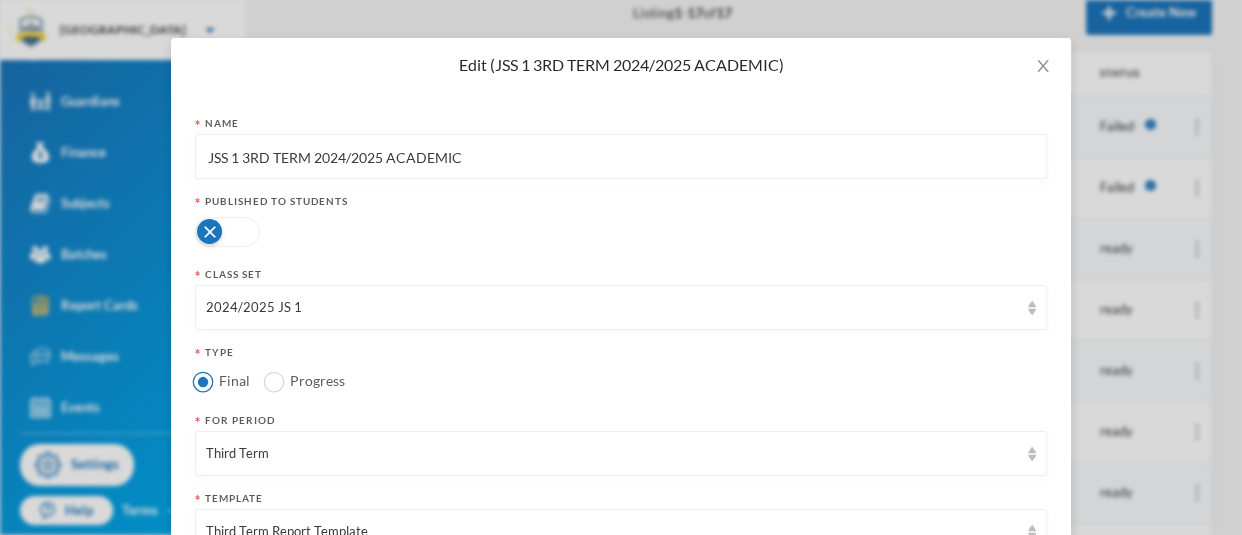 scroll, scrollTop: 203, scrollLeft: 0, axis: vertical 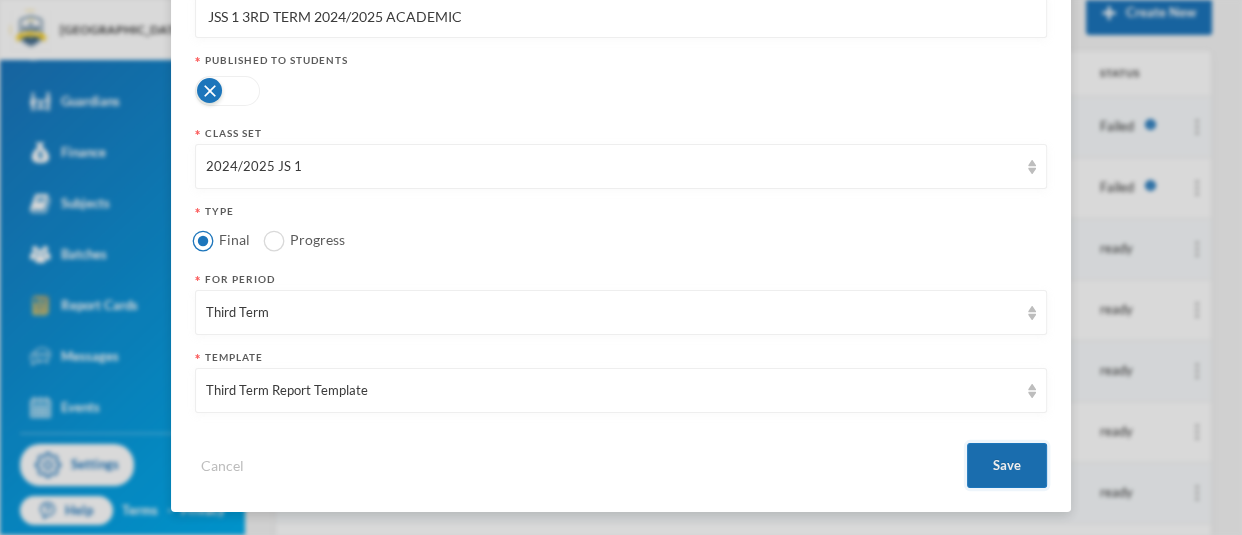 click on "Save" at bounding box center (1007, 465) 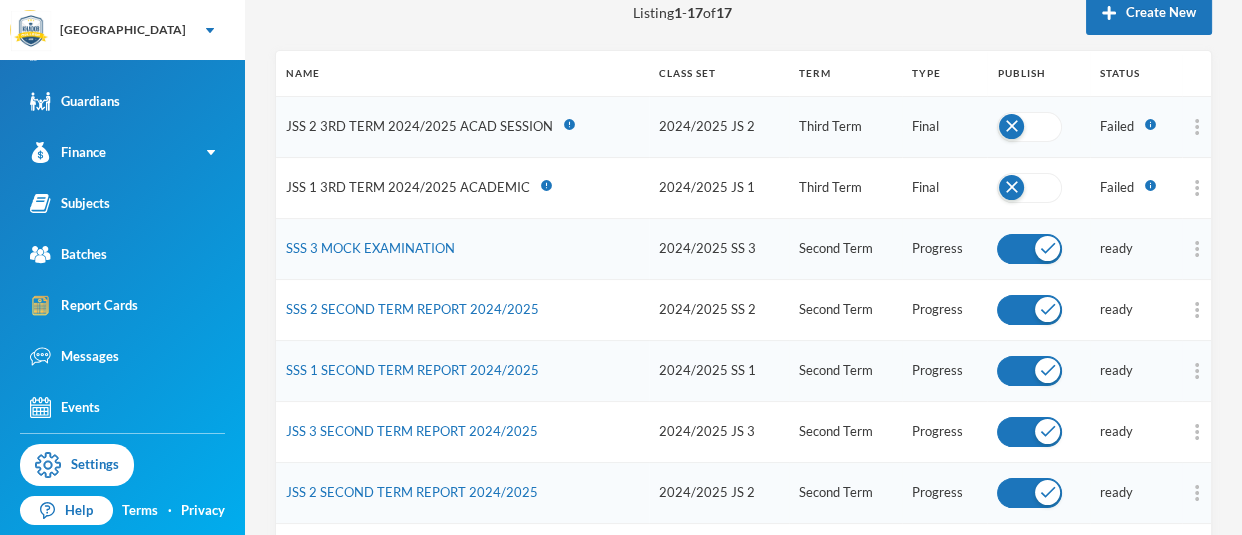 scroll, scrollTop: 103, scrollLeft: 0, axis: vertical 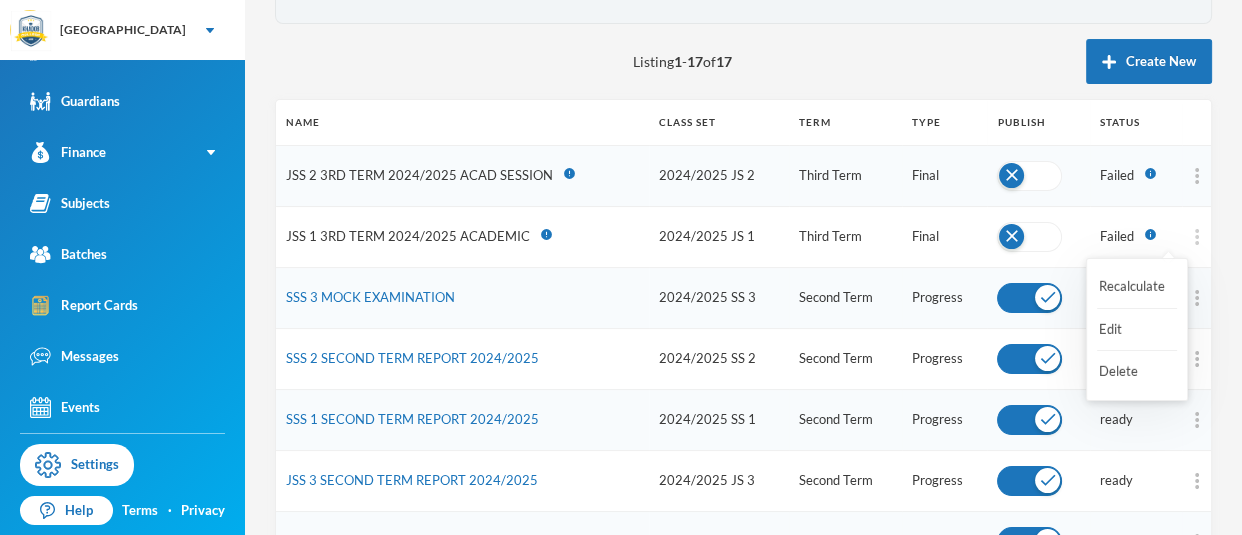 click at bounding box center [1197, 237] 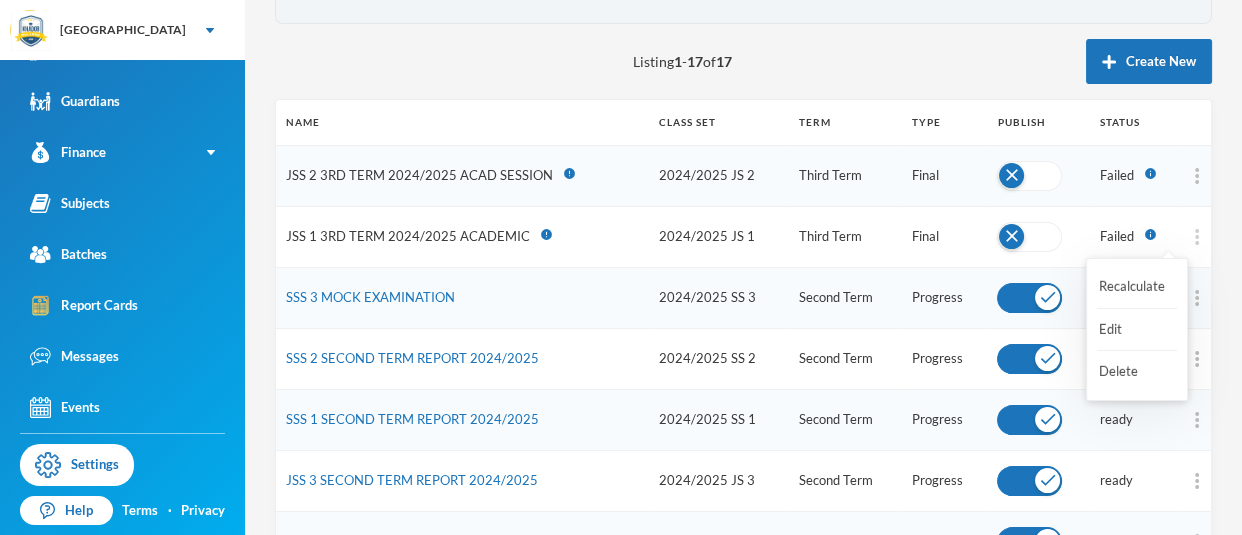 click at bounding box center [1197, 237] 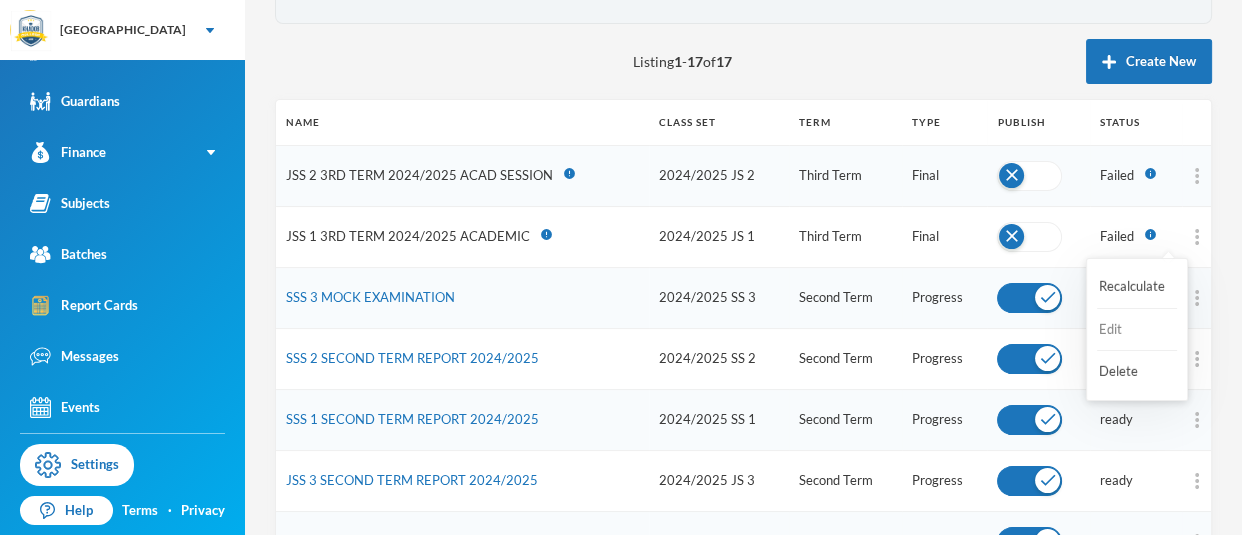 click on "Edit" at bounding box center [1137, 330] 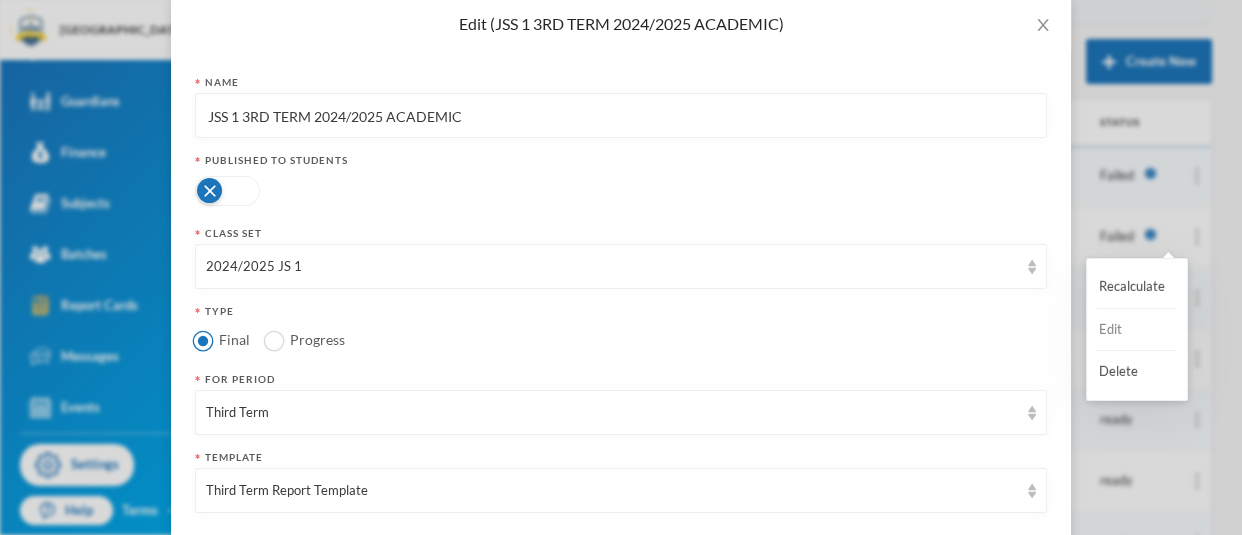 scroll, scrollTop: 0, scrollLeft: 0, axis: both 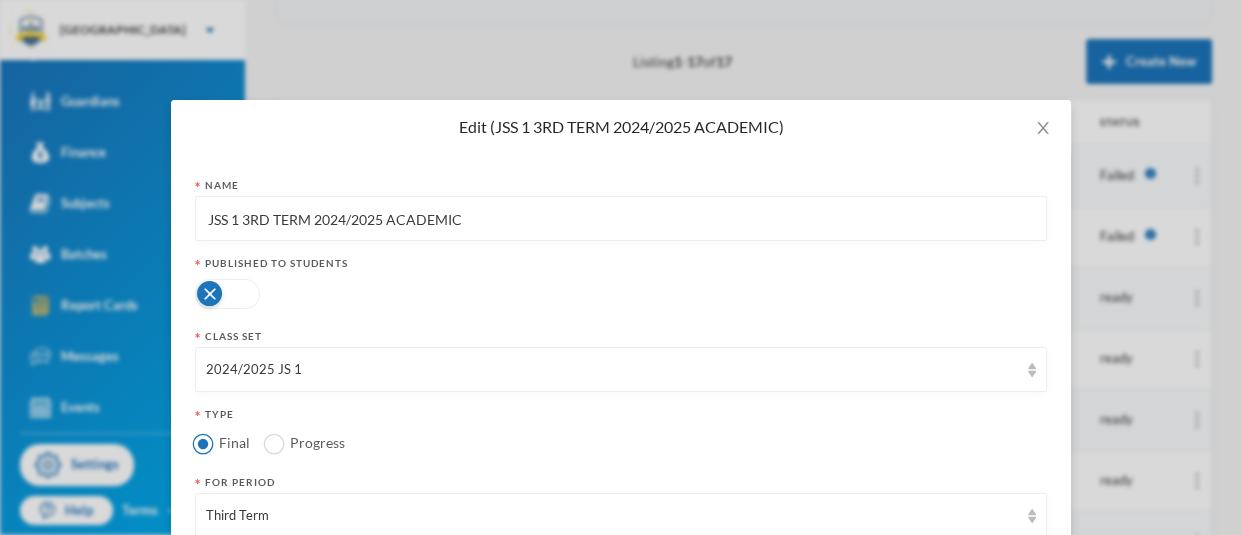 click on "JSS 1 3RD TERM 2024/2025 ACADEMIC" at bounding box center (621, 219) 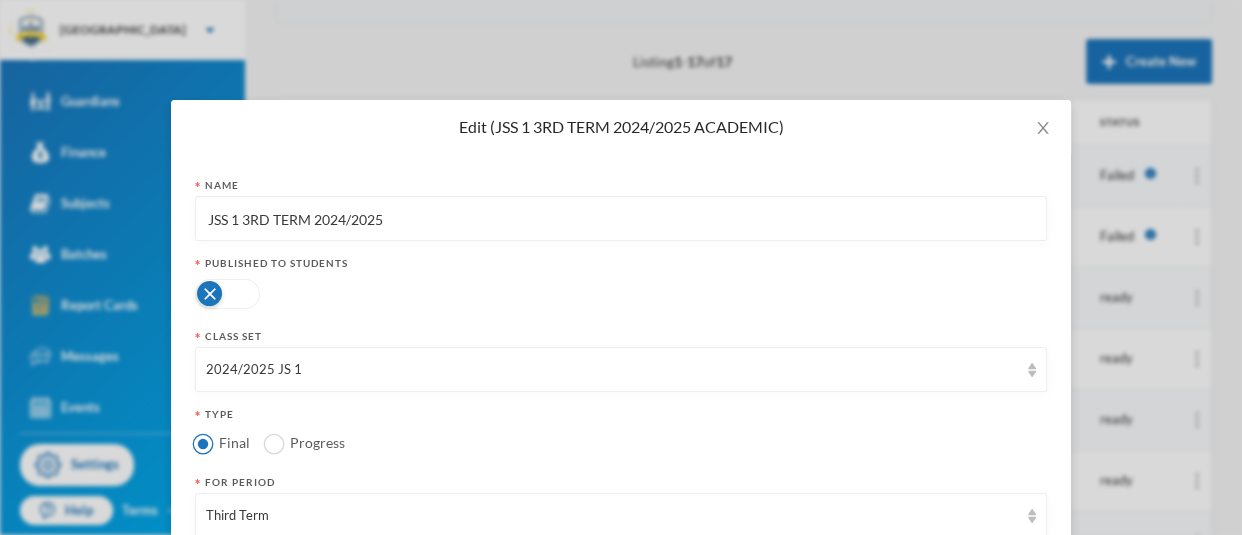 type on "JSS 1 3RD TERM 2024/2025" 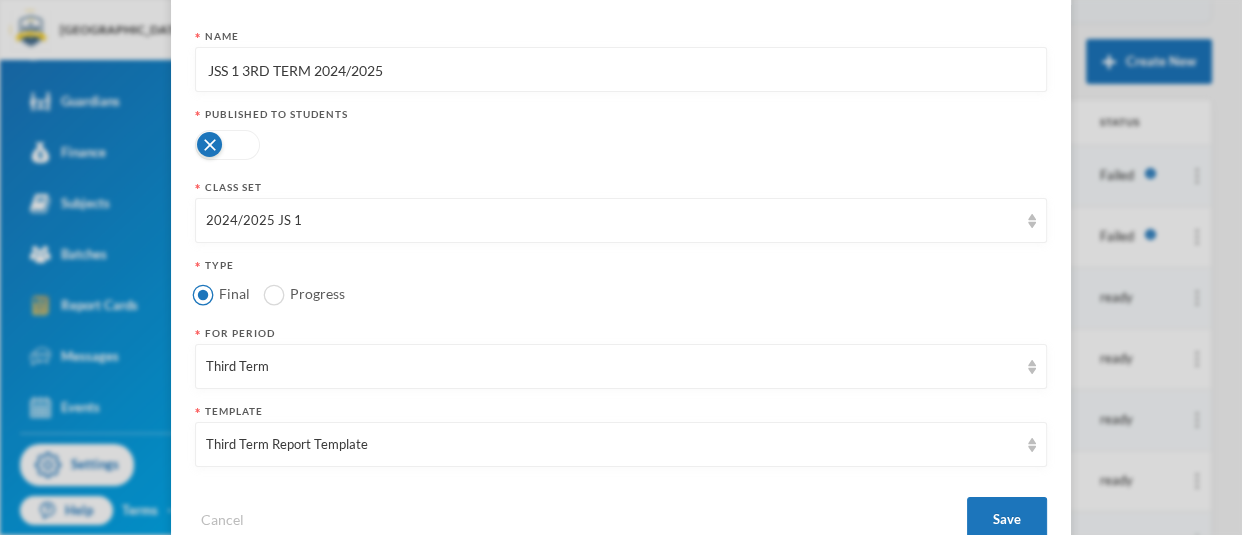 scroll, scrollTop: 203, scrollLeft: 0, axis: vertical 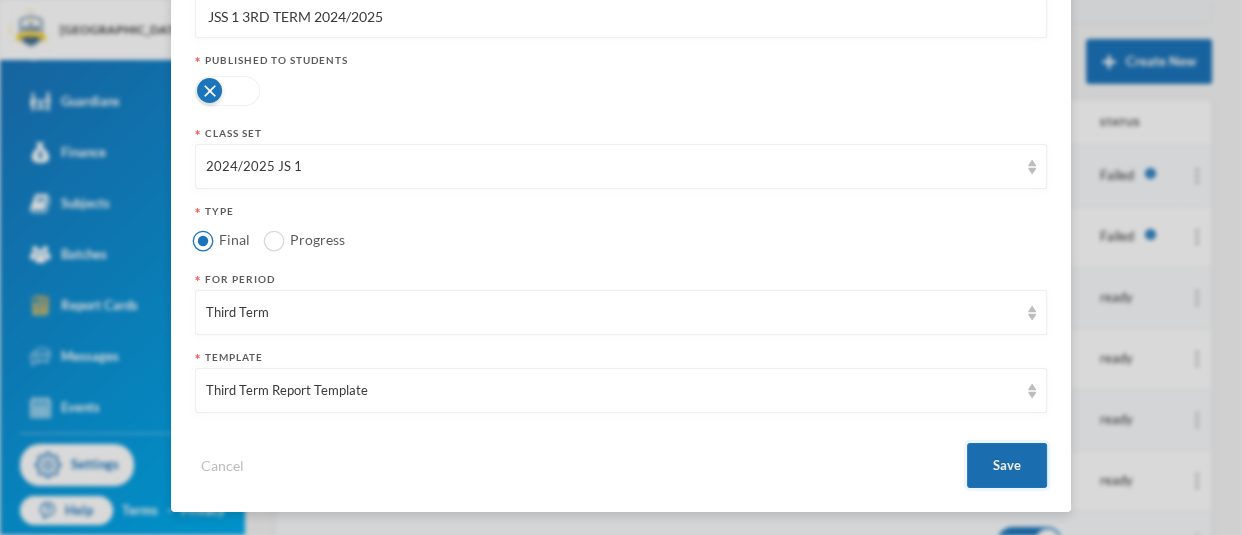click on "Save" at bounding box center [1007, 465] 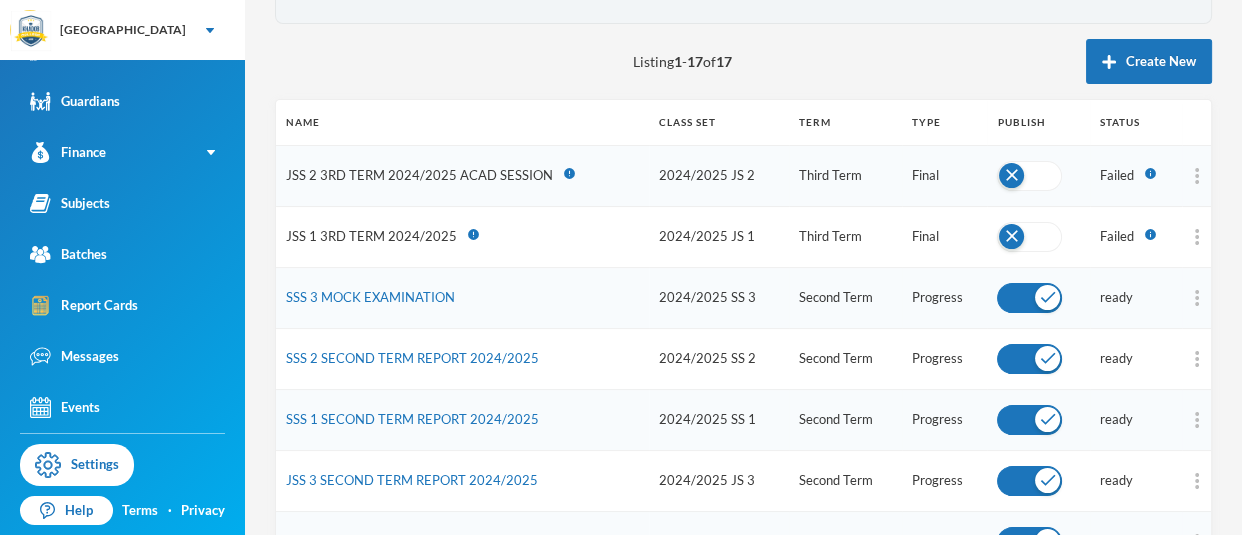 scroll, scrollTop: 103, scrollLeft: 0, axis: vertical 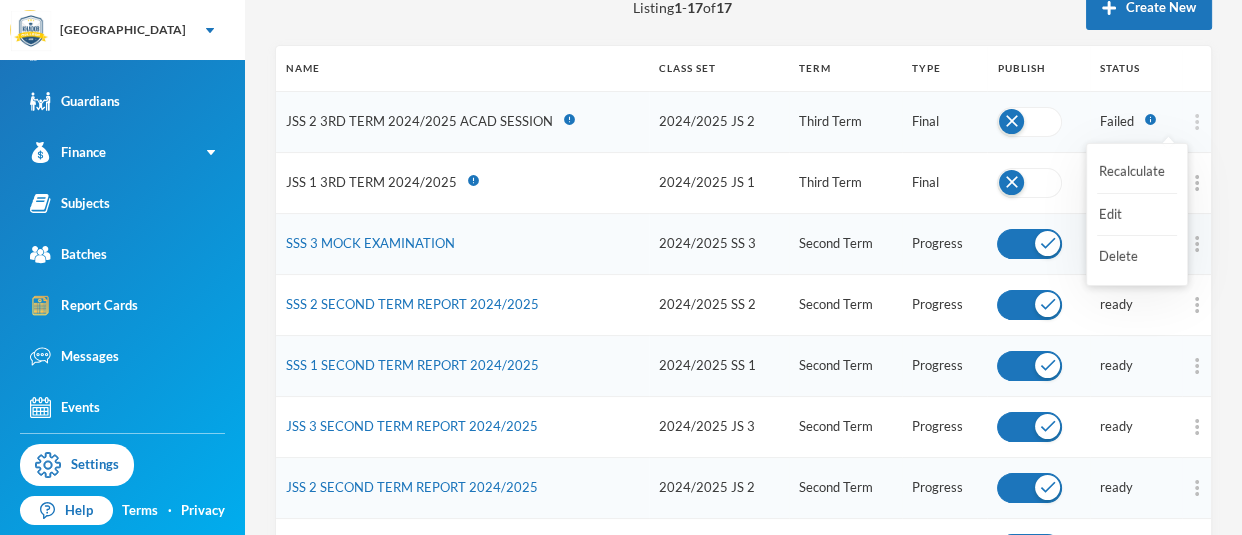 click at bounding box center (1197, 122) 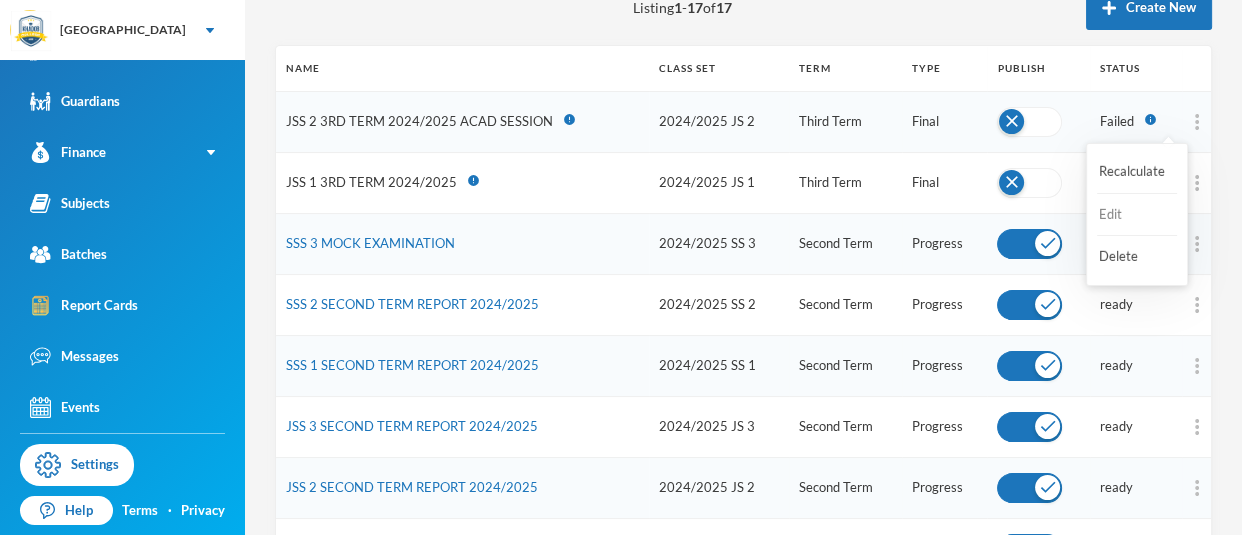 click on "Edit" at bounding box center (1137, 215) 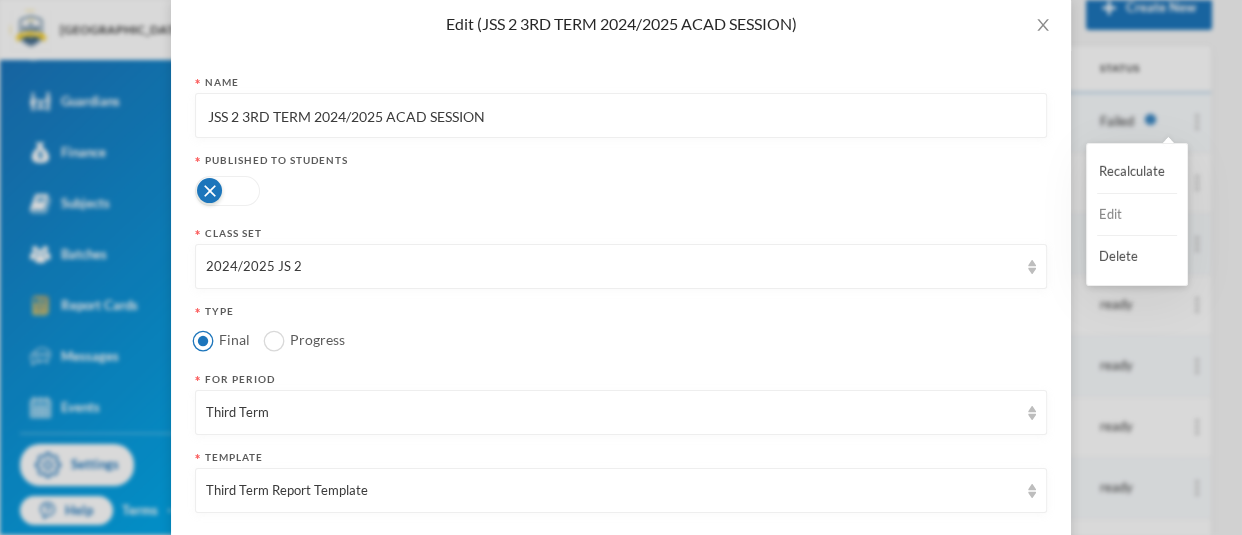 scroll, scrollTop: 0, scrollLeft: 0, axis: both 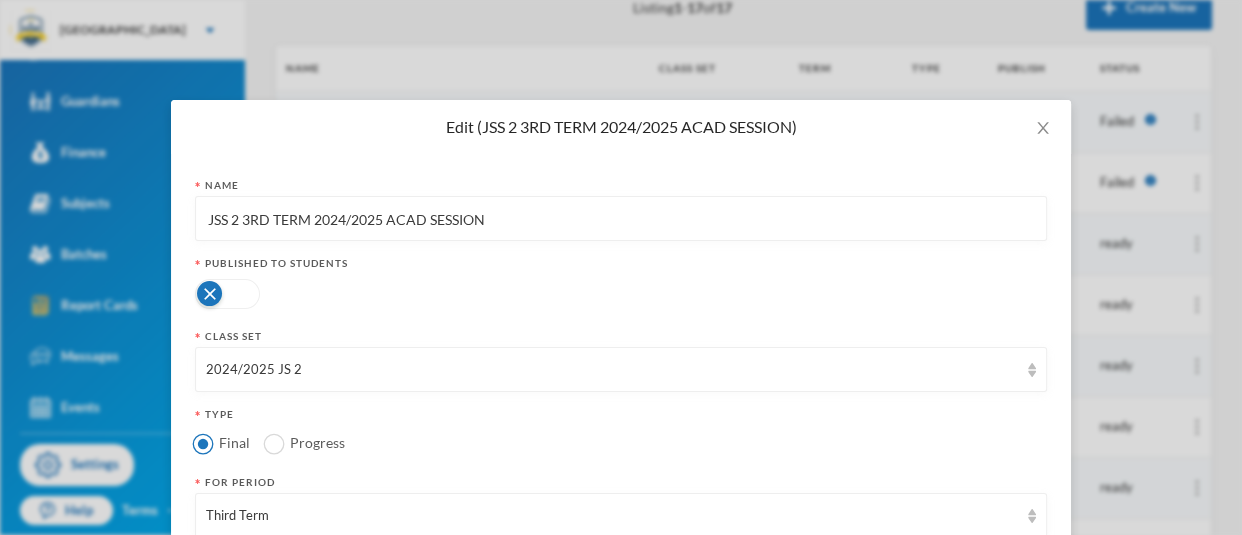 click on "JSS 2 3RD TERM 2024/2025 ACAD SESSION" at bounding box center (621, 219) 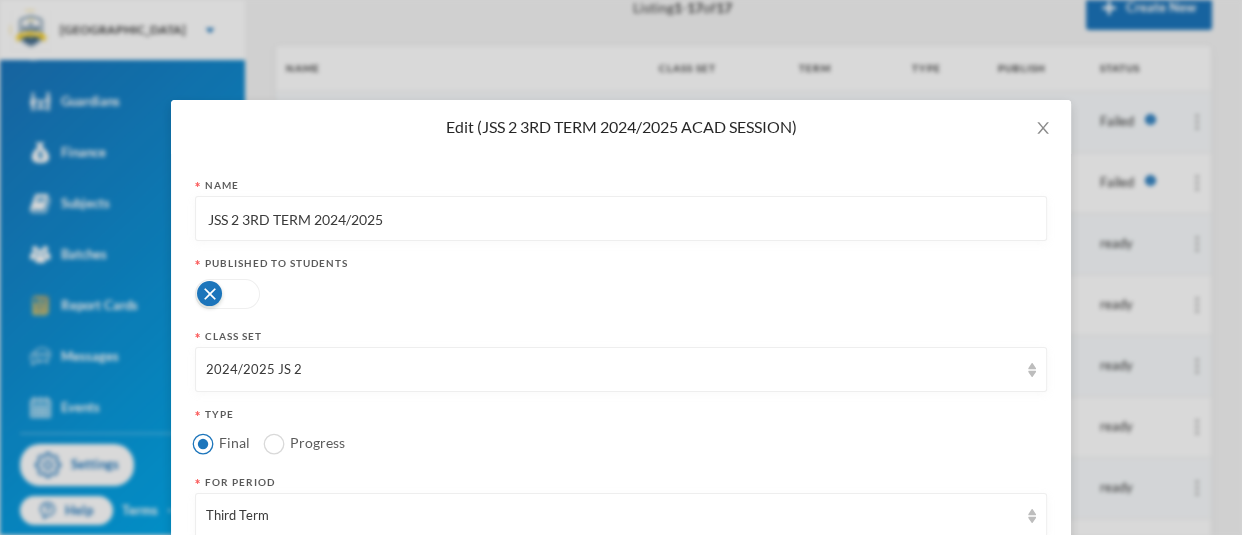 type on "JSS 2 3RD TERM 2024/2025" 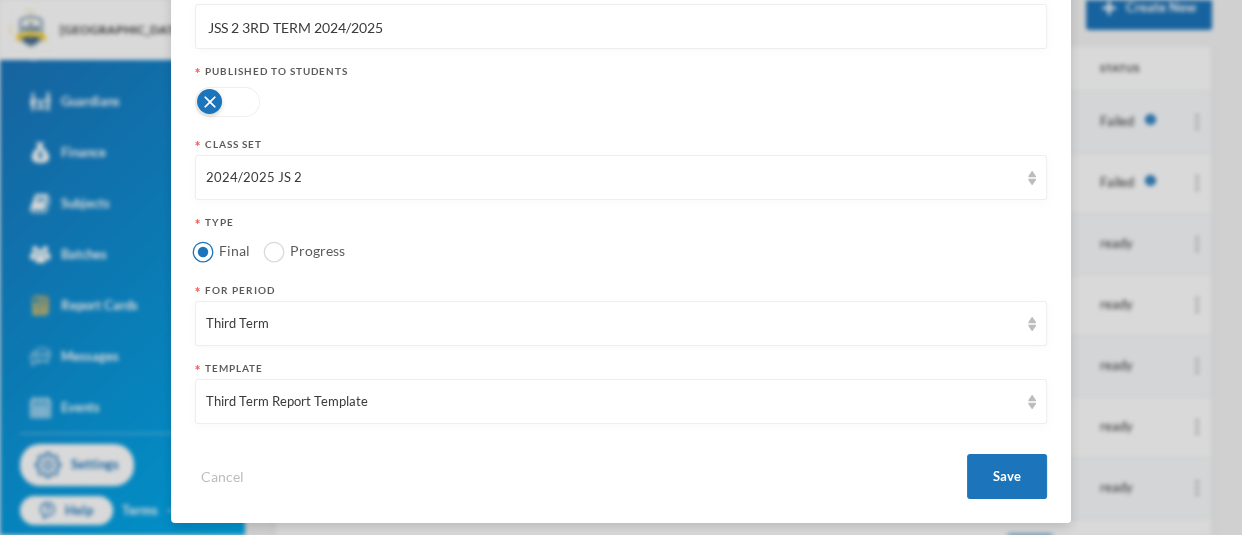scroll, scrollTop: 203, scrollLeft: 0, axis: vertical 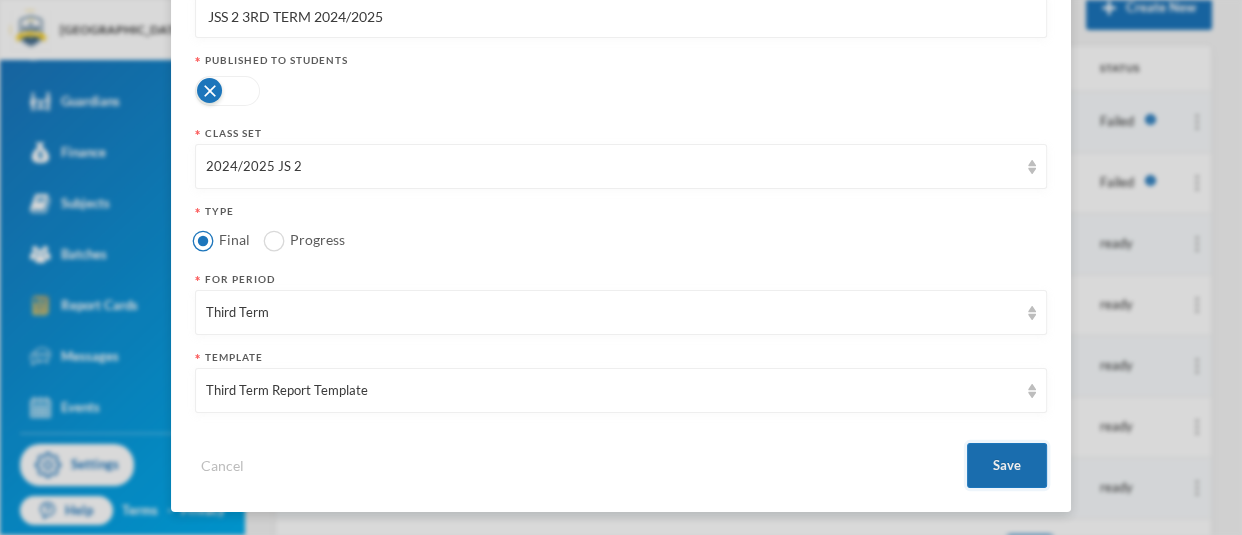click on "Save" at bounding box center [1007, 465] 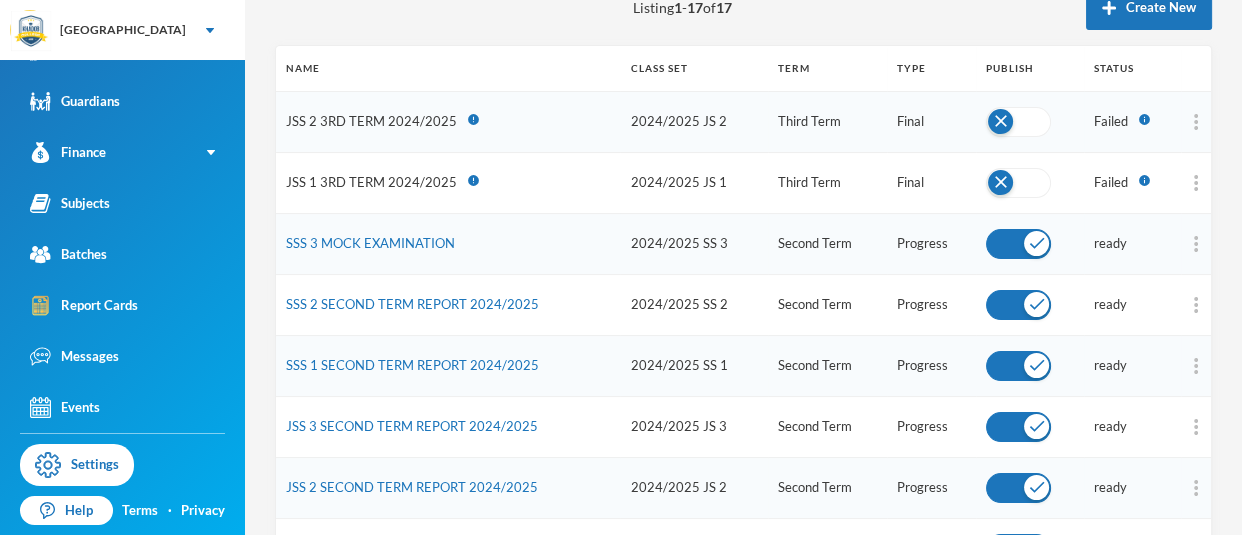 scroll, scrollTop: 103, scrollLeft: 0, axis: vertical 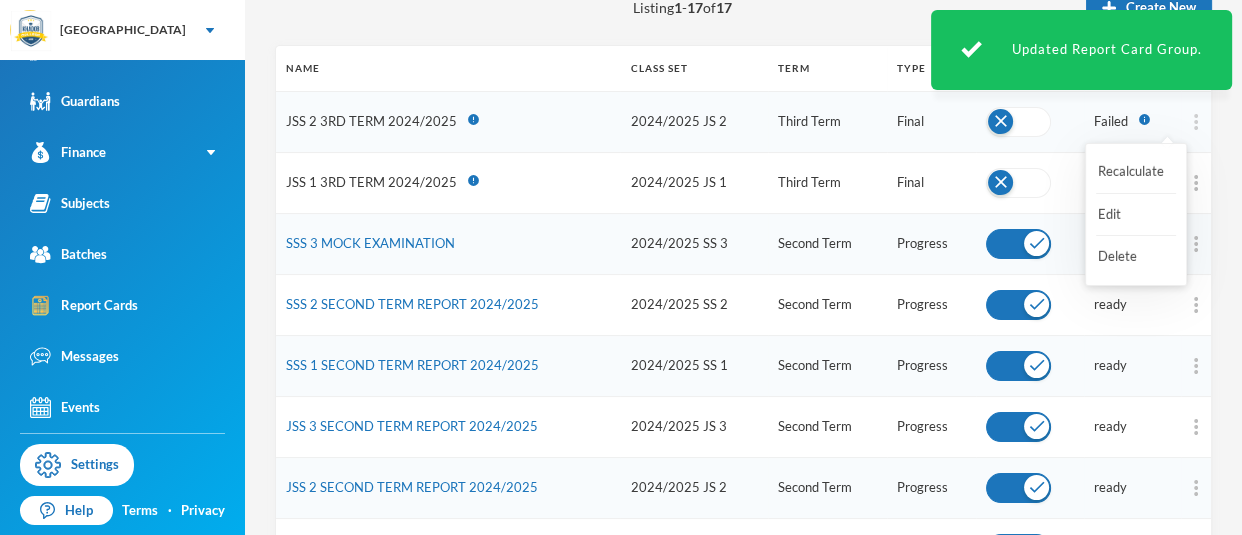 click at bounding box center (1196, 122) 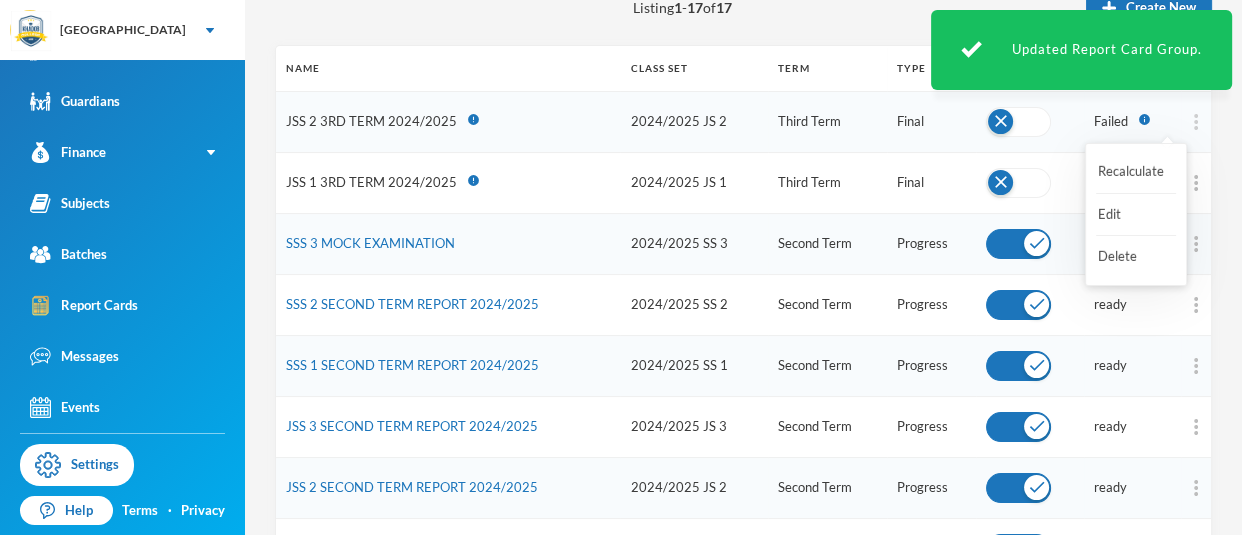 click at bounding box center (1196, 122) 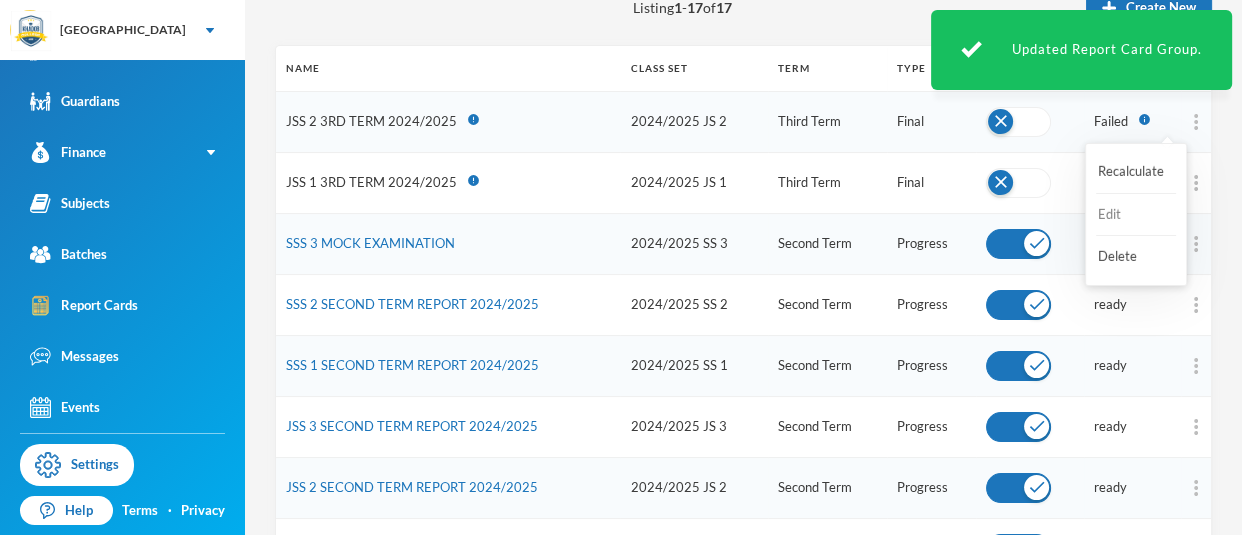 click on "Edit" at bounding box center (1136, 215) 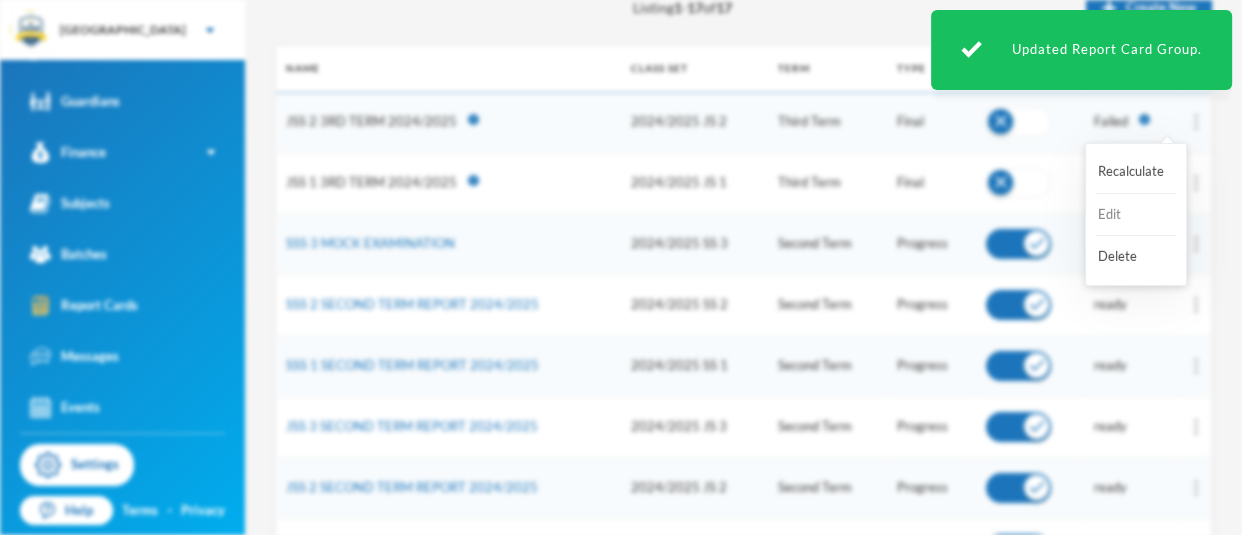 scroll, scrollTop: 0, scrollLeft: 0, axis: both 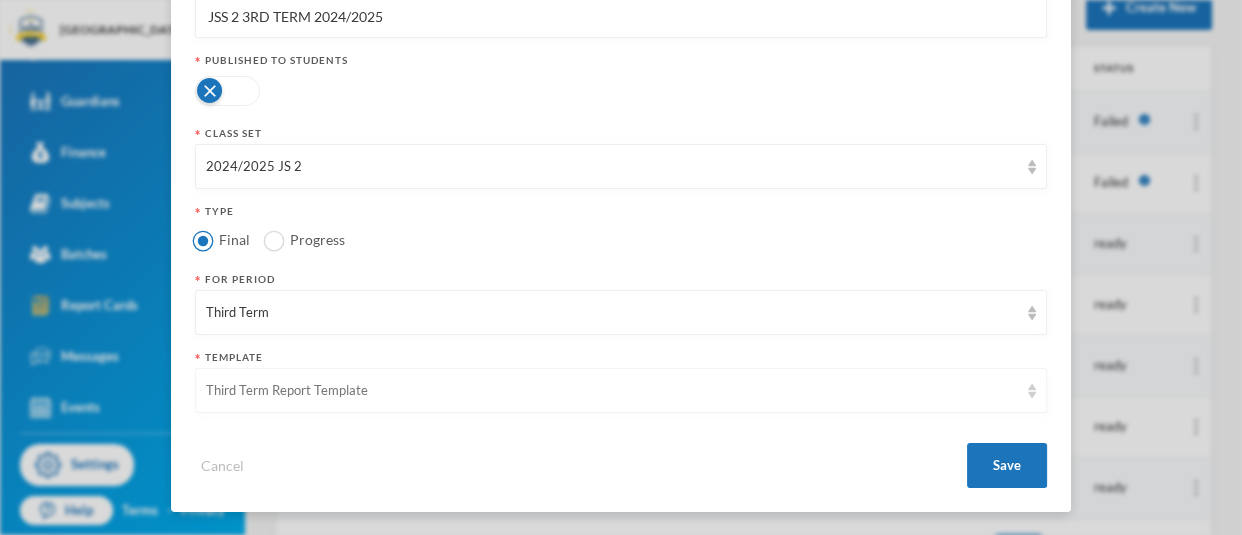click at bounding box center [1032, 391] 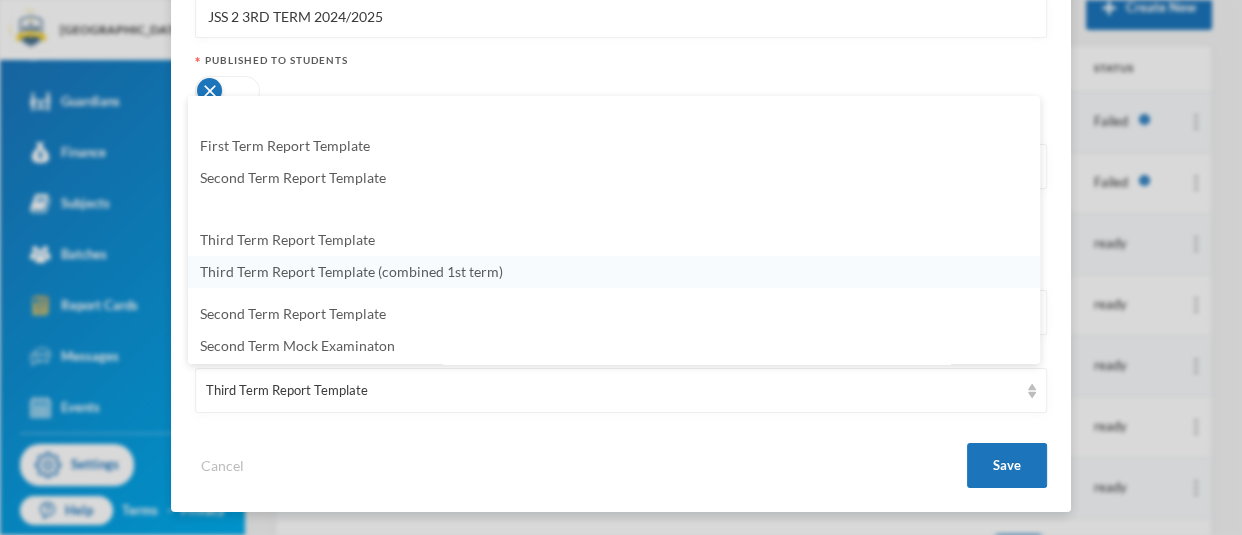 click on "Third Term  Report Template (combined 1st term)" at bounding box center [351, 271] 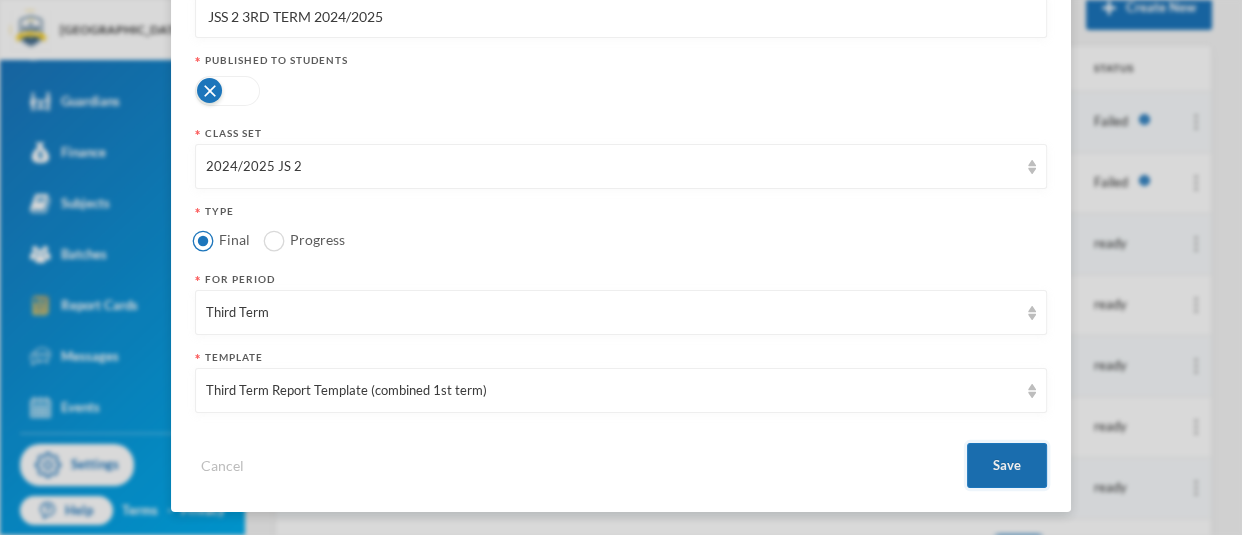click on "Save" at bounding box center [1007, 465] 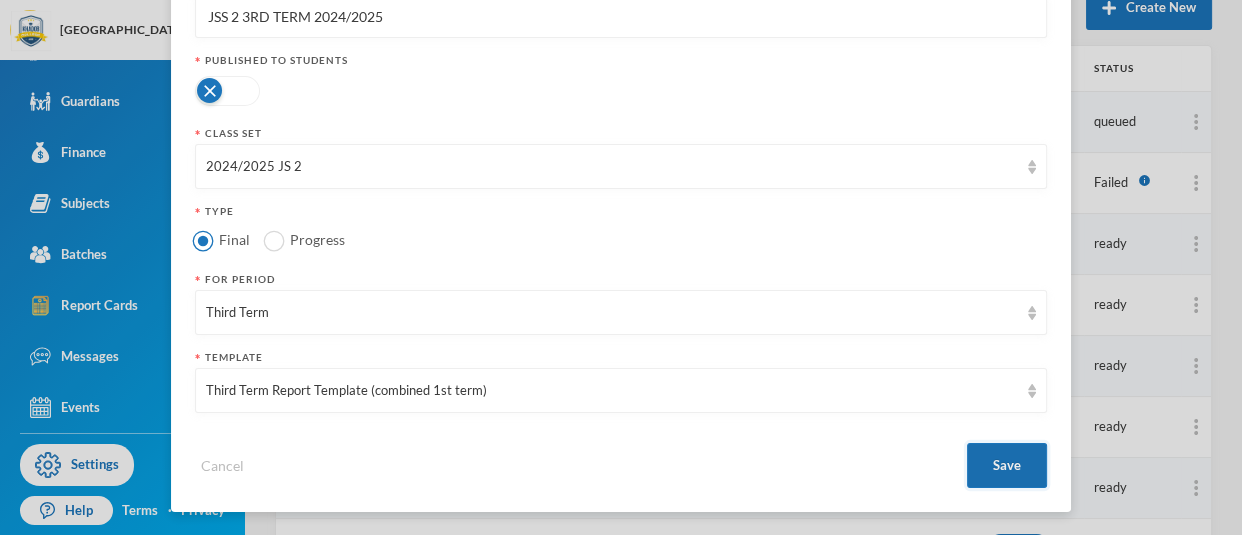 scroll, scrollTop: 103, scrollLeft: 0, axis: vertical 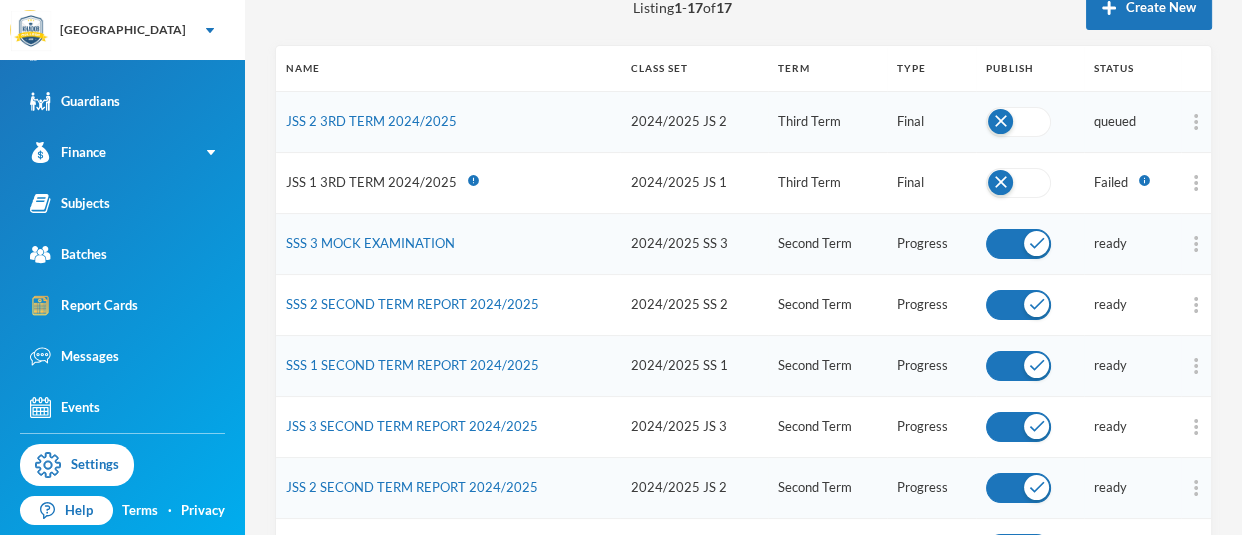 click on "Date Created Apply Filter   Listing  1  -  17  of  17 Create New Name Class Set Term Type Publish Status JSS 2 3RD TERM 2024/2025 2024/2025 JS 2 Third Term Final queued JSS 1 3RD TERM 2024/2025 error 2024/2025 JS 1 Third Term Final Failed info SSS 3 MOCK EXAMINATION 2024/2025 SS 3 Second Term Progress ready SSS 2 SECOND TERM REPORT 2024/2025 2024/2025 SS 2 Second Term Progress ready SSS 1 SECOND TERM REPORT 2024/2025 2024/2025 SS 1 Second Term Progress ready JSS 3 SECOND TERM REPORT 2024/2025 2024/2025 JS 3 Second Term Progress ready JSS 2 SECOND TERM REPORT 2024/2025 2024/2025 JS 2 Second Term Progress ready JSS 1 SECOND TERM REPORT 2024/2025 2024/2025 JS 1 Second Term Progress ready SSS 1 3RD TERM 2023/2024 2023/2024 SS 1 Third Term Final ready JSS 1 3RD TERM 2023/2024 2023/2024 JS 1 Third Term Final ready JSS 2 3RD TERM 2023/2024 JS 2 Third Term Final ready JSS1 SECOND TERM 2023/2024 2023/2024 JS 1 Second Term Final ready JSS2 SECOND TERM 2023/2024 2023/2024 JS 2 Second Term Final ready 2023/2024 JS 3" at bounding box center [743, 541] 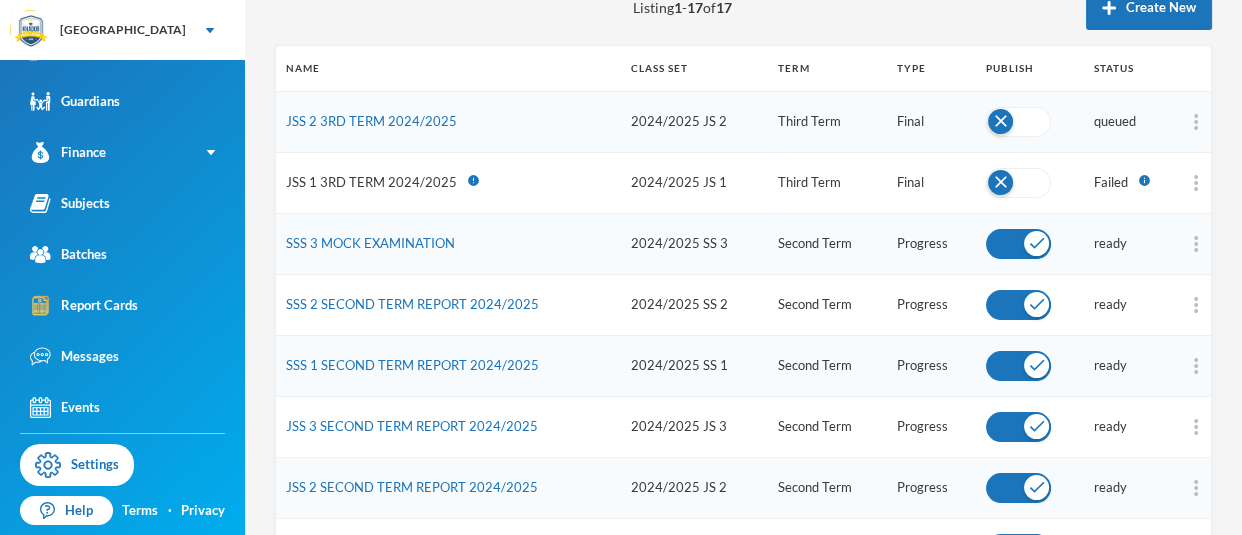 drag, startPoint x: 1105, startPoint y: 42, endPoint x: 477, endPoint y: 117, distance: 632.46265 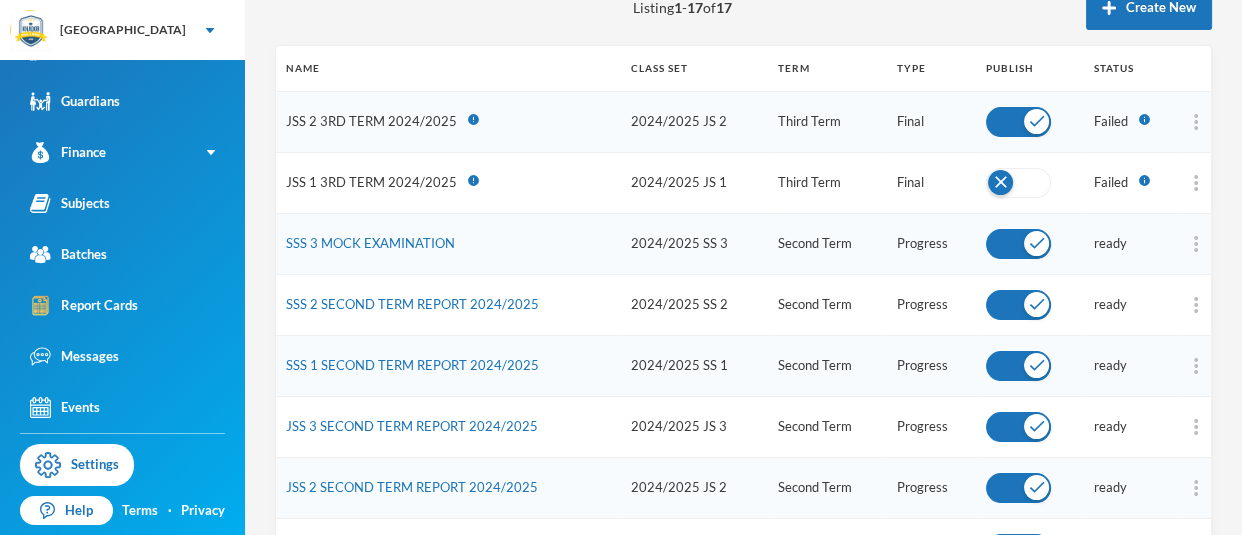click at bounding box center (1018, 183) 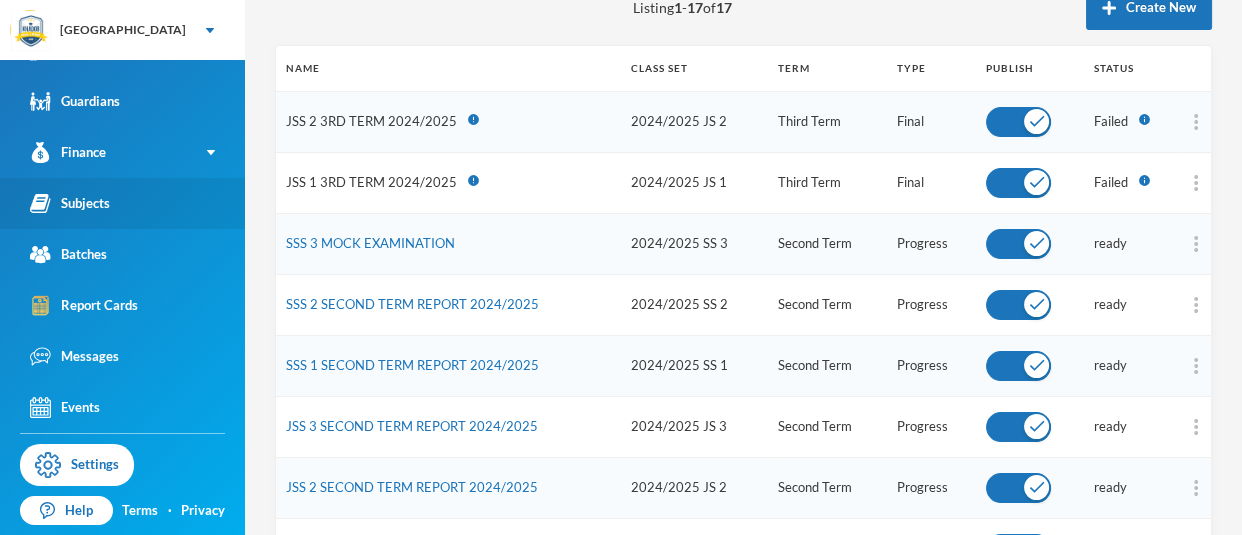 click on "Subjects" at bounding box center (70, 203) 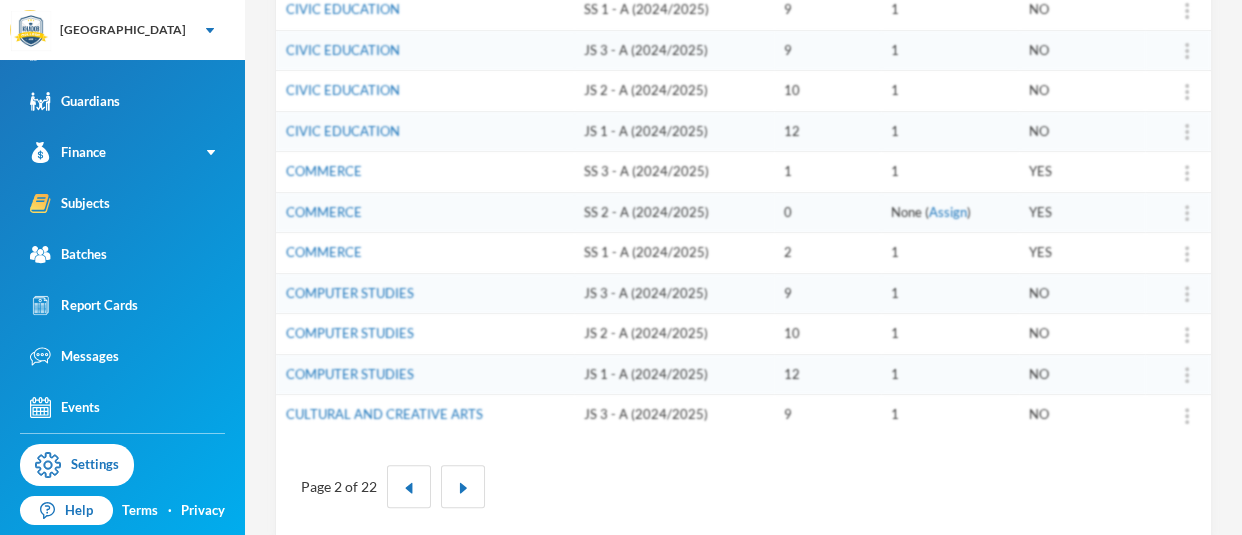 scroll, scrollTop: 731, scrollLeft: 0, axis: vertical 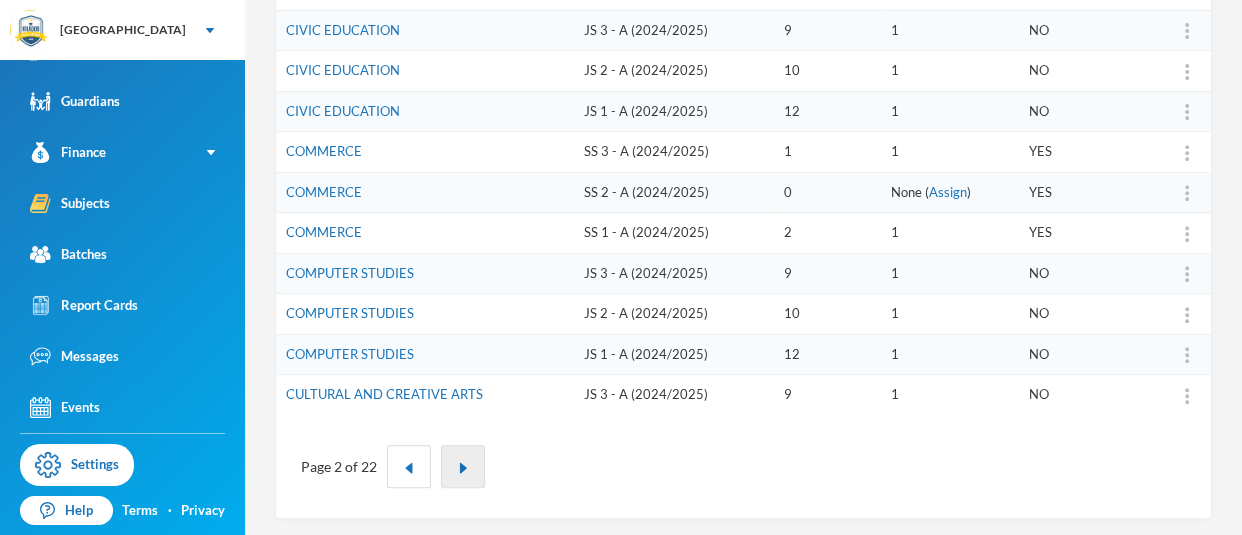 click at bounding box center (463, 466) 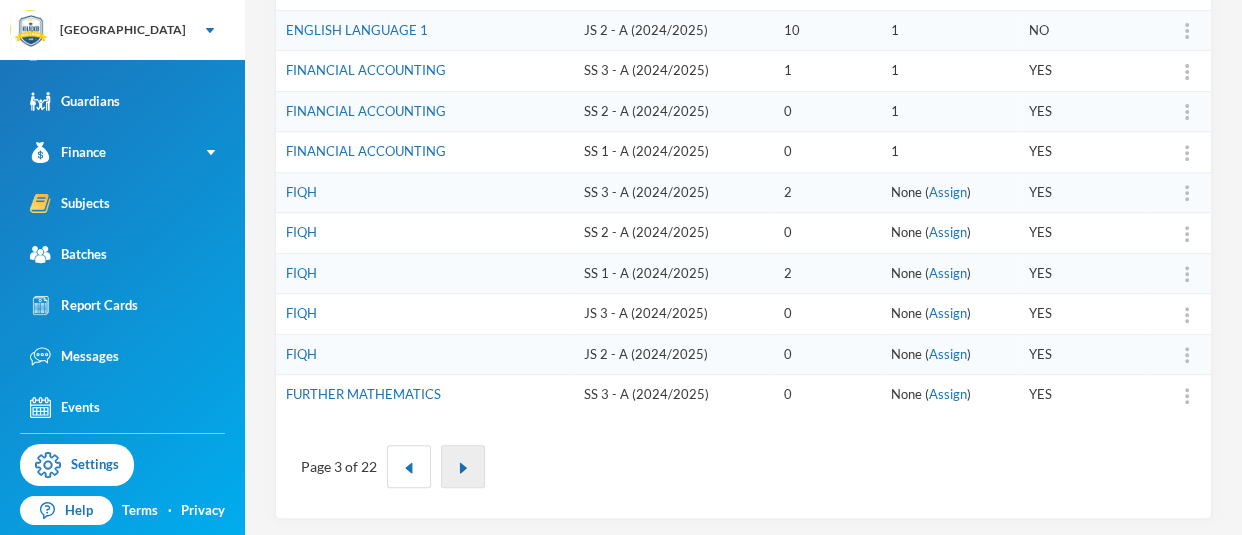 click at bounding box center (463, 468) 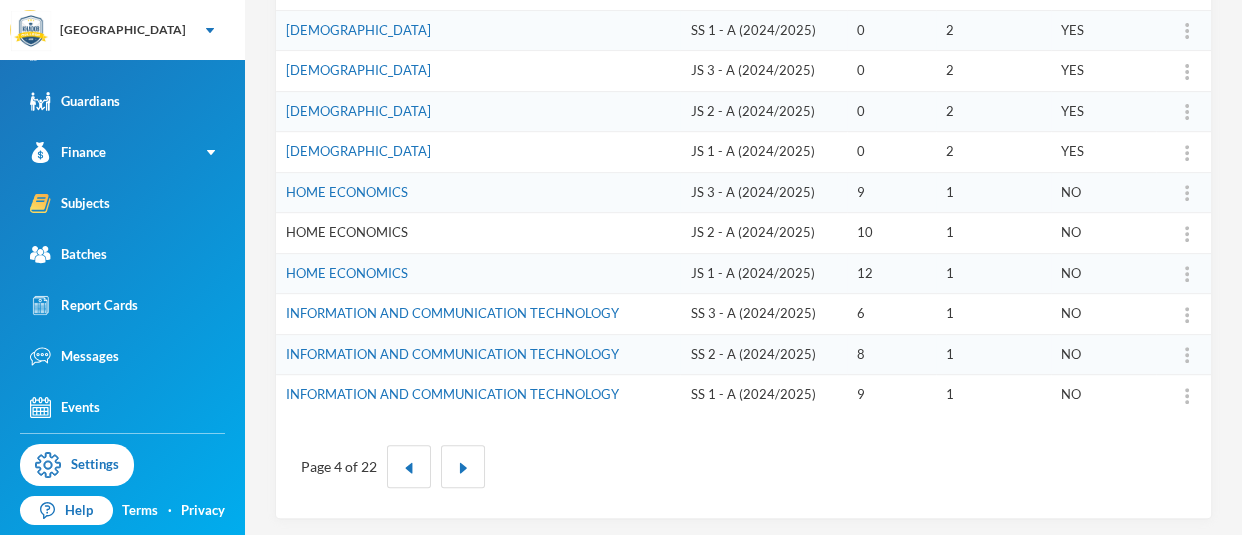 click on "HOME ECONOMICS" at bounding box center [347, 232] 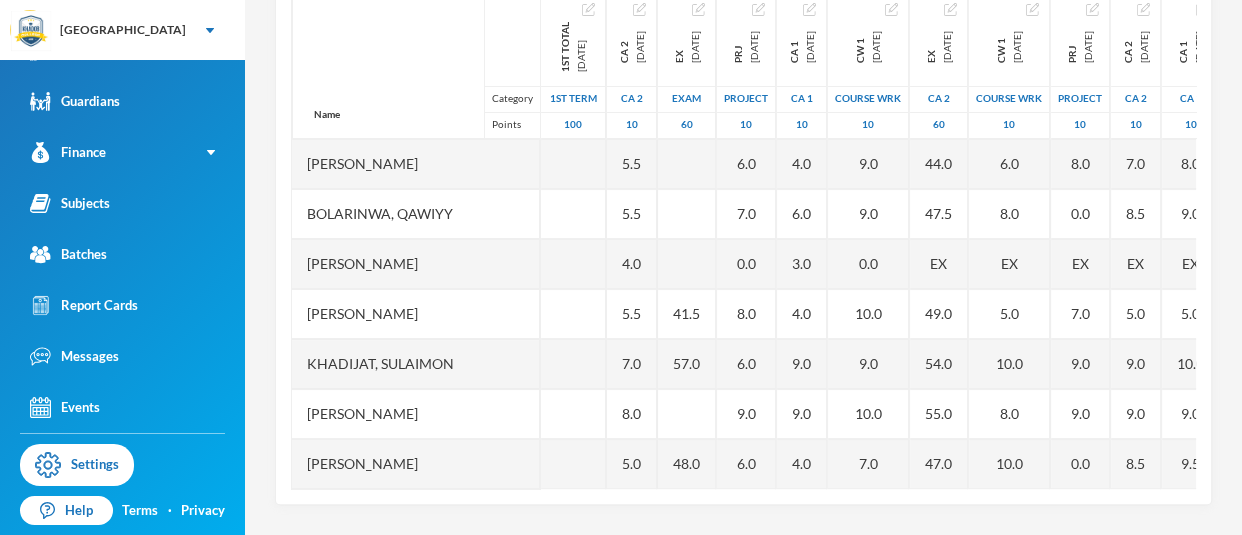 scroll, scrollTop: 375, scrollLeft: 0, axis: vertical 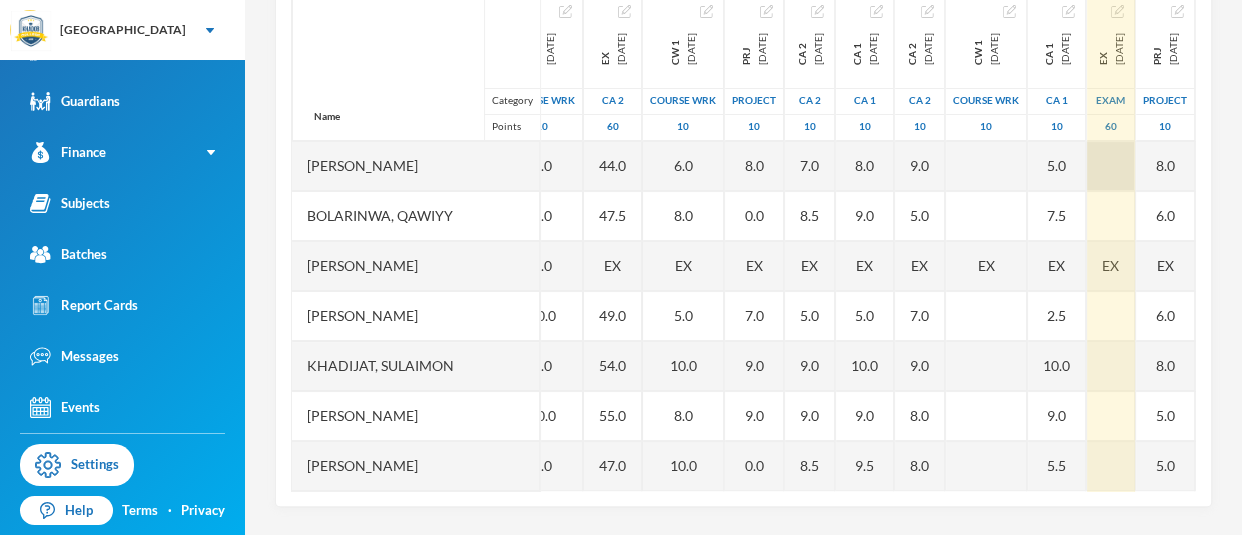 click at bounding box center [1111, 166] 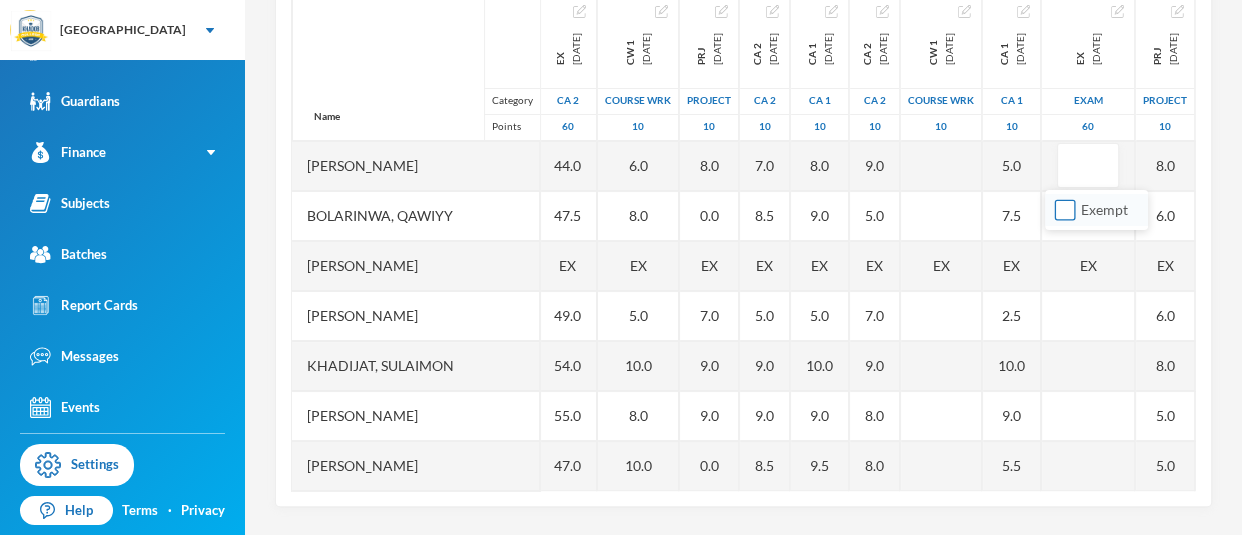 click on "Exempt" at bounding box center [1065, 210] 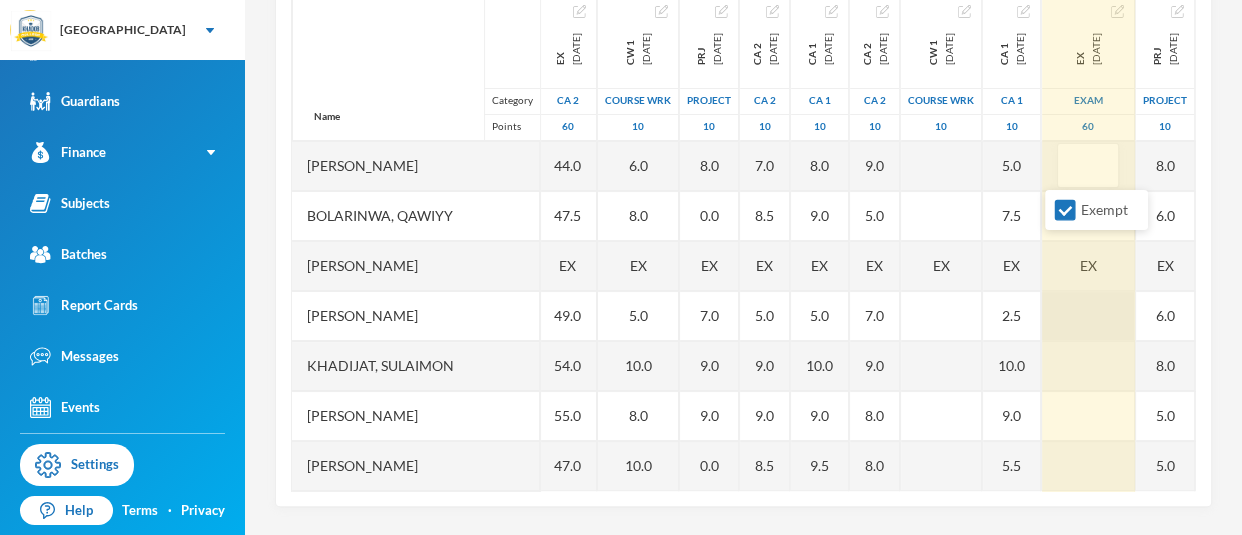 click at bounding box center (1088, 316) 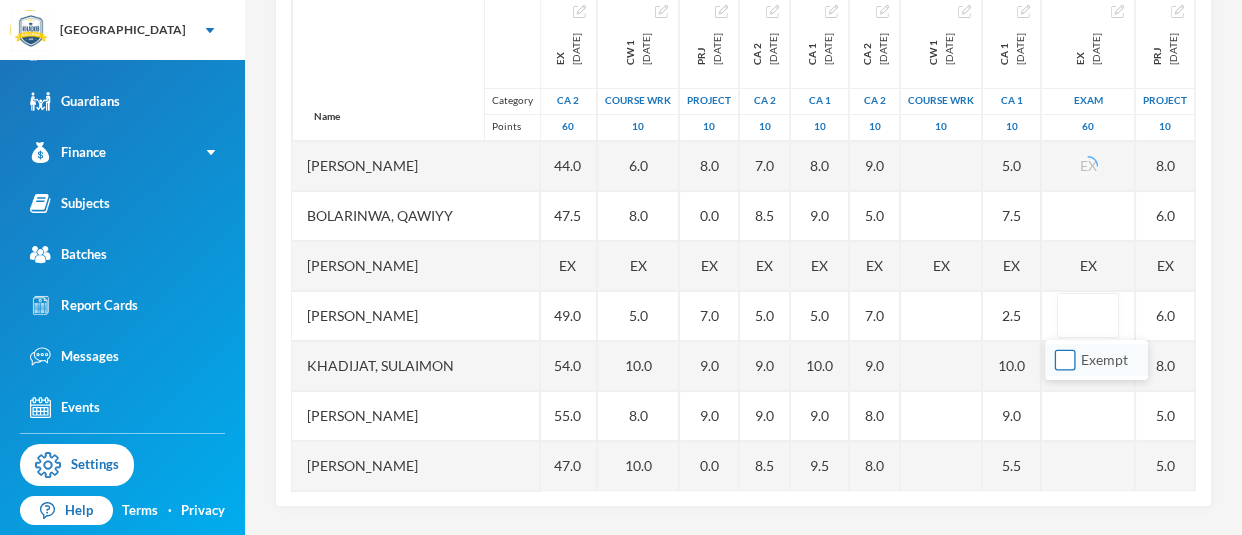 click on "Exempt" at bounding box center [1065, 360] 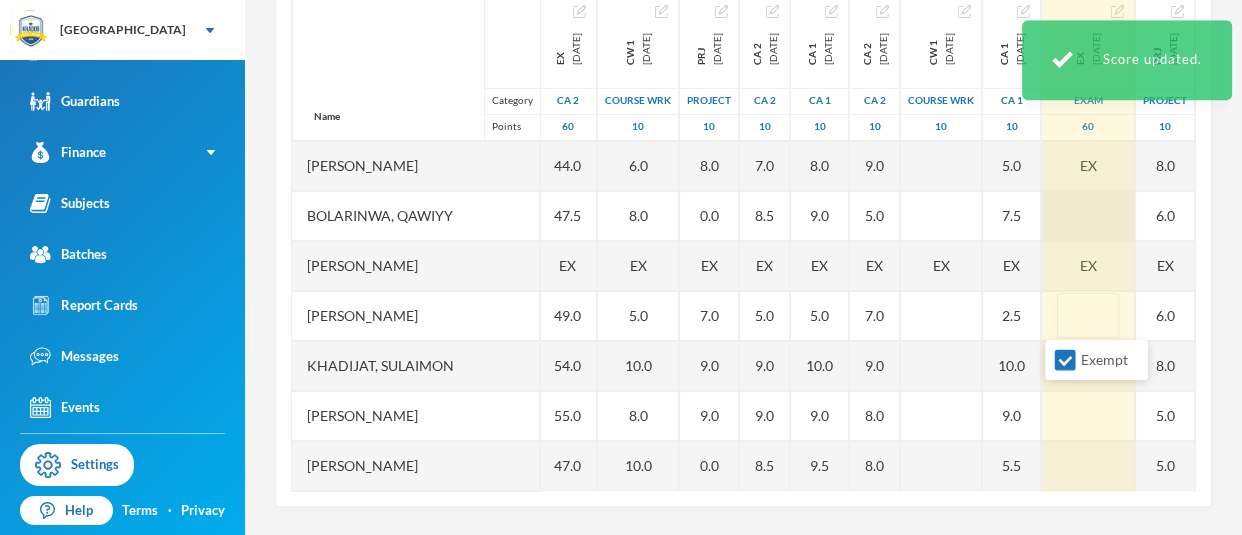 click at bounding box center [1088, 216] 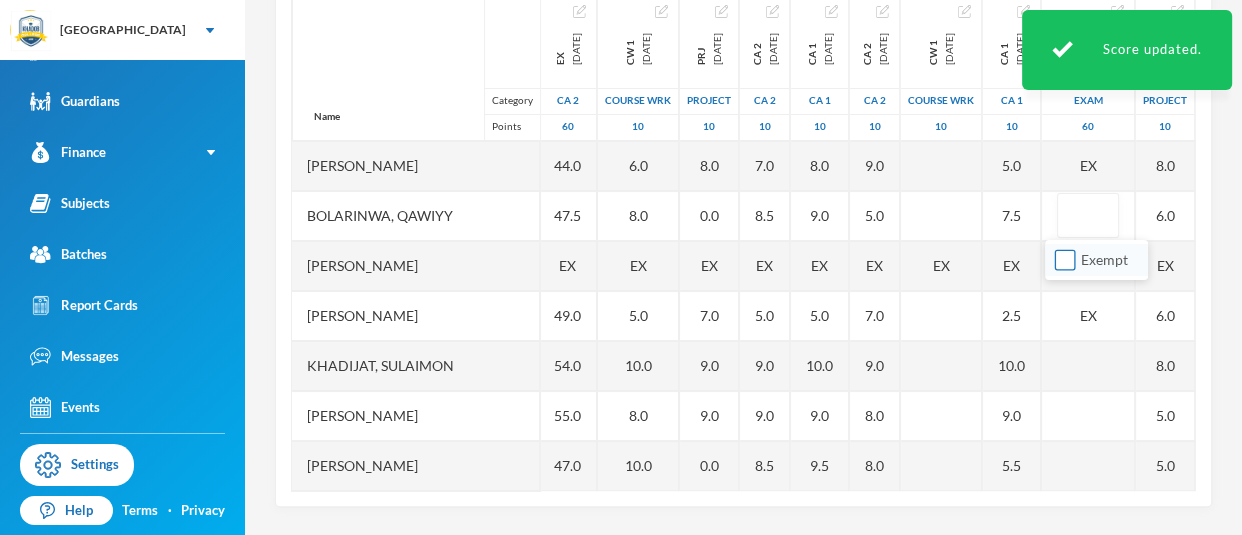 click on "Exempt" at bounding box center (1065, 260) 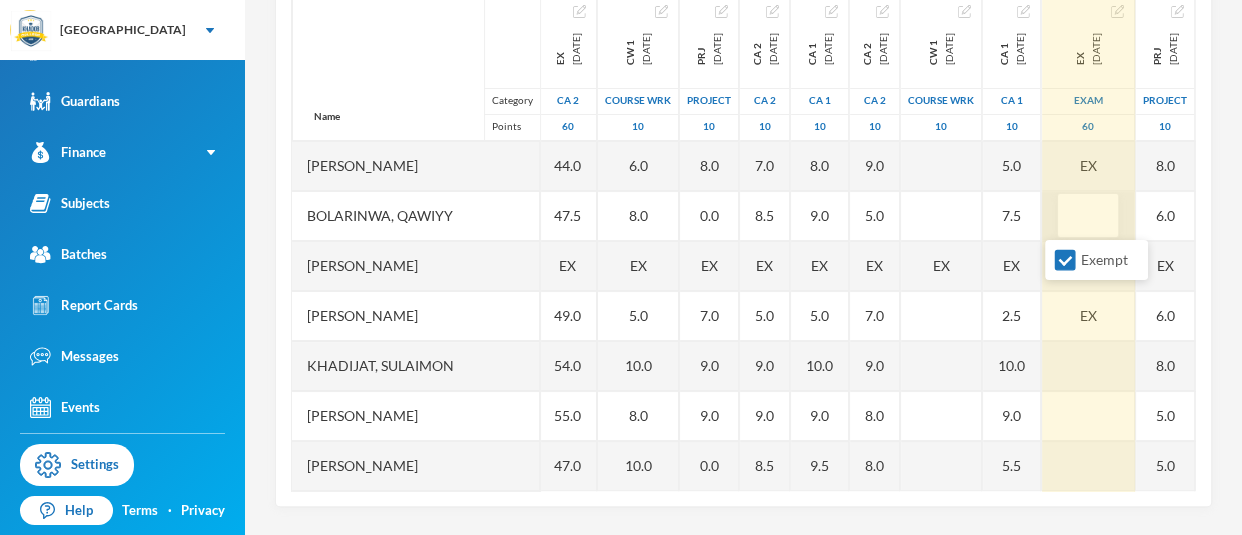 click at bounding box center [1088, 216] 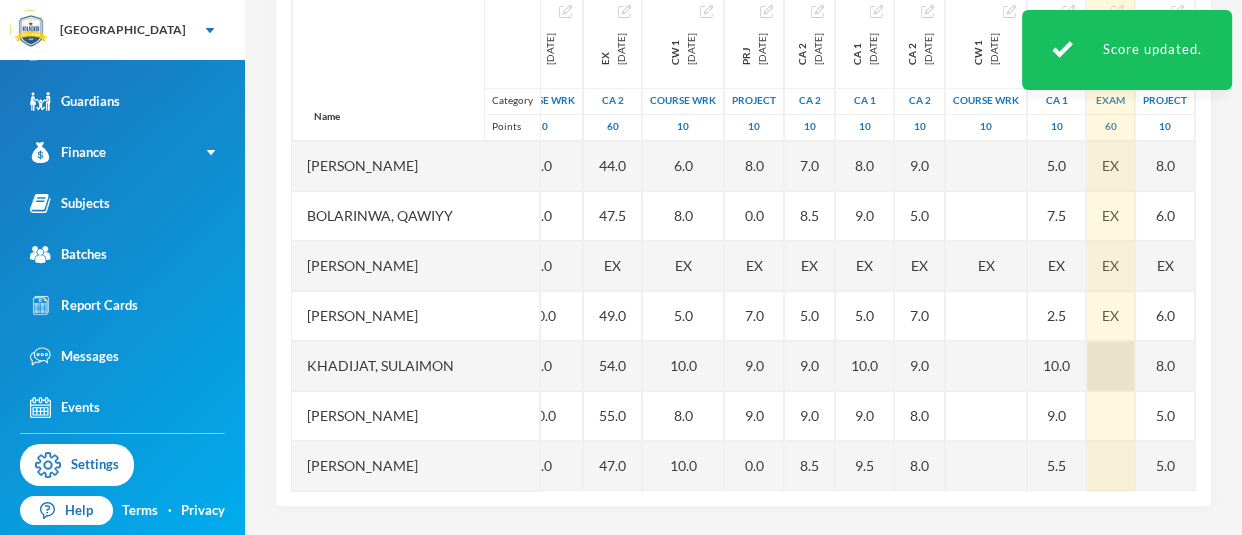 click at bounding box center [1111, 366] 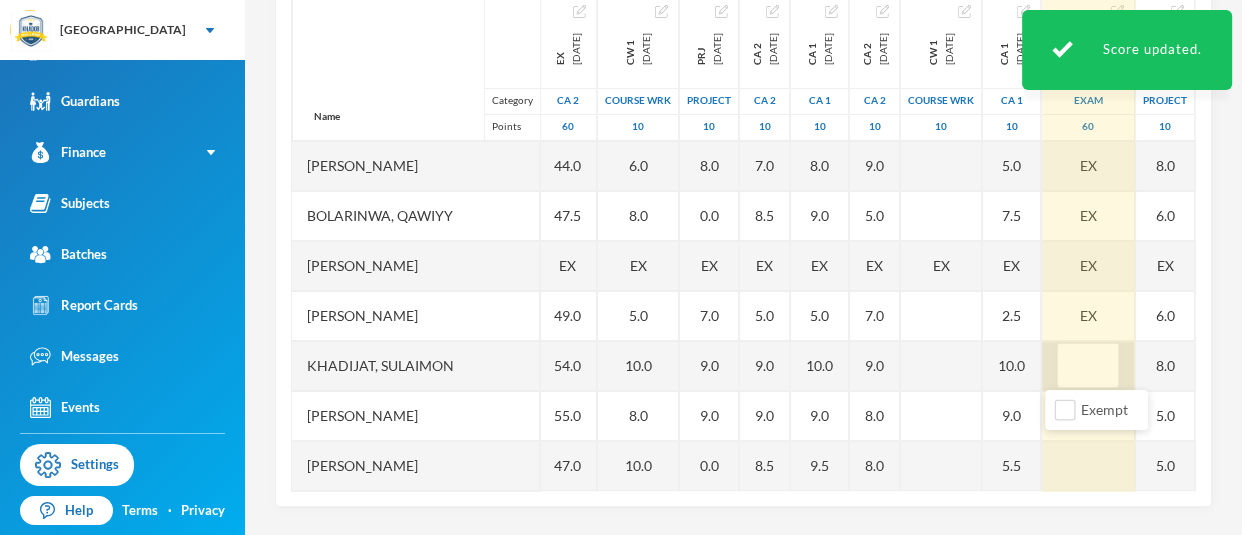 click at bounding box center (1088, 366) 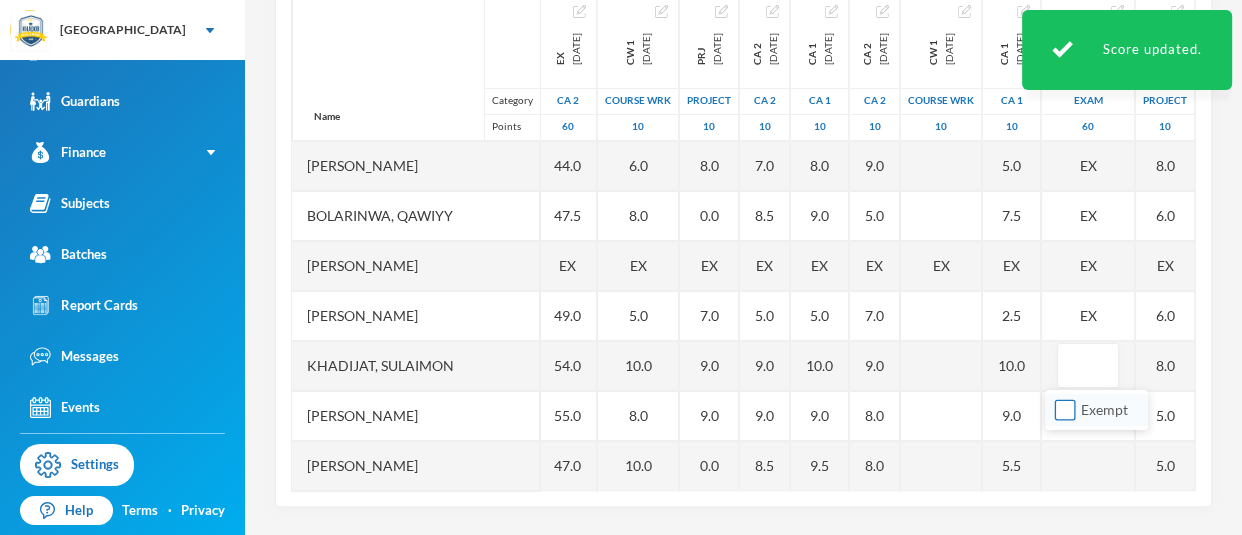 click on "Exempt" at bounding box center (1065, 410) 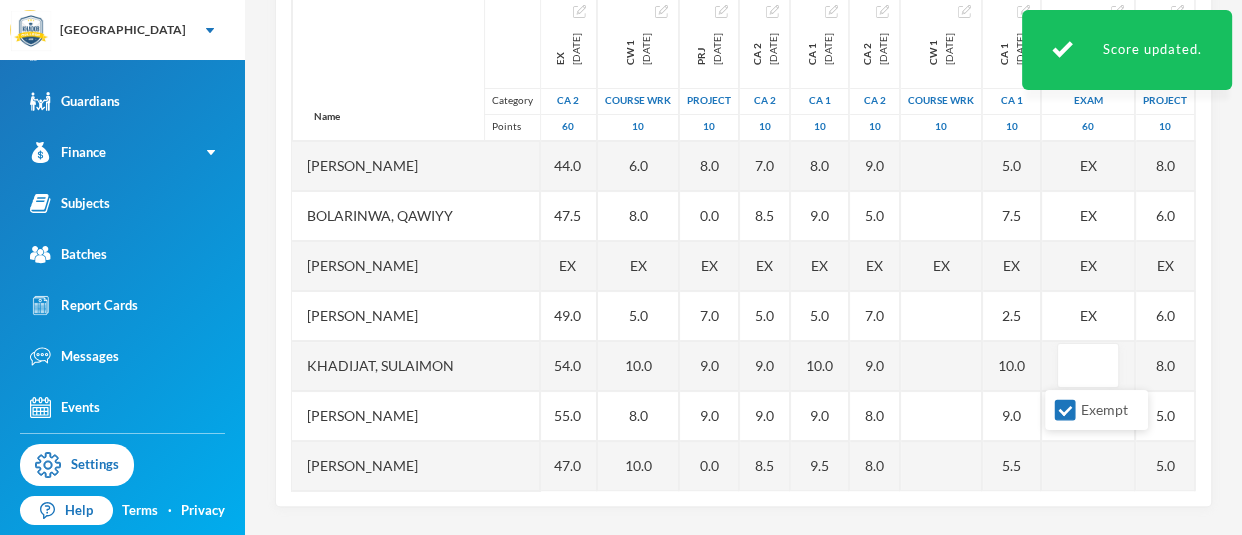 scroll, scrollTop: 164, scrollLeft: 521, axis: both 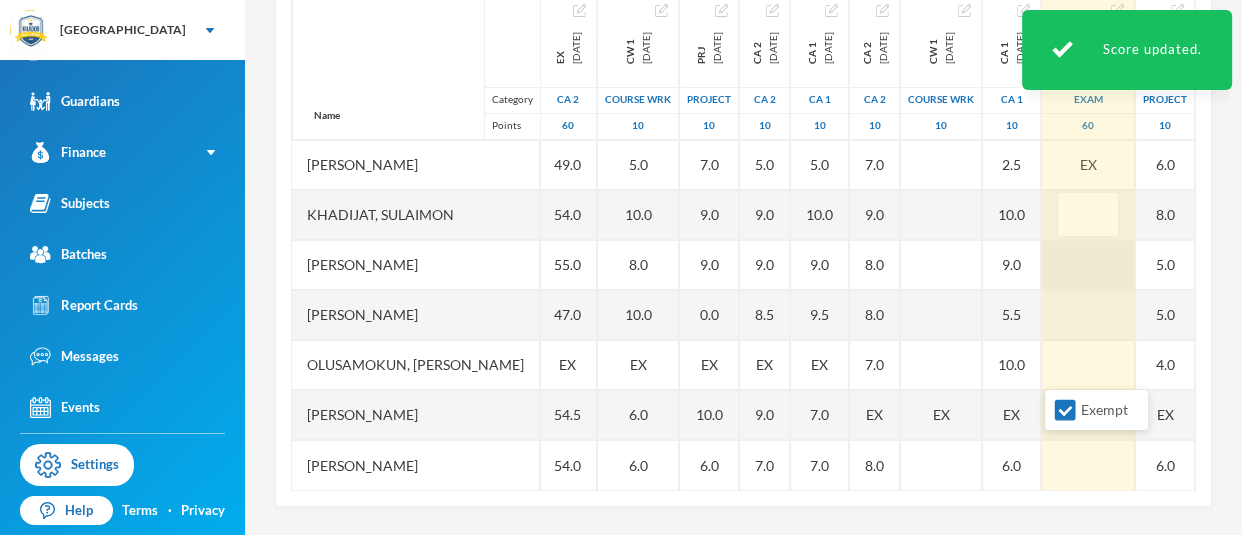 click at bounding box center (1088, 265) 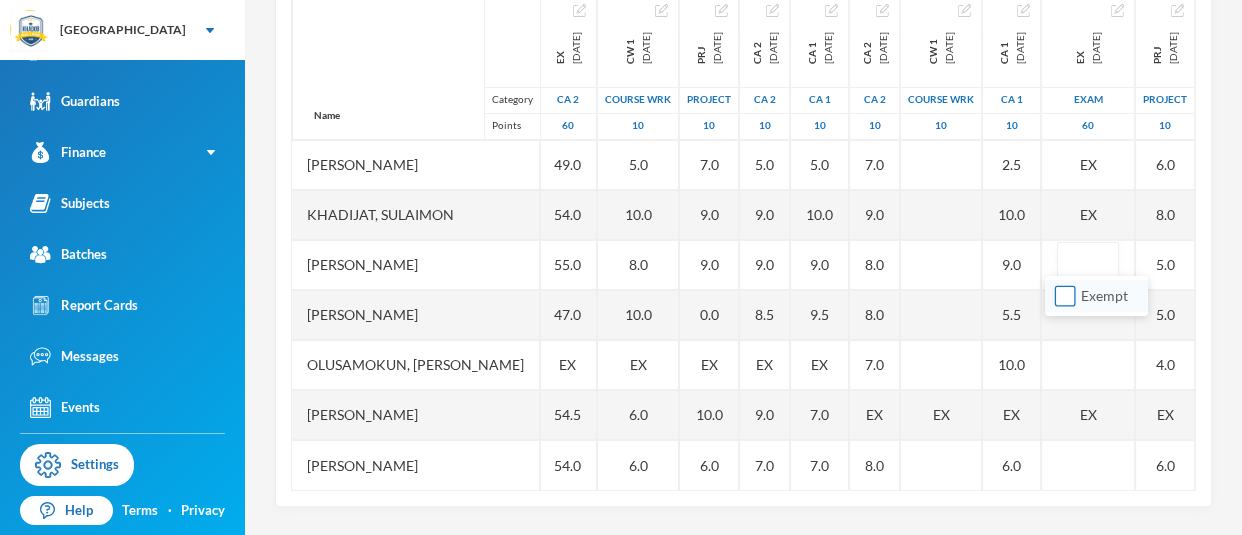 click on "Exempt" at bounding box center [1065, 296] 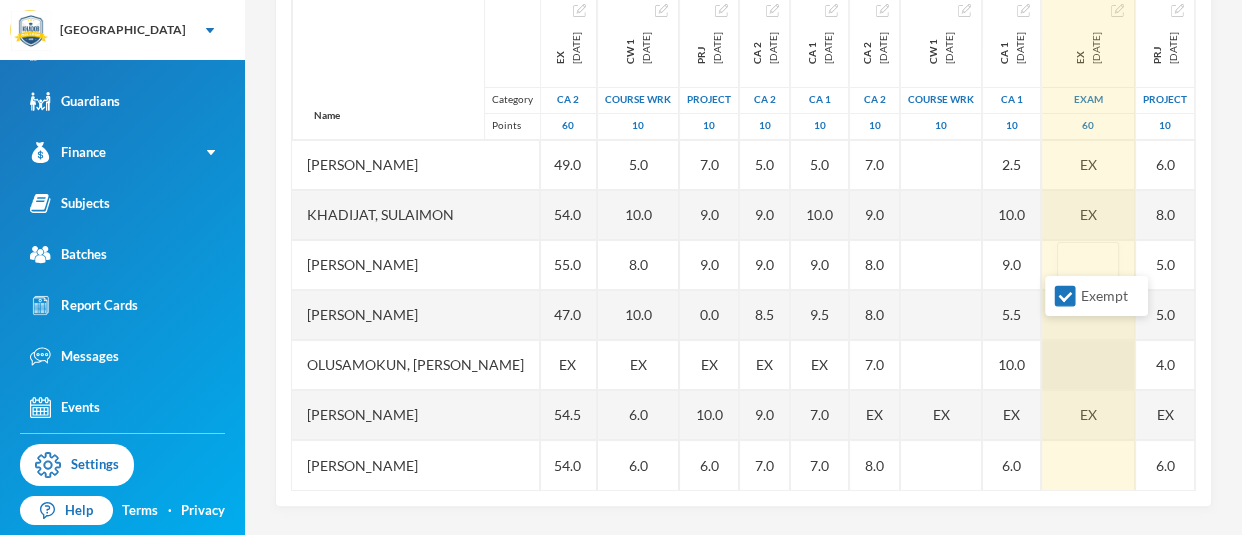 click at bounding box center [1088, 365] 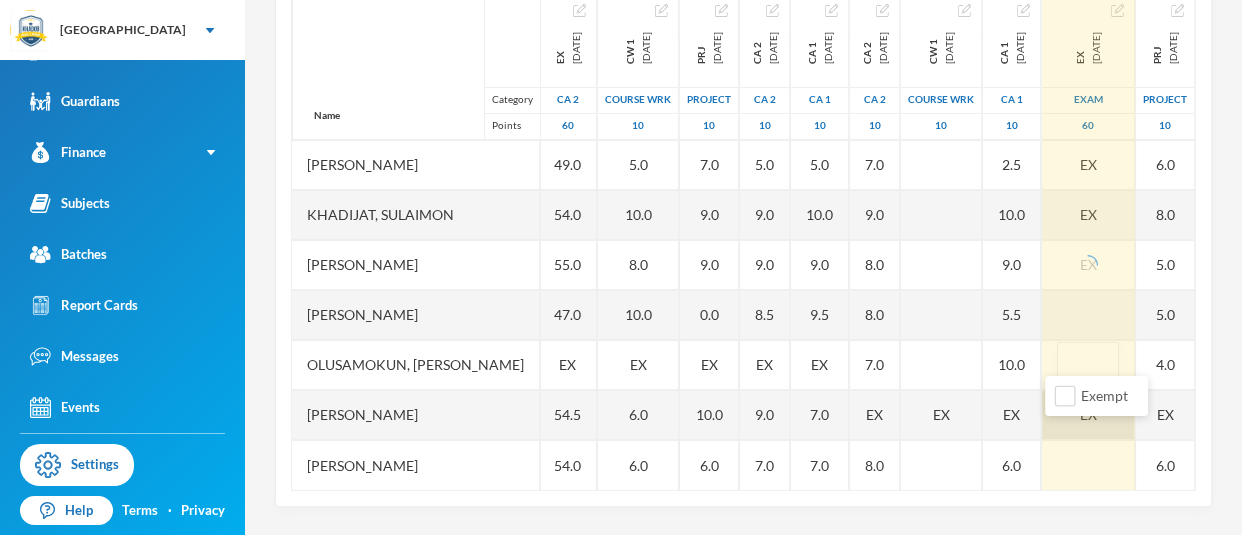 click on "EX 2025-07-25 Exam 60 EX EX EX EX EX EX EX" at bounding box center [1089, 165] 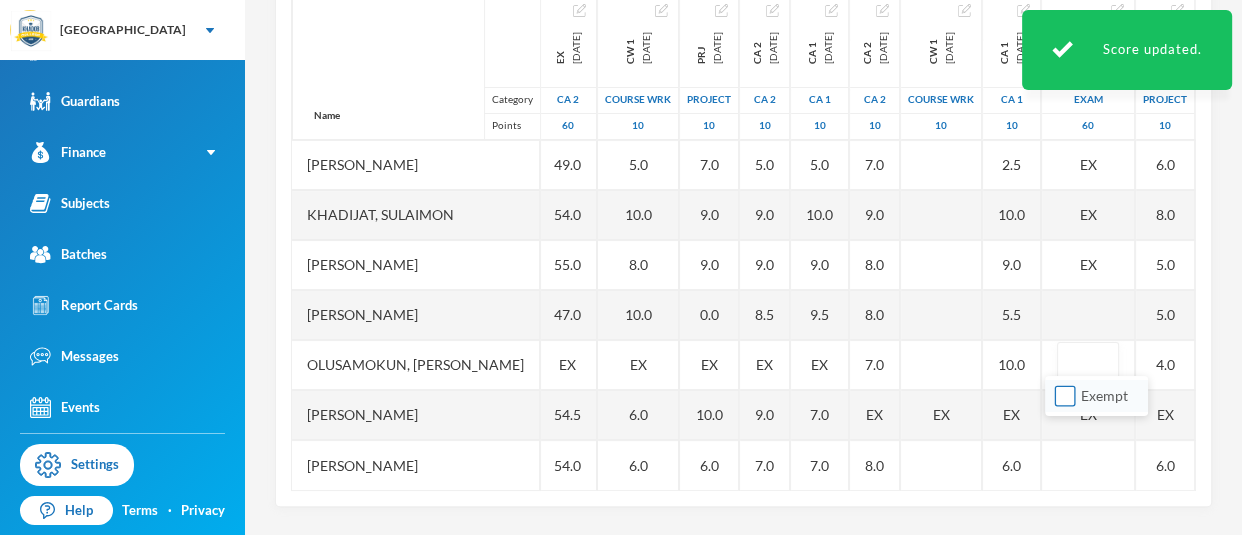 click on "Exempt" at bounding box center [1065, 396] 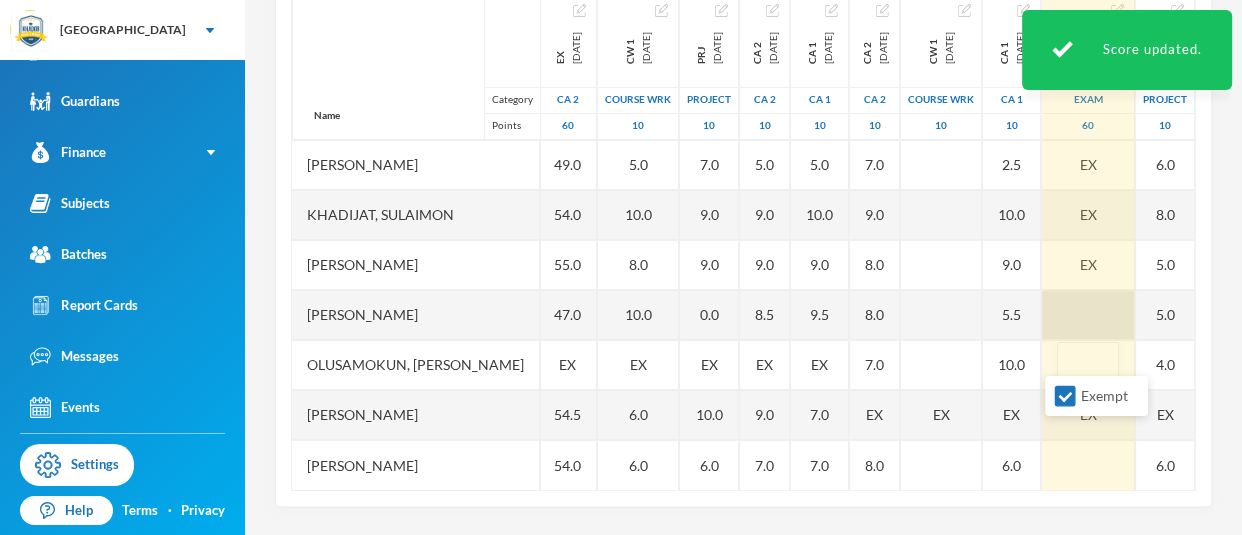 click at bounding box center [1088, 315] 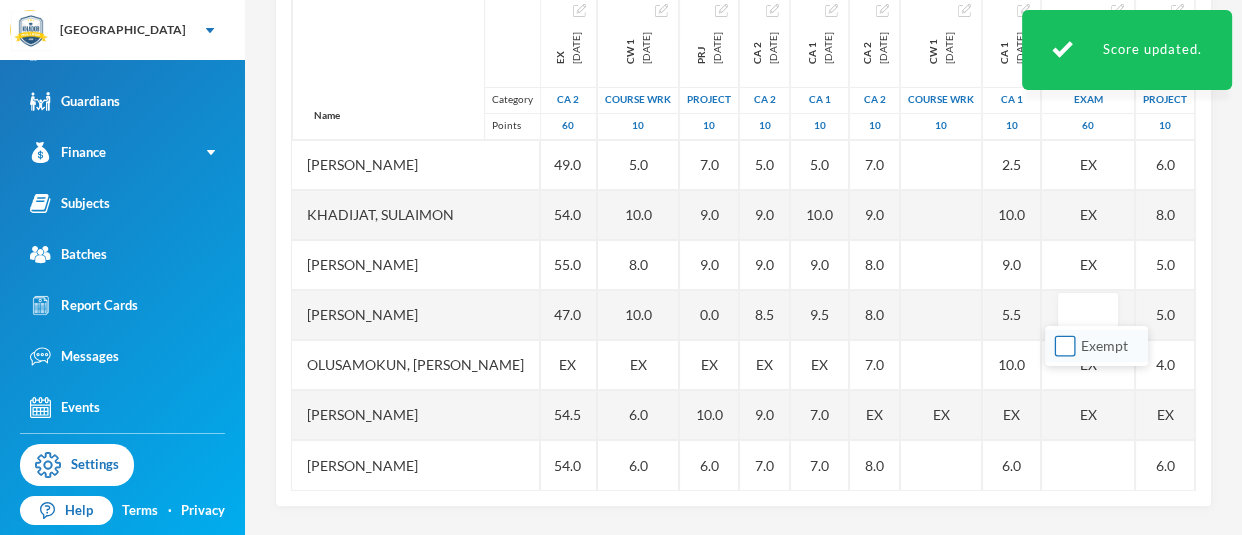 click on "Exempt" at bounding box center (1065, 346) 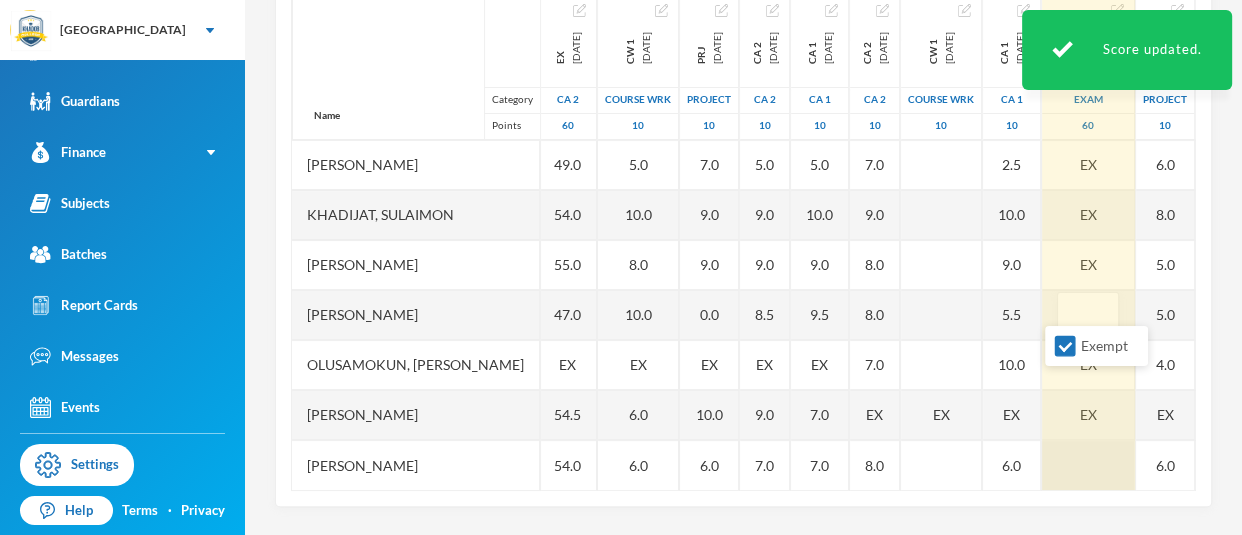 click at bounding box center [1088, 465] 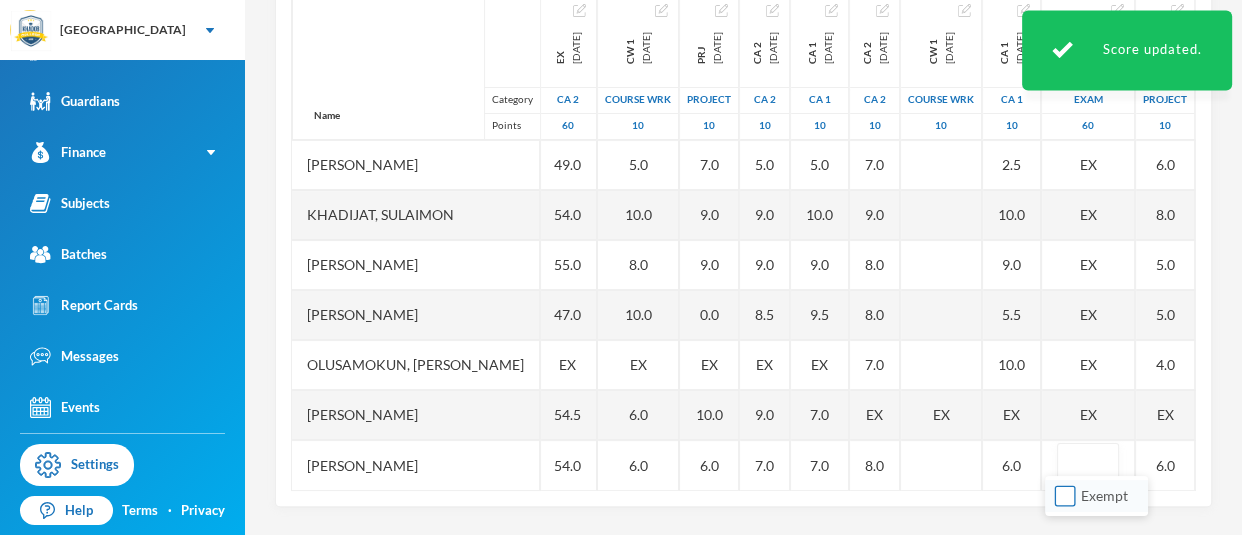 click on "Exempt" at bounding box center (1065, 496) 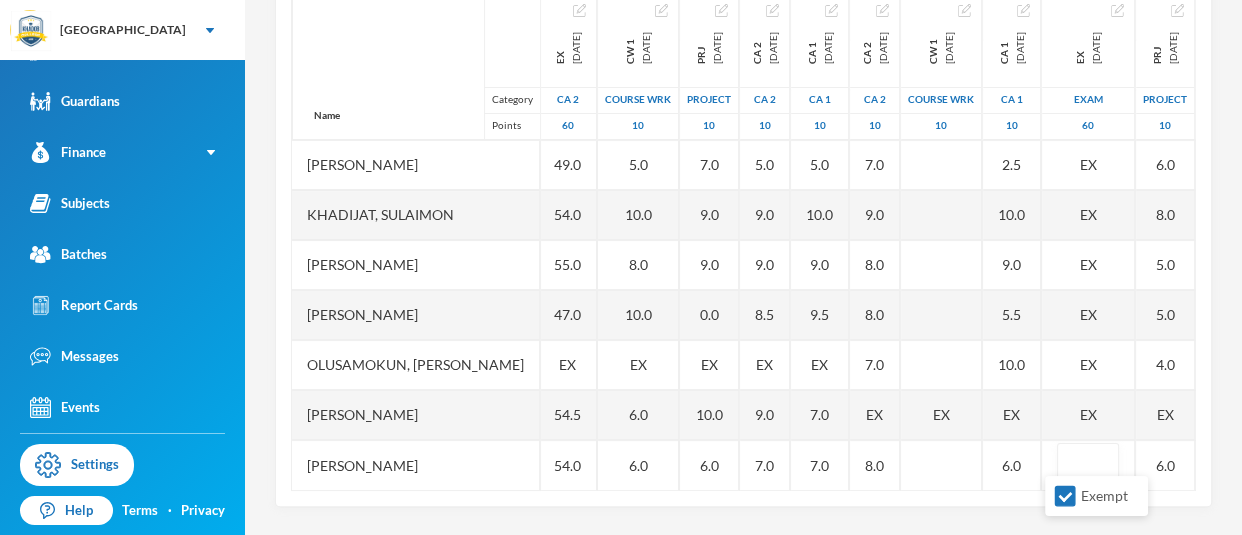 click on "Scoresheet Academic Term All First Term Second Term Third Term Add Assessment Name   Category Points Aliu, Semiu Bolarinwa, Qawiyy Ibrahim, Anas Ibrahim, Faeezah Khadijat, Sulaimon Momoh, Khalil Mujahedeen Olawoyin, Abdul Malik Olusamokun, Harith Olamide Umar, Hamisu Yusuf, Roqib 1st Total 2024-11-23 1st Term 100 EX CA 2 2024-12-14 CA 2 10 5.5 5.5 4.0 5.5 7.0 8.0 5.0 EX 9.0 6.5 EX 2024-12-14 Exam 60 41.5 57.0 48.0 EX 50.5 PRJ 2024-12-14 project 10 6.0 7.0 0.0 8.0 6.0 9.0 6.0 EX 7.0 8.0 CA 1 2024-12-14 CA 1 10 4.0 6.0 3.0 4.0 9.0 9.0 4.0 EX 9.0 8.0 CW 1 2024-12-14 COURSE WRK 10 9.0 9.0 0.0 10.0 9.0 10.0 7.0 EX 10.0 7.0 EX 2025-03-28 CA 2 60 44.0 47.5 EX 49.0 54.0 55.0 47.0 EX 54.5 54.0 CW 1 2025-03-28 COURSE WRK 10 6.0 8.0 EX 5.0 10.0 8.0 10.0 EX 6.0 6.0 PRJ 2025-03-28 project 10 8.0 0.0 EX 7.0 9.0 9.0 0.0 EX 10.0 6.0 CA 2 2025-03-28 CA 2 10 7.0 8.5 EX 5.0 9.0 9.0 8.5 EX 9.0 7.0 CA 1 2025-03-28 CA 1 10 8.0 9.0 EX 5.0 10.0 9.0 9.5 EX 7.0 7.0 CA 2 2025-07-25 CA 2 10 9.0 5.0 EX 7.0 9.0 8.0 8.0 7.0 EX 8.0 CW 1" at bounding box center (743, 177) 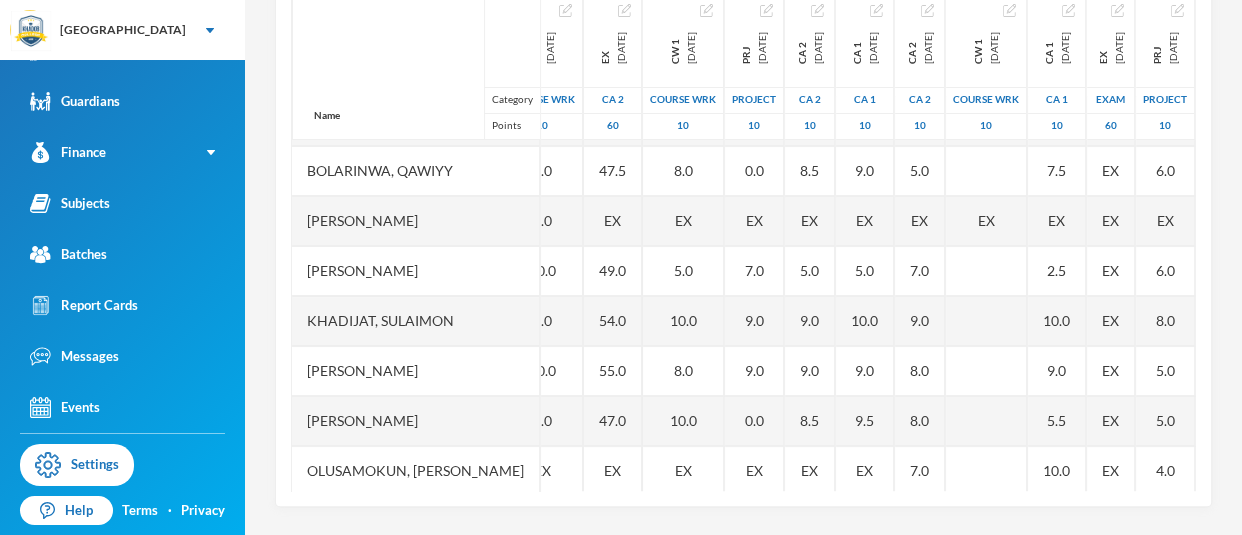 scroll, scrollTop: 47, scrollLeft: 521, axis: both 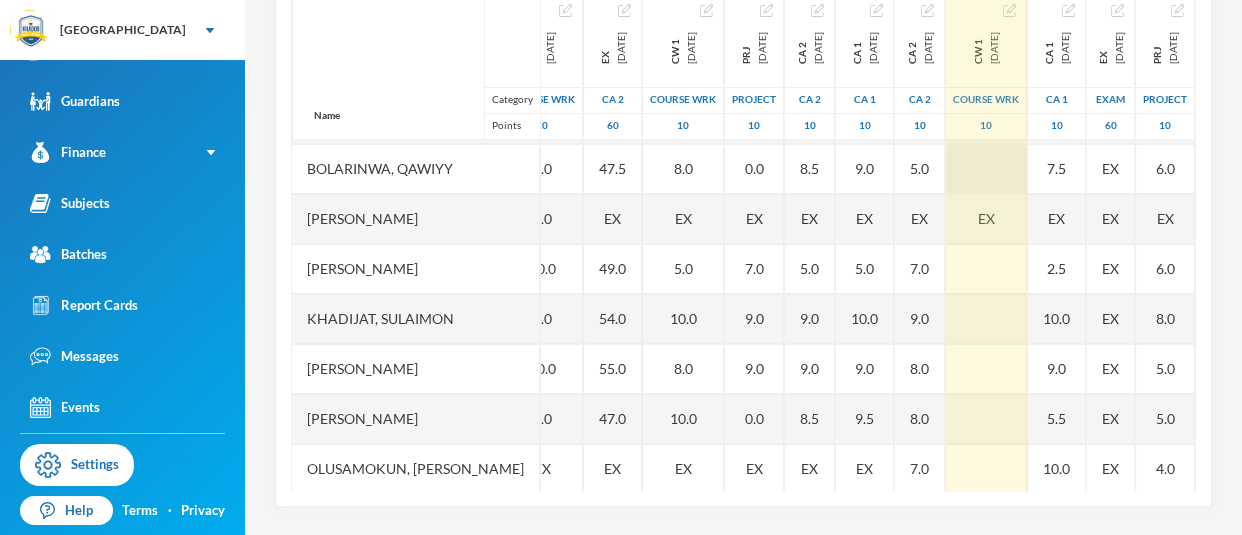 click at bounding box center [986, 169] 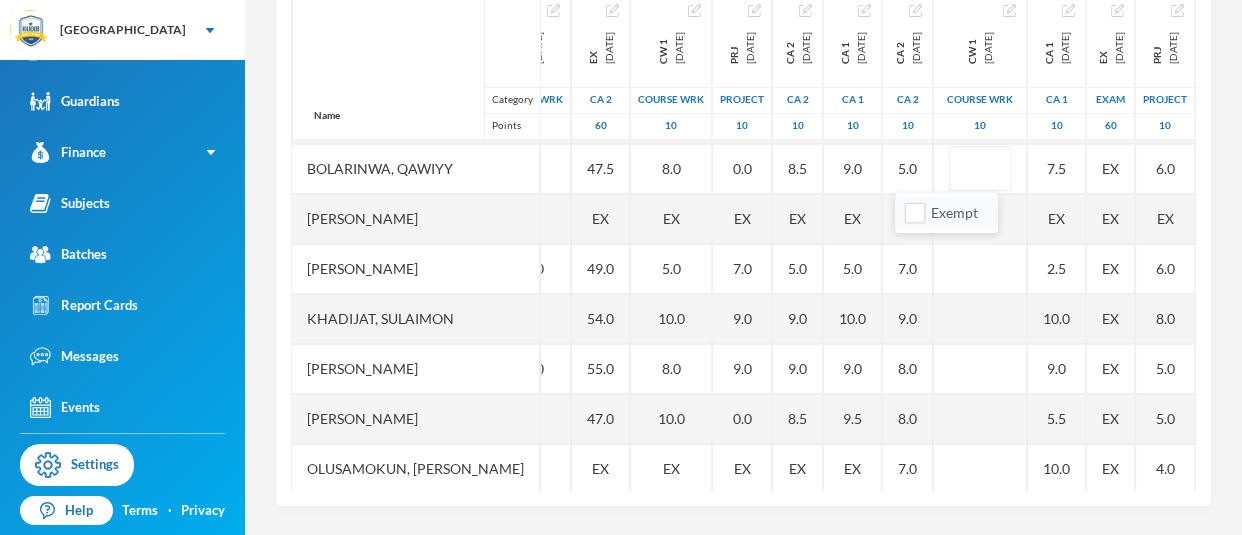click on "Exempt" at bounding box center (946, 213) 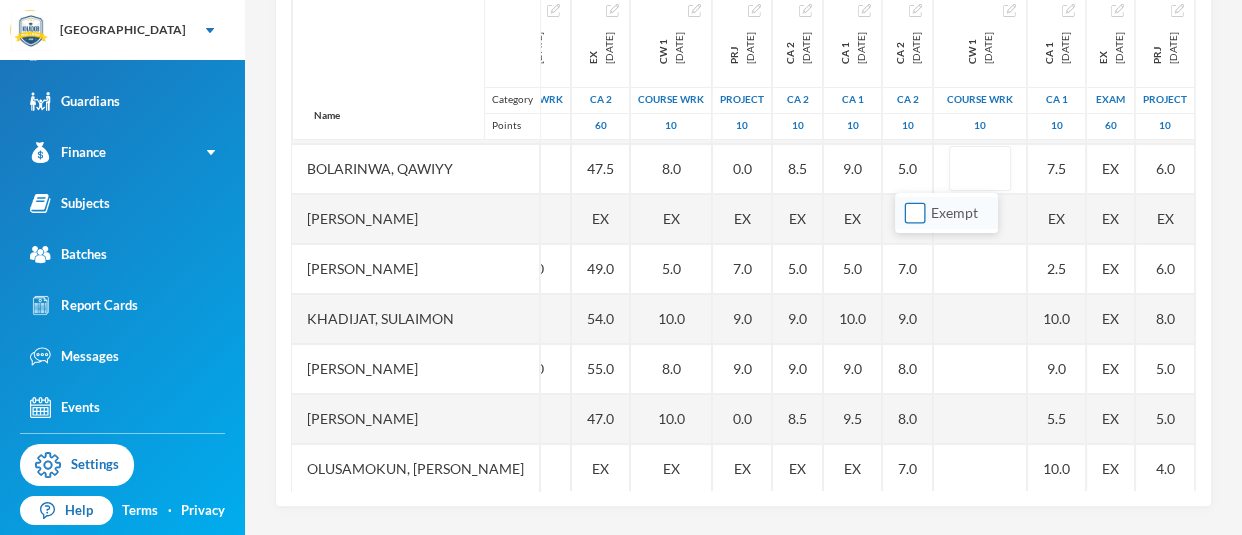 click on "Exempt" at bounding box center [915, 213] 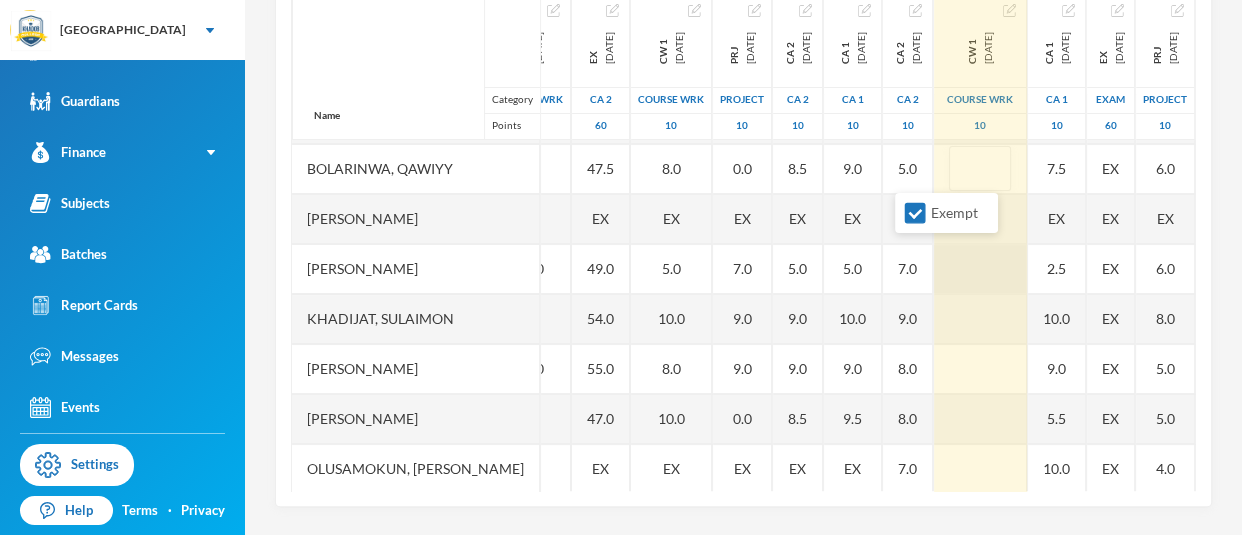 click at bounding box center (980, 269) 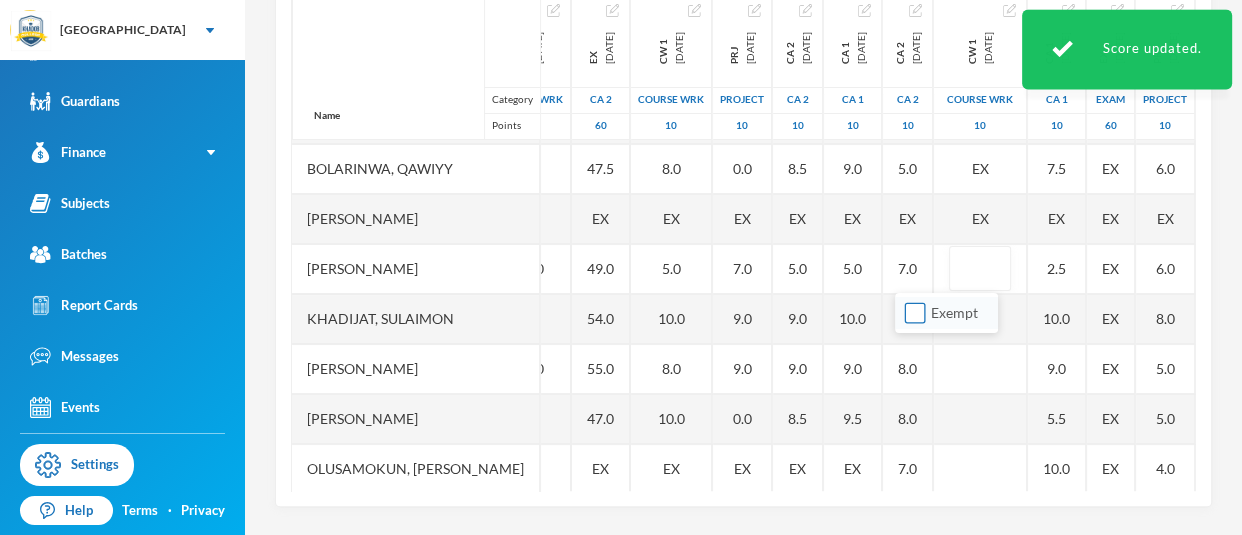 click on "Exempt" at bounding box center [915, 313] 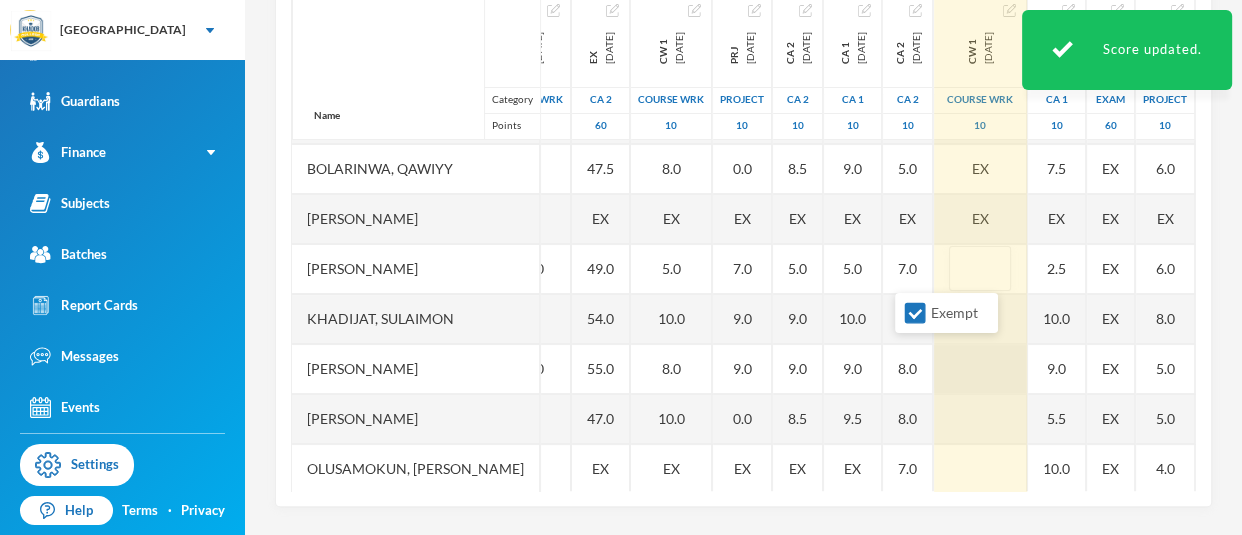 click at bounding box center [980, 369] 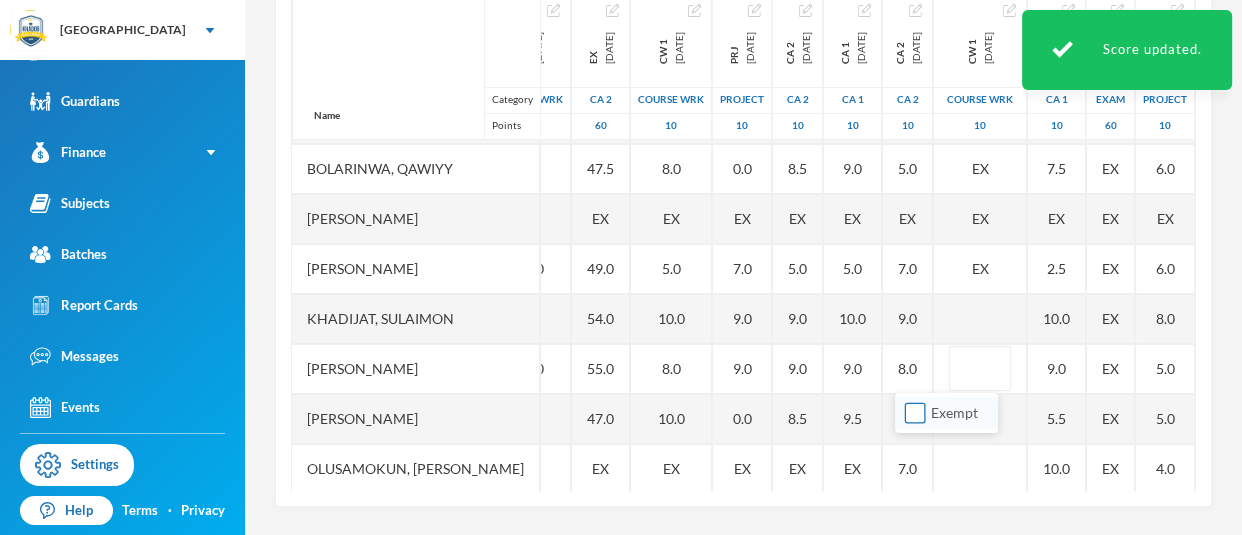 click on "Exempt" at bounding box center [915, 413] 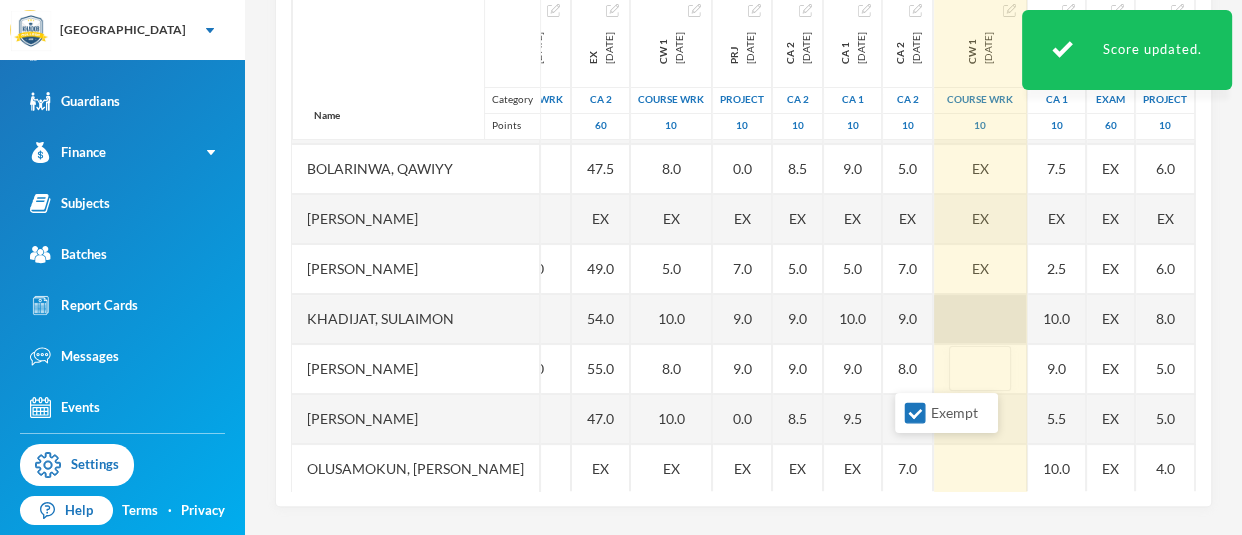 click at bounding box center (980, 319) 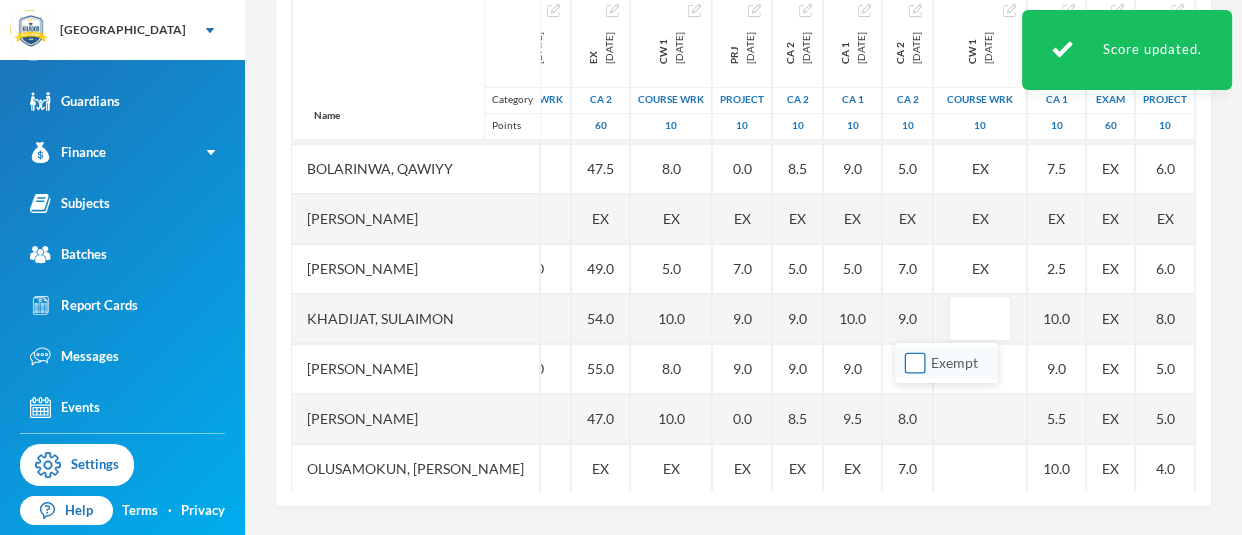 click on "Exempt" at bounding box center [946, 363] 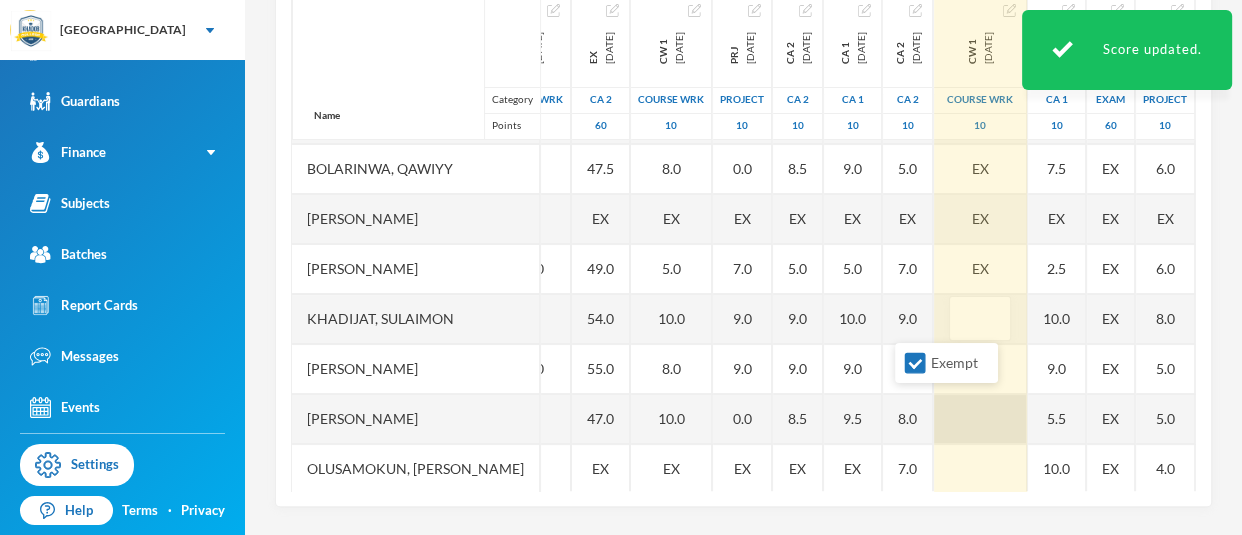 click at bounding box center (980, 419) 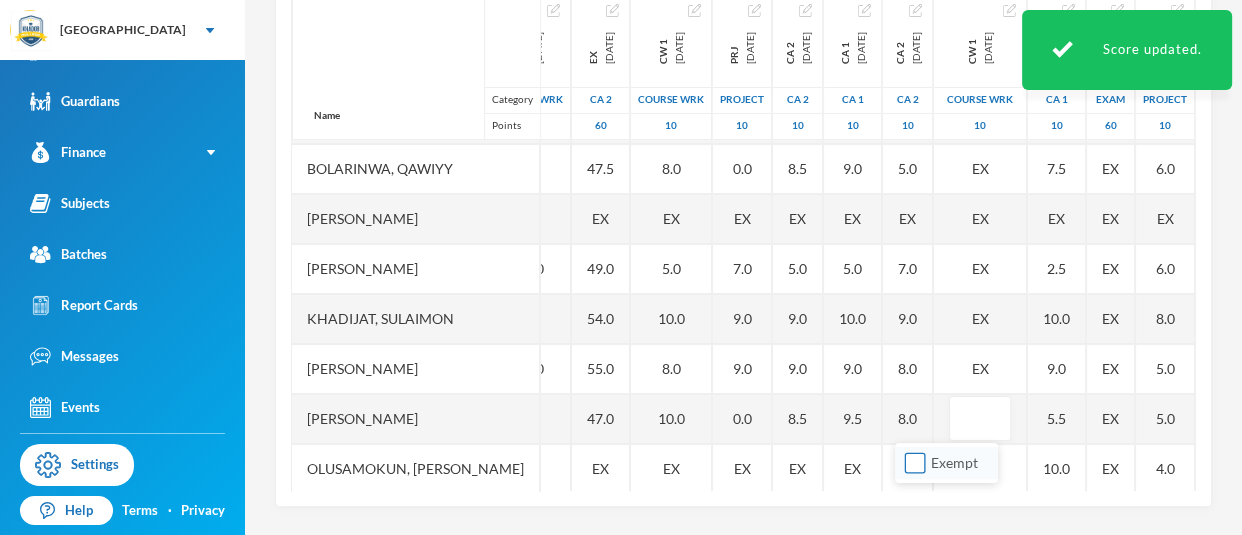 click on "Exempt" at bounding box center [915, 463] 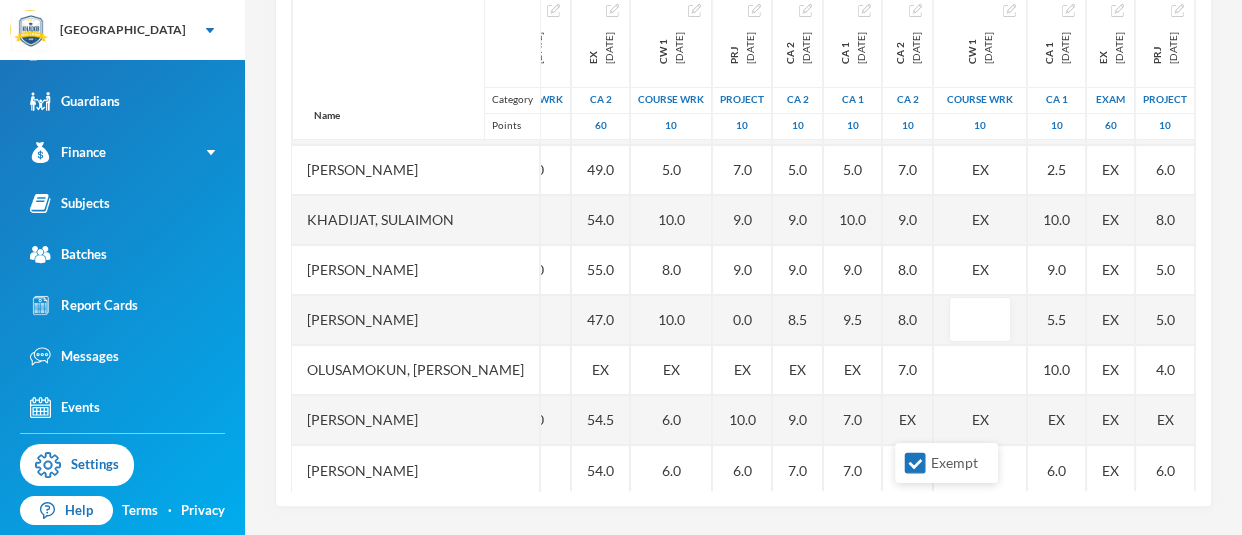 scroll, scrollTop: 164, scrollLeft: 521, axis: both 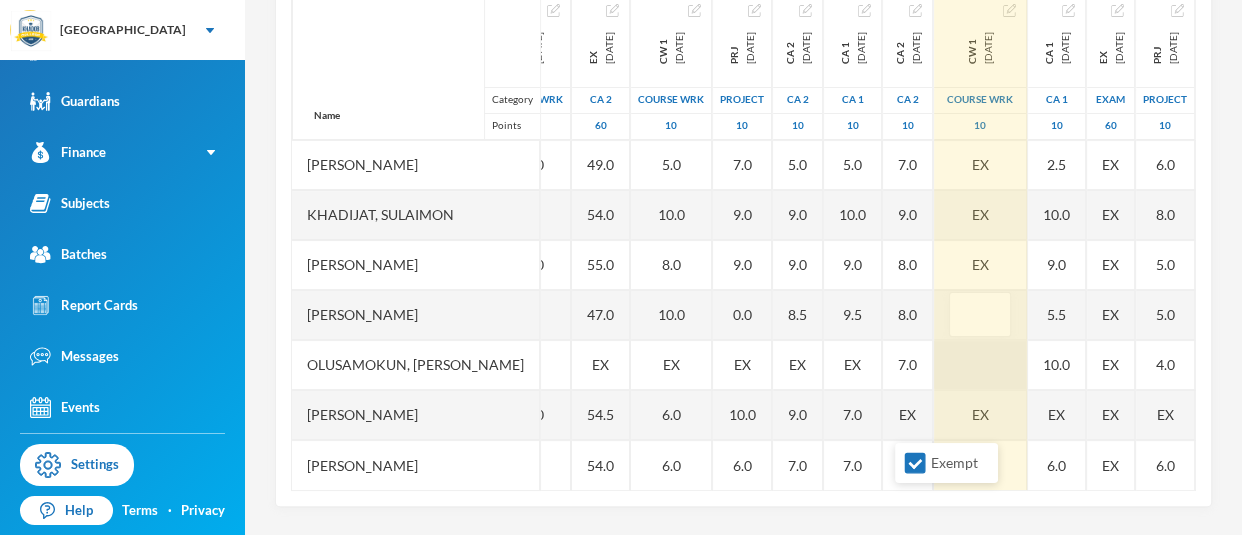 click at bounding box center (980, 365) 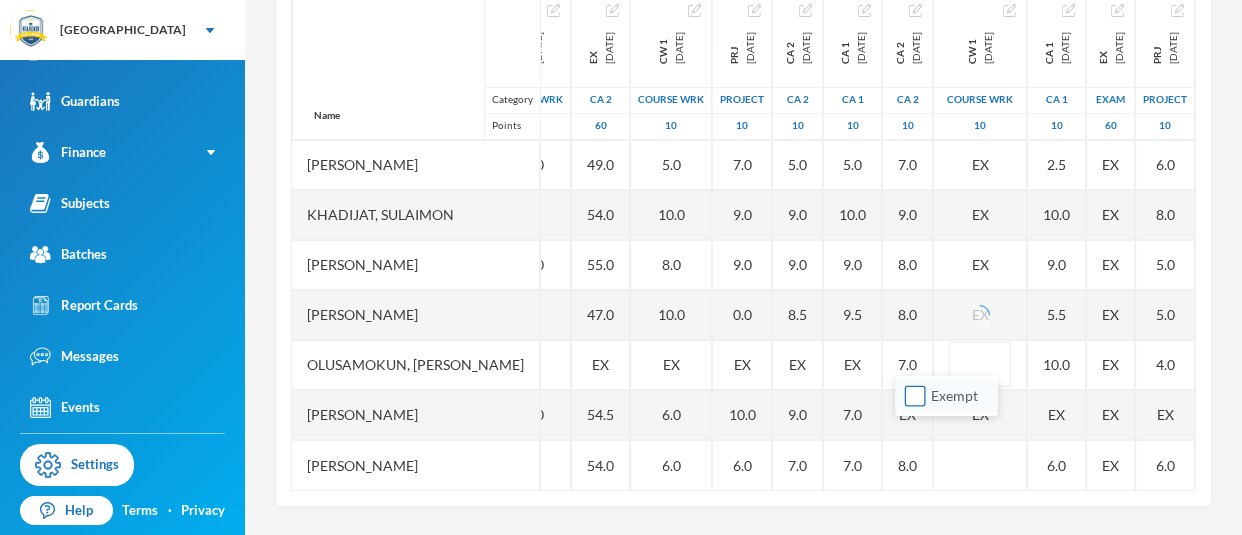 click on "Exempt" at bounding box center [915, 396] 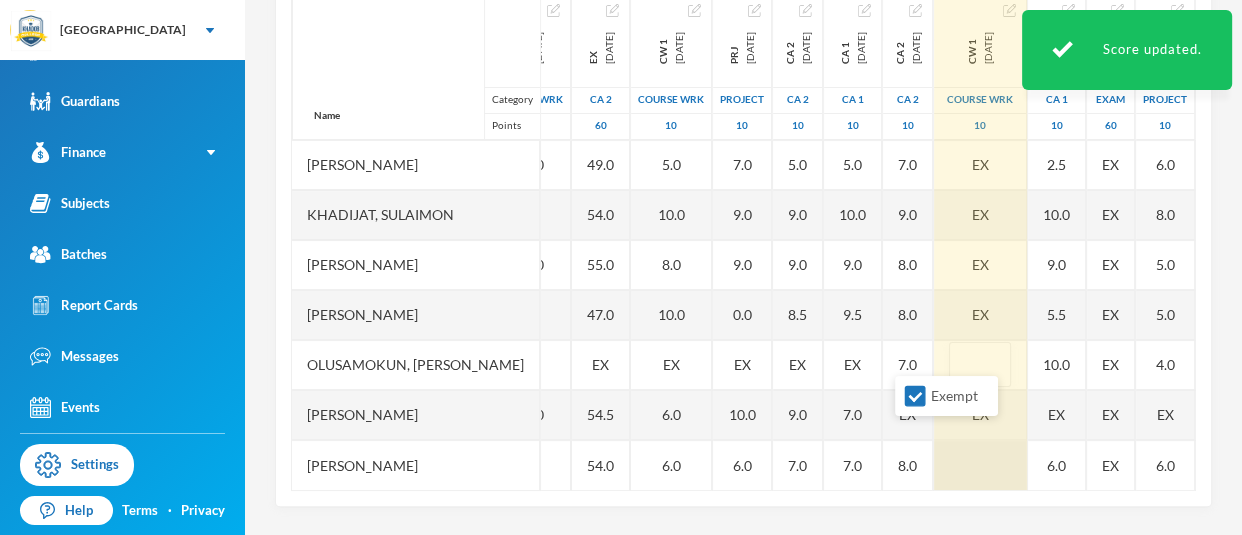 click at bounding box center (980, 465) 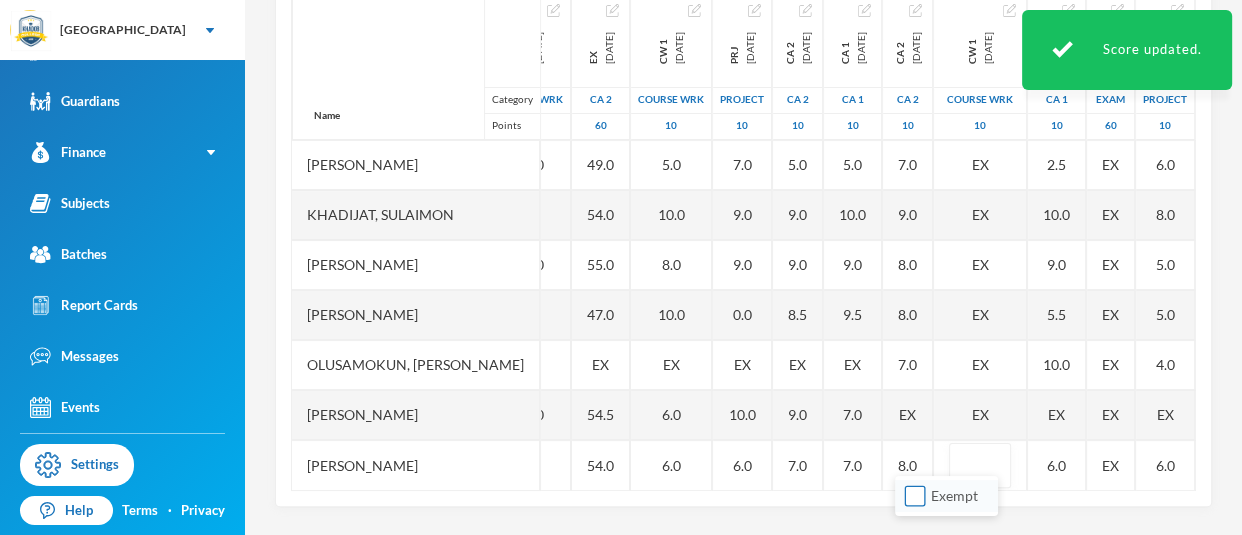 click on "Exempt" at bounding box center [915, 496] 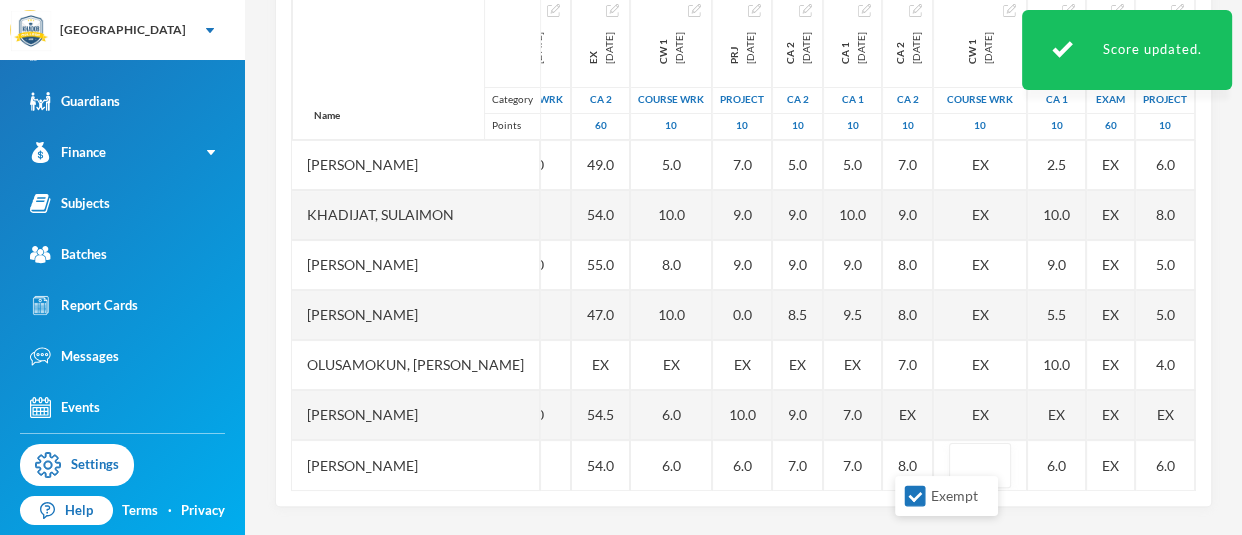 click on "Scoresheet Academic Term All First Term Second Term Third Term Add Assessment Name   Category Points Aliu, Semiu Bolarinwa, Qawiyy Ibrahim, Anas Ibrahim, Faeezah Khadijat, Sulaimon Momoh, Khalil Mujahedeen Olawoyin, Abdul Malik Olusamokun, Harith Olamide Umar, Hamisu Yusuf, Roqib 1st Total 2024-11-23 1st Term 100 EX CA 2 2024-12-14 CA 2 10 5.5 5.5 4.0 5.5 7.0 8.0 5.0 EX 9.0 6.5 EX 2024-12-14 Exam 60 41.5 57.0 48.0 EX 50.5 PRJ 2024-12-14 project 10 6.0 7.0 0.0 8.0 6.0 9.0 6.0 EX 7.0 8.0 CA 1 2024-12-14 CA 1 10 4.0 6.0 3.0 4.0 9.0 9.0 4.0 EX 9.0 8.0 CW 1 2024-12-14 COURSE WRK 10 9.0 9.0 0.0 10.0 9.0 10.0 7.0 EX 10.0 7.0 EX 2025-03-28 CA 2 60 44.0 47.5 EX 49.0 54.0 55.0 47.0 EX 54.5 54.0 CW 1 2025-03-28 COURSE WRK 10 6.0 8.0 EX 5.0 10.0 8.0 10.0 EX 6.0 6.0 PRJ 2025-03-28 project 10 8.0 0.0 EX 7.0 9.0 9.0 0.0 EX 10.0 6.0 CA 2 2025-03-28 CA 2 10 7.0 8.5 EX 5.0 9.0 9.0 8.5 EX 9.0 7.0 CA 1 2025-03-28 CA 1 10 8.0 9.0 EX 5.0 10.0 9.0 9.5 EX 7.0 7.0 CA 2 2025-07-25 CA 2 10 9.0 5.0 EX 7.0 9.0 8.0 8.0 7.0 EX 8.0 CW 1" at bounding box center (743, 177) 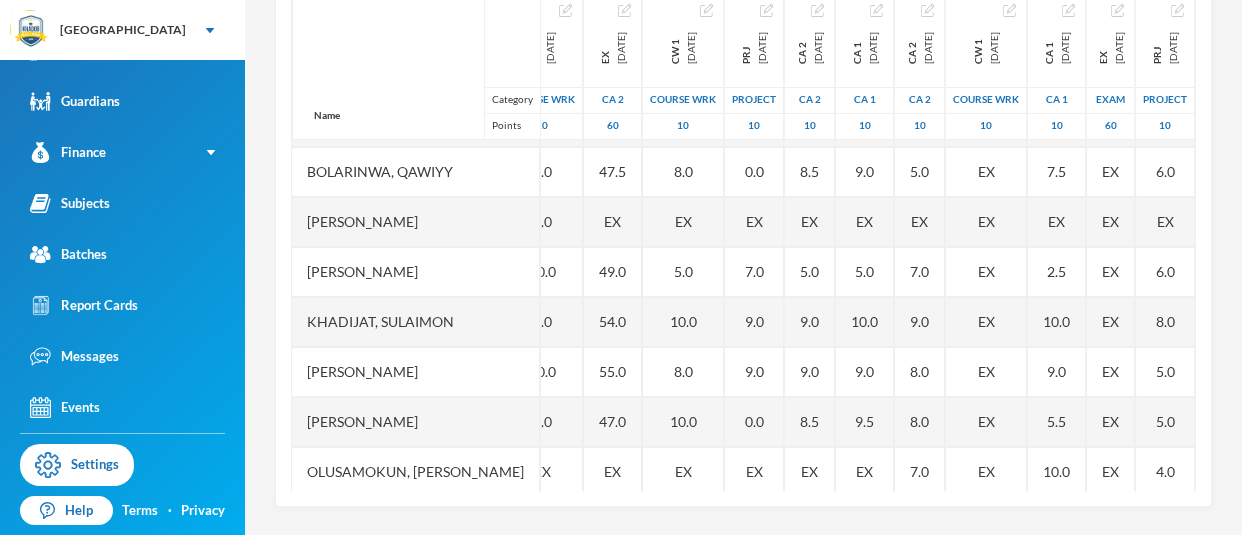 scroll, scrollTop: 164, scrollLeft: 521, axis: both 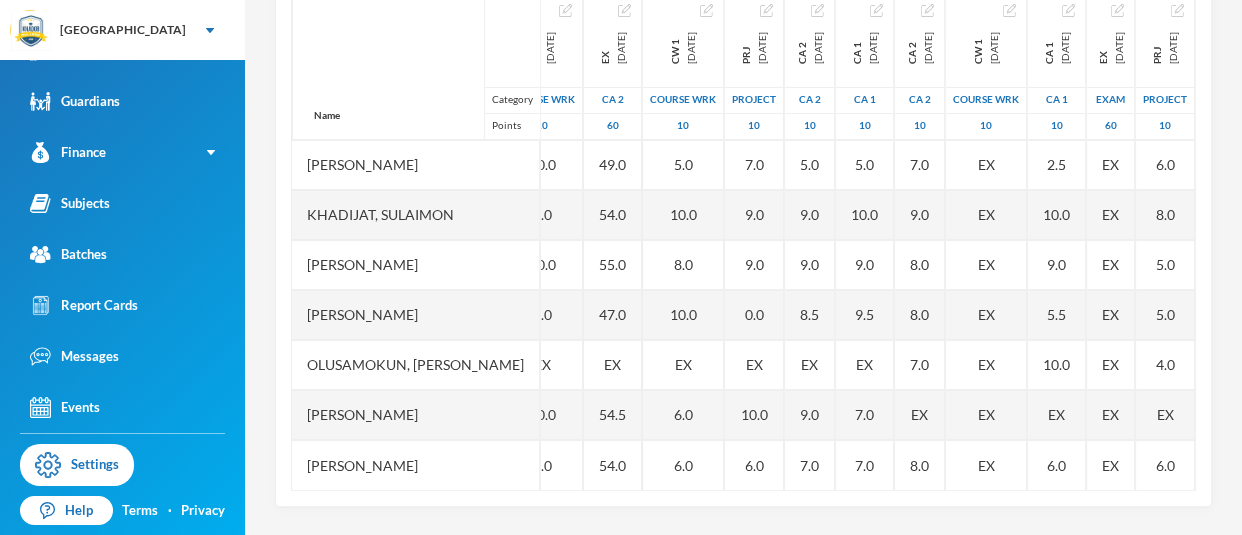 click on "Name   Category Points" at bounding box center (416, 65) 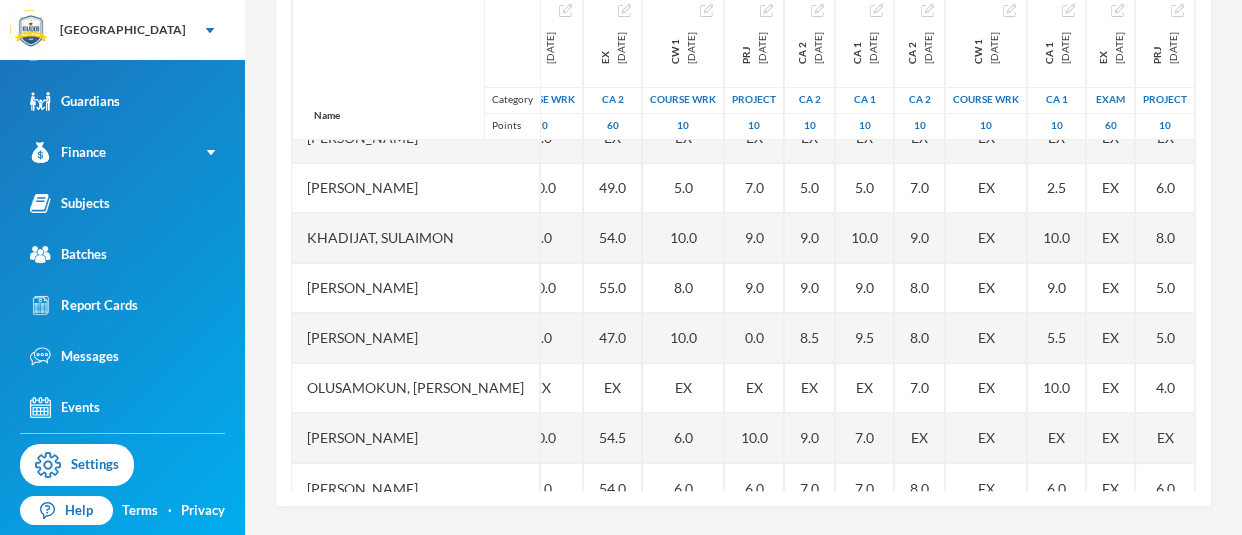 scroll, scrollTop: 0, scrollLeft: 521, axis: horizontal 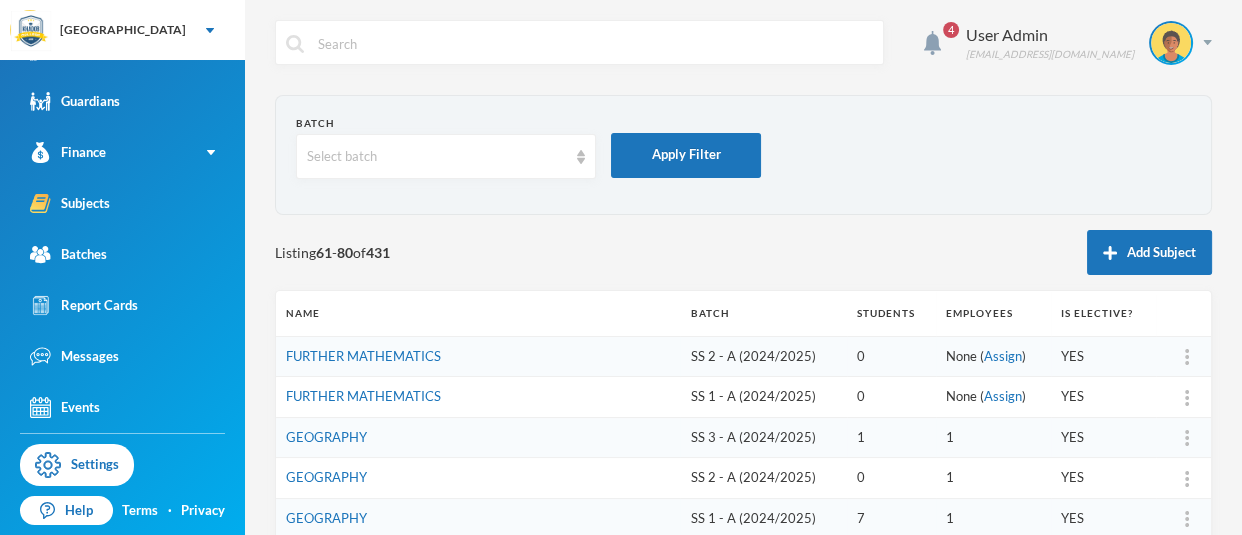 click on "Listing  61  -  80  of  431 Add Subject" at bounding box center (743, 252) 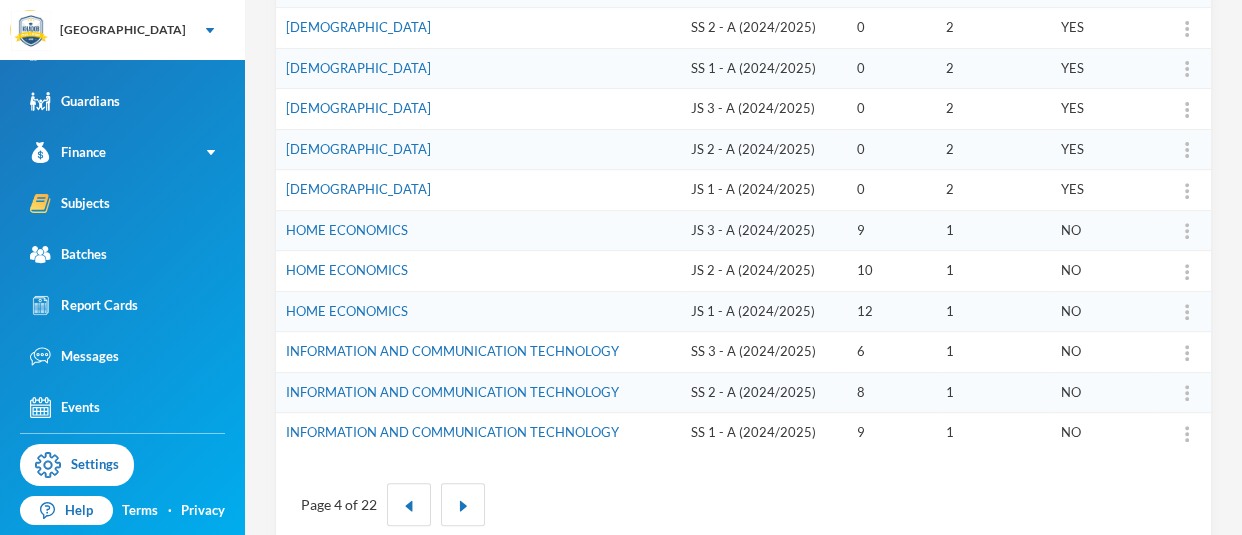 scroll, scrollTop: 690, scrollLeft: 0, axis: vertical 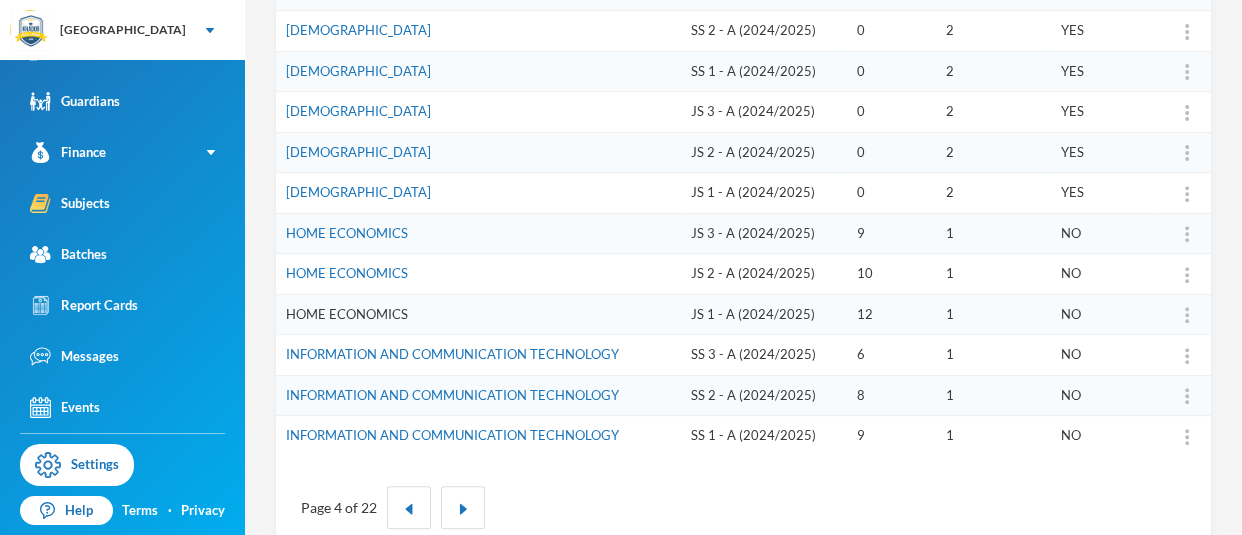 click on "HOME ECONOMICS" at bounding box center (347, 314) 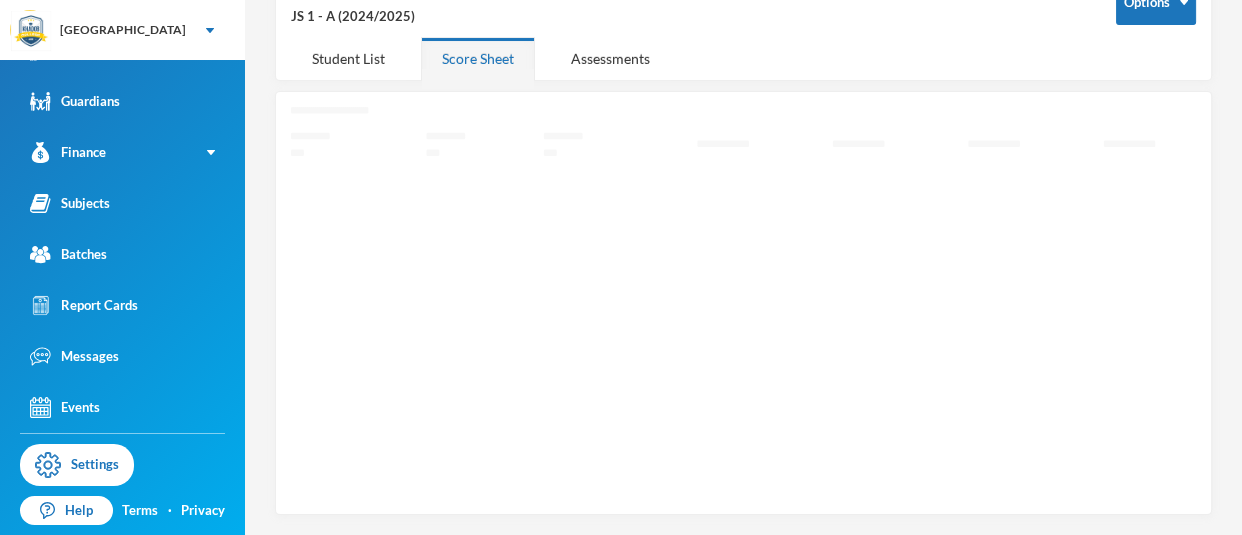 scroll, scrollTop: 125, scrollLeft: 0, axis: vertical 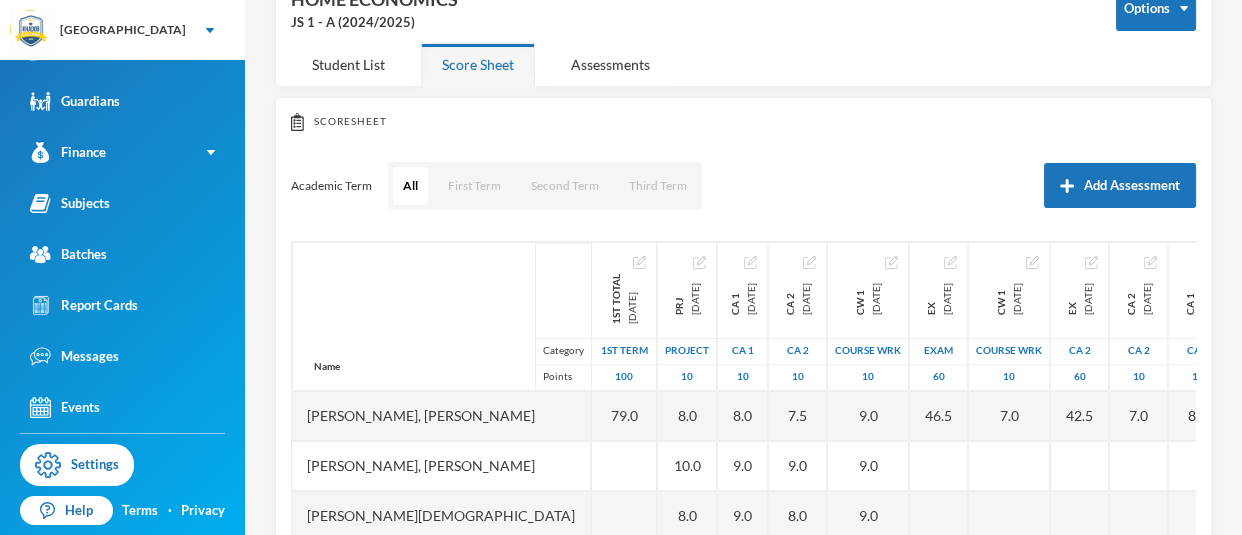 click on "Academic Term All First Term Second Term Third Term Add Assessment" at bounding box center [743, 186] 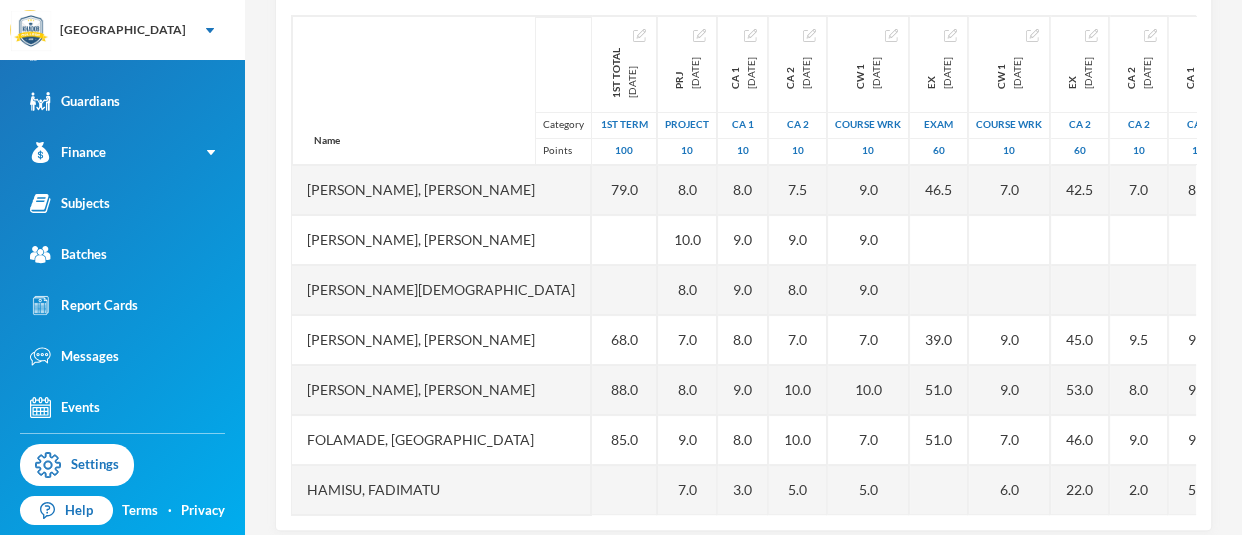 scroll, scrollTop: 375, scrollLeft: 0, axis: vertical 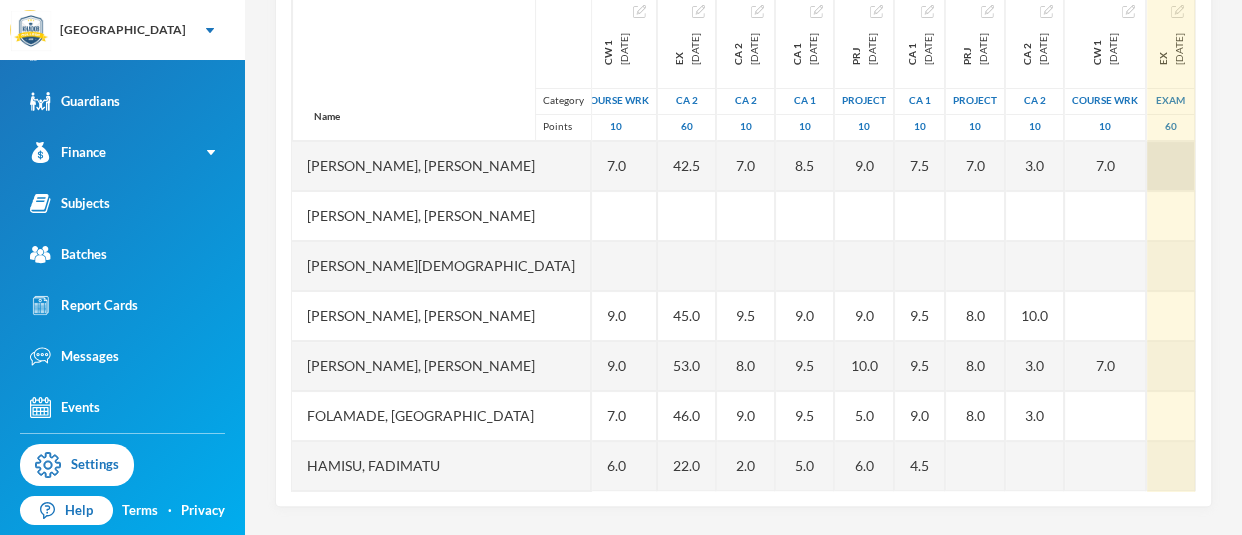 click at bounding box center [1171, 166] 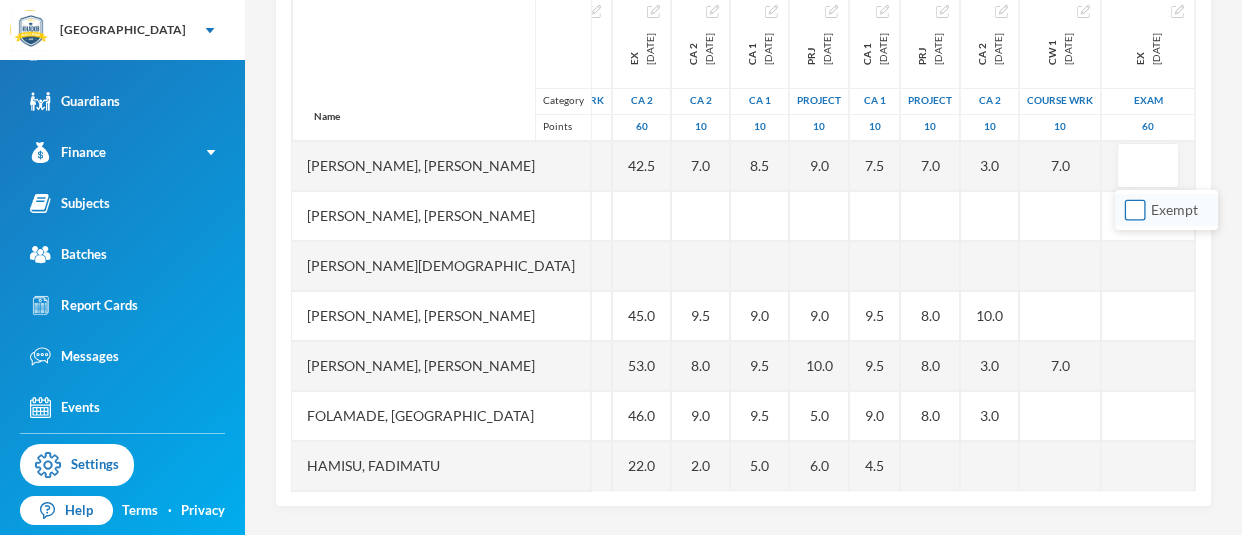 click on "Exempt" at bounding box center (1135, 210) 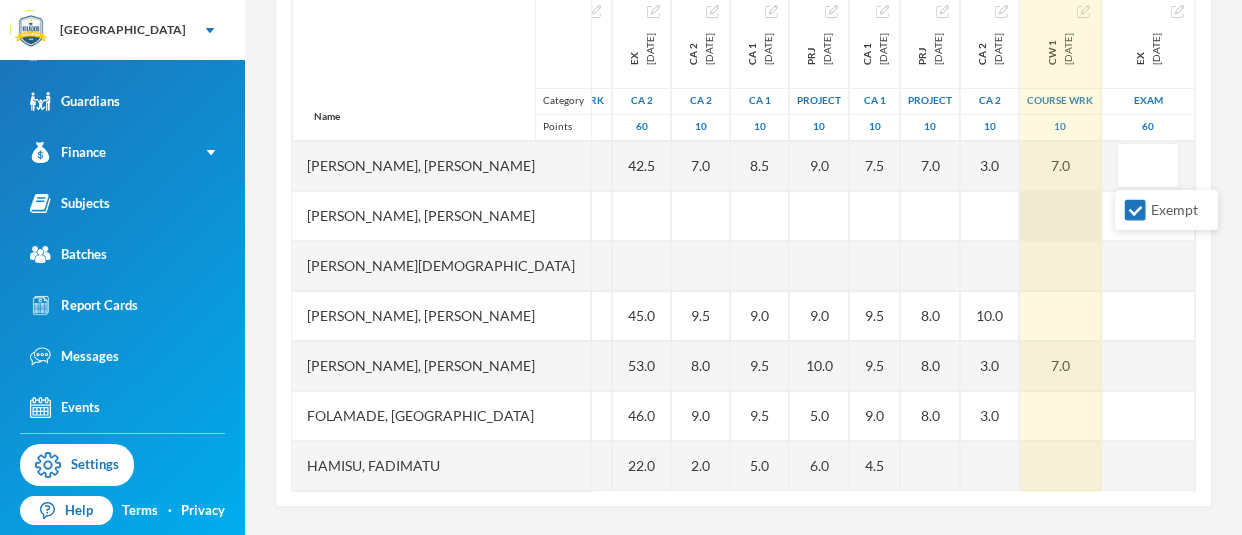 click at bounding box center [1060, 216] 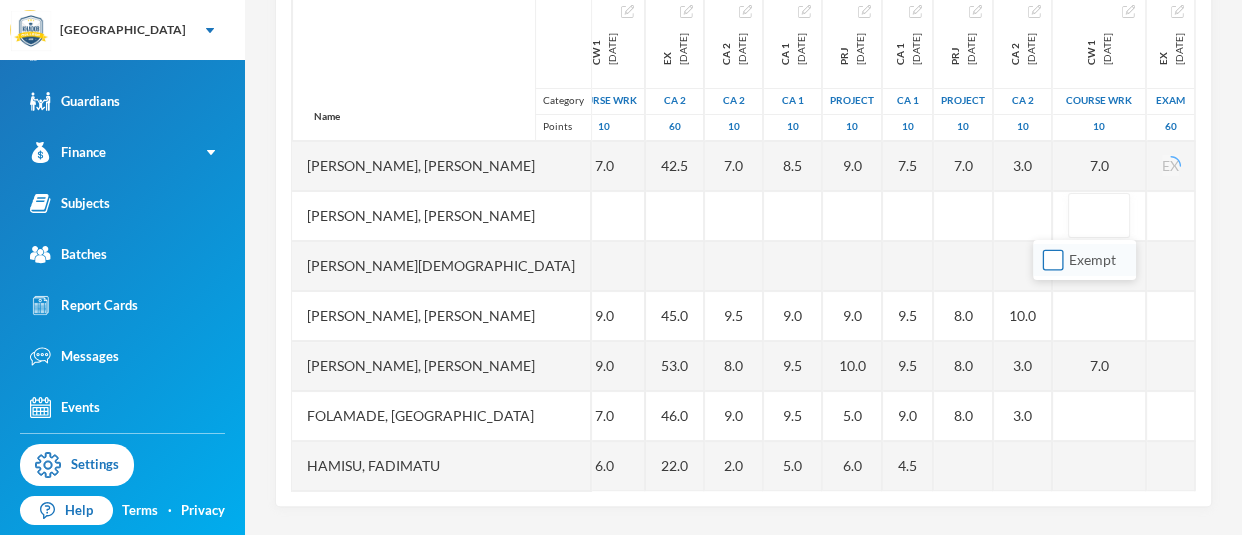 click on "Exempt" at bounding box center [1084, 260] 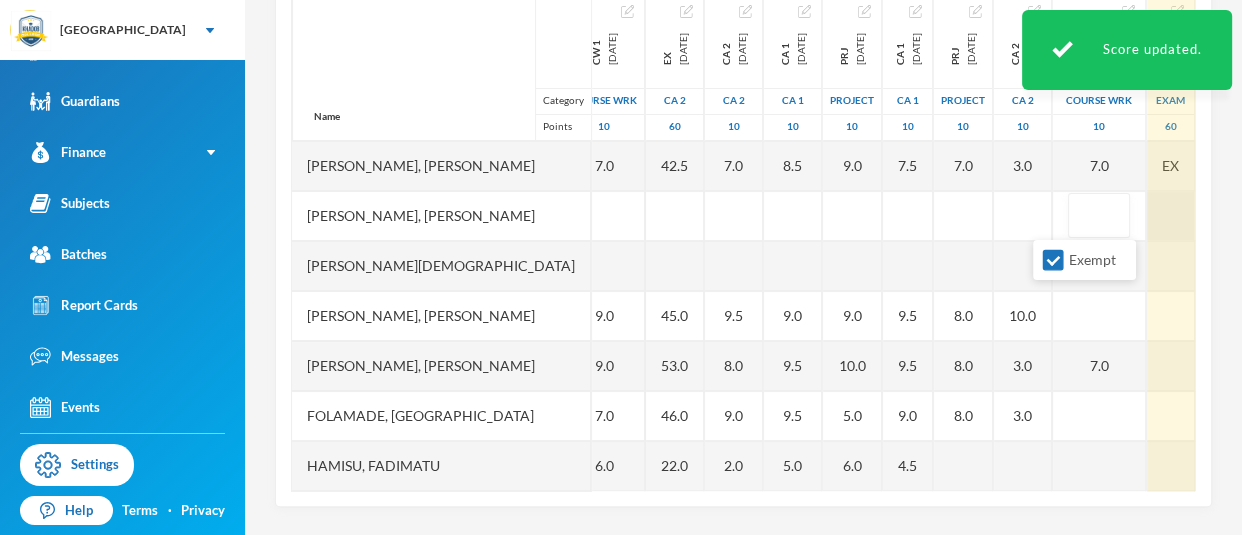 click at bounding box center [1171, 216] 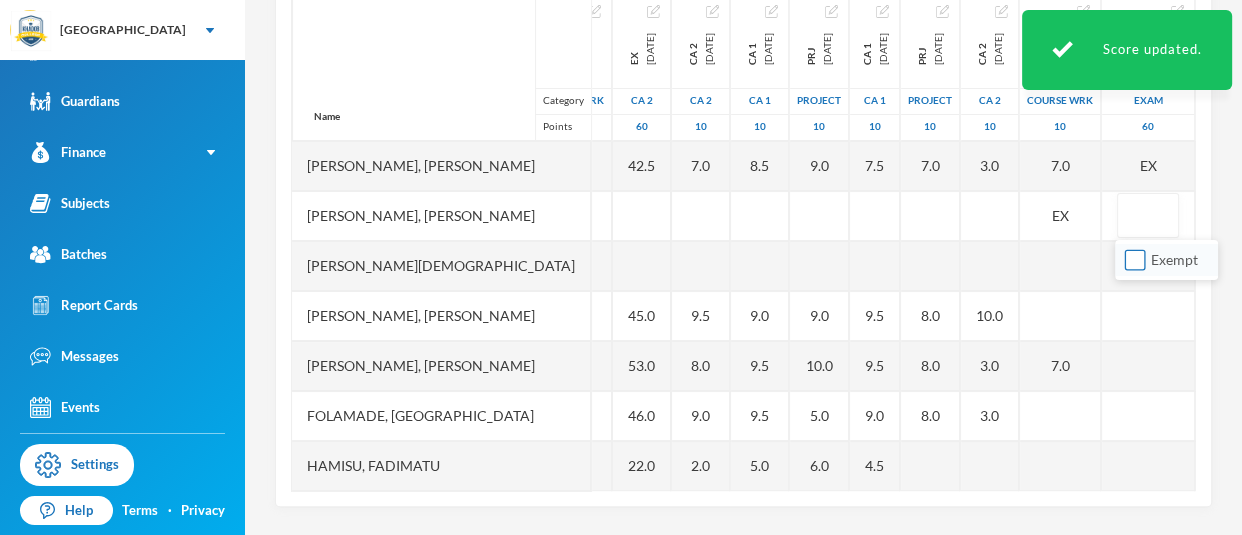 click on "Exempt" at bounding box center [1135, 260] 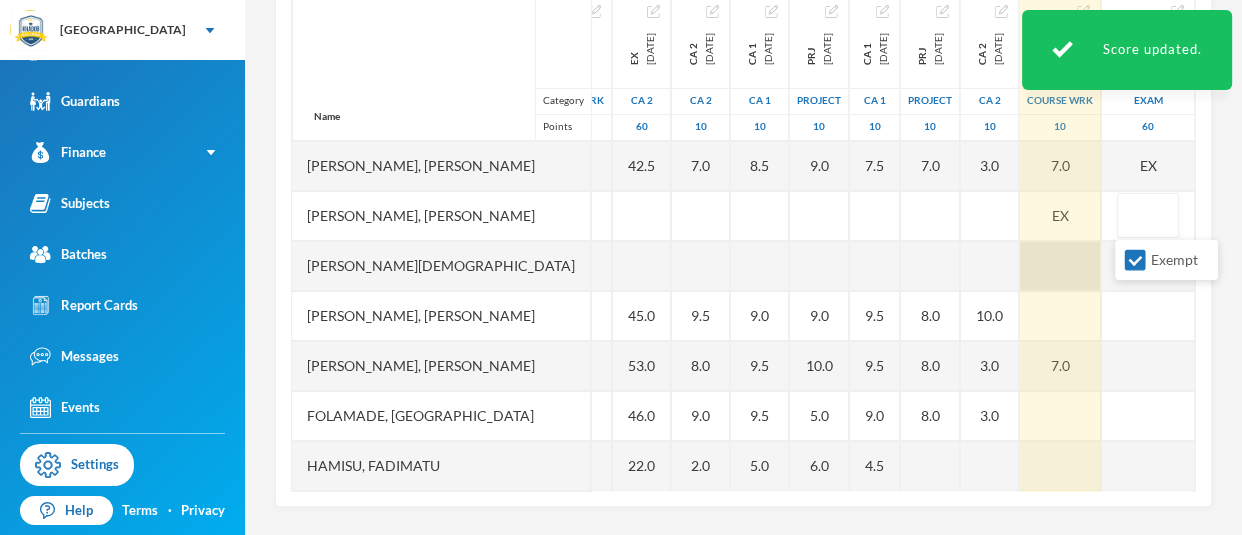 click at bounding box center (1060, 266) 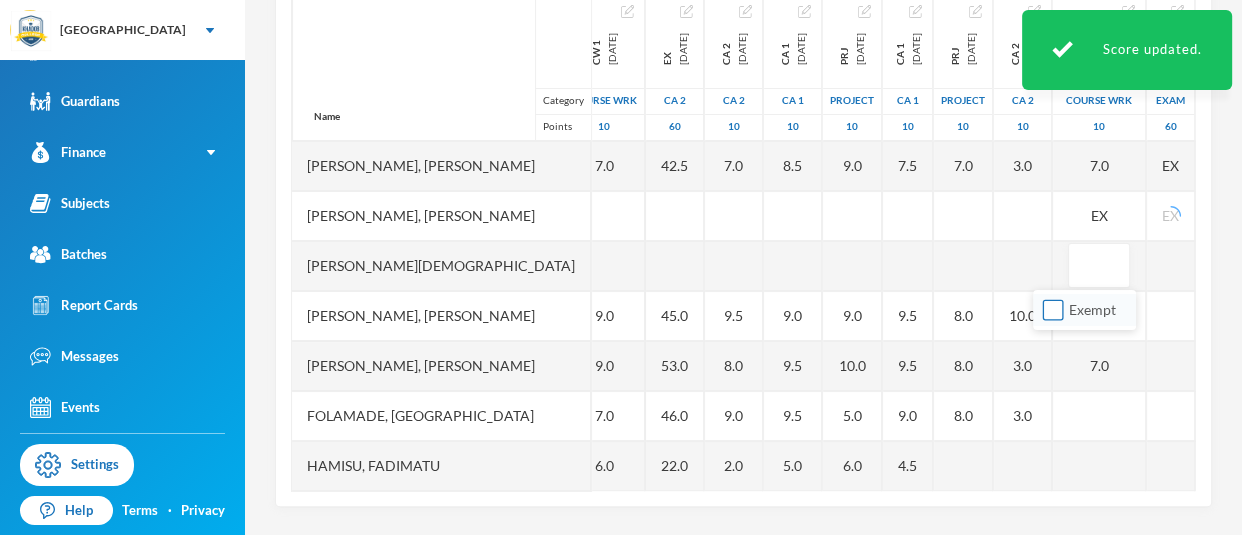 click on "Exempt" at bounding box center (1053, 310) 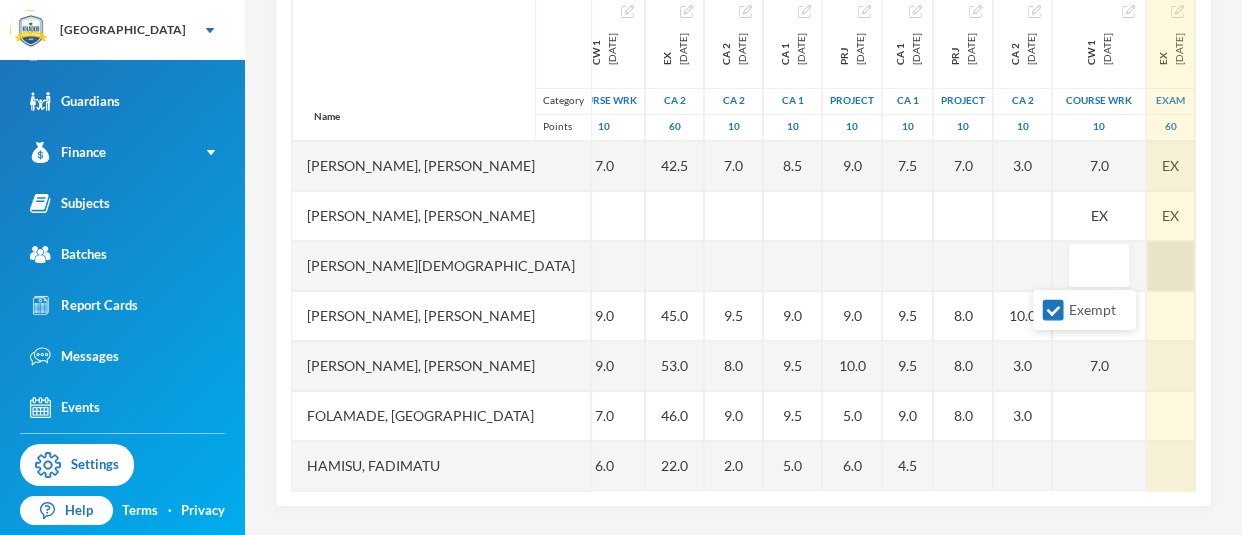 click at bounding box center (1171, 266) 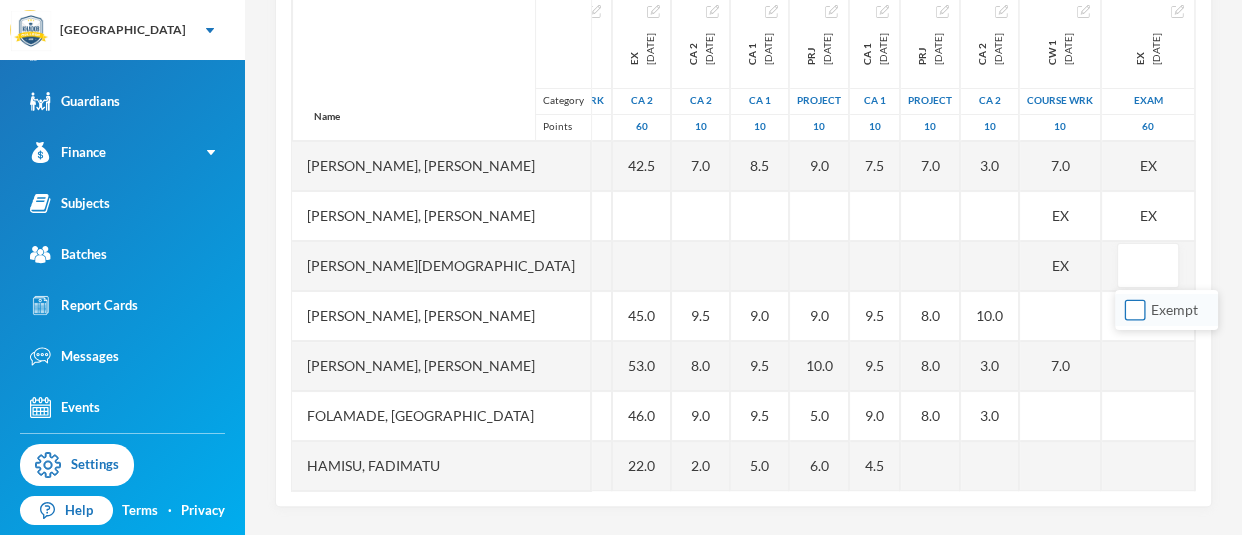 click on "Exempt" at bounding box center [1135, 310] 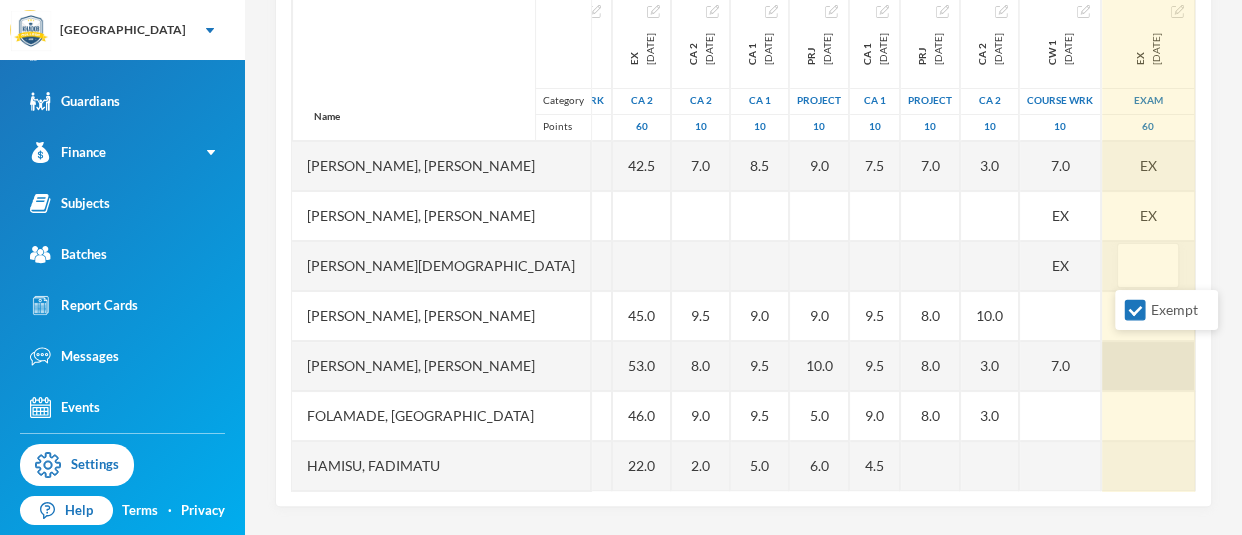 click at bounding box center (1148, 366) 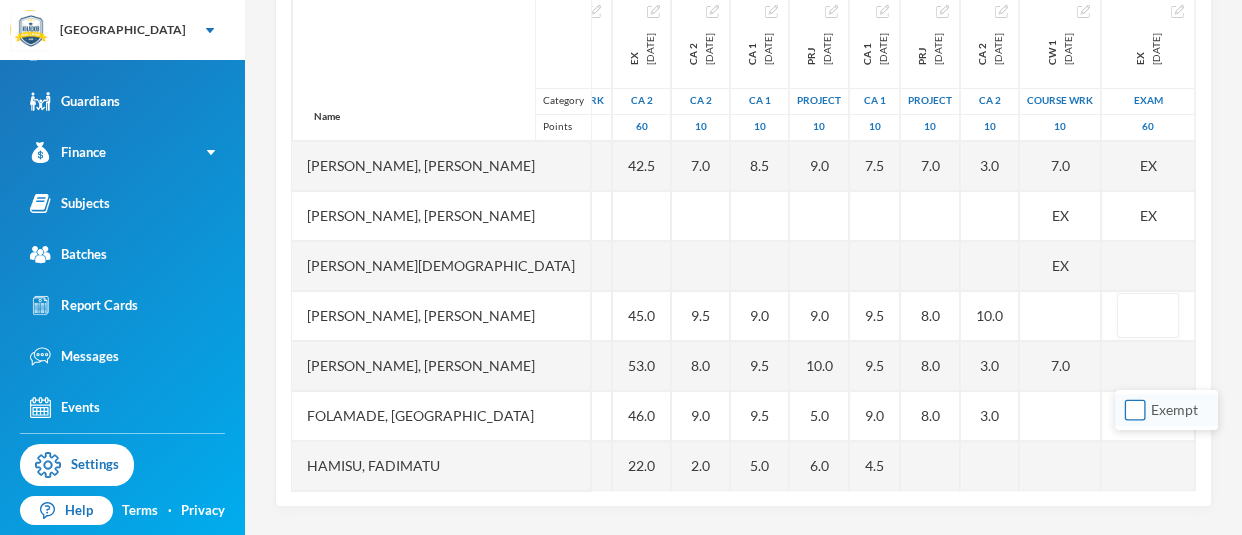 click on "Exempt" at bounding box center (1135, 410) 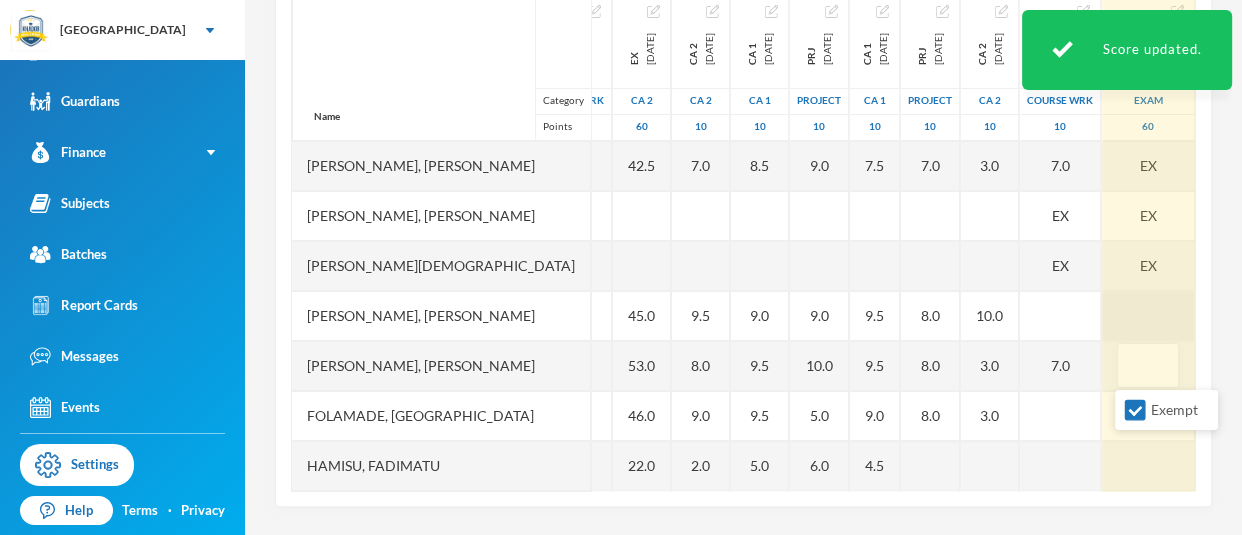 click at bounding box center (1148, 316) 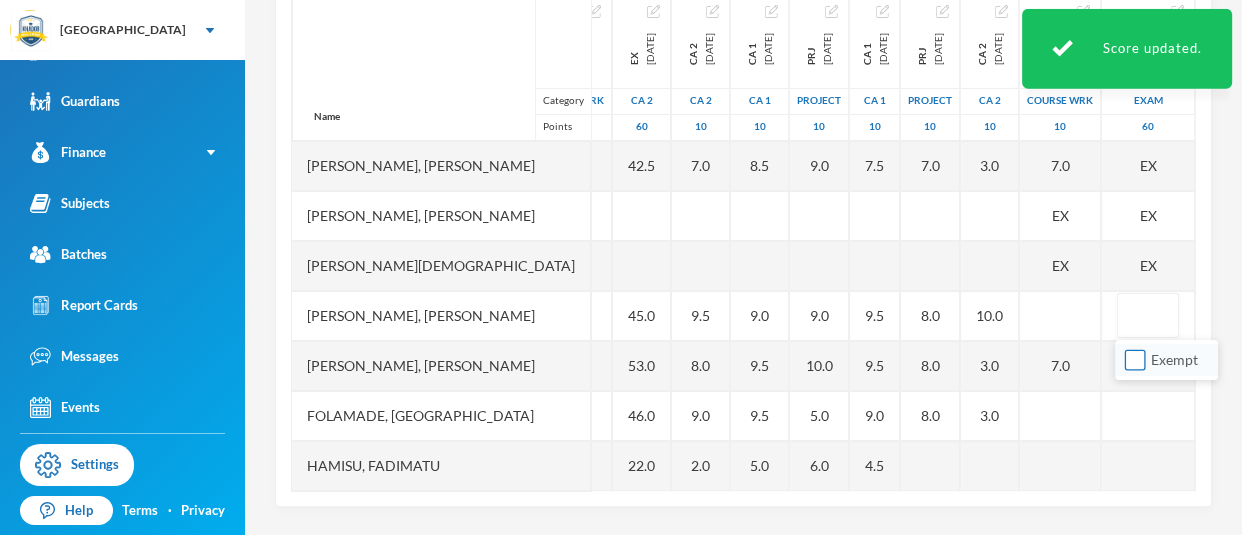 click on "Exempt" at bounding box center (1135, 360) 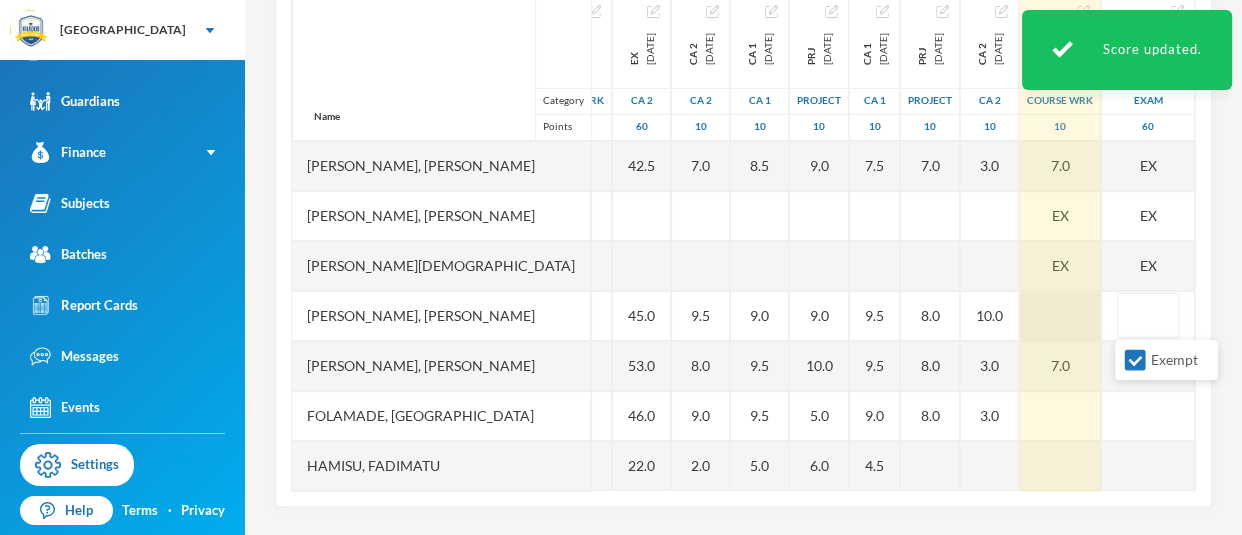 click at bounding box center (1060, 316) 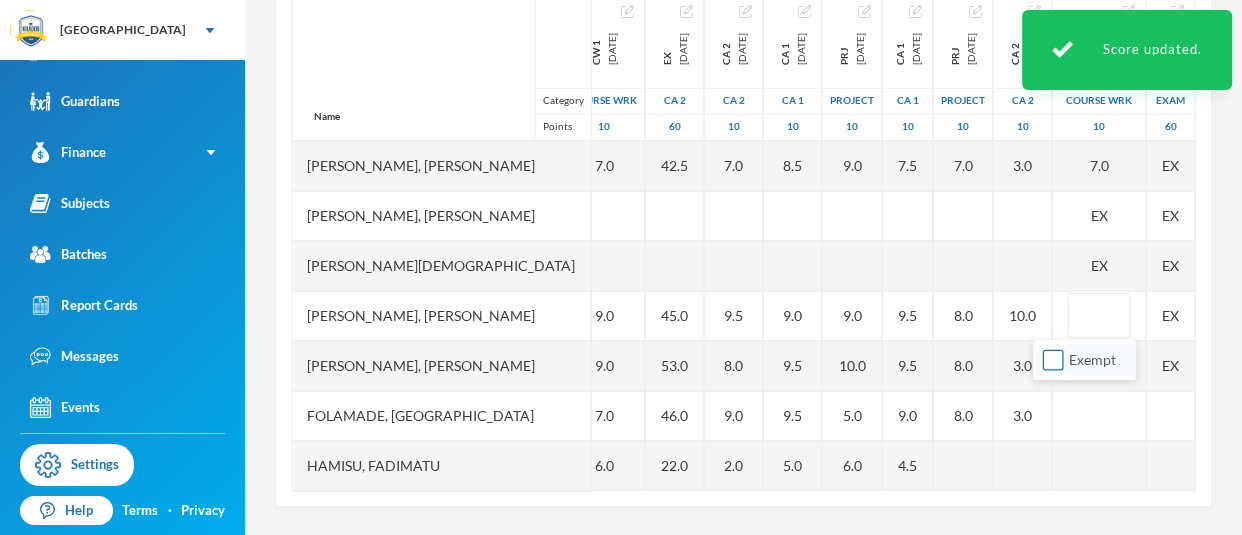 click on "Exempt" at bounding box center (1053, 360) 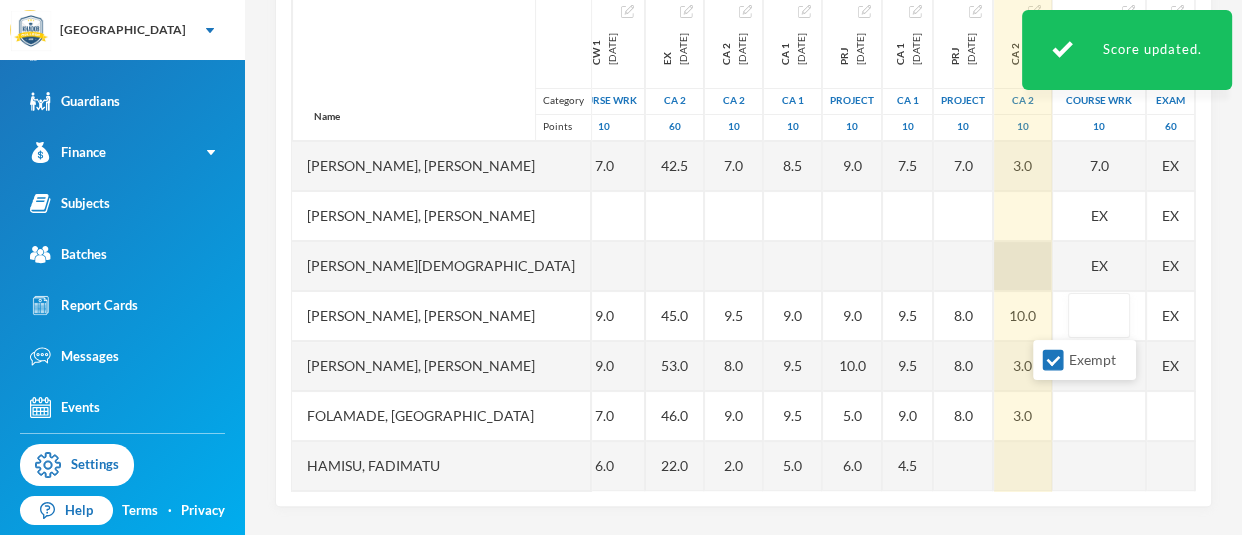 click at bounding box center (1023, 266) 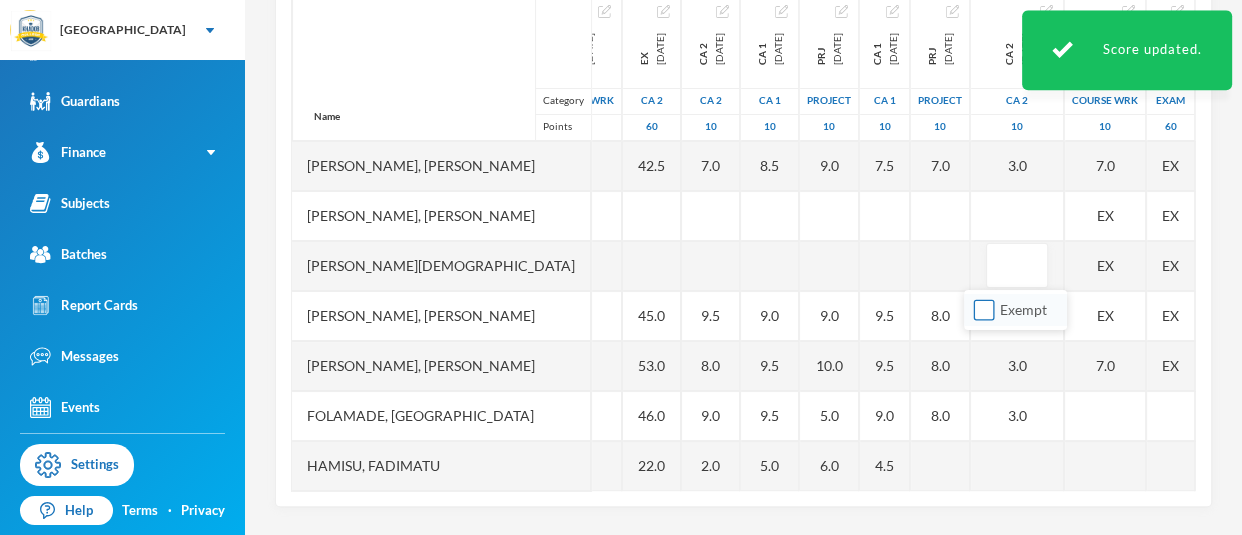 click on "Exempt" at bounding box center [984, 310] 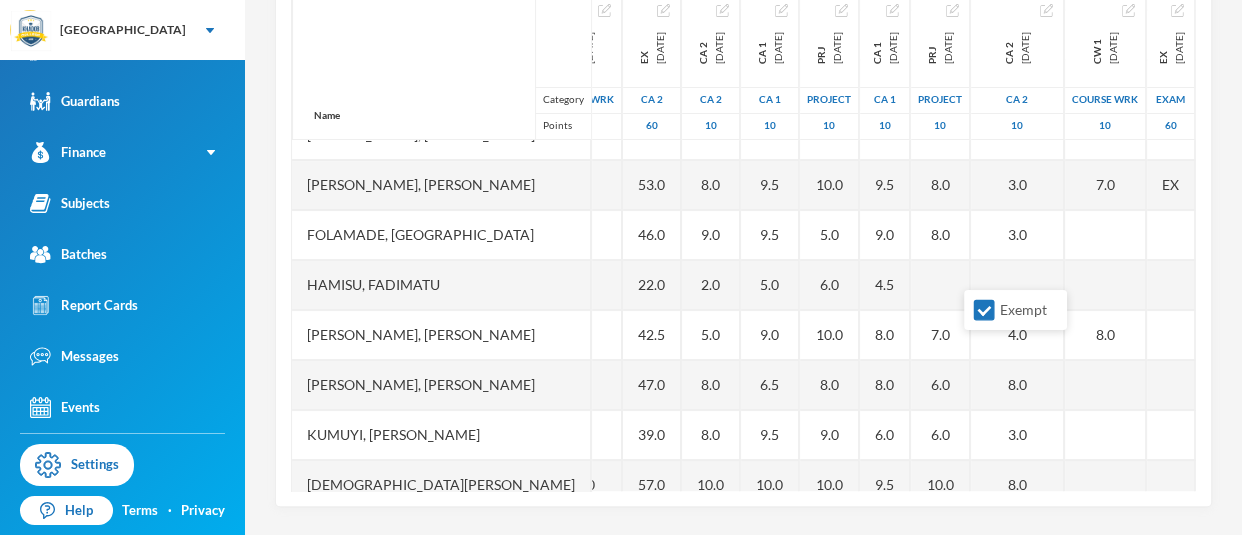 scroll, scrollTop: 218, scrollLeft: 559, axis: both 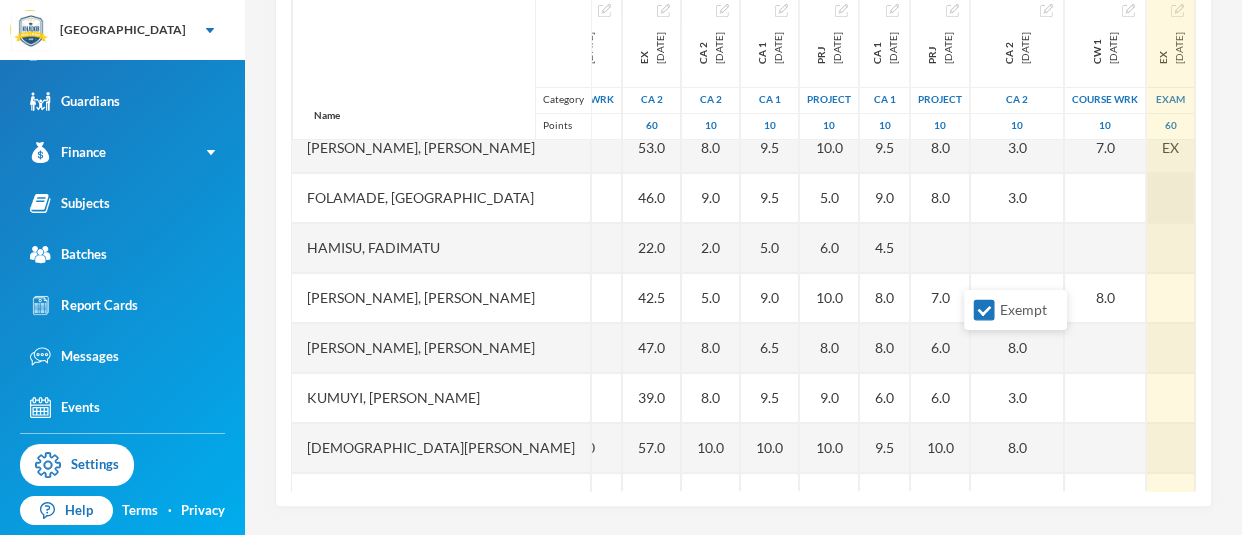 click at bounding box center (1171, 198) 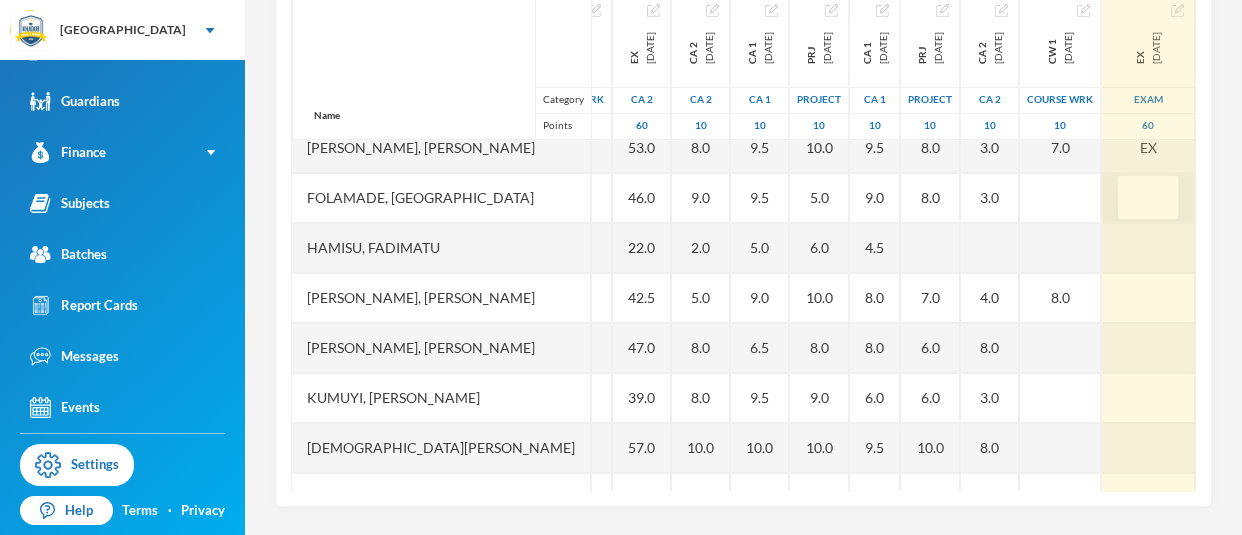 scroll, scrollTop: 218, scrollLeft: 534, axis: both 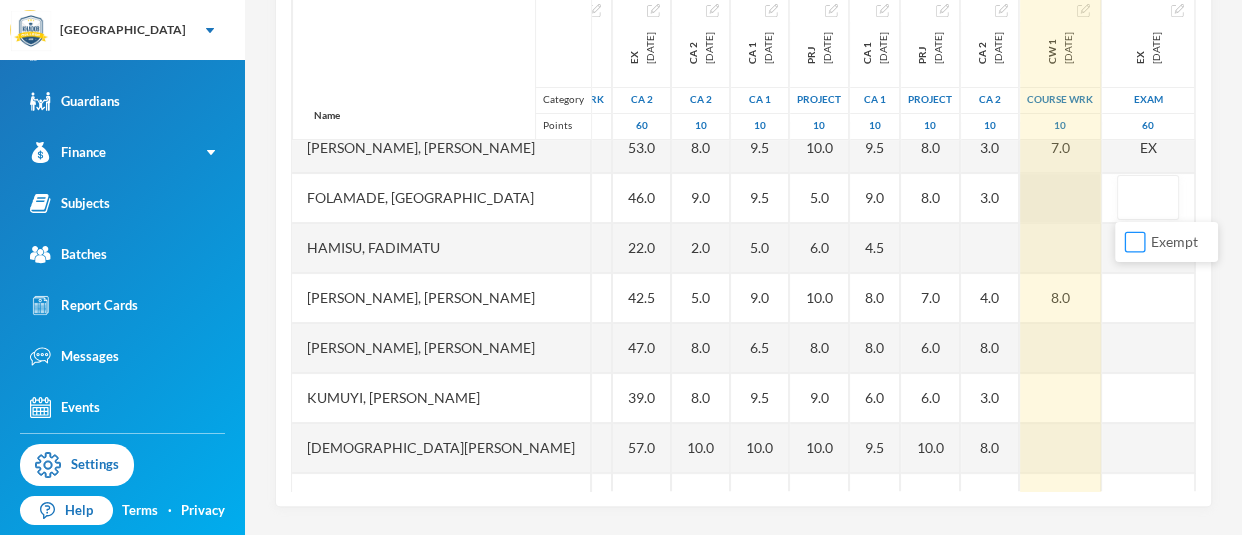 click on "Exempt" at bounding box center [1135, 242] 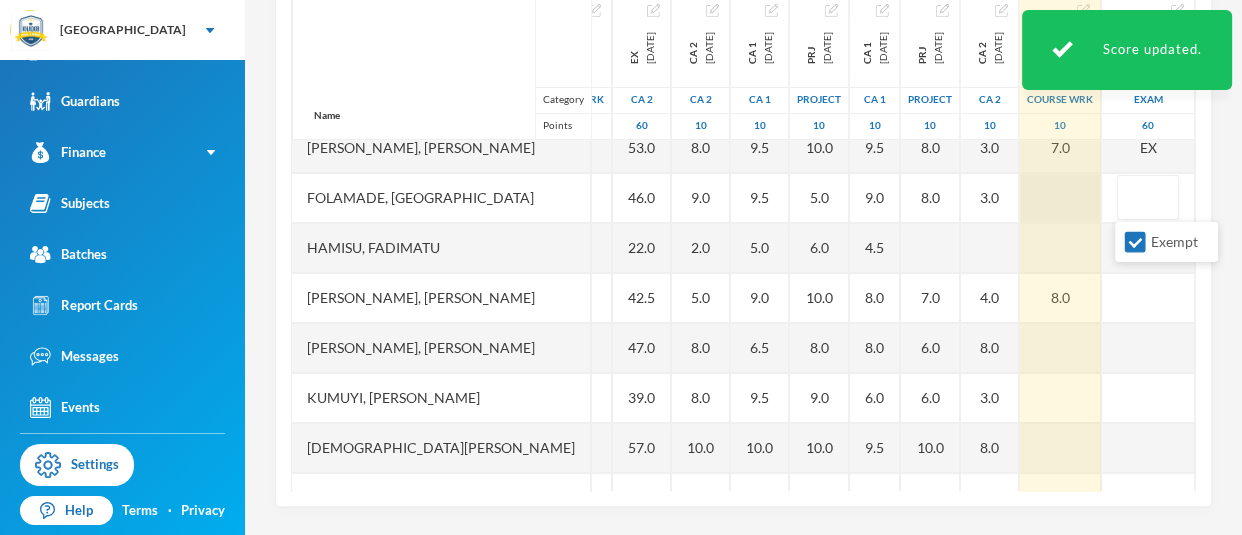 click at bounding box center [1060, 198] 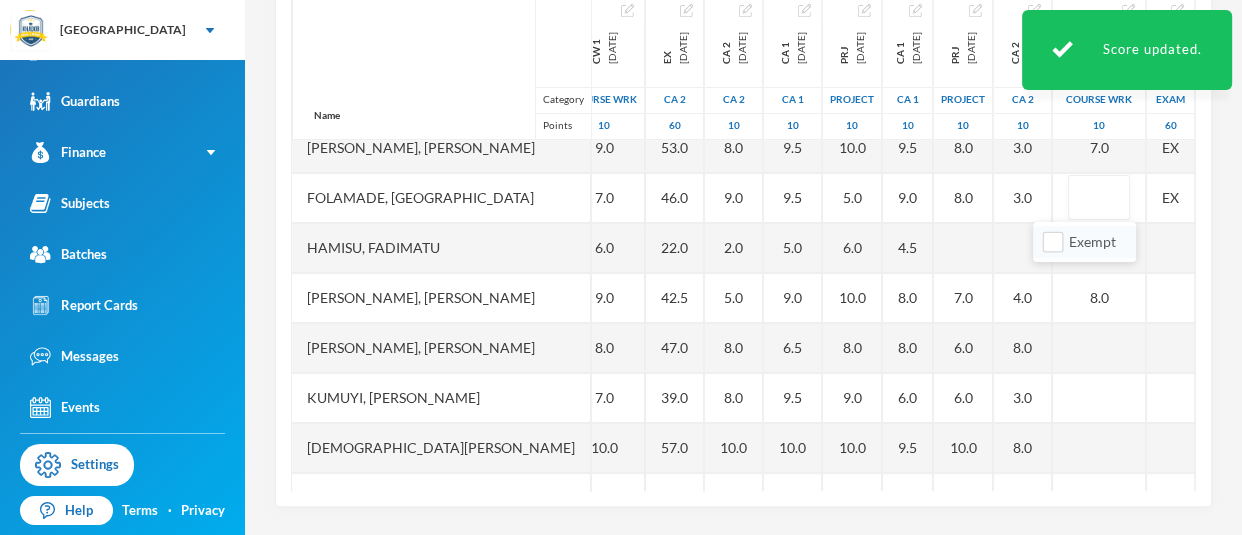 click on "Exempt" at bounding box center (1084, 242) 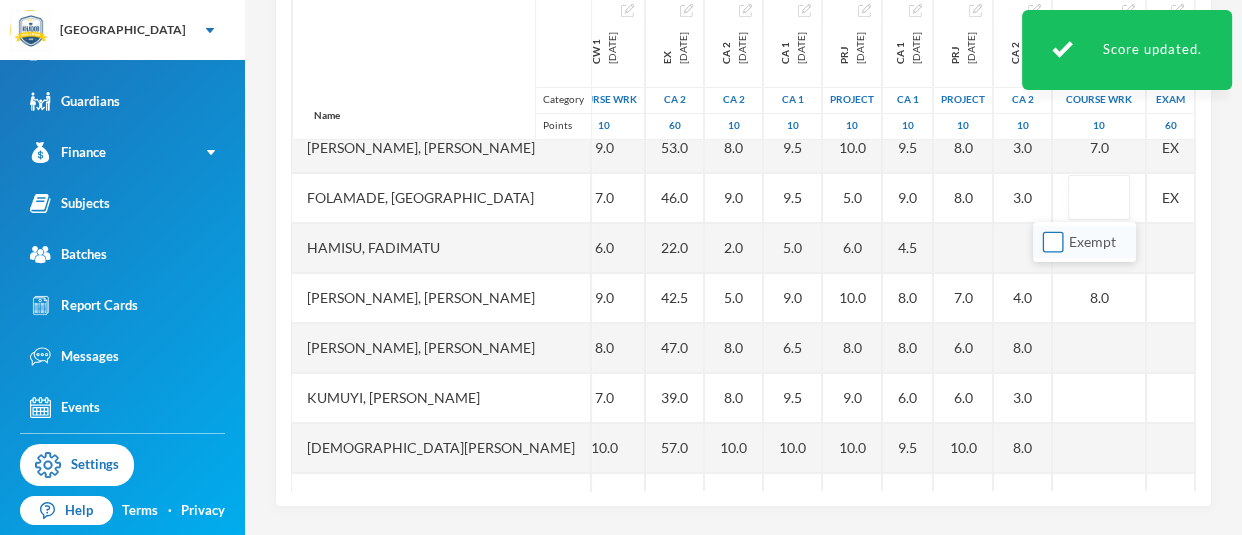 click on "Exempt" at bounding box center [1053, 242] 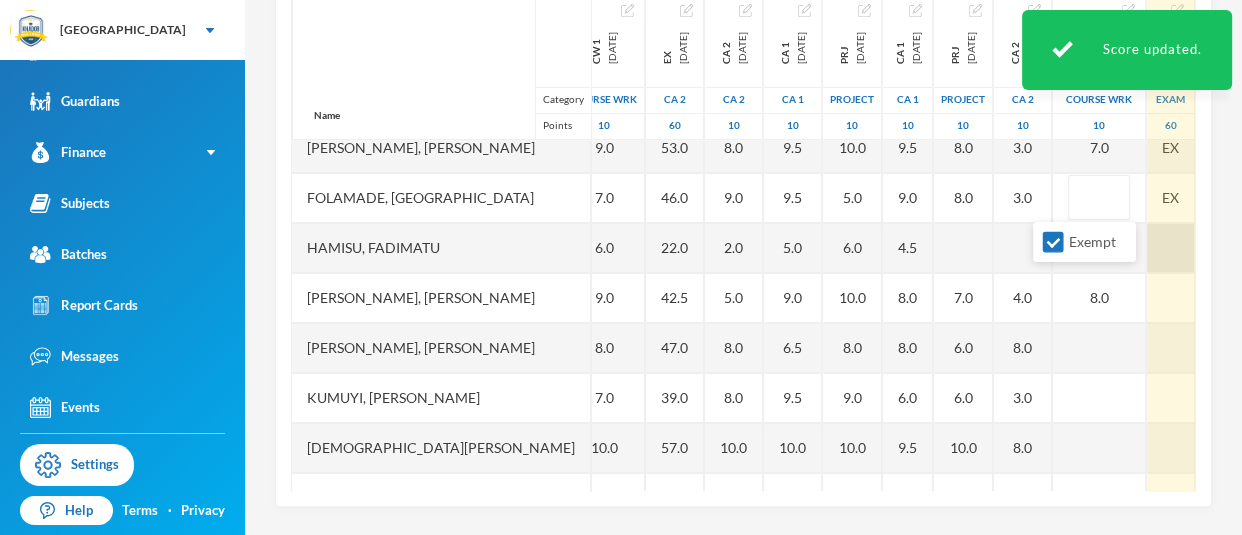click at bounding box center [1171, 248] 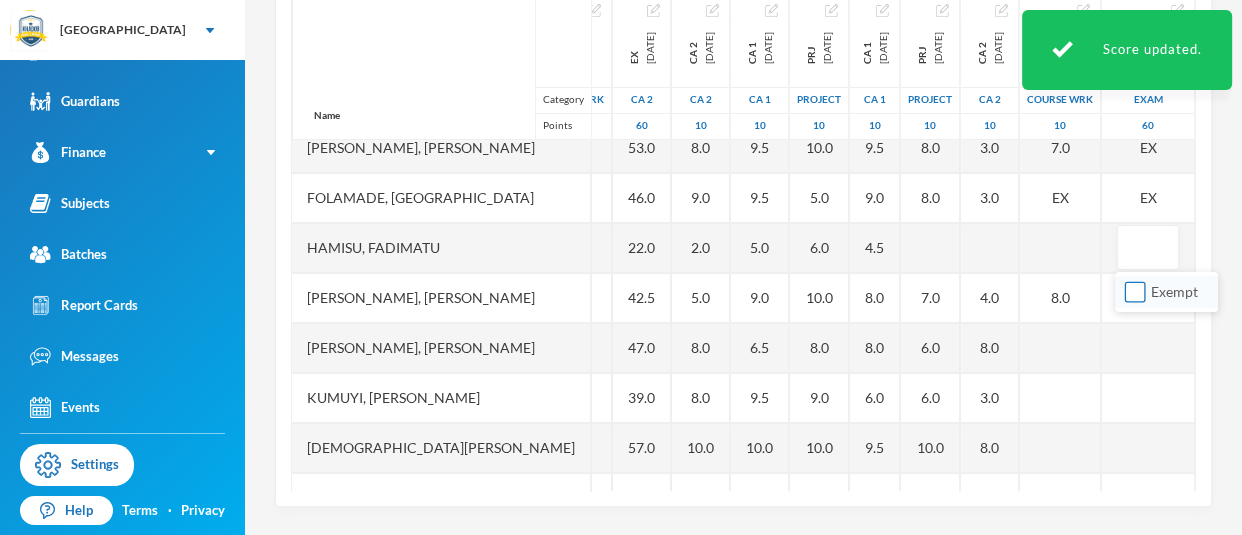 click on "Exempt" at bounding box center (1135, 292) 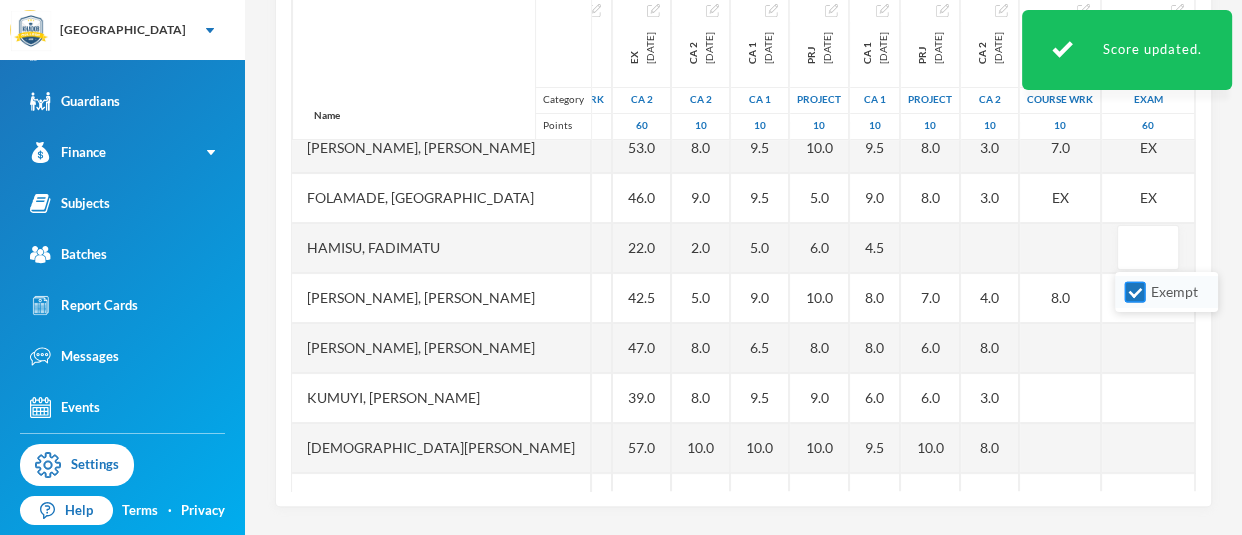 click on "Exempt" at bounding box center [1135, 292] 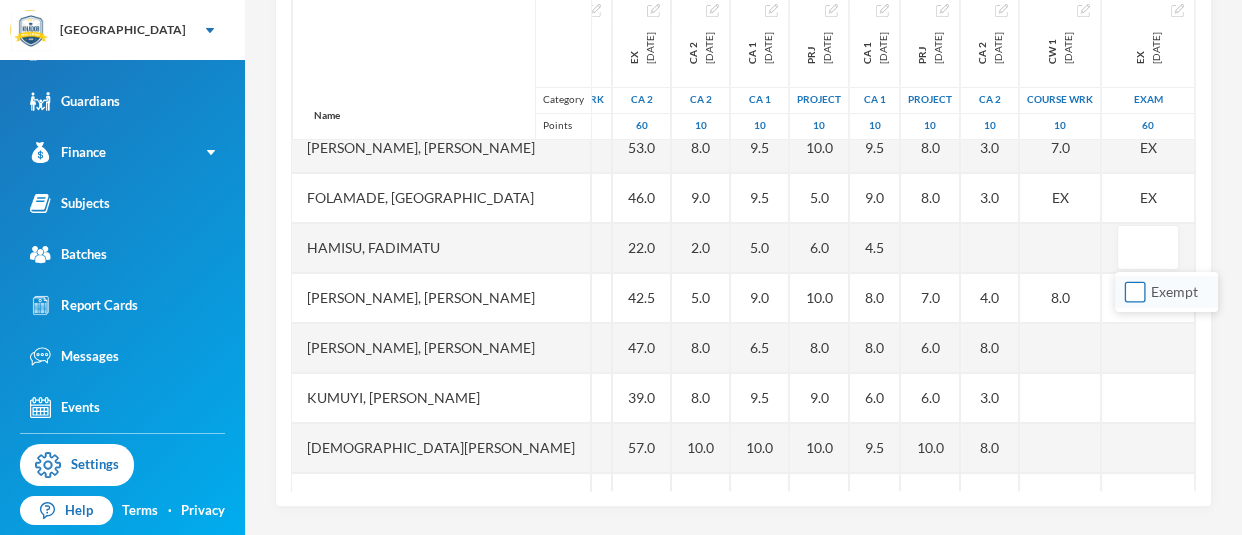 click on "Exempt" at bounding box center [1135, 292] 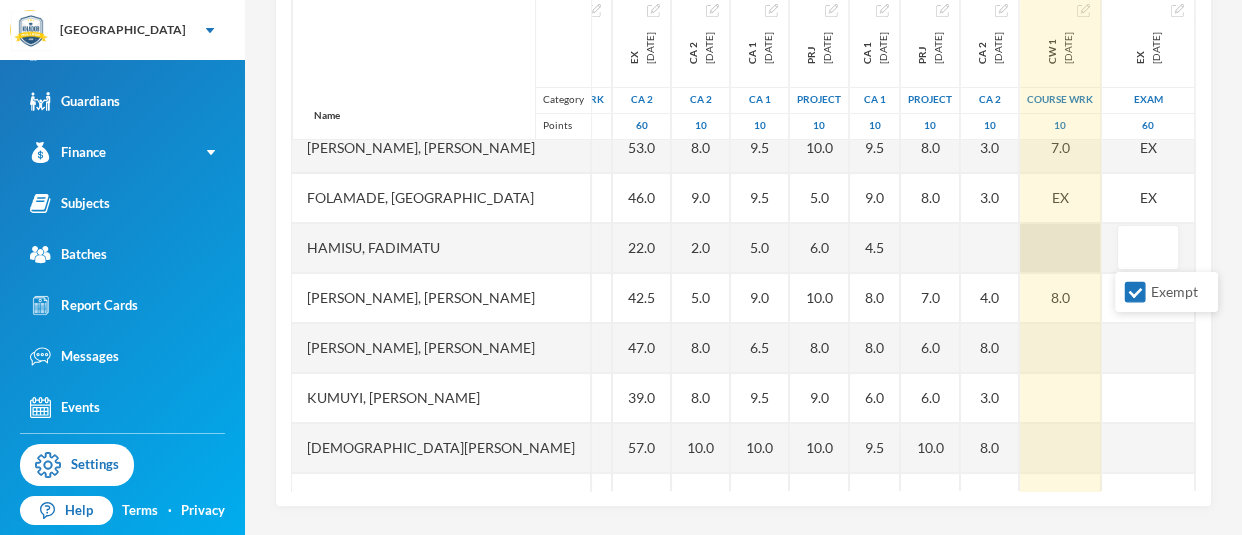 click at bounding box center [1060, 248] 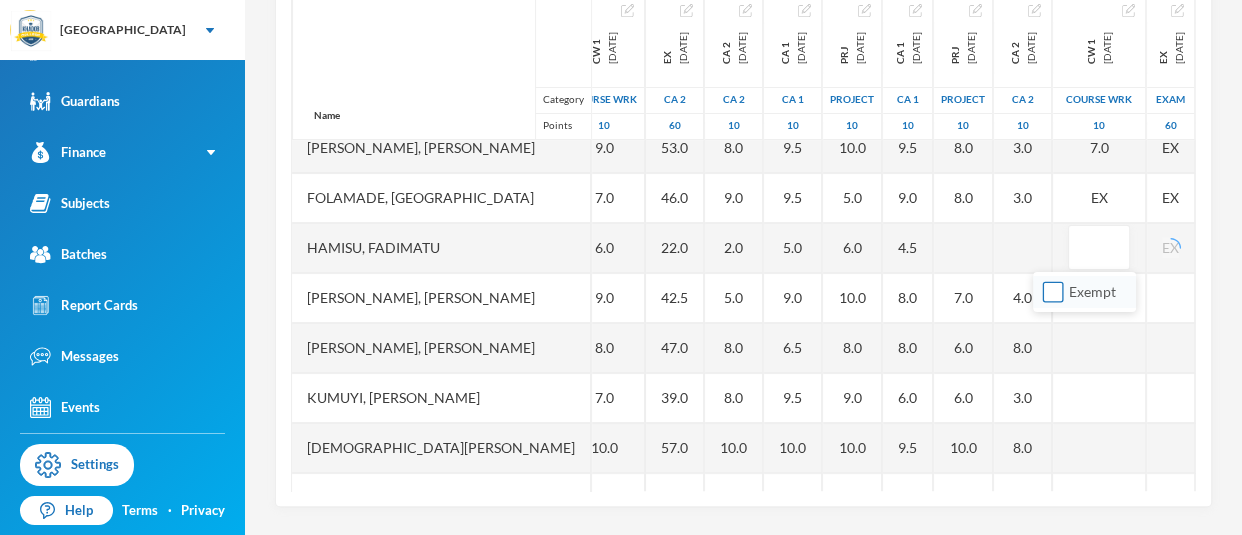 click on "Exempt" at bounding box center [1053, 292] 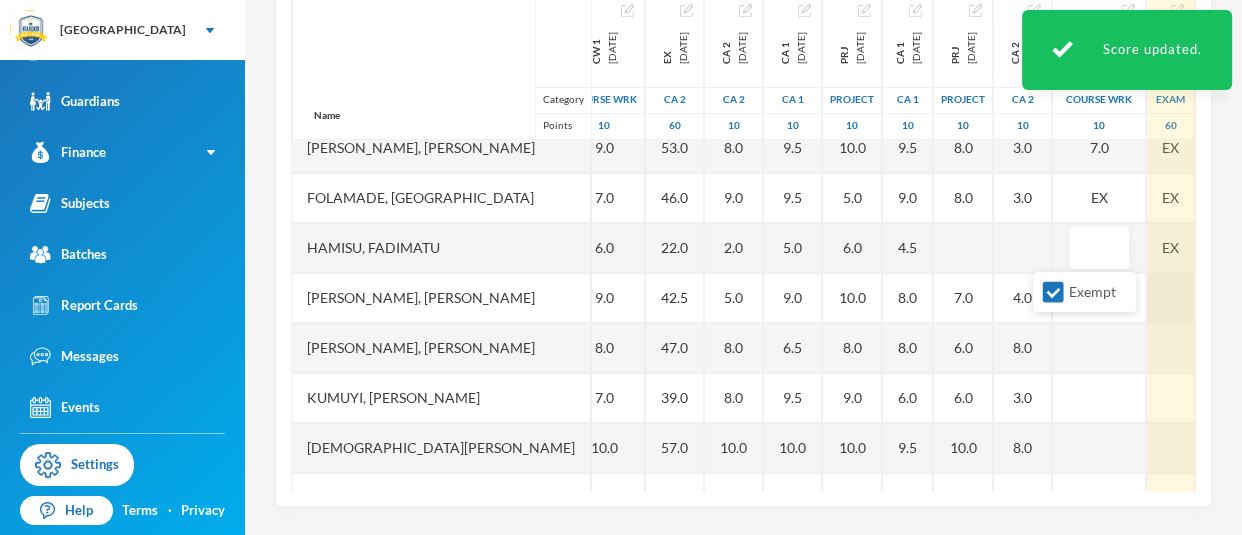click at bounding box center [1171, 298] 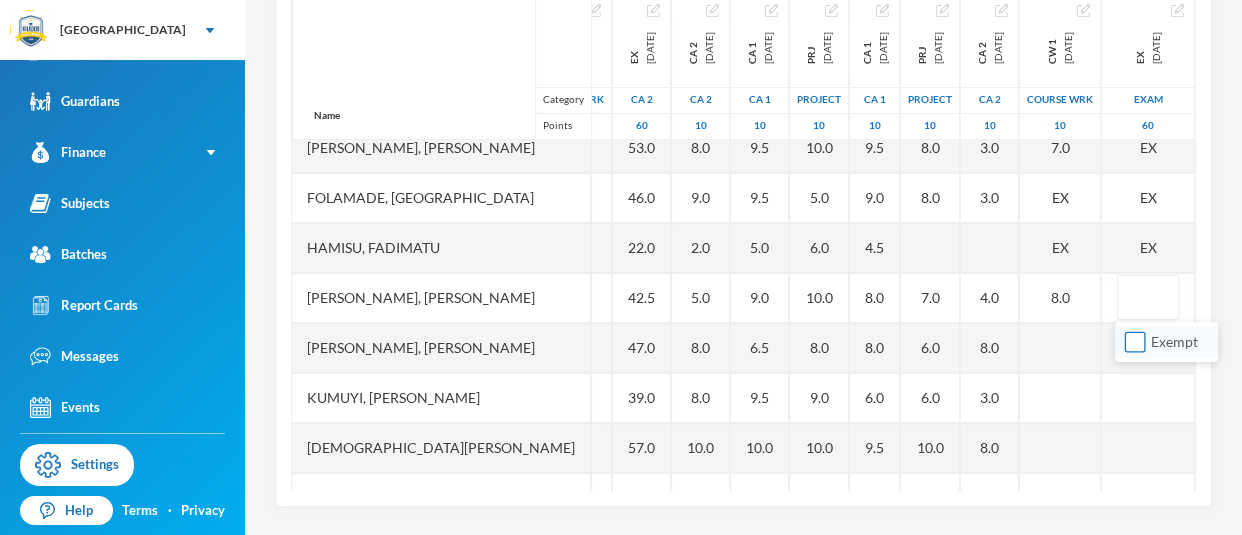 click on "Exempt" at bounding box center (1135, 342) 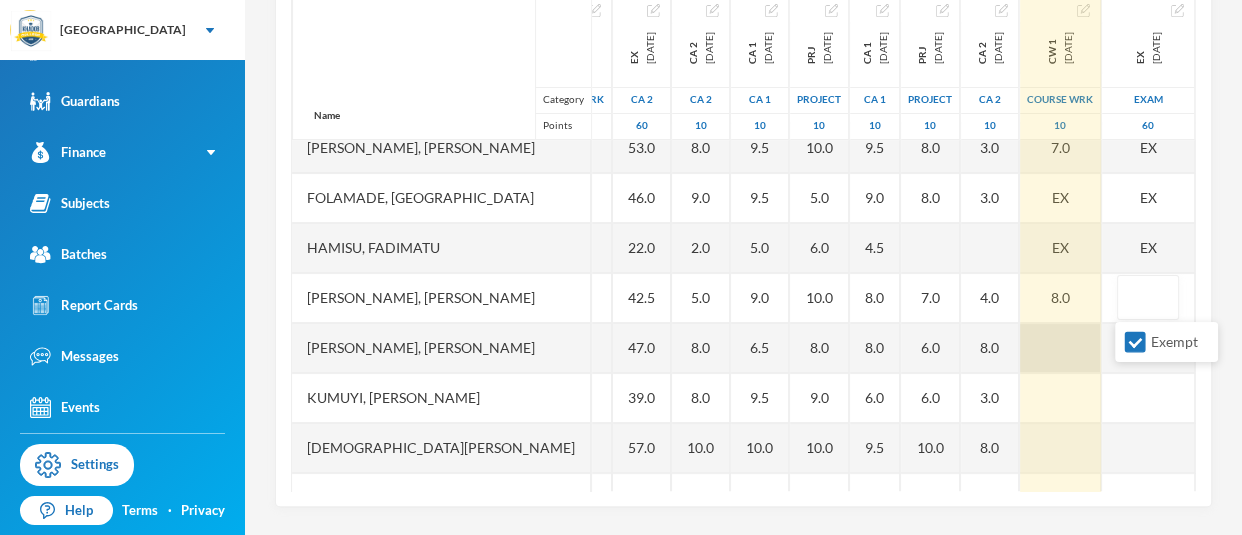 click at bounding box center [1060, 348] 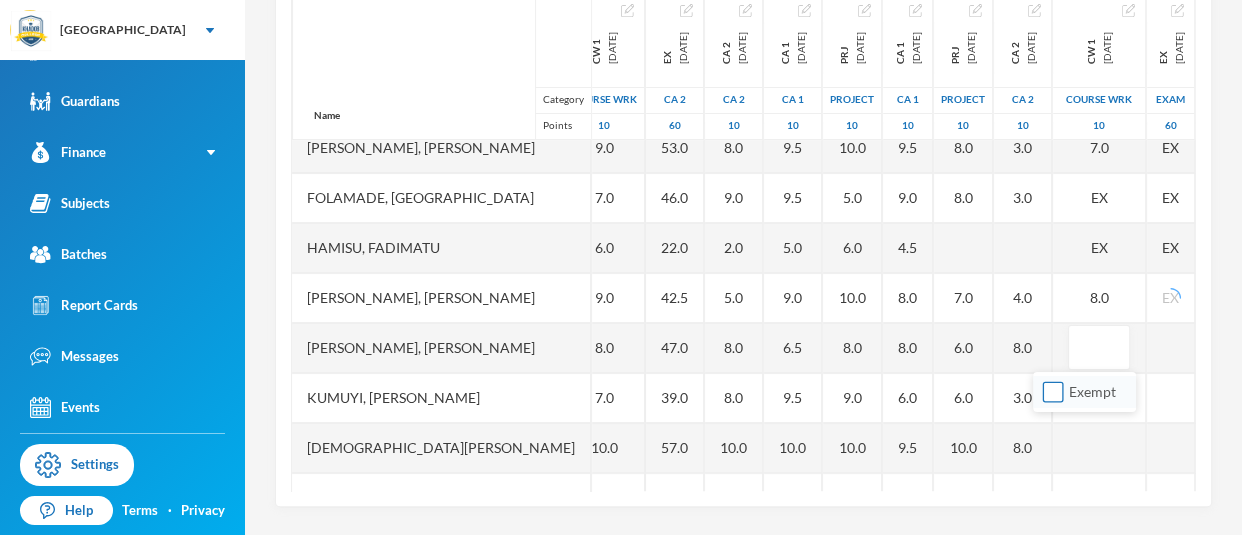 click on "Exempt" at bounding box center [1053, 392] 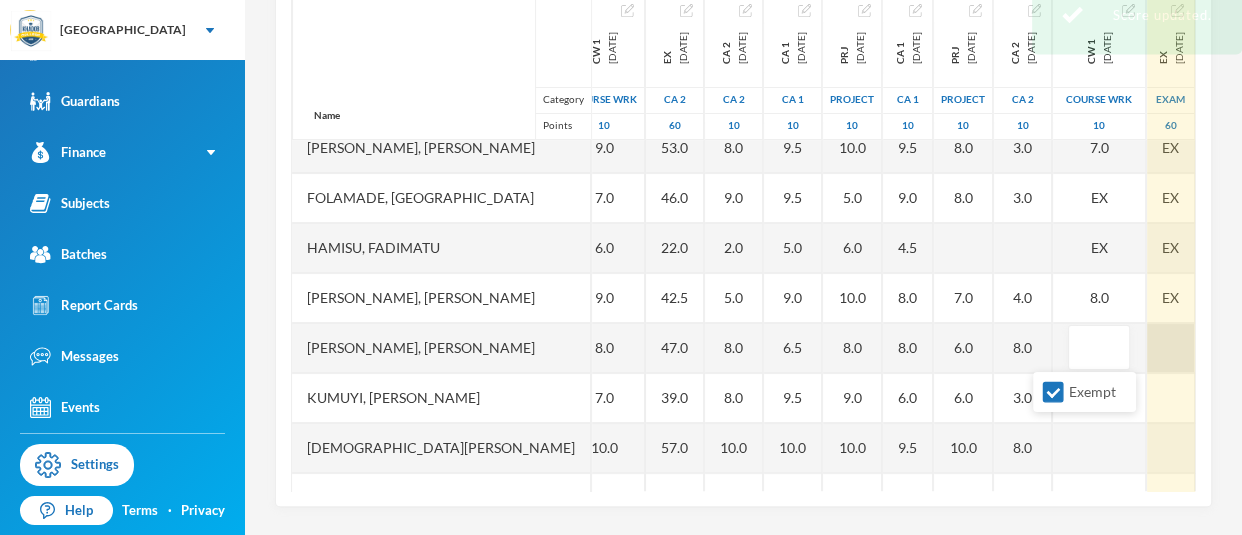 click at bounding box center [1171, 348] 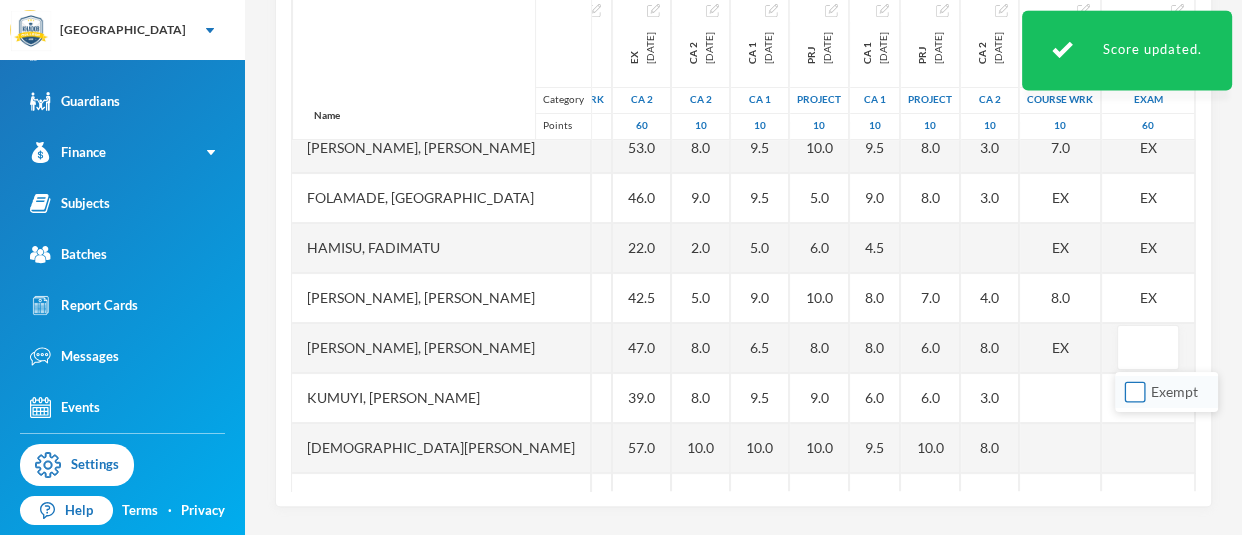 click on "Exempt" at bounding box center [1135, 392] 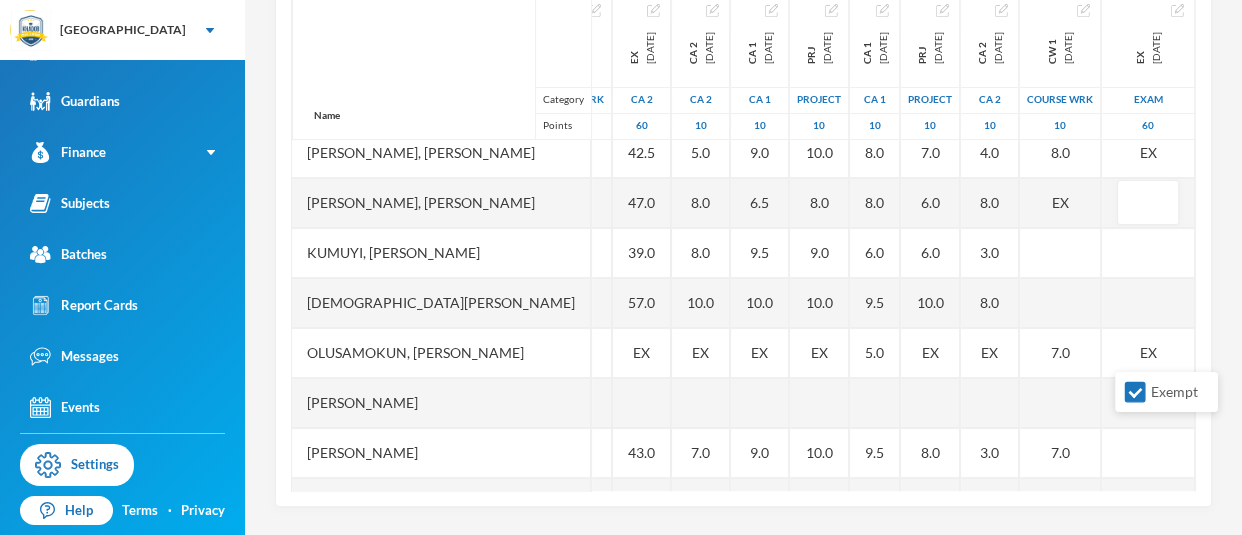 scroll, scrollTop: 400, scrollLeft: 534, axis: both 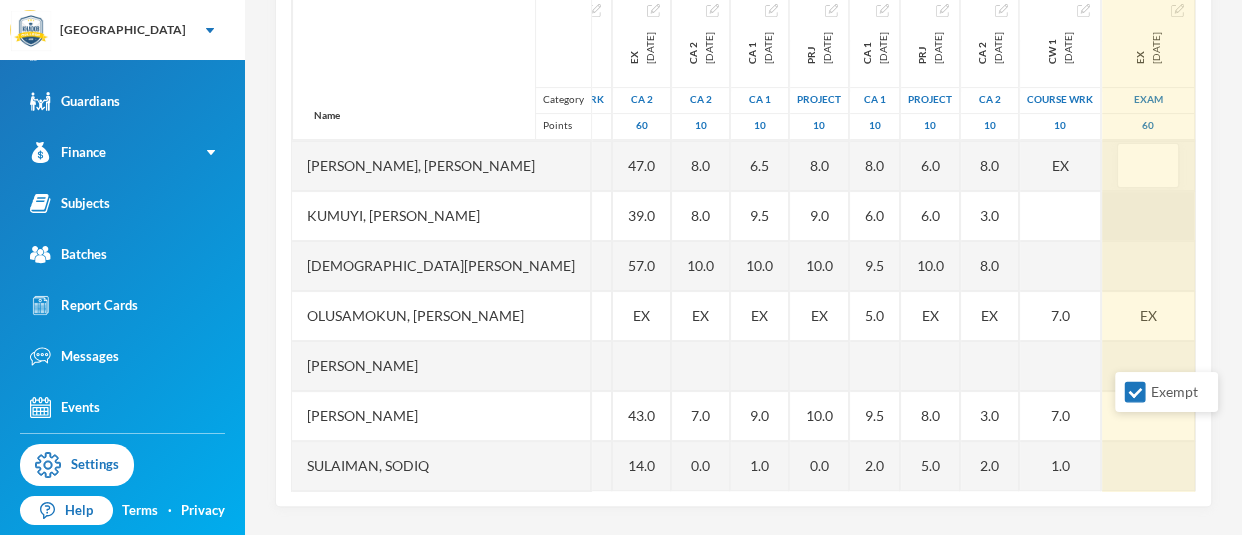 click at bounding box center (1148, 216) 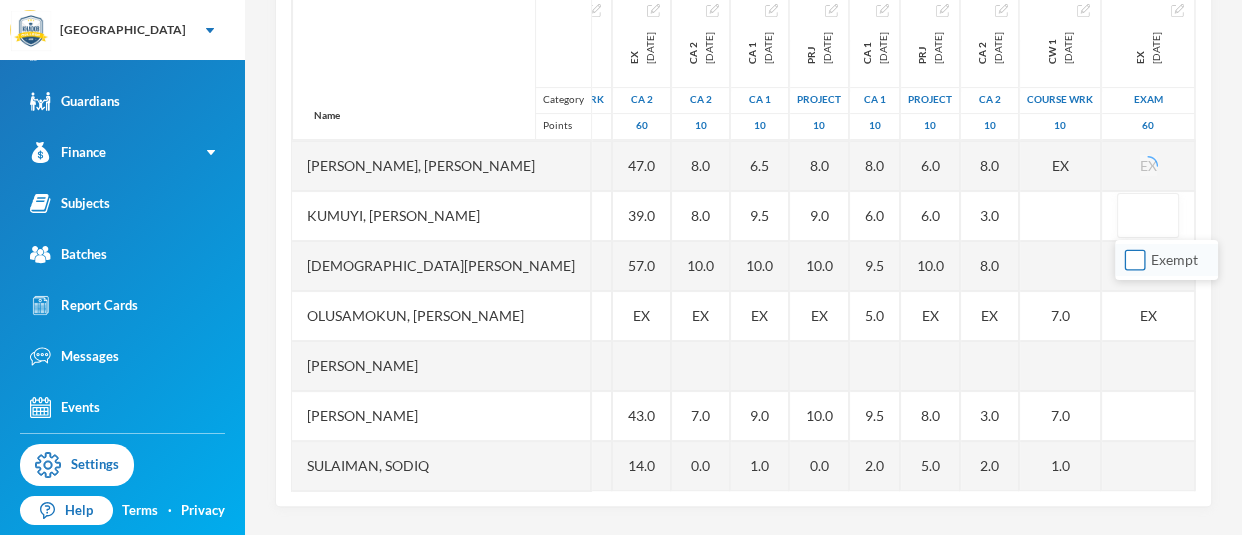 click on "Exempt" at bounding box center [1135, 260] 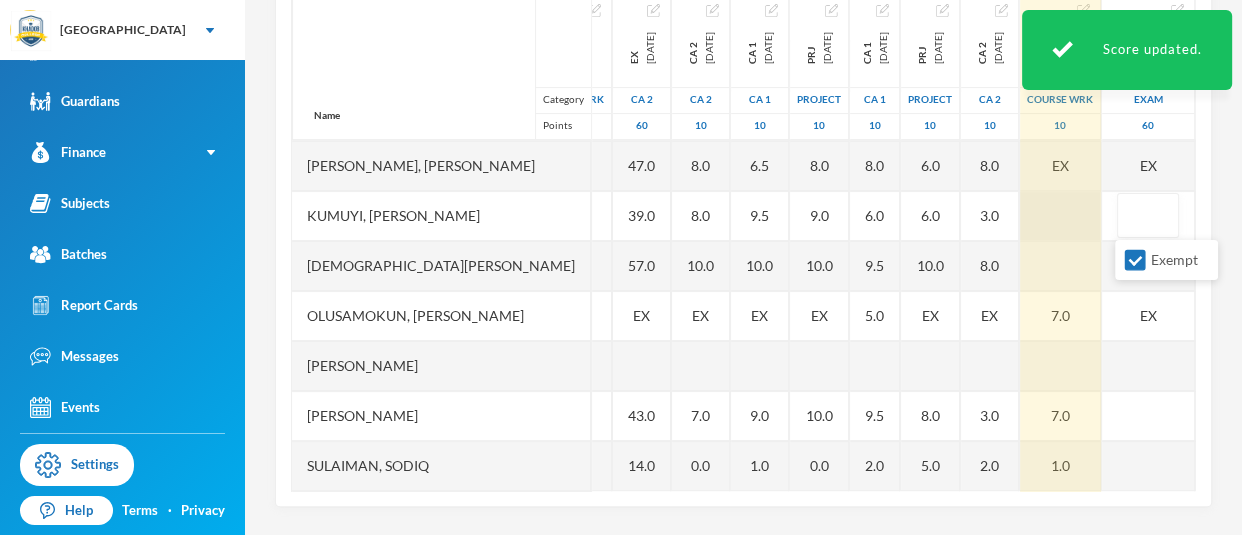 click at bounding box center [1060, 216] 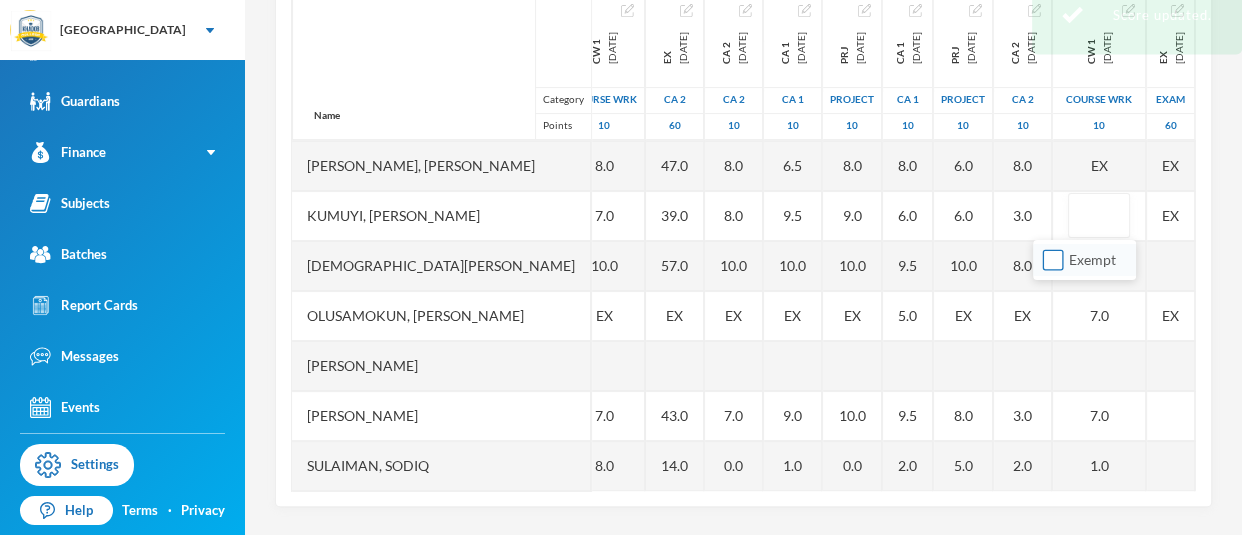 click on "Exempt" at bounding box center (1053, 260) 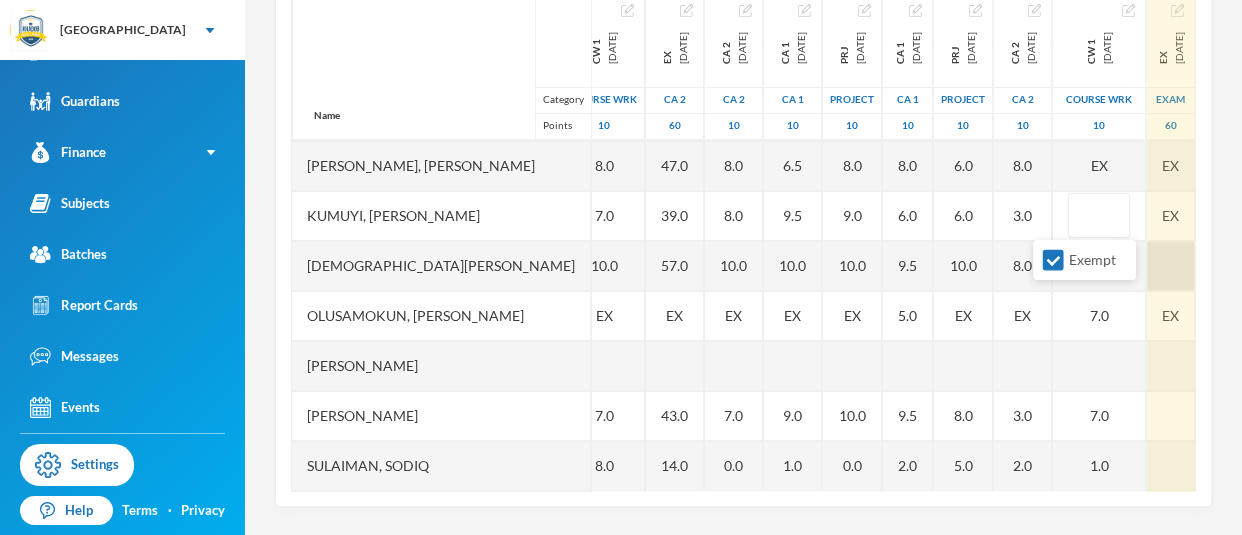 click at bounding box center (1171, 266) 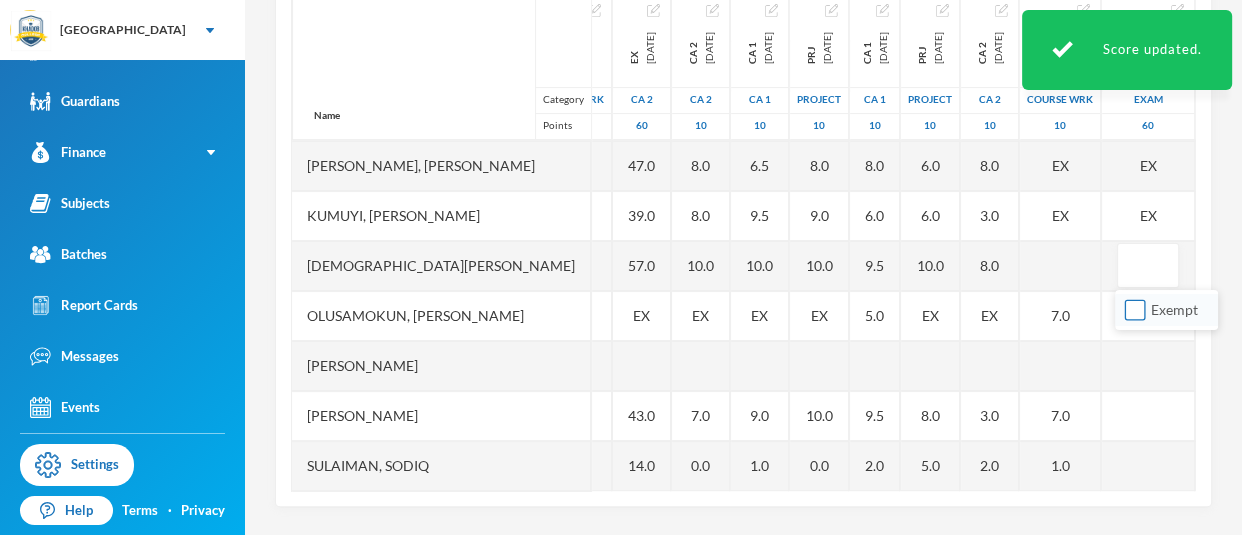 click on "Exempt" at bounding box center (1135, 310) 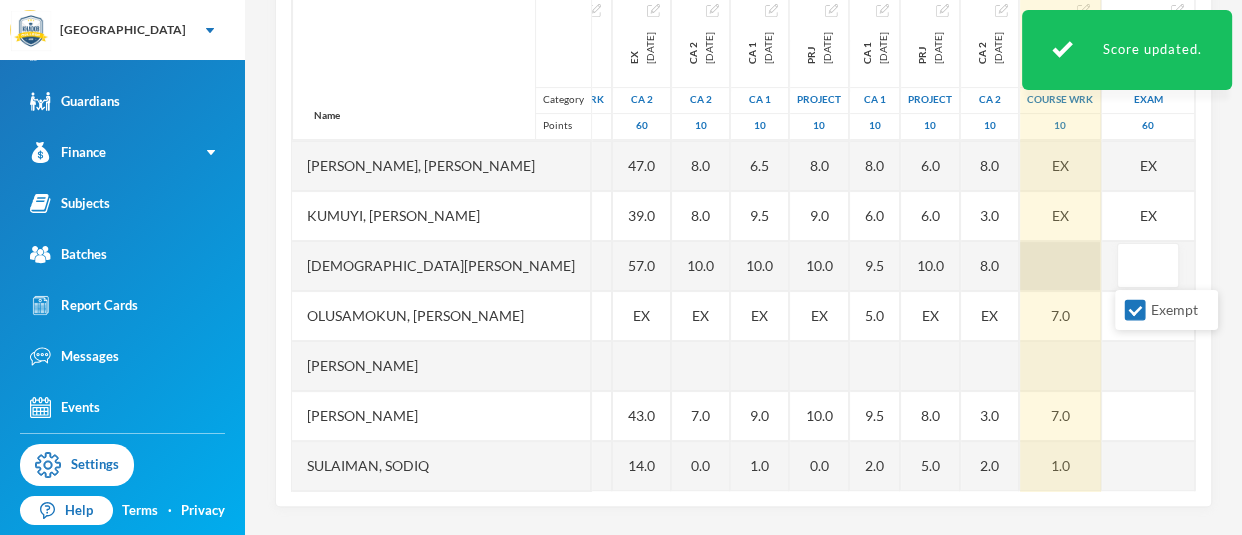 click at bounding box center (1060, 266) 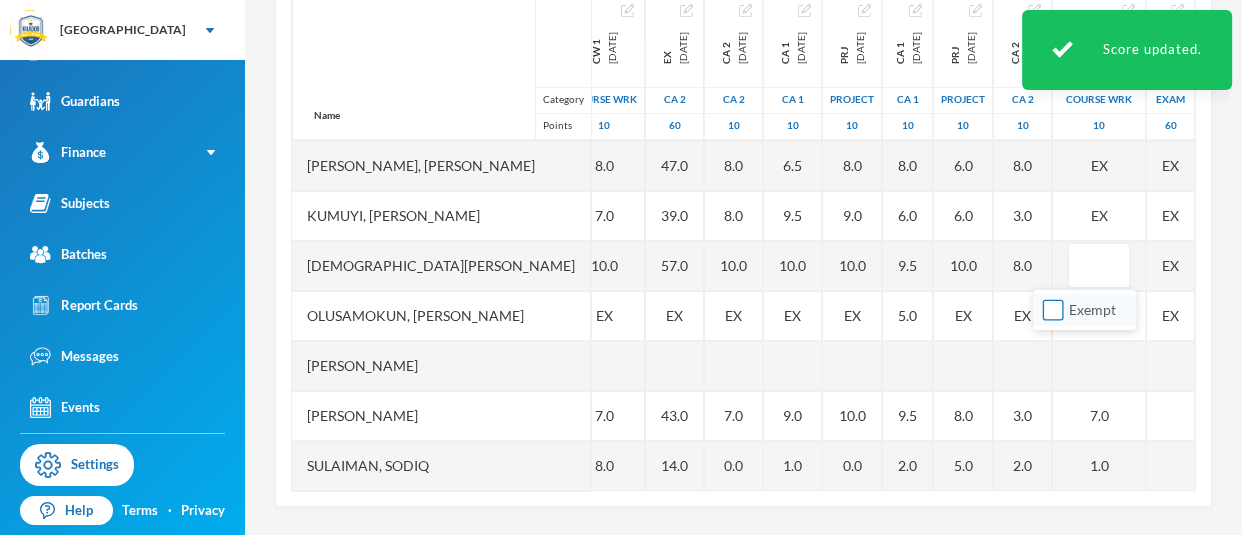 click on "Exempt" at bounding box center [1053, 310] 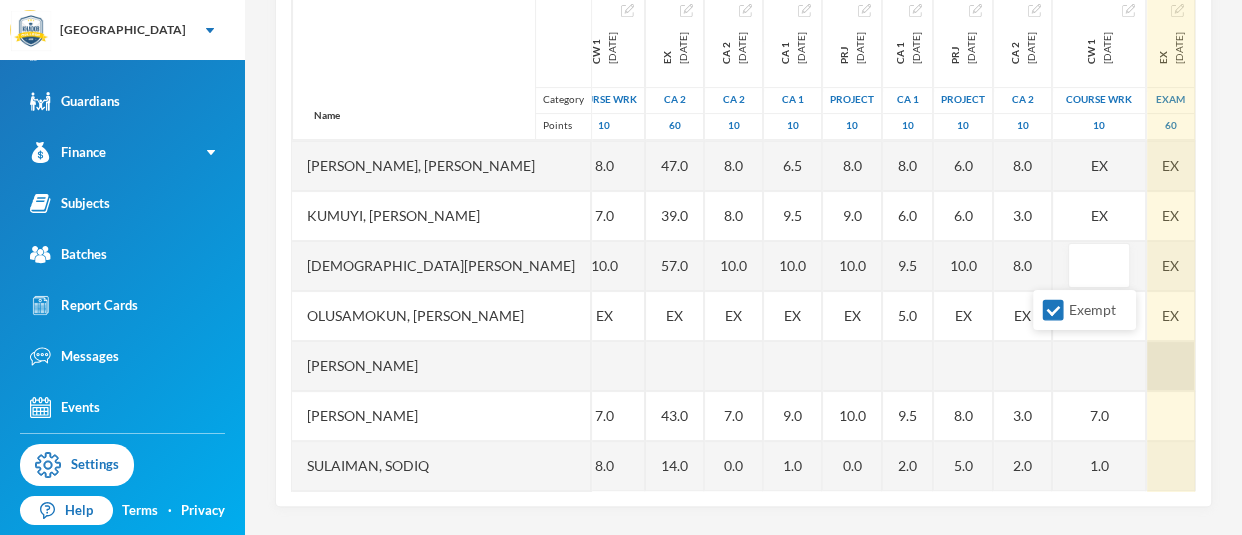 click at bounding box center [1171, 366] 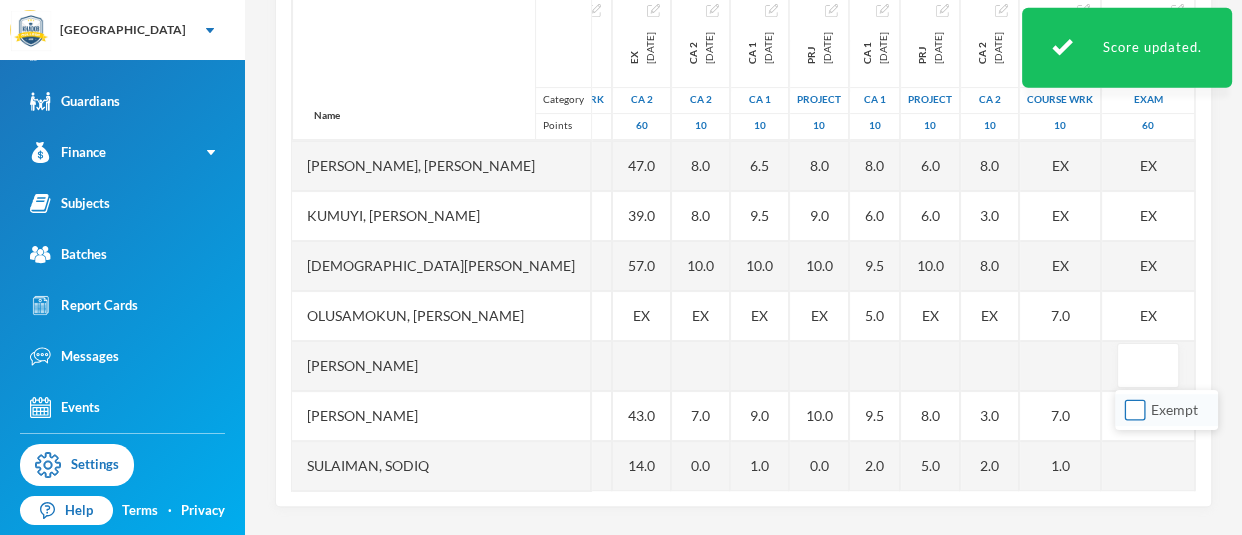 click on "Exempt" at bounding box center [1135, 410] 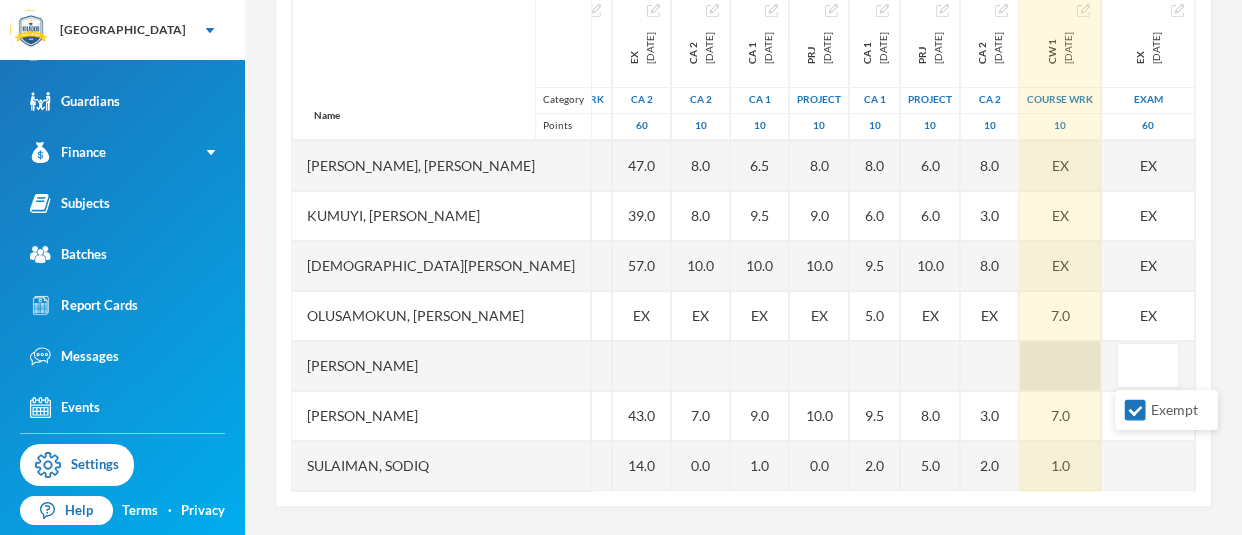 click at bounding box center (1060, 366) 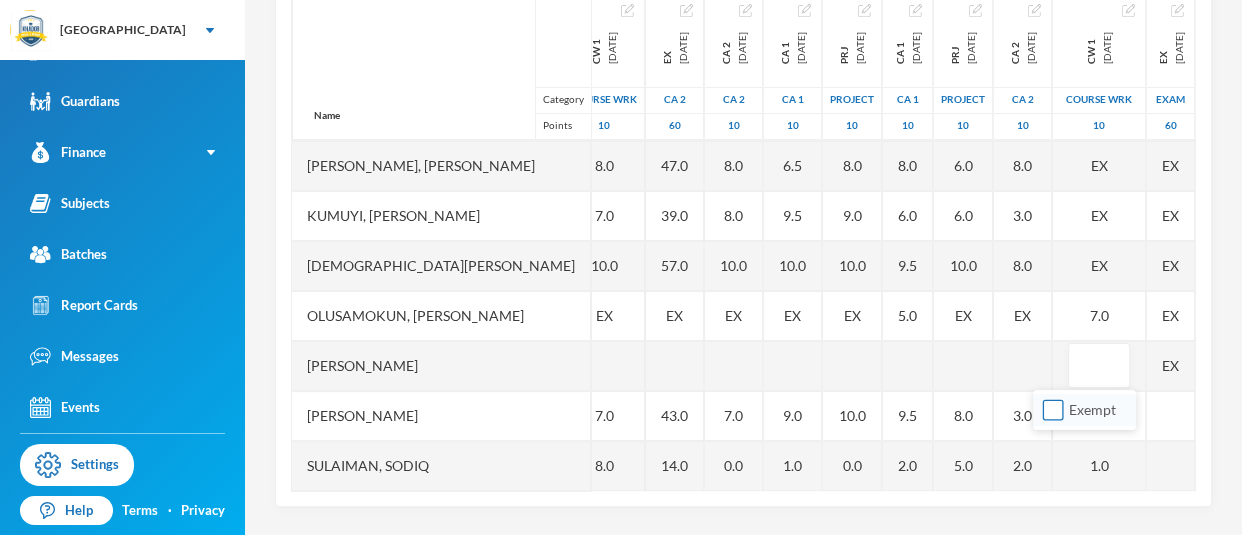 click on "Exempt" at bounding box center (1053, 410) 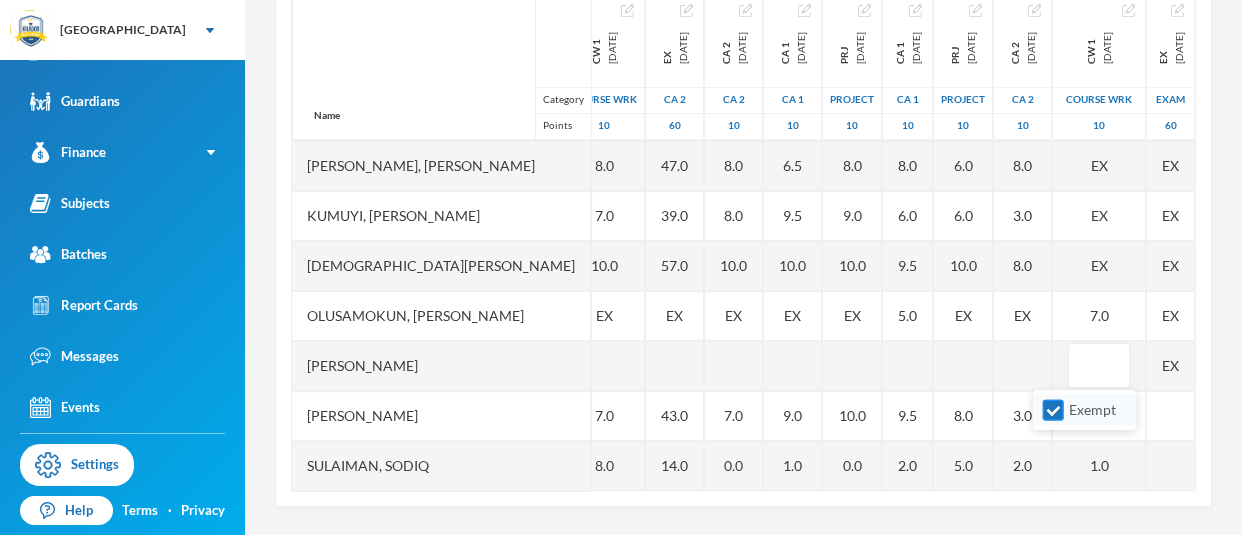 click on "Exempt" at bounding box center [1053, 410] 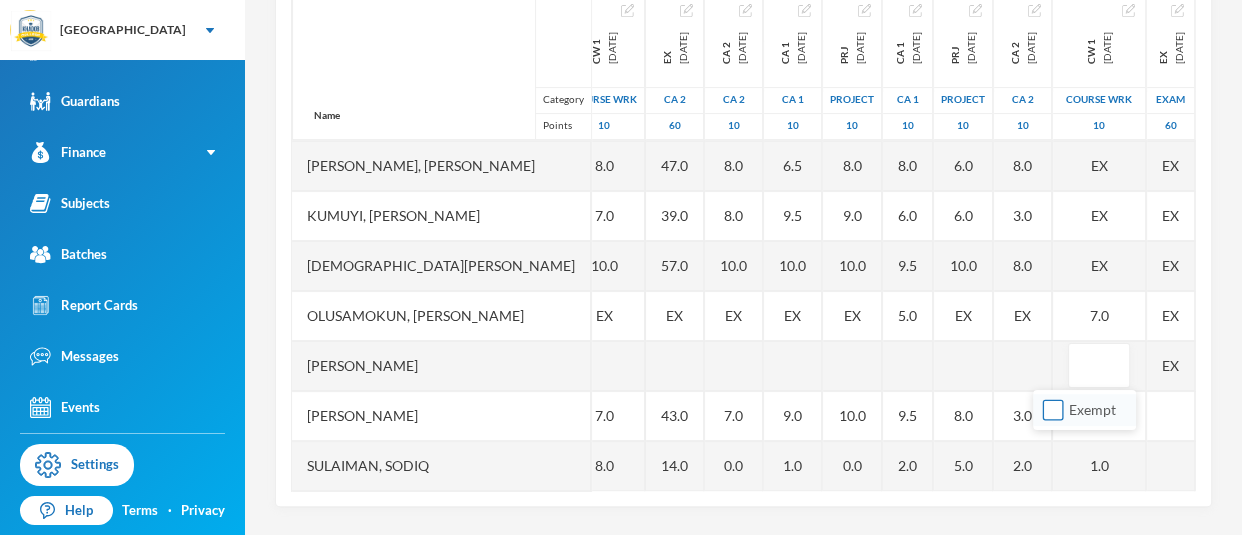 click on "Exempt" at bounding box center (1053, 410) 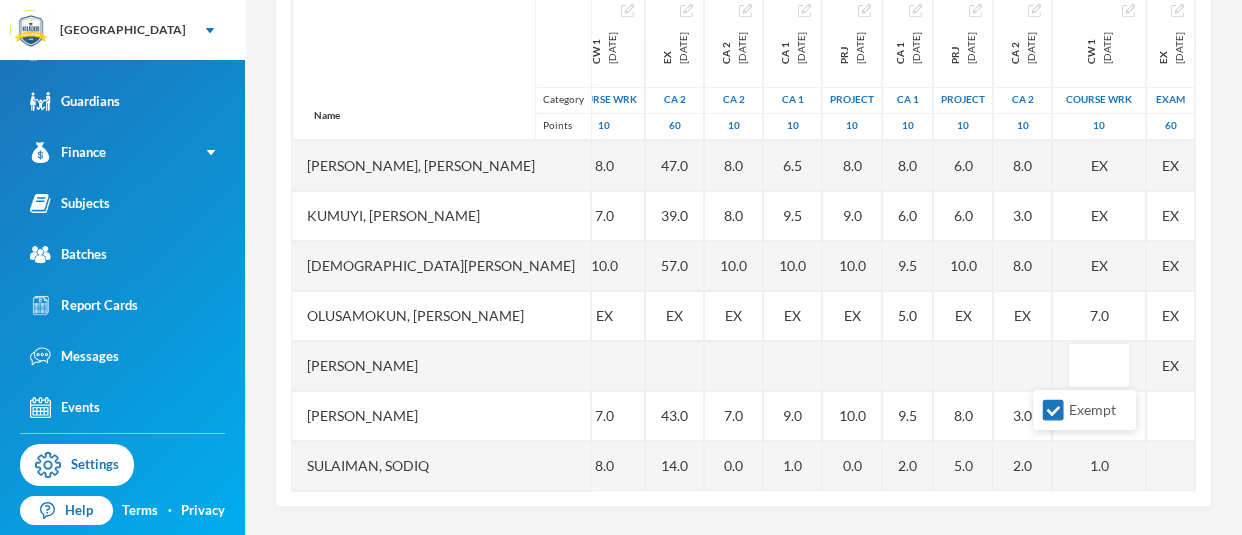 scroll, scrollTop: 464, scrollLeft: 534, axis: both 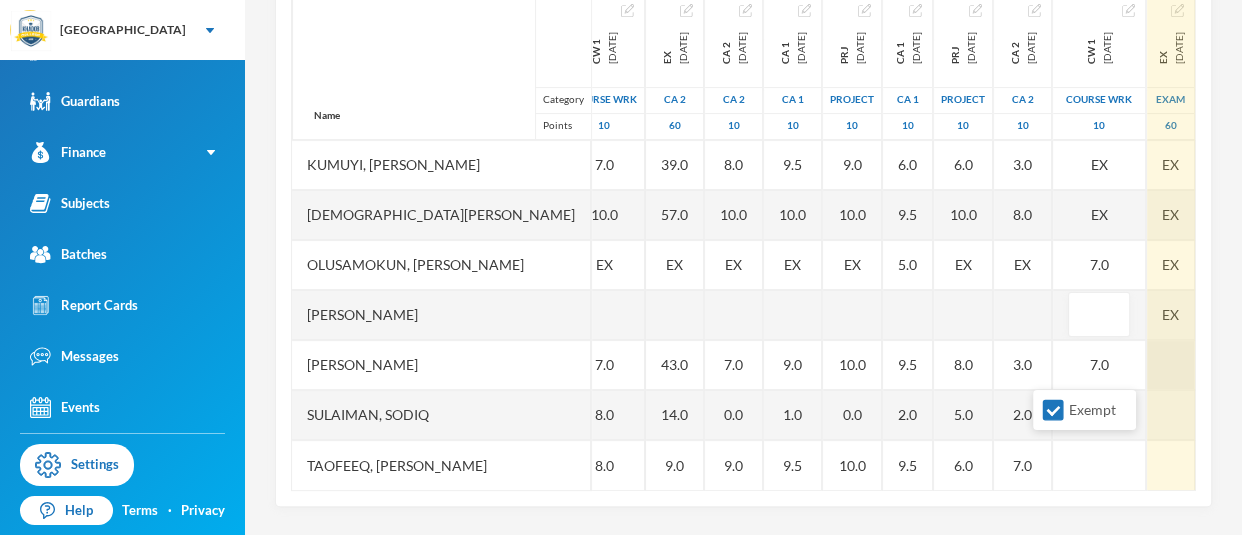 click at bounding box center [1171, 365] 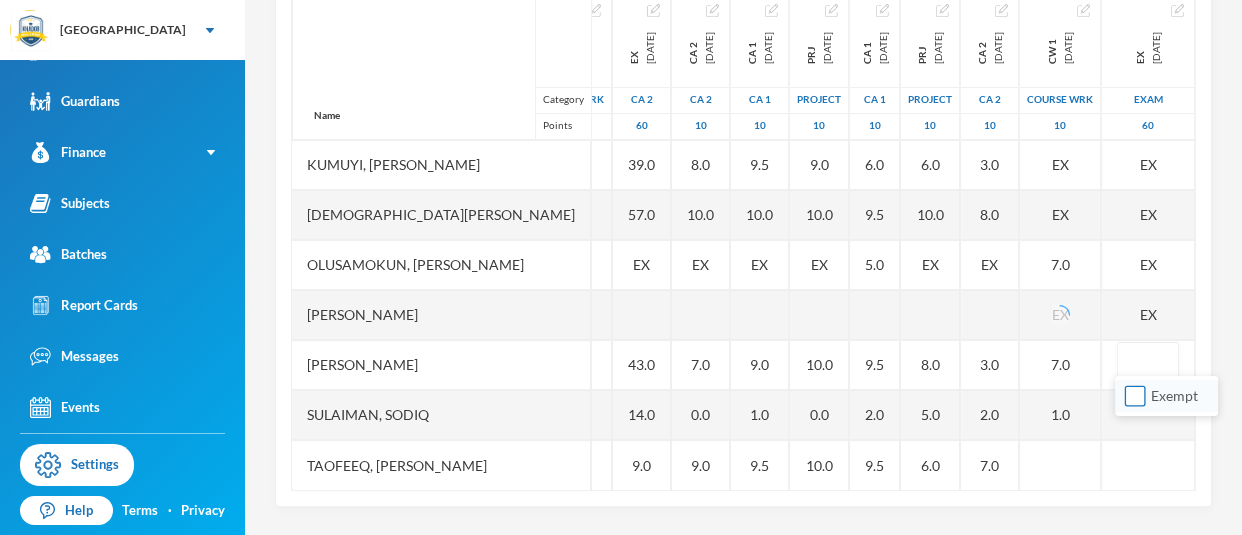 click on "Exempt" at bounding box center [1135, 396] 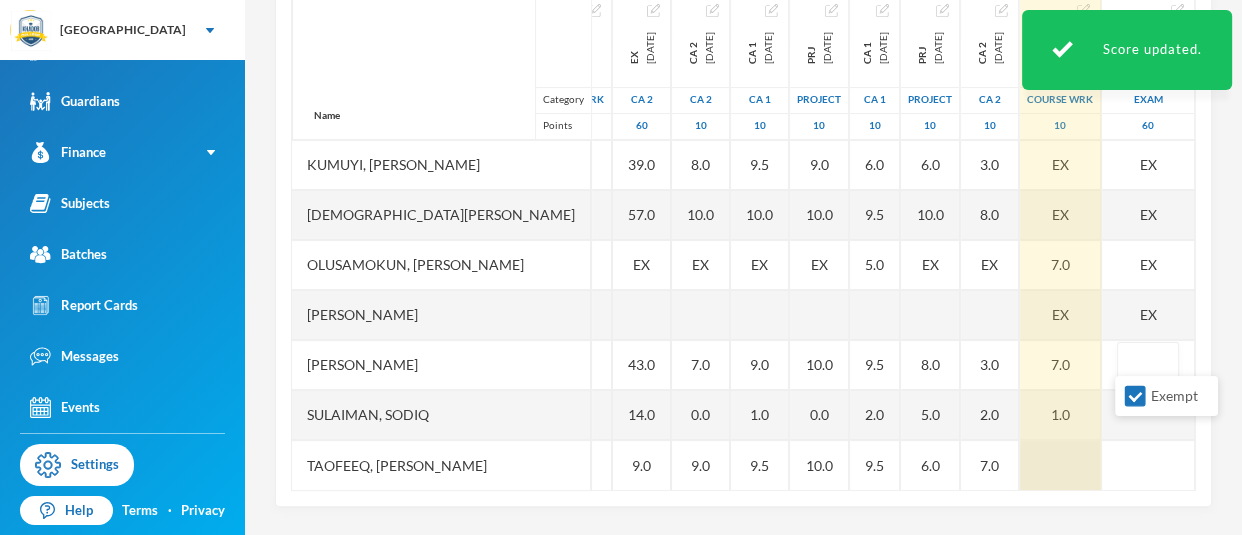 click at bounding box center (1060, 465) 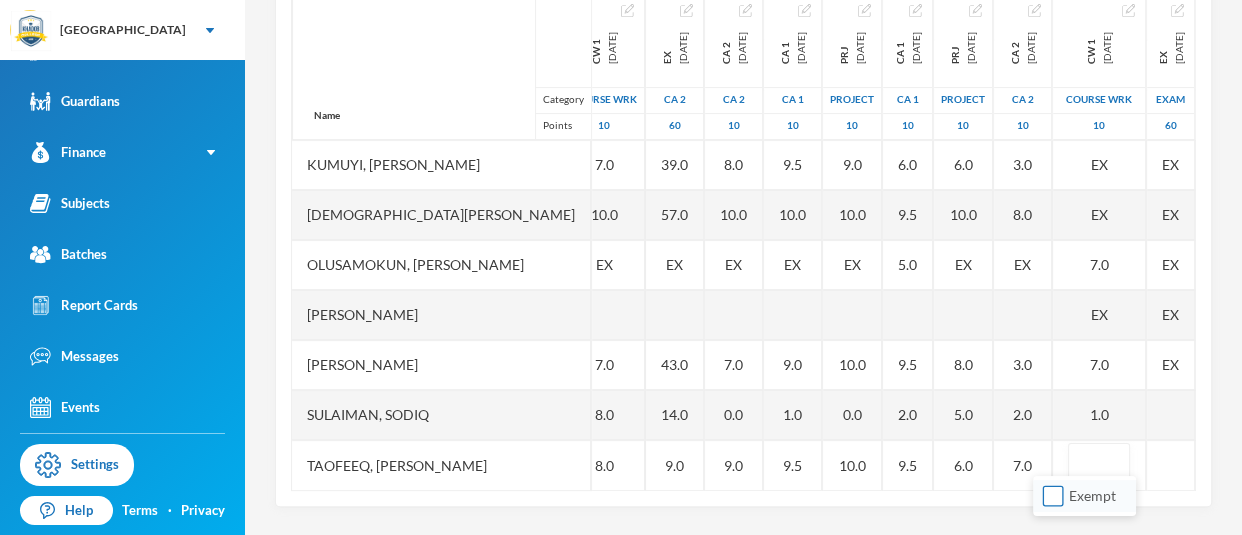 click on "Exempt" at bounding box center [1053, 496] 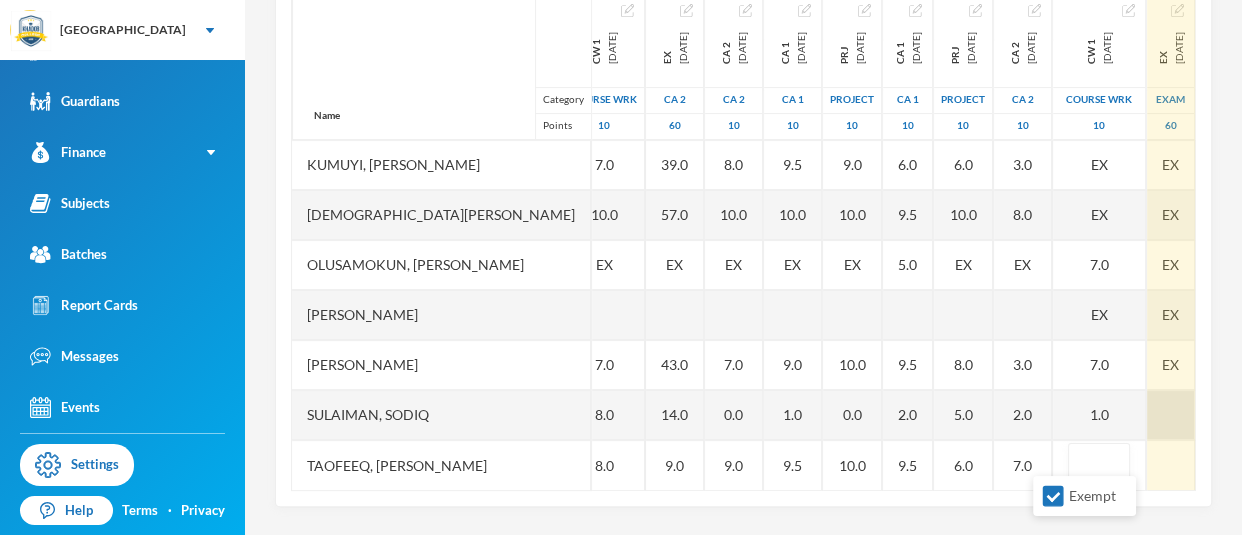 click at bounding box center (1171, 415) 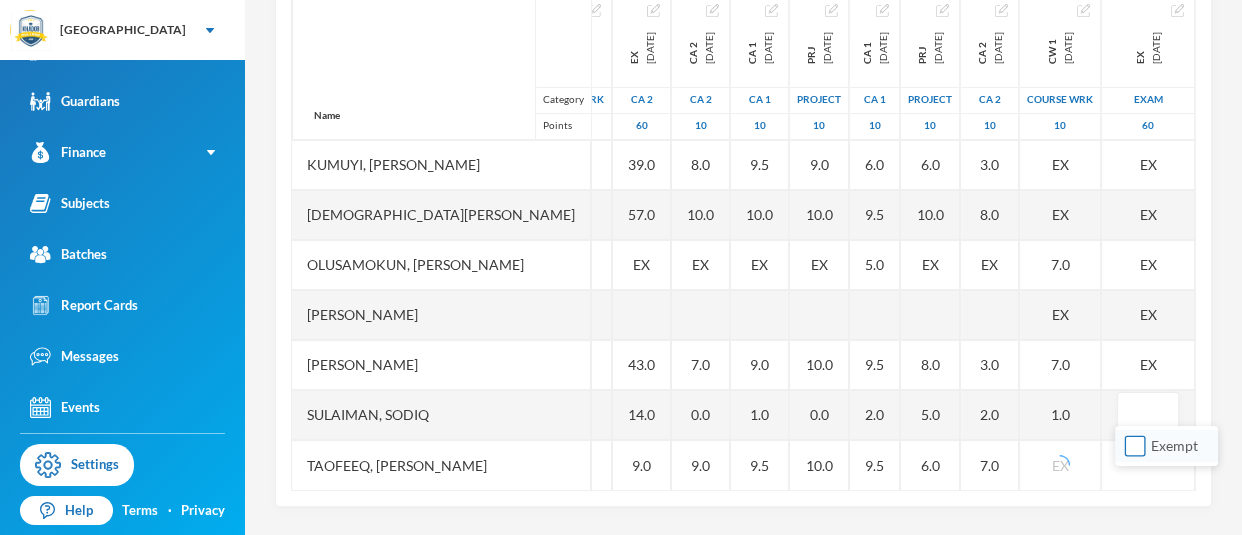 click on "Exempt" at bounding box center [1135, 446] 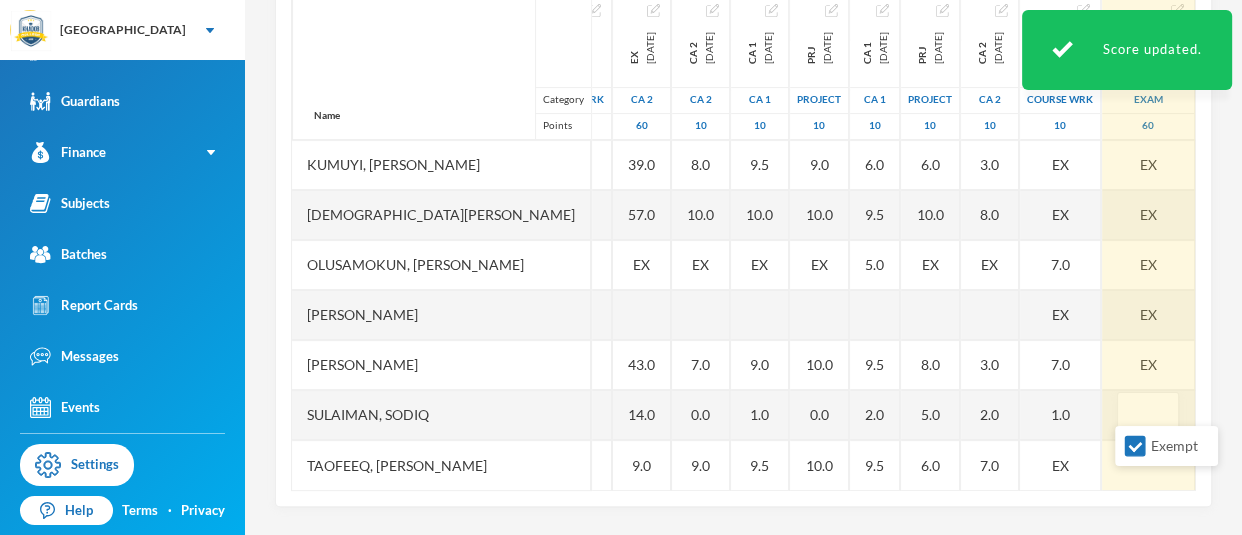 click on "EX 2025-07-25 Exam 60 EX EX EX EX EX EX EX EX EX EX EX EX EX EX" at bounding box center (1149, 15) 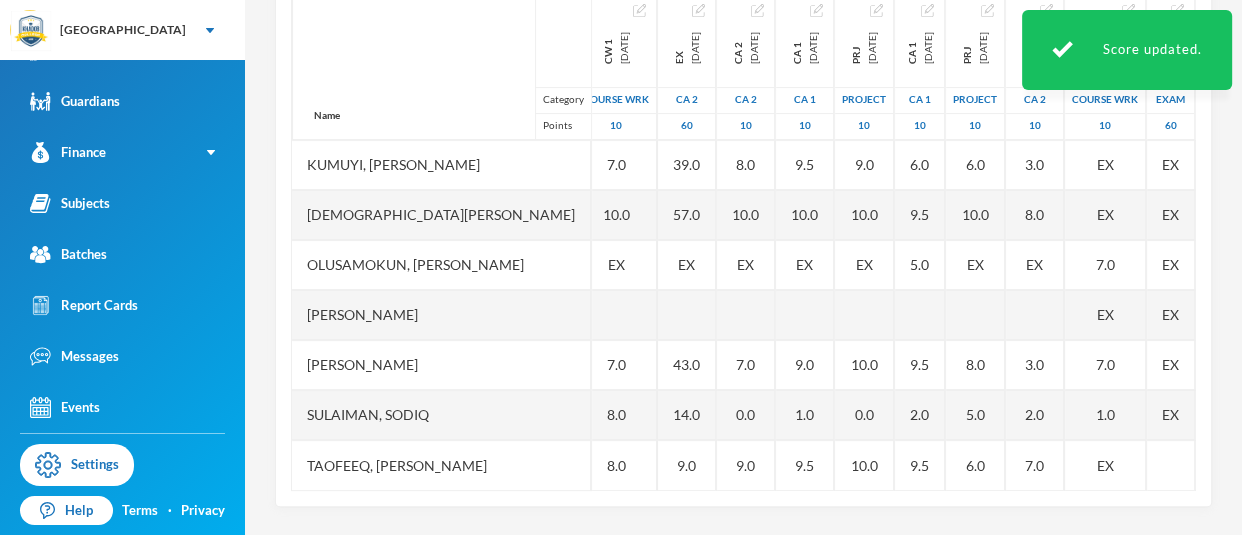 click at bounding box center [1171, 465] 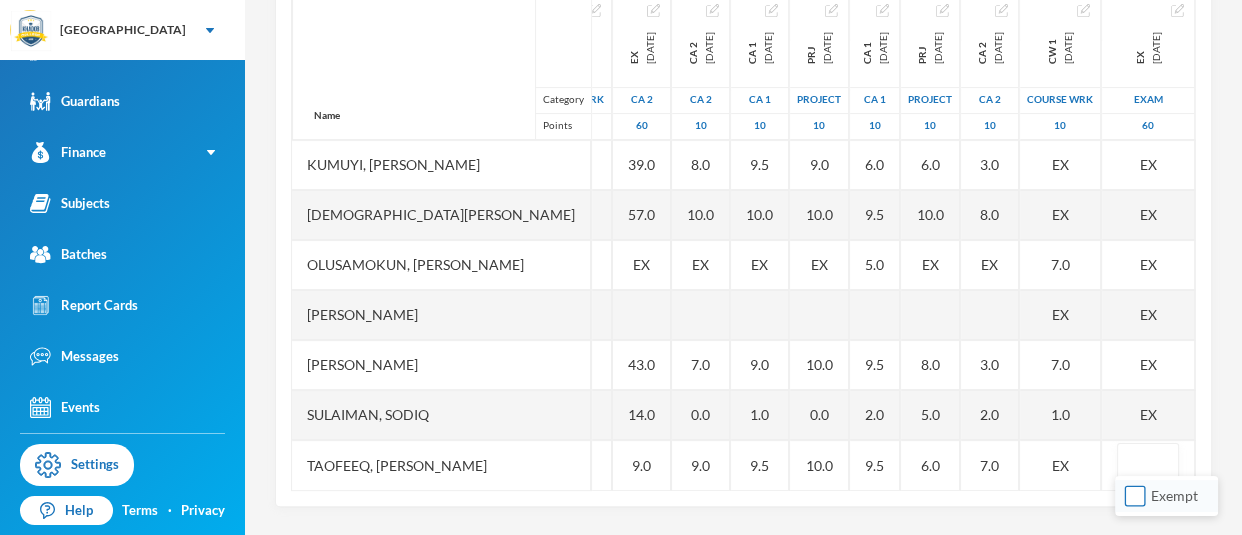 click on "Exempt" at bounding box center [1135, 496] 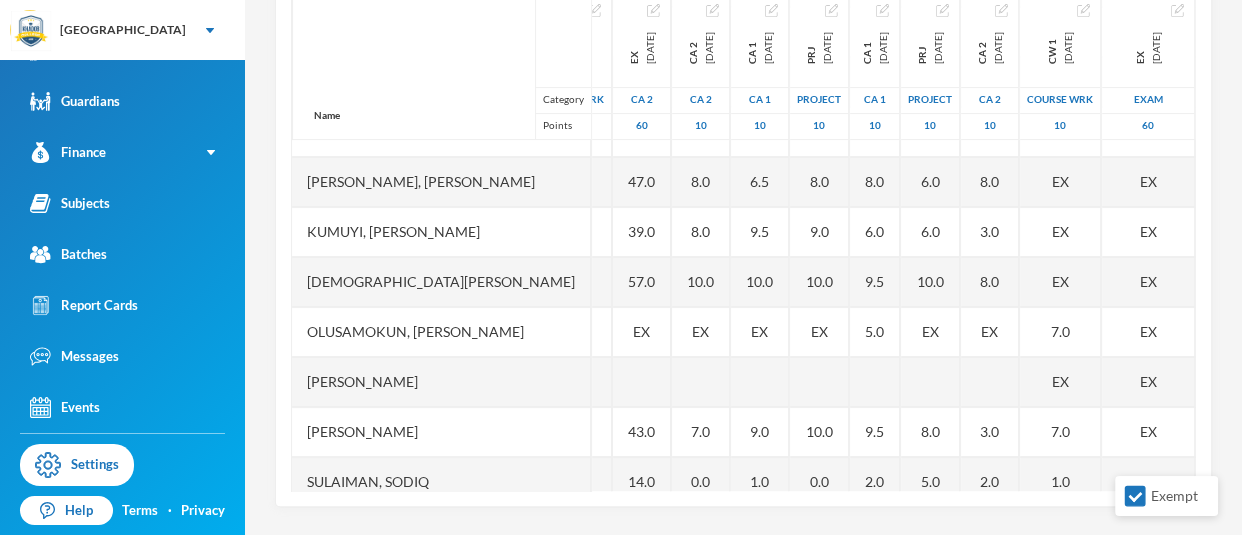 scroll, scrollTop: 430, scrollLeft: 534, axis: both 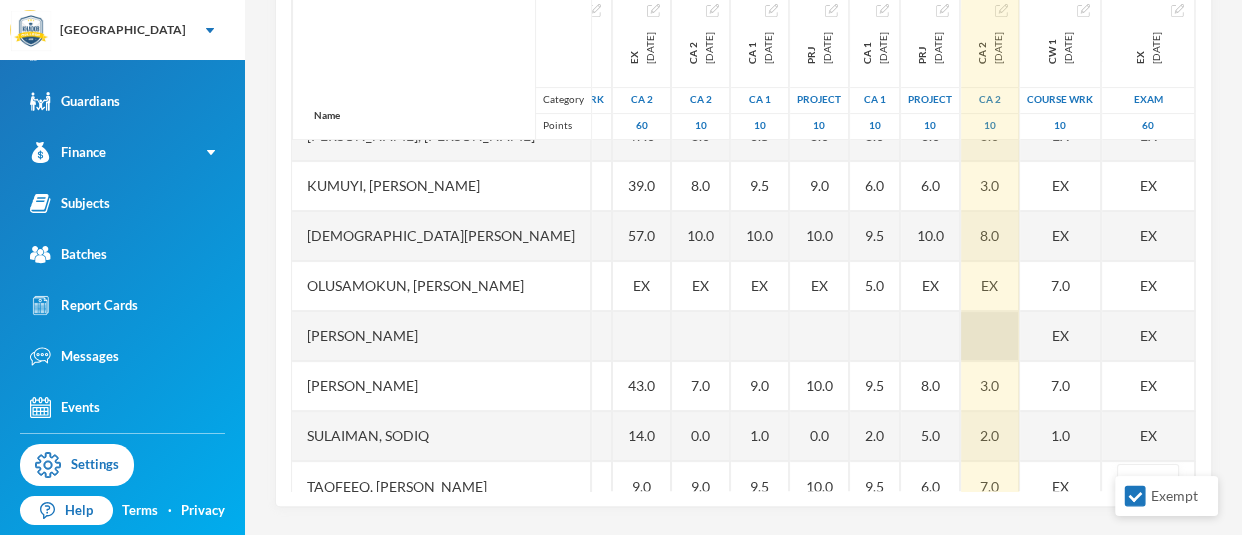 click at bounding box center [990, 336] 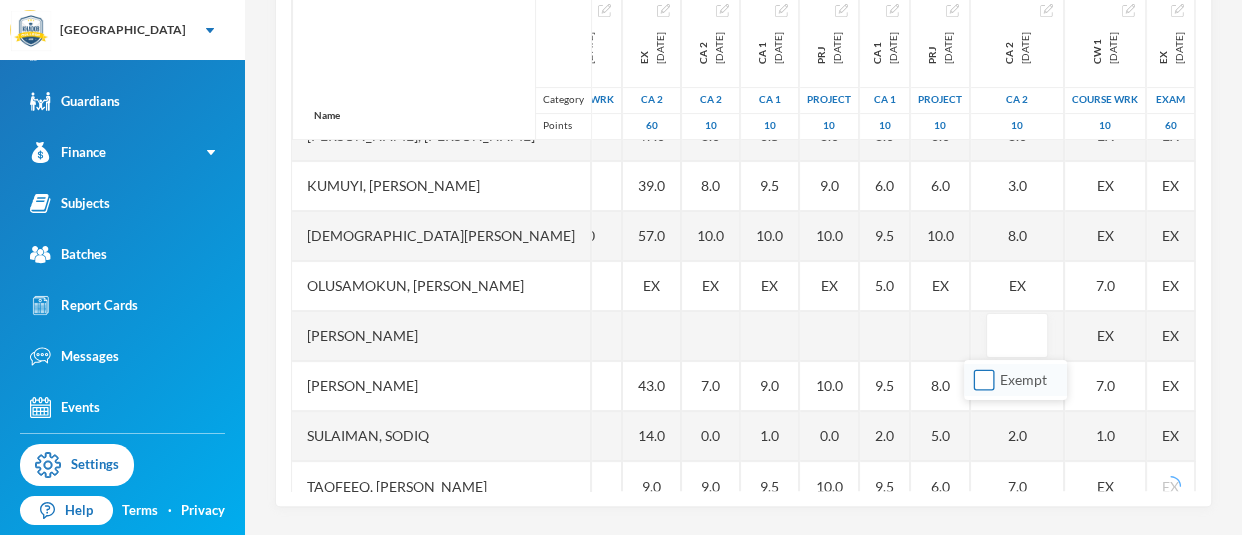 click on "Exempt" at bounding box center (984, 380) 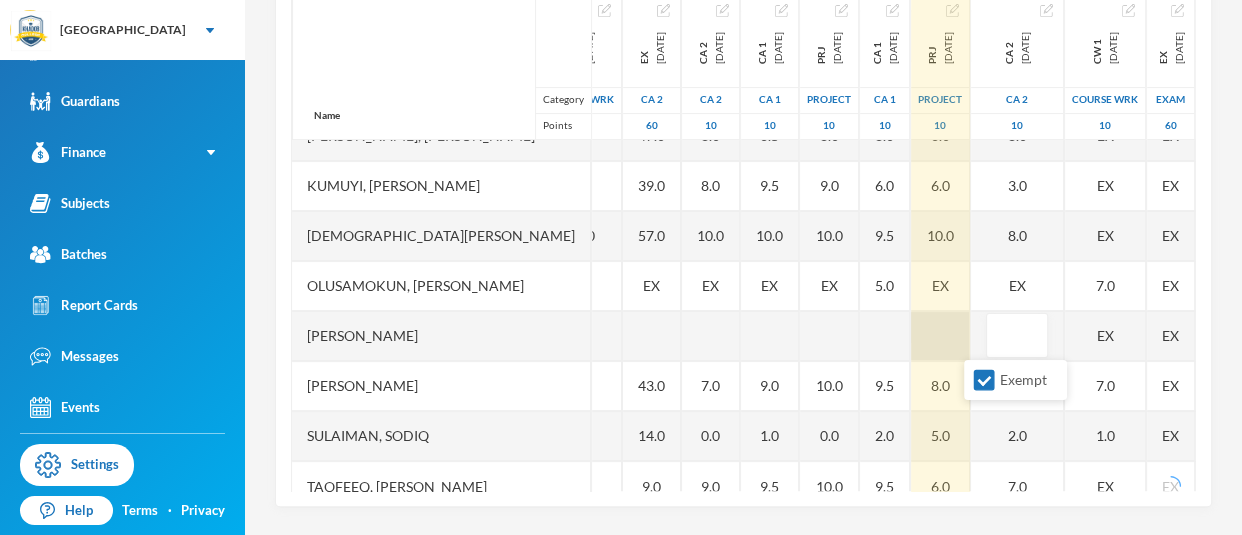 click at bounding box center [940, 336] 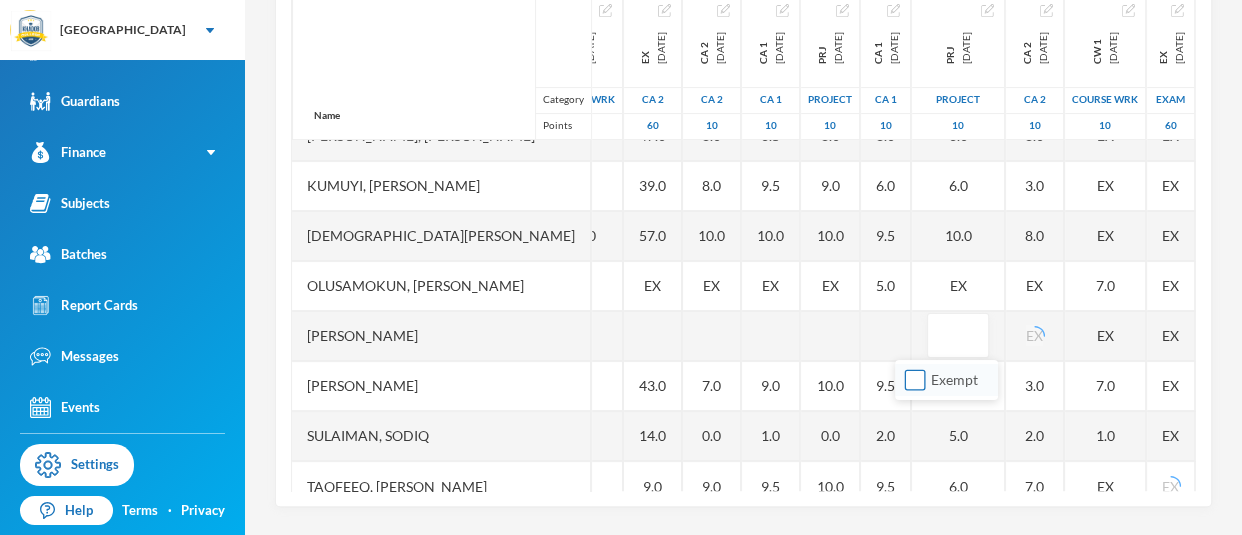 click on "Exempt" at bounding box center (915, 380) 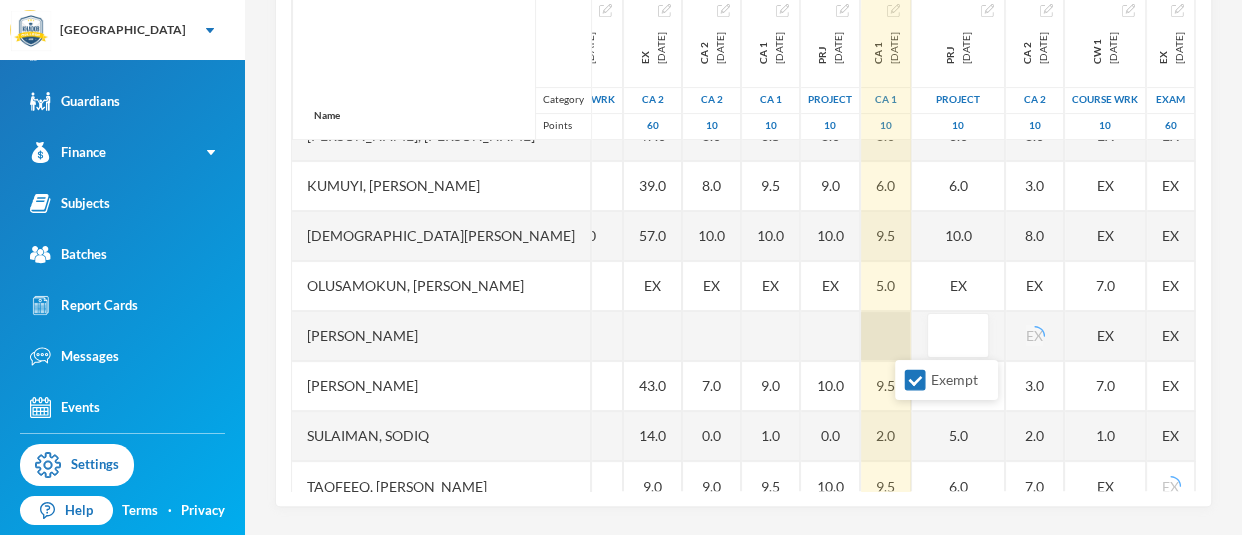 click at bounding box center (886, 336) 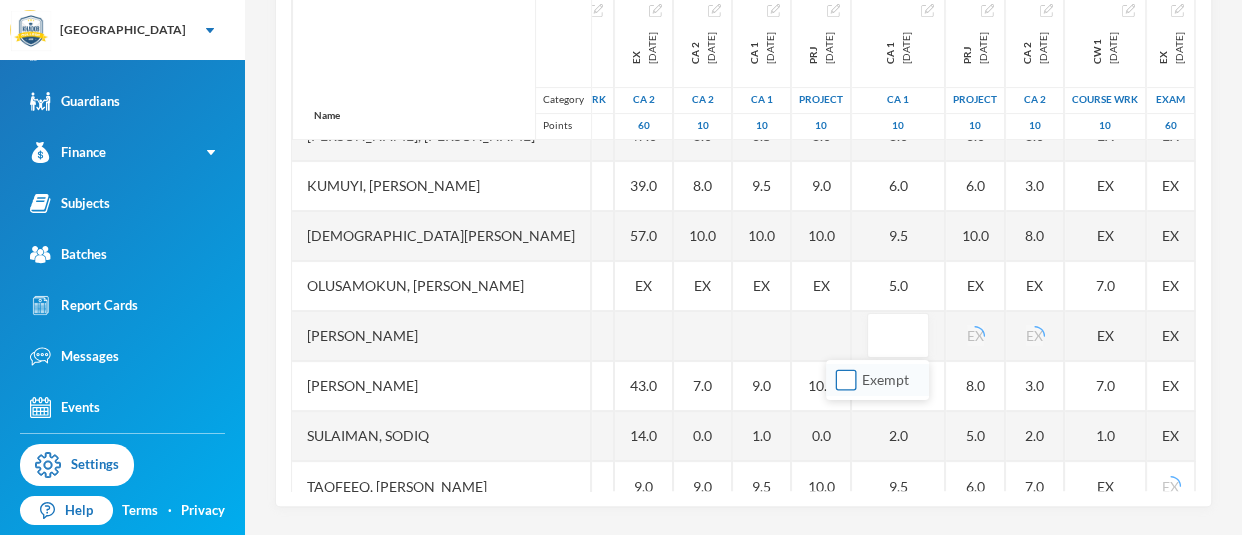 click on "Exempt" at bounding box center [846, 380] 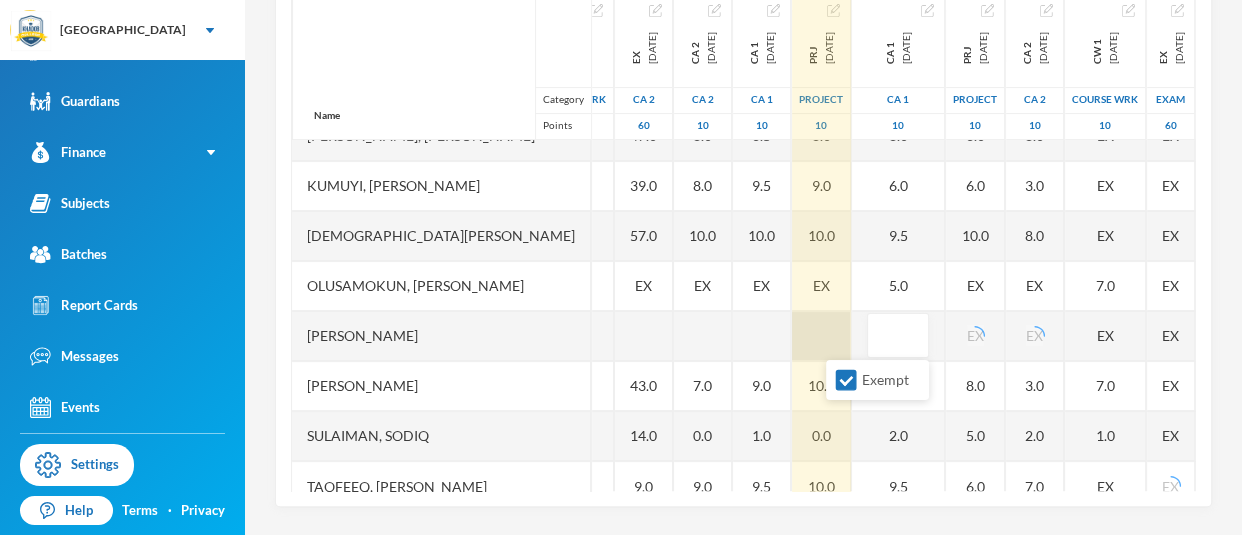 click at bounding box center [821, 336] 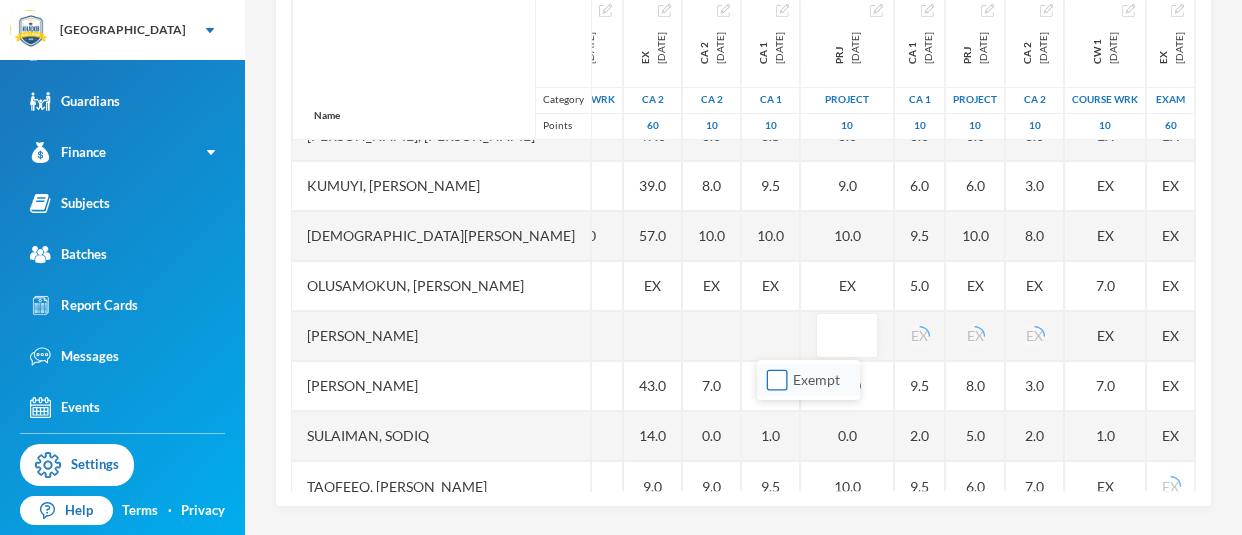 click on "Exempt" at bounding box center (777, 380) 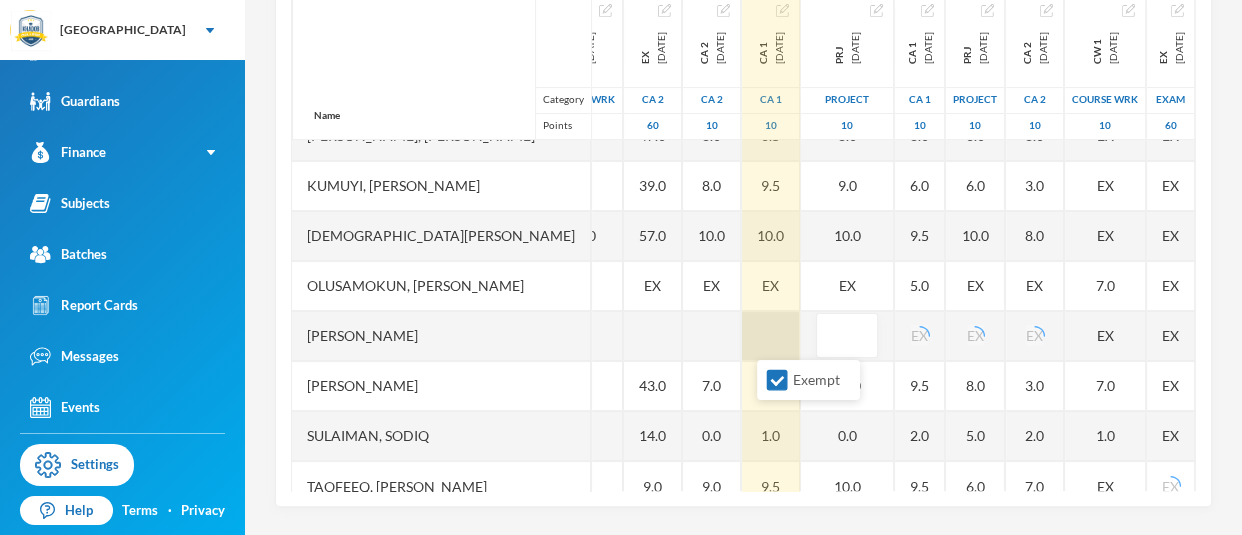 click at bounding box center (771, 336) 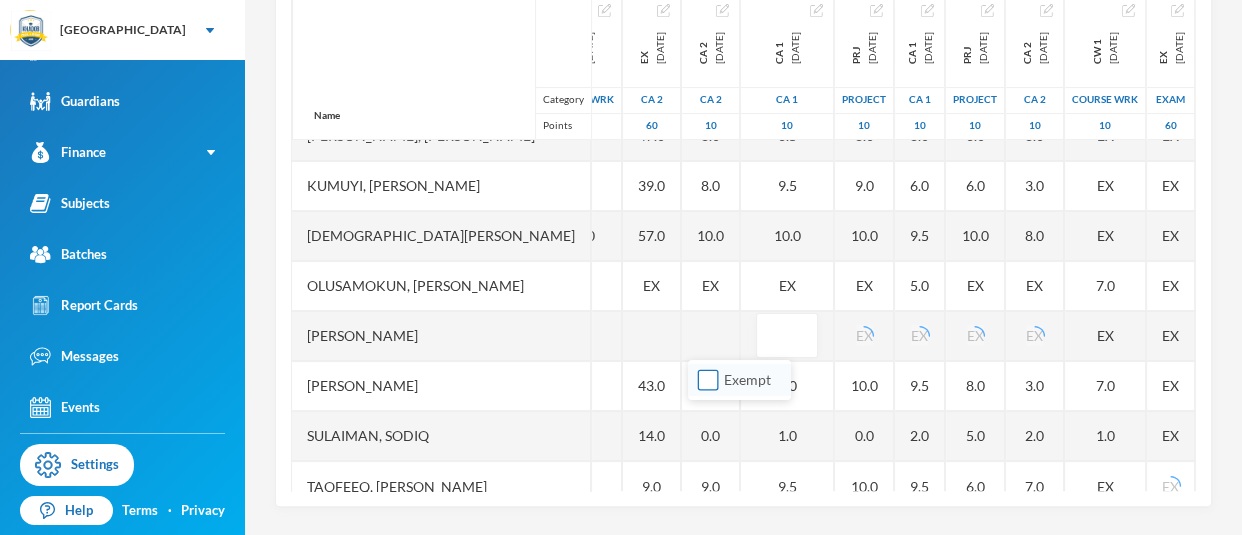 click on "Exempt" at bounding box center [708, 380] 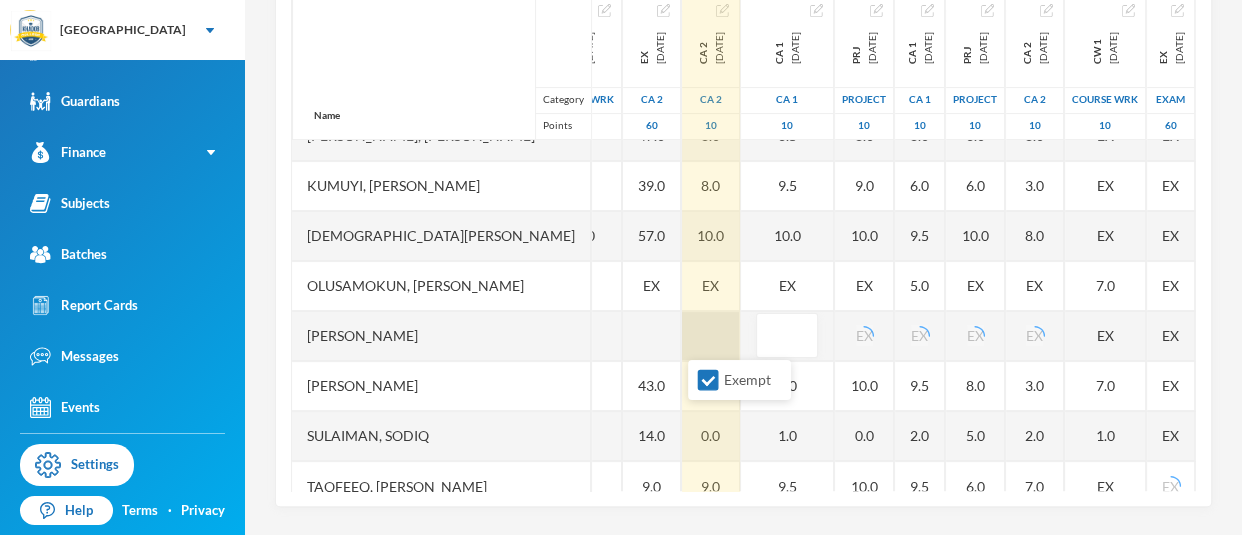 click at bounding box center [711, 336] 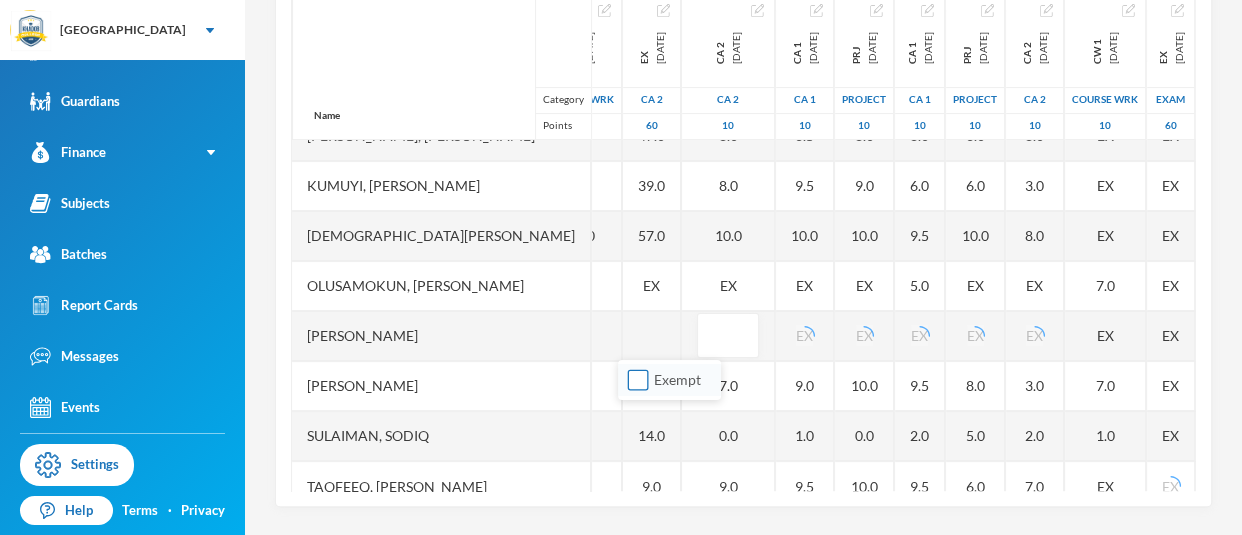 click on "Exempt" at bounding box center (638, 380) 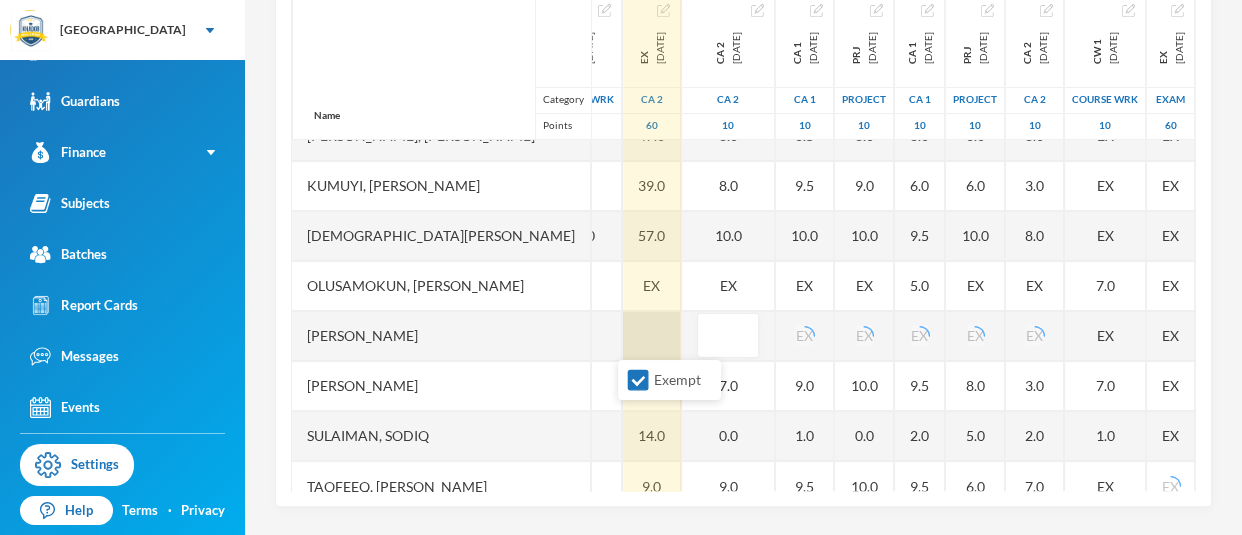 click at bounding box center [652, 336] 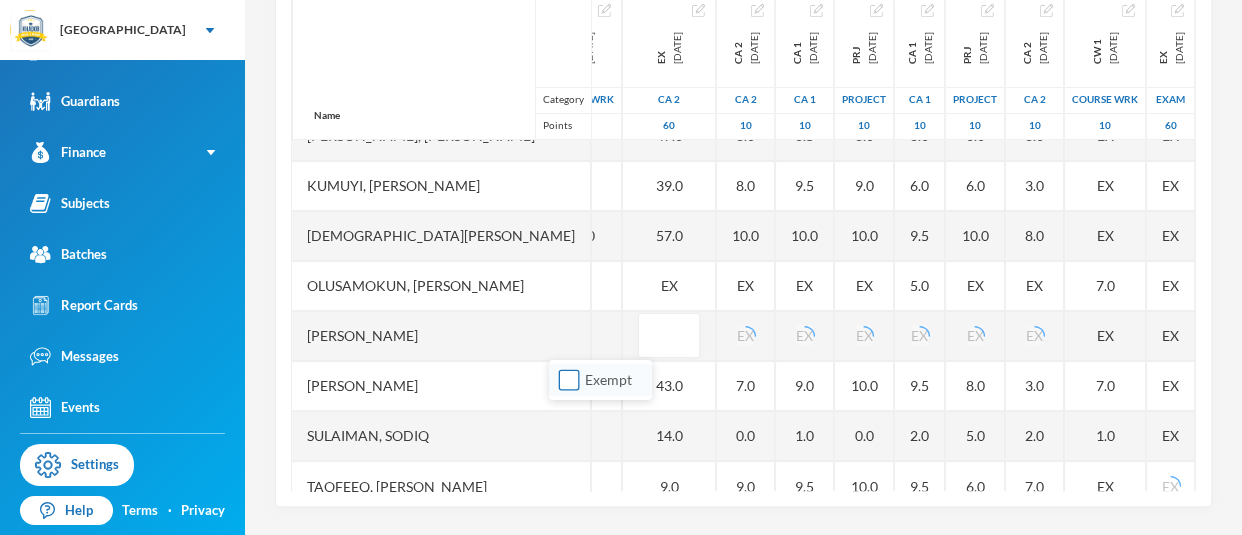 click on "Exempt" at bounding box center [569, 380] 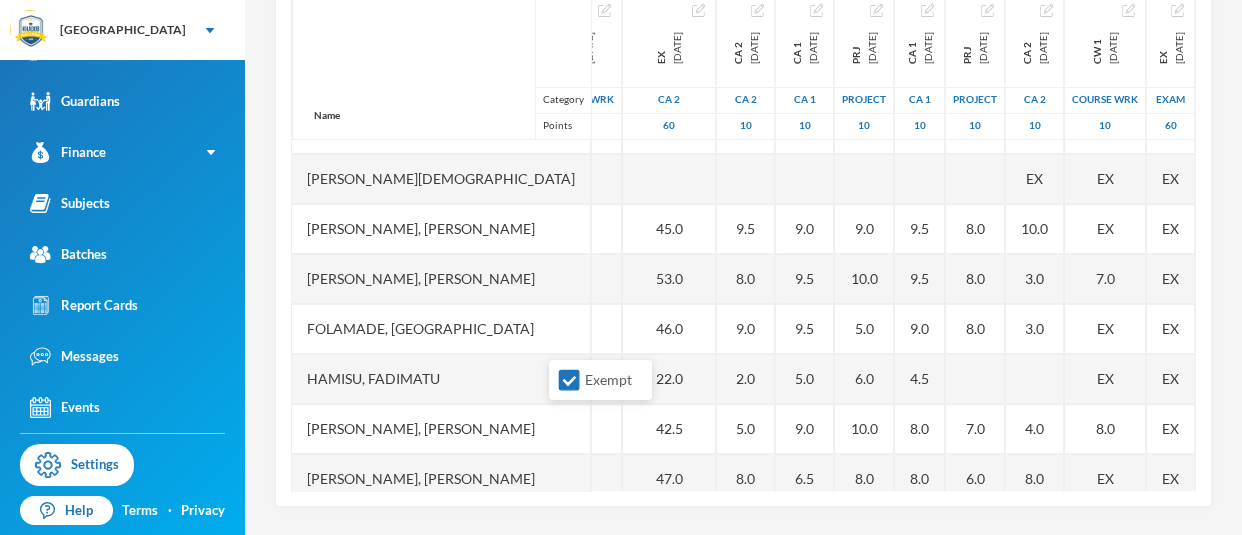 scroll, scrollTop: 0, scrollLeft: 534, axis: horizontal 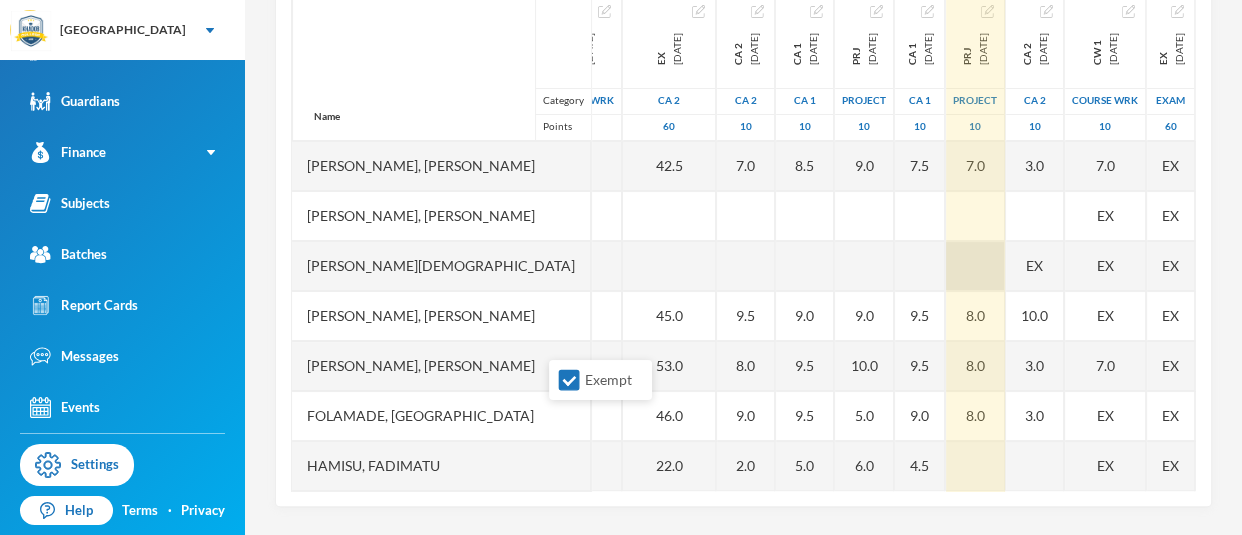 click at bounding box center (975, 266) 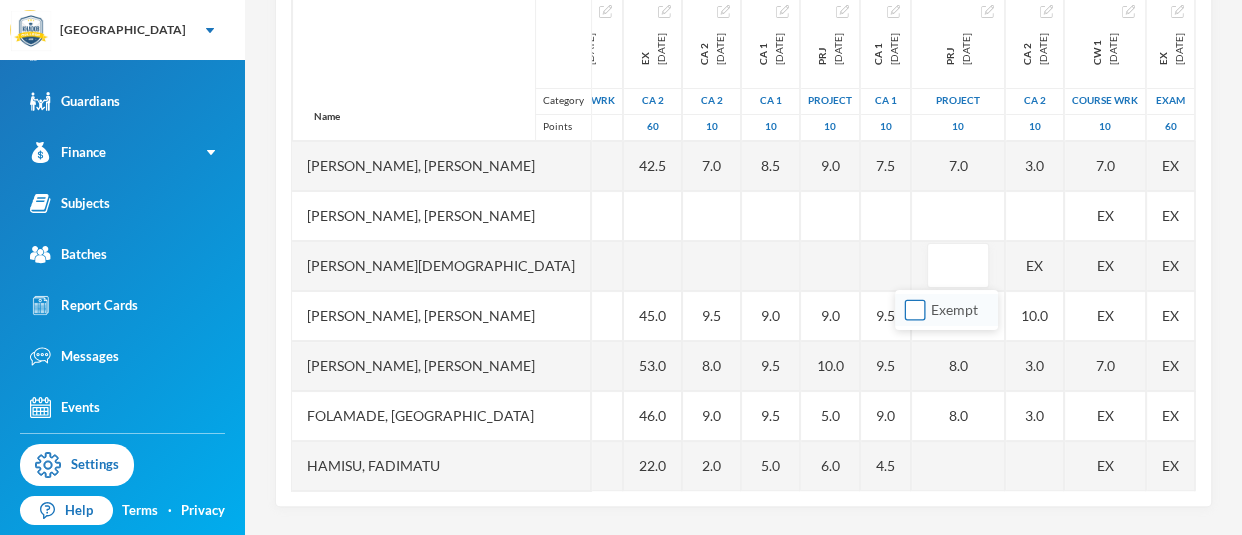 click on "Exempt" at bounding box center (915, 310) 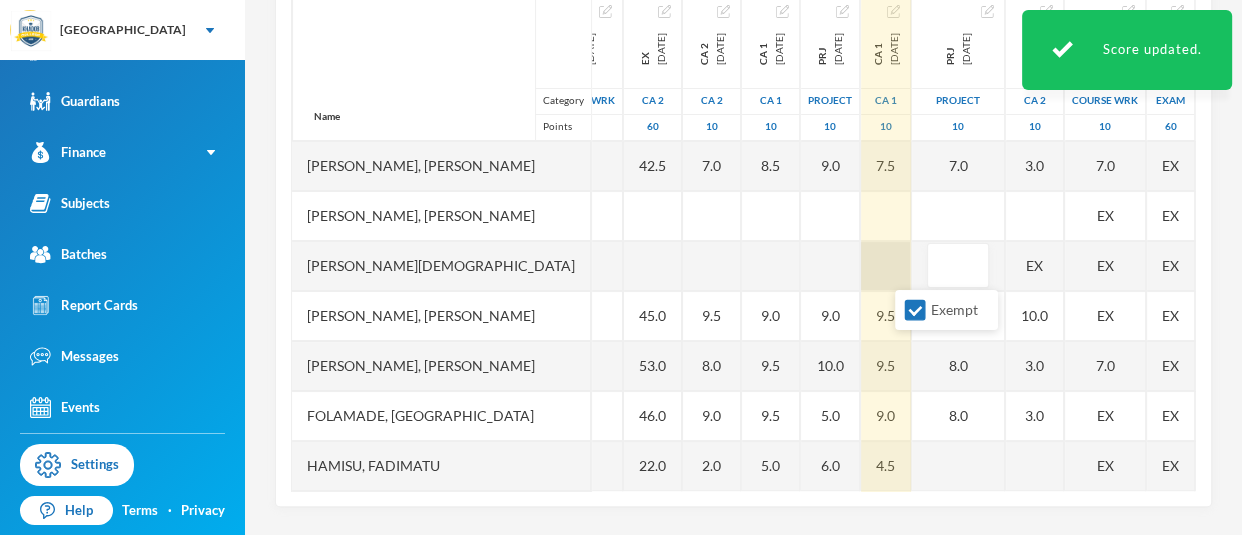 click at bounding box center (886, 266) 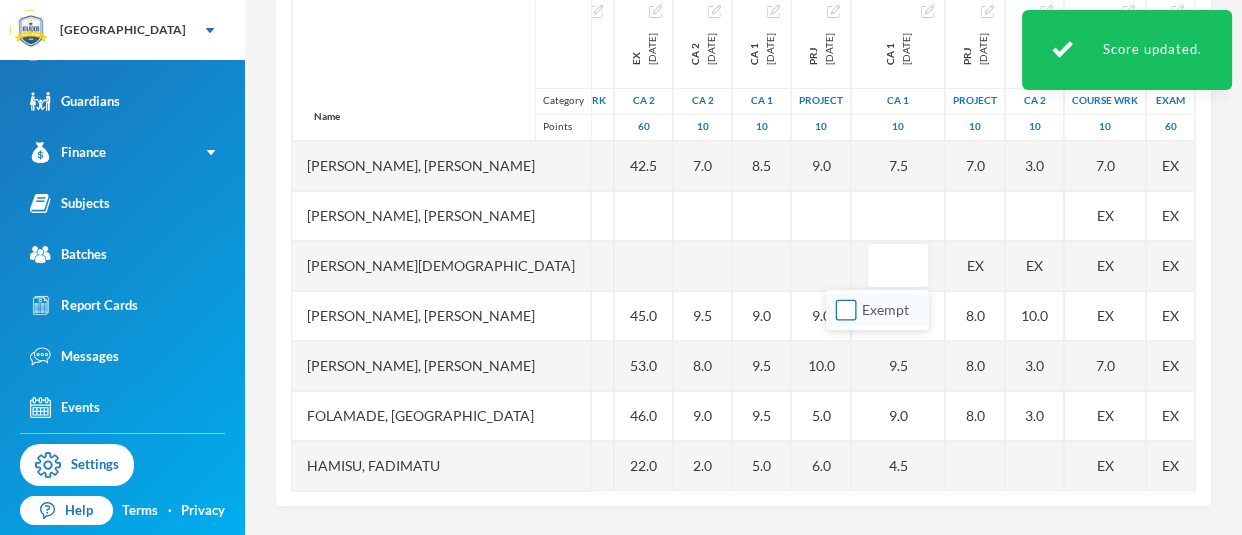 click on "Exempt" at bounding box center (846, 310) 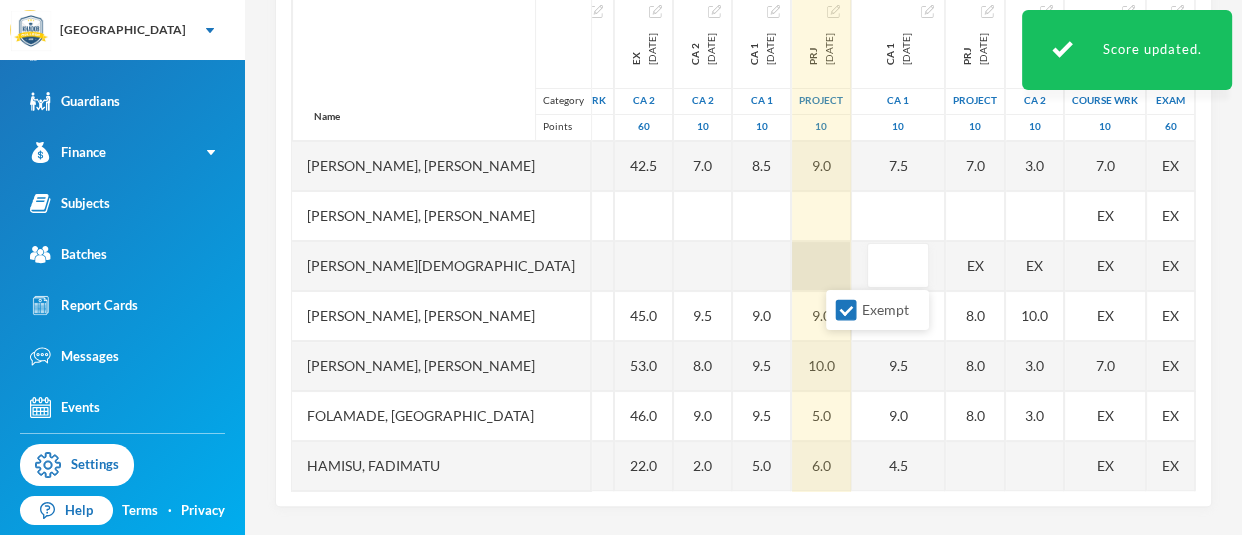 click at bounding box center [821, 266] 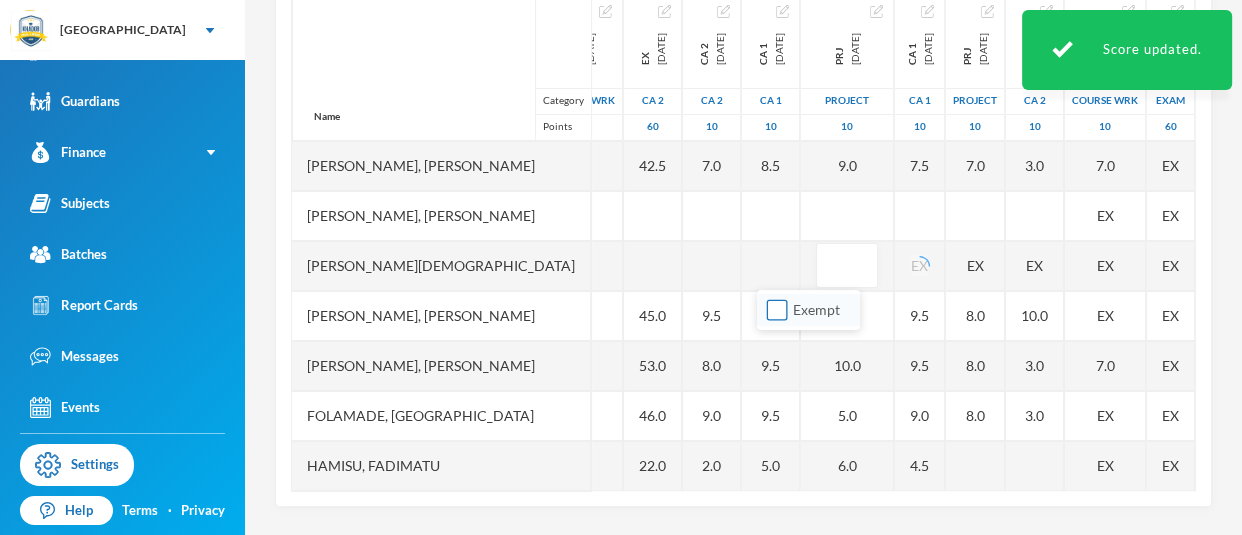 click on "Exempt" at bounding box center [777, 310] 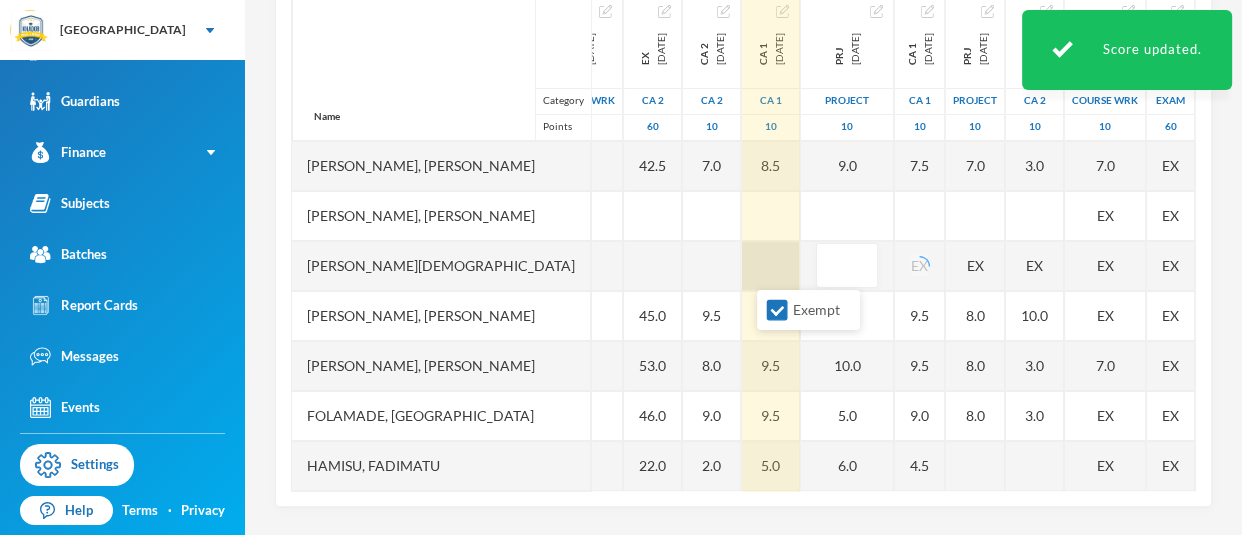 click at bounding box center [771, 266] 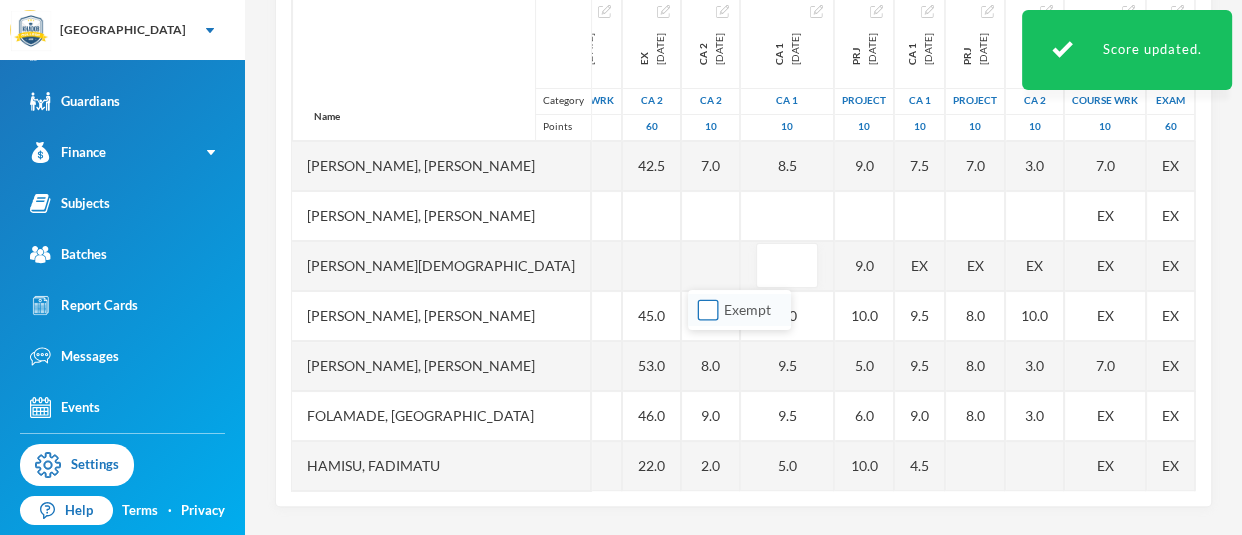 click on "Exempt" at bounding box center (708, 310) 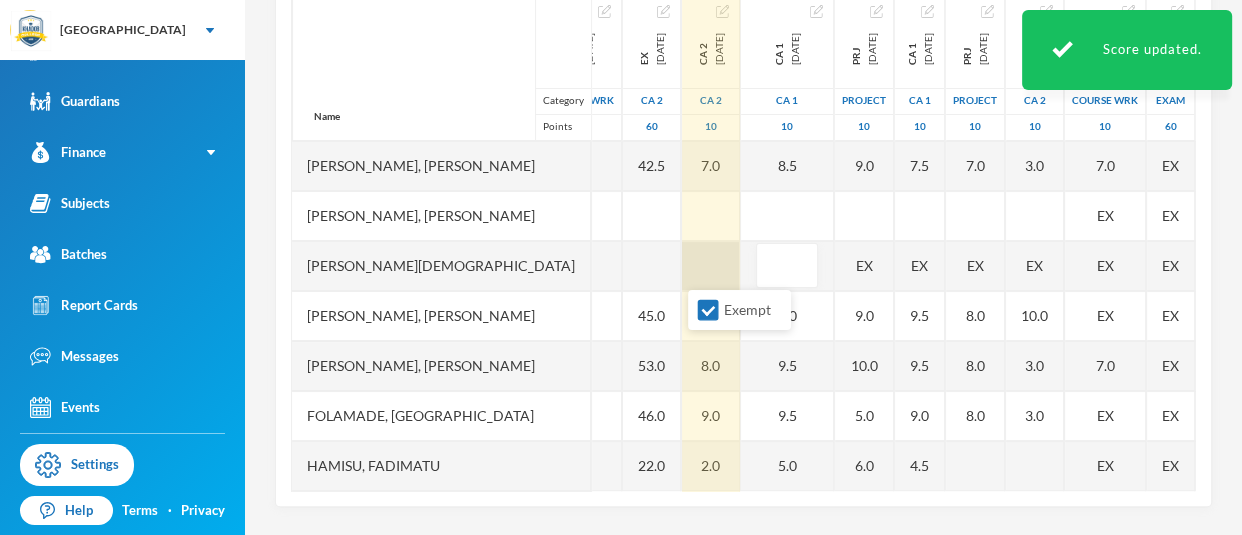 click at bounding box center (711, 266) 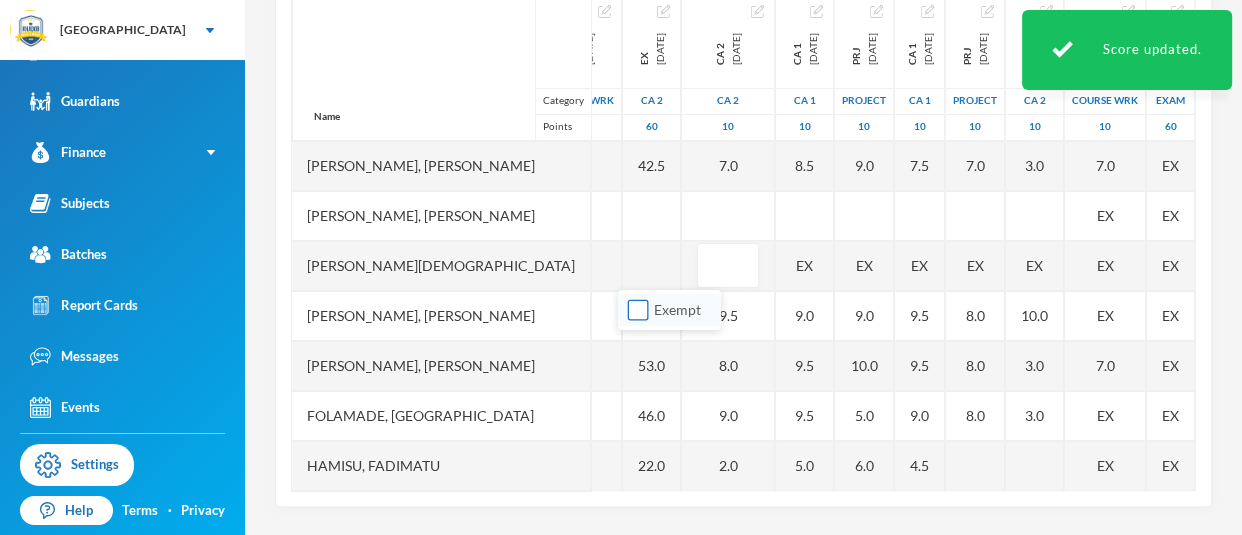 click on "Exempt" at bounding box center (638, 310) 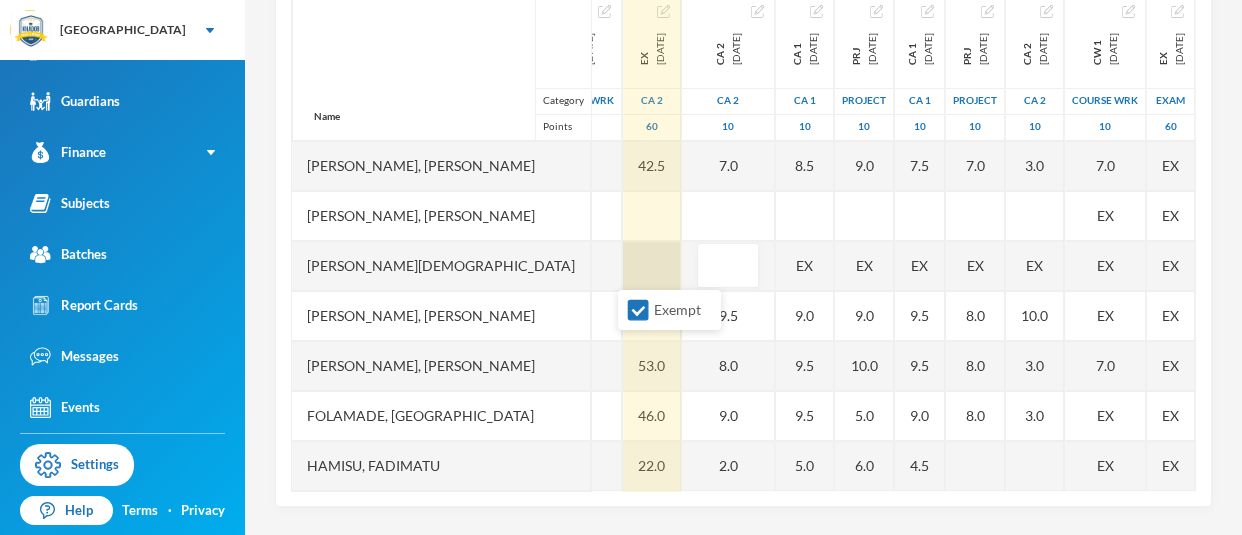 click at bounding box center (652, 266) 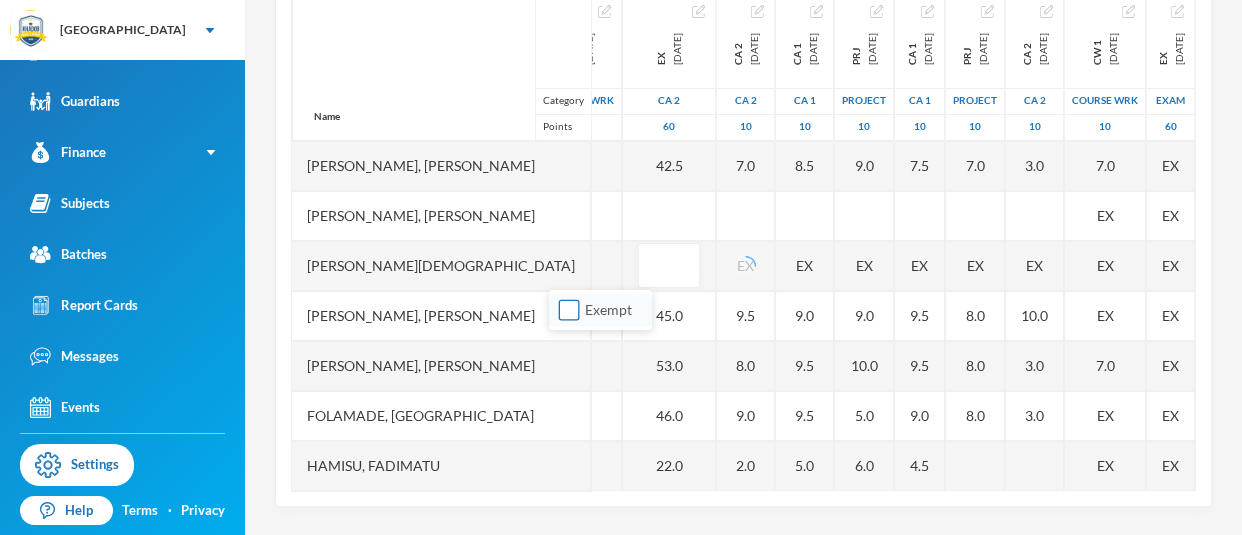 click on "Exempt" at bounding box center [569, 310] 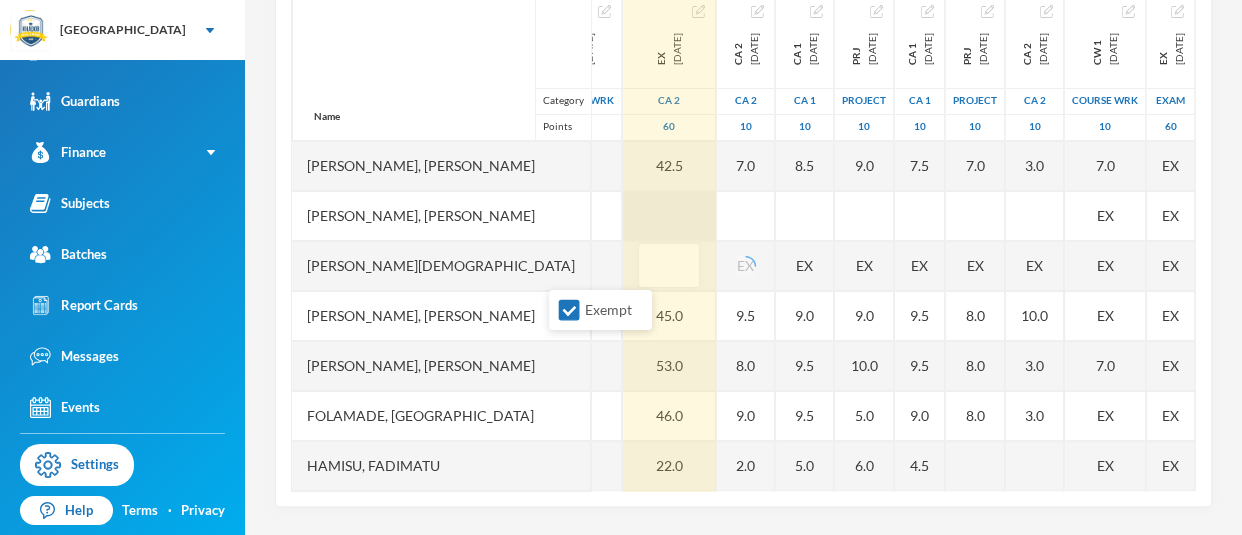 click on "Name   Category Points Adam, Muqiz Adamu, Sodiq Abubakar Akinwole, Muhammad Anola, Adibah Inshirah Babawale, Abdulmujeeb Folamade, Fawaz Hamisu, Fadimatu Jamiu, Waliyullah Kumuyi, Lateef Taiwo Kumuyi, Waliyy Kehinde Mohammed, Fatimah Olusamokun, Taofeeq Akorede Owoyemi, Raheemah Shittu, Ahmed Sulaiman, Sodiq Taofeeq, Abdulwadud 1st Total 2024-11-23 1st Term 100 79.0 68.0 88.0 85.0 76.0 83.0 75.0 EX 66.0 93.0 PRJ 2024-12-14 project 10 8.0 10.0 8.0 7.0 8.0 9.0 7.0 8.0 9.0 8.0 10.0 EX 8.0 5.0 8.0 CA 1 2024-12-14 CA 1 10 8.0 9.0 9.0 8.0 9.0 8.0 3.0 7.0 8.0 6.0 9.0 EX 9.0 6.0 2.0 9.0 CA 2 2024-12-14 CA 2 10 7.5 9.0 8.0 7.0 10.0 10.0 5.0 10.0 10.0 8.0 10.0 EX 9.0 3.0 9.5 CW 1 2024-12-14 COURSE WRK 10 9.0 9.0 9.0 7.0 10.0 7.0 5.0 9.0 9.0 7.0 10.0 EX 7.0 5.0 6.0 10.0 EX 2024-12-14 Exam 60 46.5 39.0 51.0 51.0 45.0 47.0 46.0 EX 38.0 CW 1 2025-03-28 COURSE WRK 10 7.0 9.0 9.0 7.0 6.0 9.0 8.0 7.0 10.0 EX 7.0 8.0 8.0 EX 2025-03-28 CA 2 60 42.5 45.0 53.0 46.0 22.0 42.5 47.0 39.0 57.0 EX EX 43.0 14.0 9.0 CA 2 2025-03-28 10" at bounding box center (743, 241) 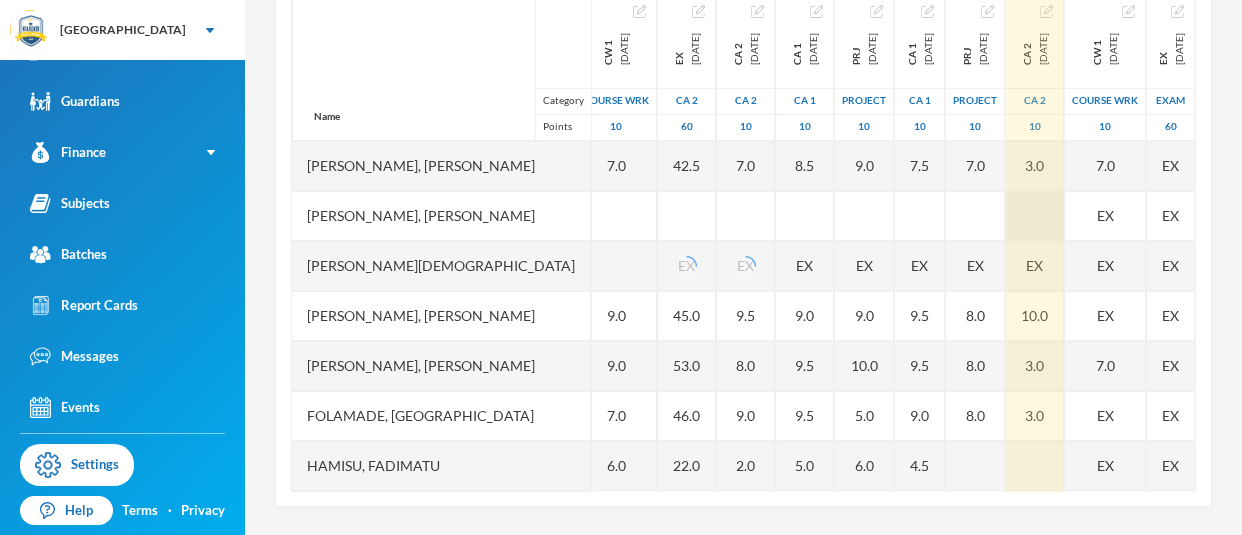 click at bounding box center [1035, 216] 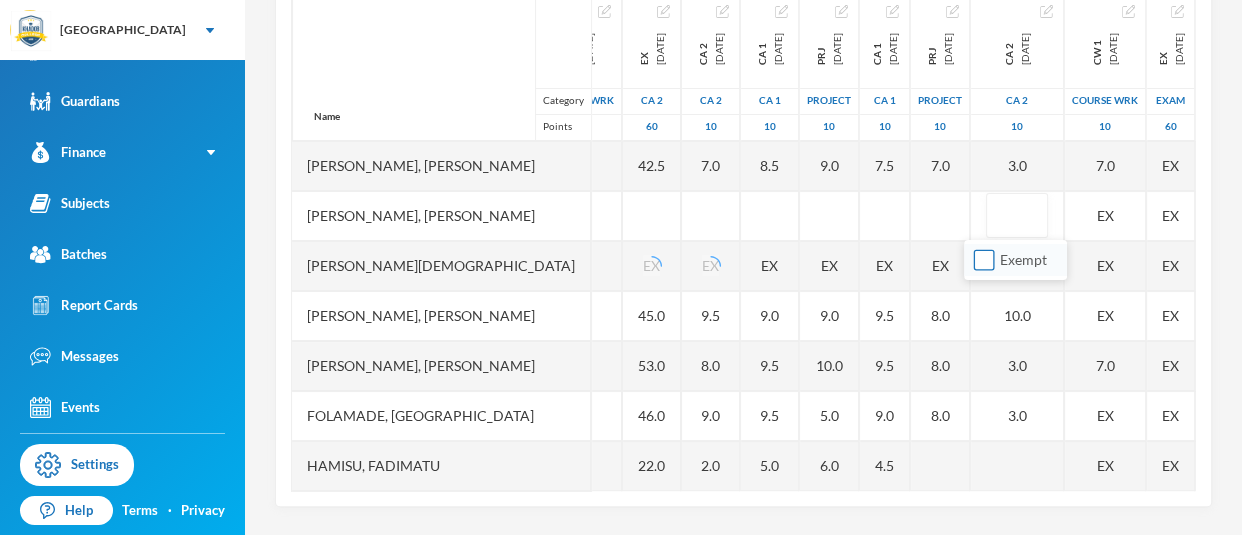 click on "Exempt" at bounding box center [984, 260] 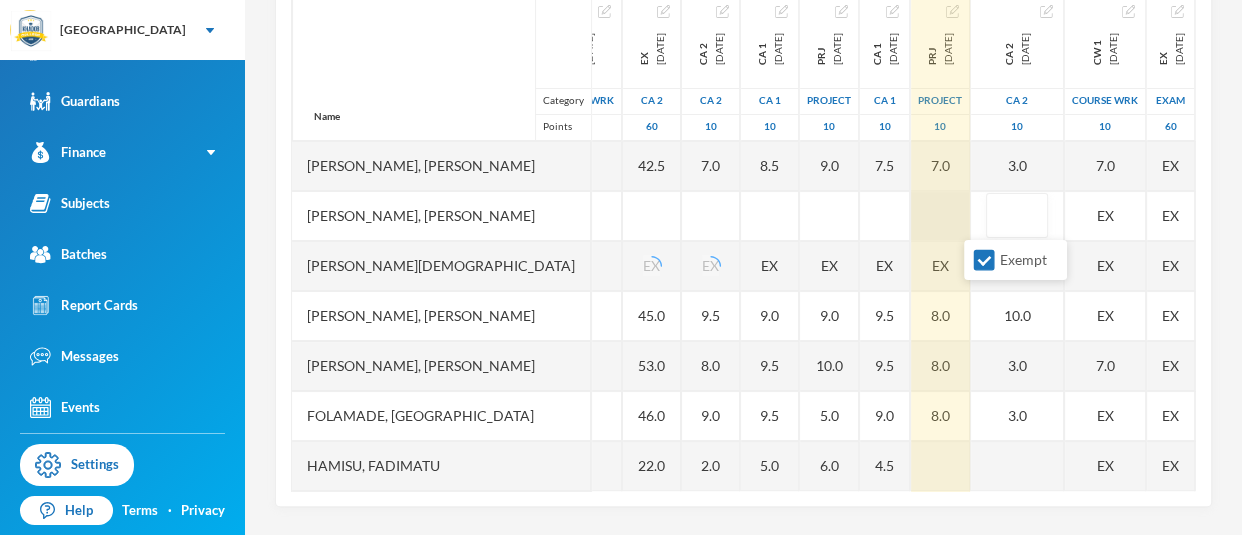 click at bounding box center [940, 216] 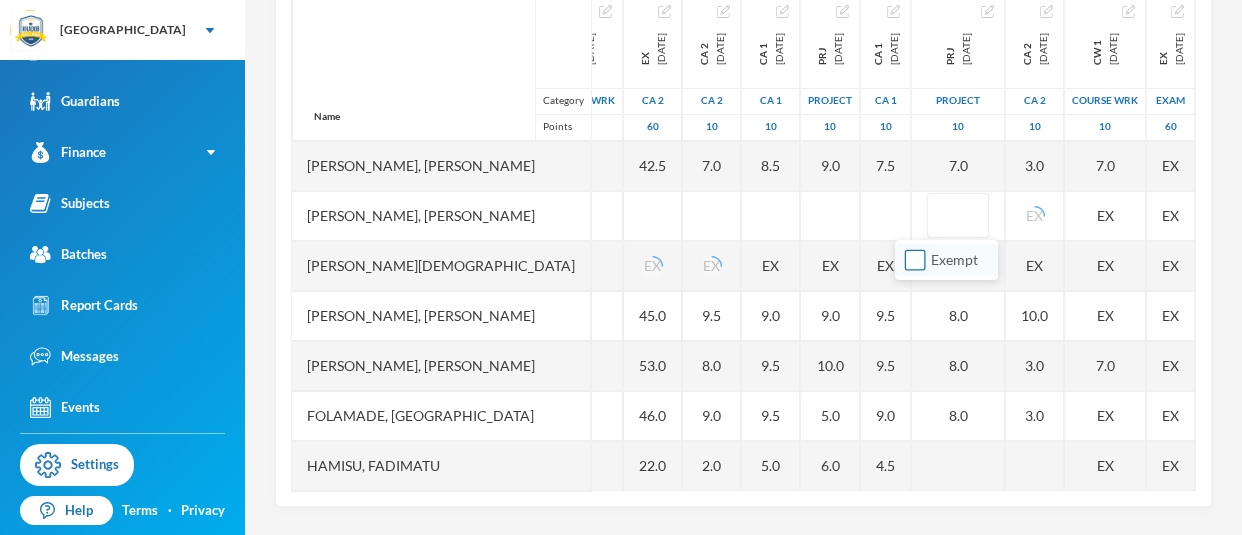 click on "Exempt" at bounding box center (915, 260) 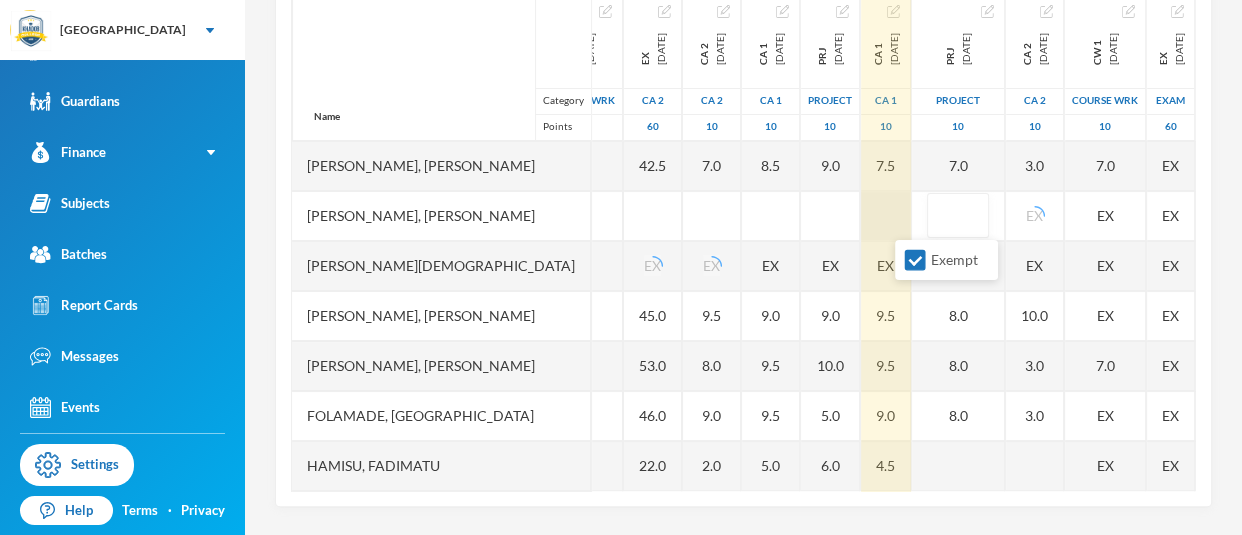 click at bounding box center (886, 216) 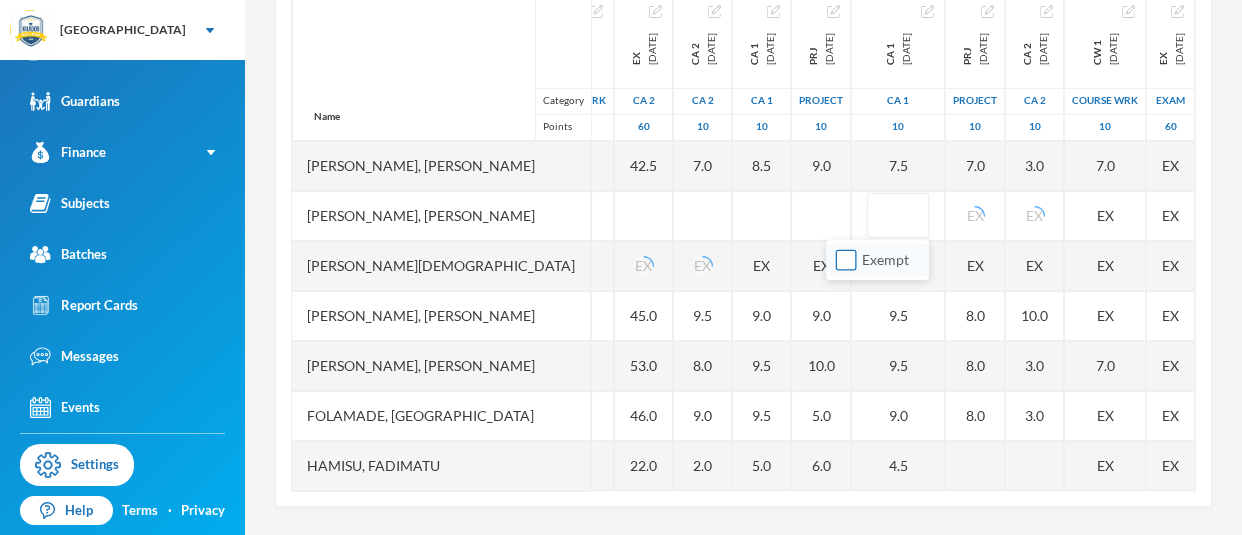 click on "Exempt" at bounding box center [846, 260] 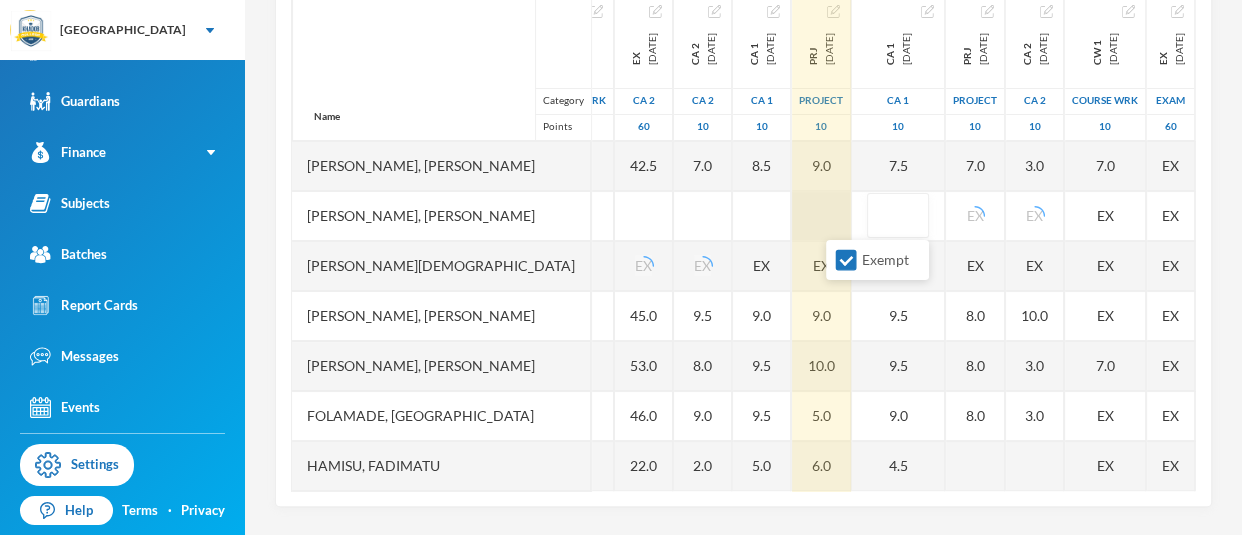 click at bounding box center [821, 216] 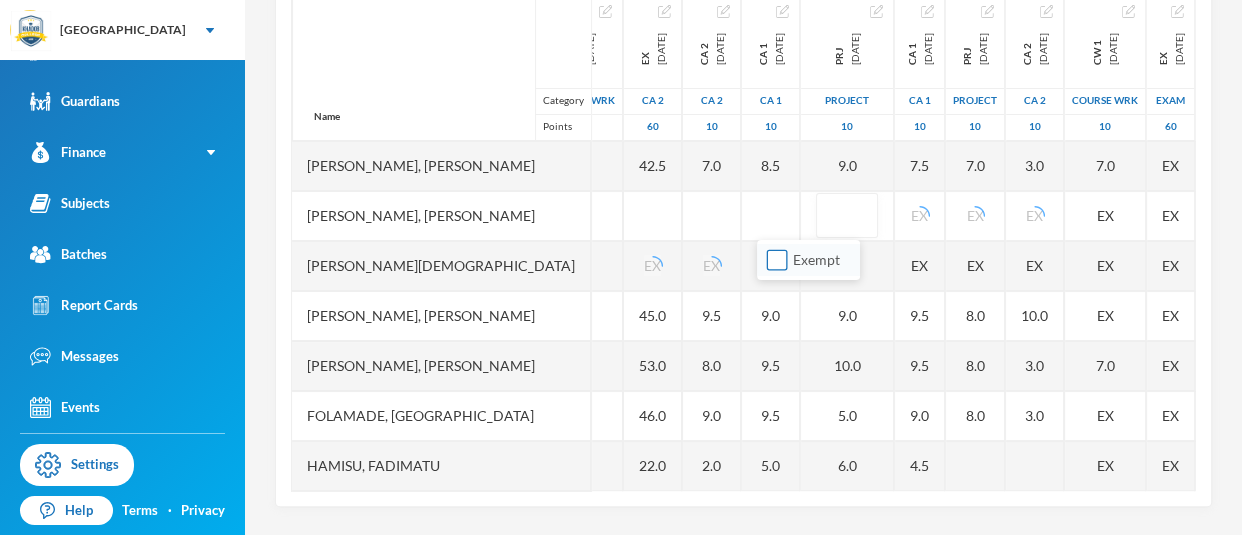 click on "Exempt" at bounding box center [777, 260] 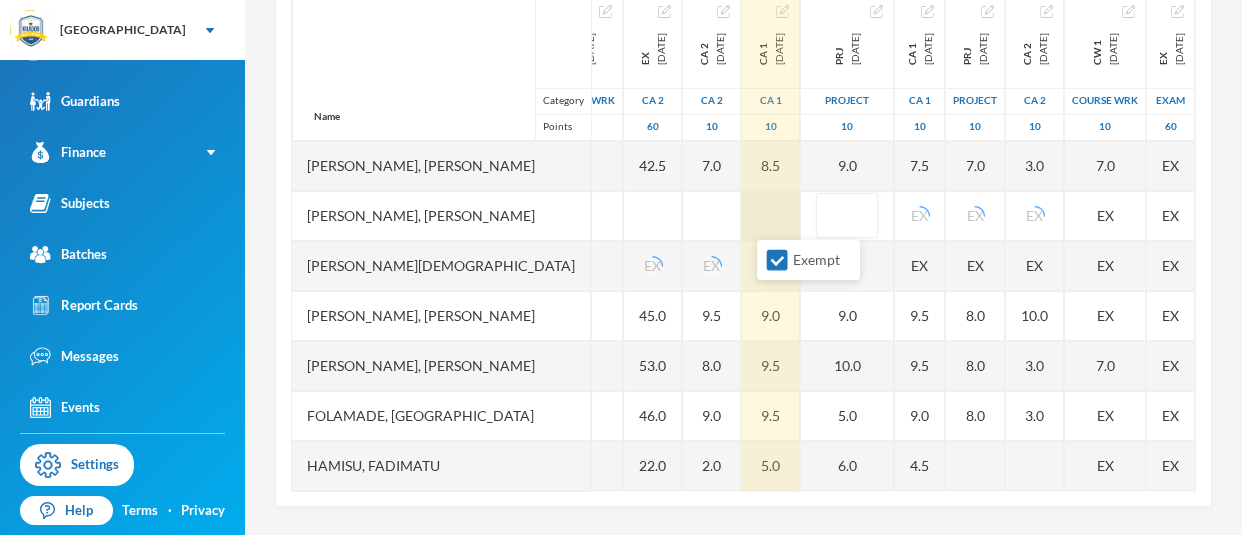 click at bounding box center (771, 216) 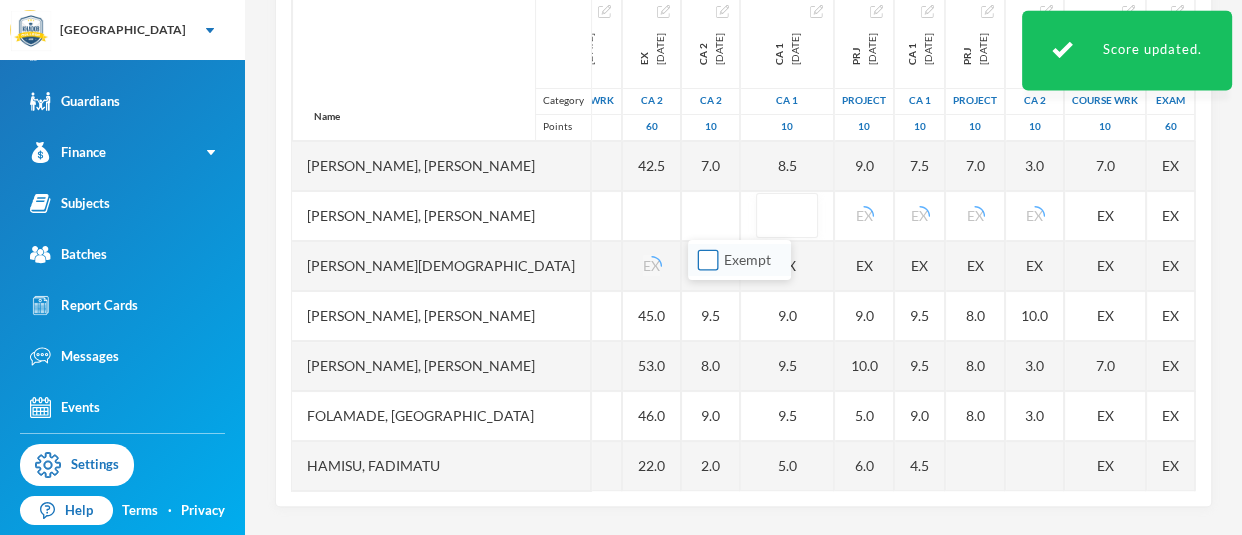 click on "Exempt" at bounding box center [708, 260] 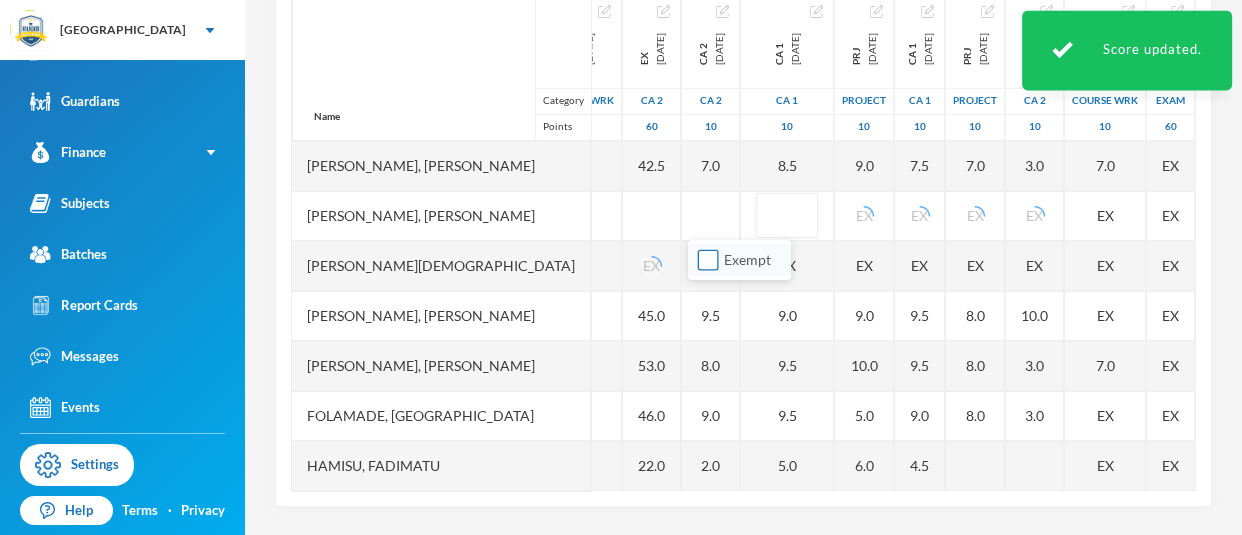 checkbox on "true" 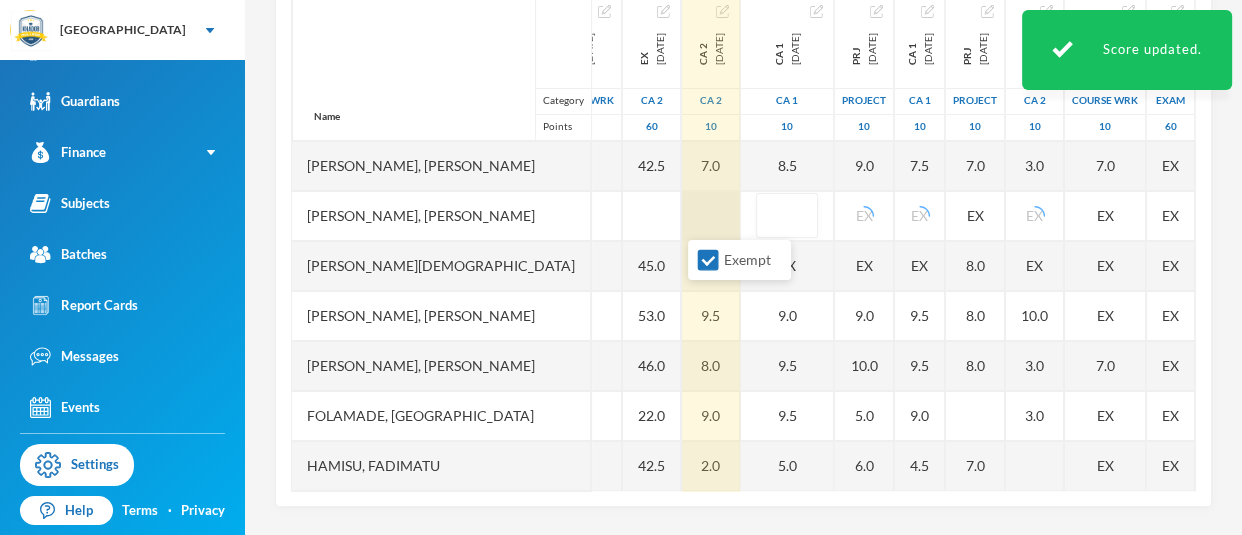 click at bounding box center [711, 216] 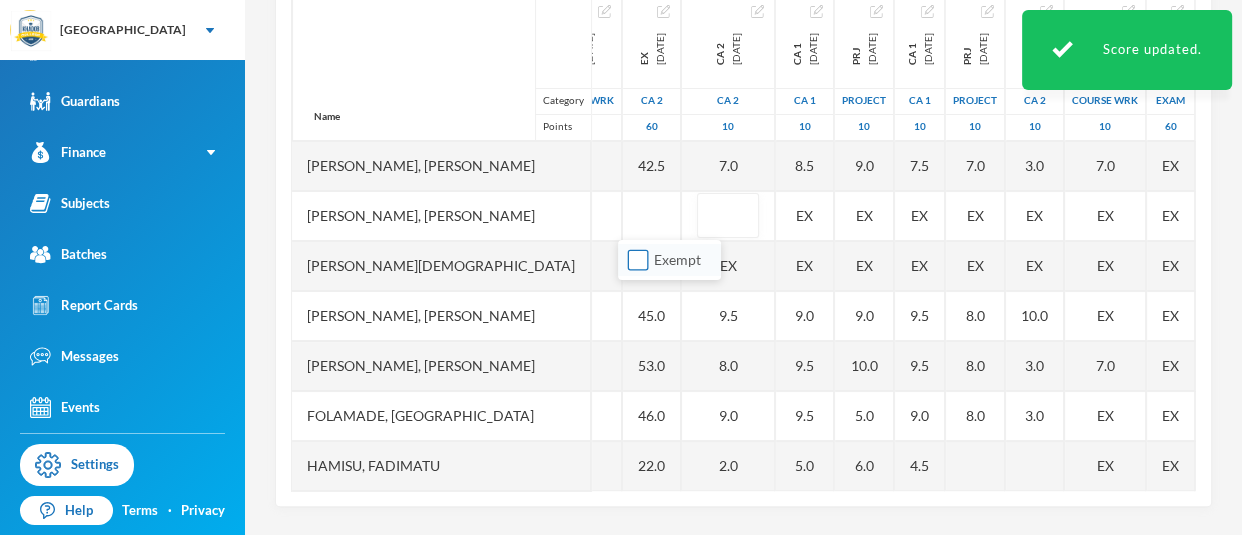 click on "Exempt" at bounding box center [638, 260] 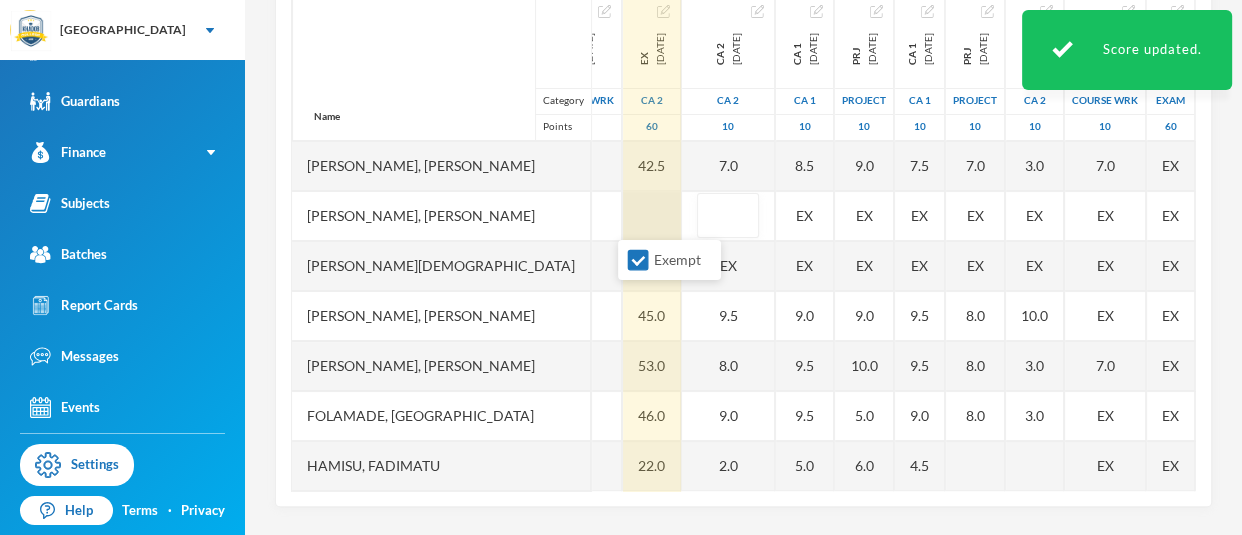 click at bounding box center [652, 216] 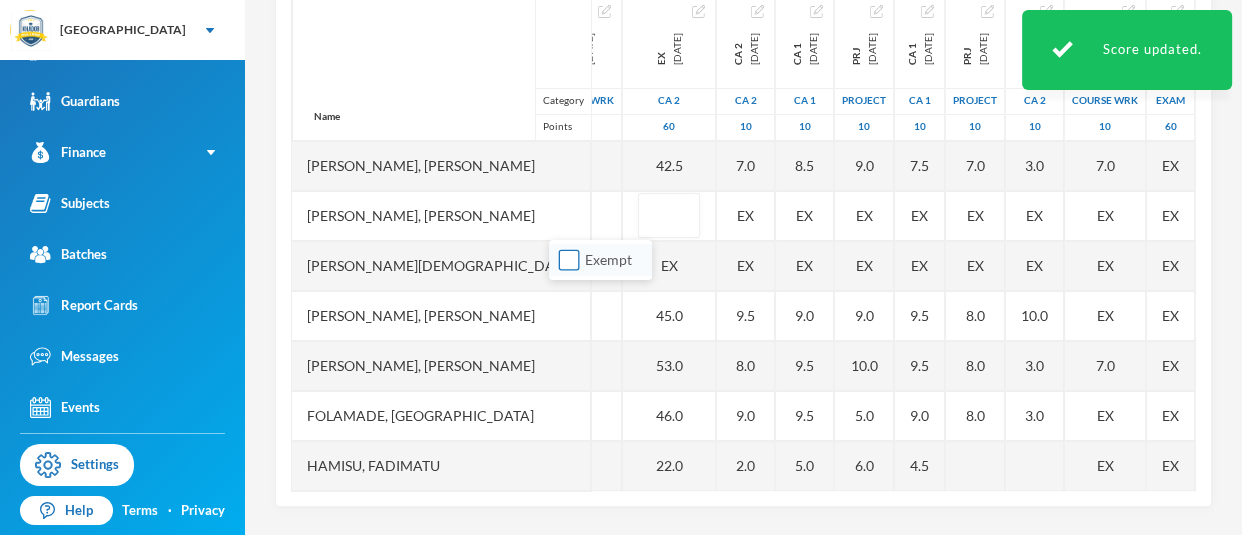 click on "Exempt" at bounding box center (569, 260) 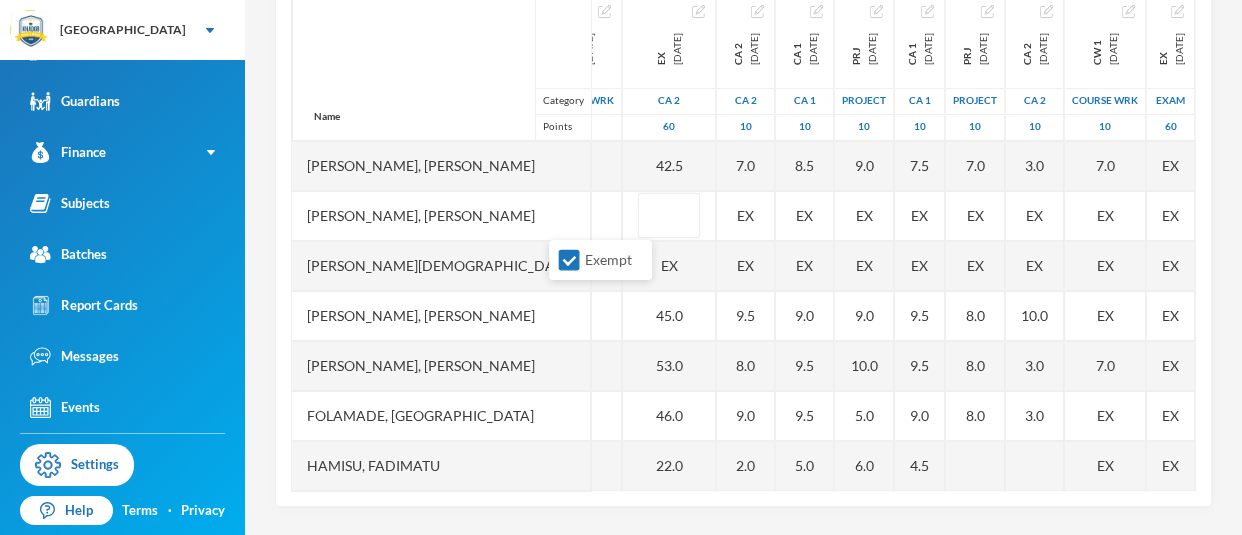 click on "4 User Admin admin@bluebic.com Options HOME ECONOMICS JS 1 - A (2024/2025) Student List Score Sheet Assessments  Scoresheet Academic Term All First Term Second Term Third Term Add Assessment Name   Category Points Adam, Muqiz Adamu, Sodiq Abubakar Akinwole, Muhammad Anola, Adibah Inshirah Babawale, Abdulmujeeb Folamade, Fawaz Hamisu, Fadimatu Jamiu, Waliyullah Kumuyi, Lateef Taiwo Kumuyi, Waliyy Kehinde Mohammed, Fatimah Olusamokun, Taofeeq Akorede Owoyemi, Raheemah Shittu, Ahmed Sulaiman, Sodiq Taofeeq, Abdulwadud 1st Total 2024-11-23 1st Term 100 79.0 68.0 88.0 85.0 76.0 83.0 75.0 EX 66.0 93.0 PRJ 2024-12-14 project 10 8.0 10.0 8.0 7.0 8.0 9.0 7.0 8.0 9.0 8.0 10.0 EX 8.0 5.0 8.0 CA 1 2024-12-14 CA 1 10 8.0 9.0 9.0 8.0 9.0 8.0 3.0 7.0 8.0 6.0 9.0 EX 9.0 6.0 2.0 9.0 CA 2 2024-12-14 CA 2 10 7.5 9.0 8.0 7.0 10.0 10.0 5.0 10.0 10.0 8.0 10.0 EX 9.0 3.0 9.5 CW 1 2024-12-14 COURSE WRK 10 9.0 9.0 9.0 7.0 10.0 7.0 5.0 9.0 9.0 7.0 10.0 EX 7.0 5.0 6.0 10.0 EX 2024-12-14 Exam 60 46.5 39.0 51.0 51.0 45.0 47.0 46.0 EX 10" at bounding box center (743, 267) 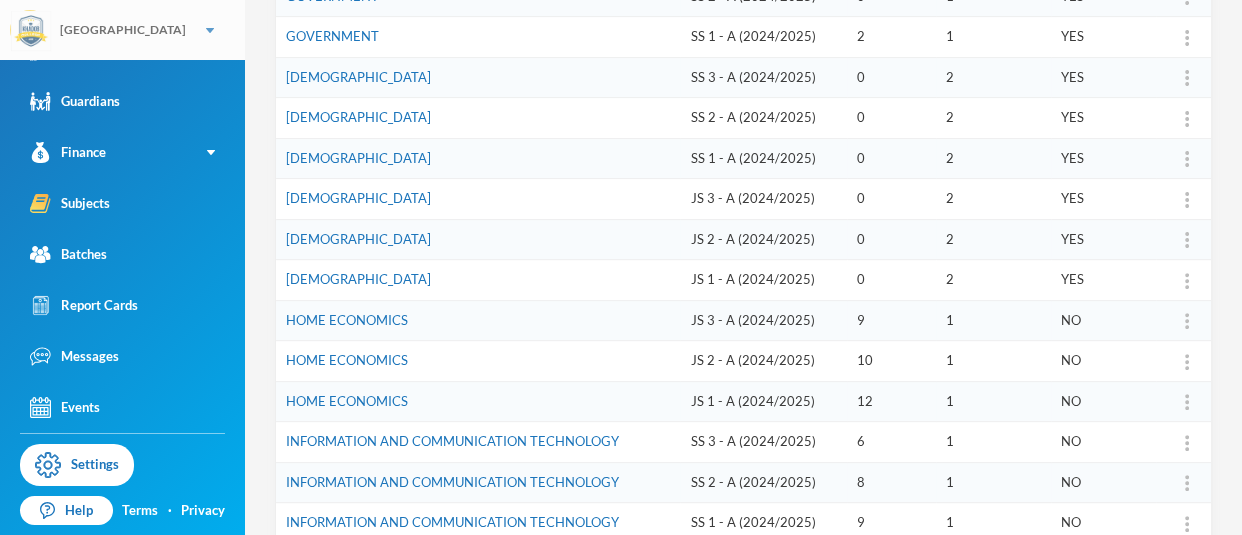 scroll, scrollTop: 731, scrollLeft: 0, axis: vertical 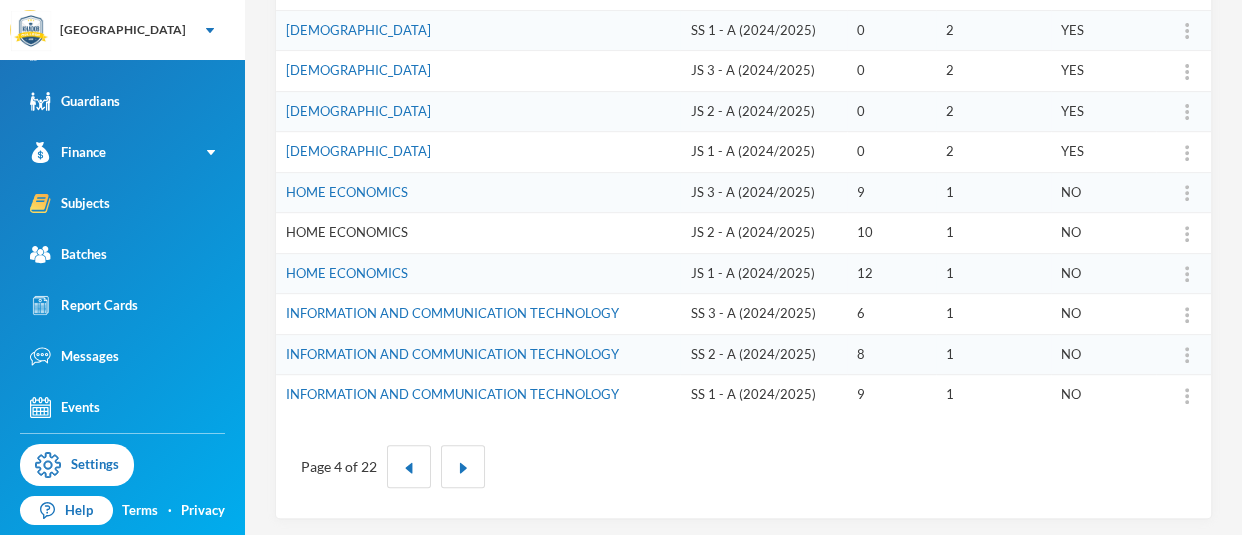 click on "HOME ECONOMICS" at bounding box center (347, 232) 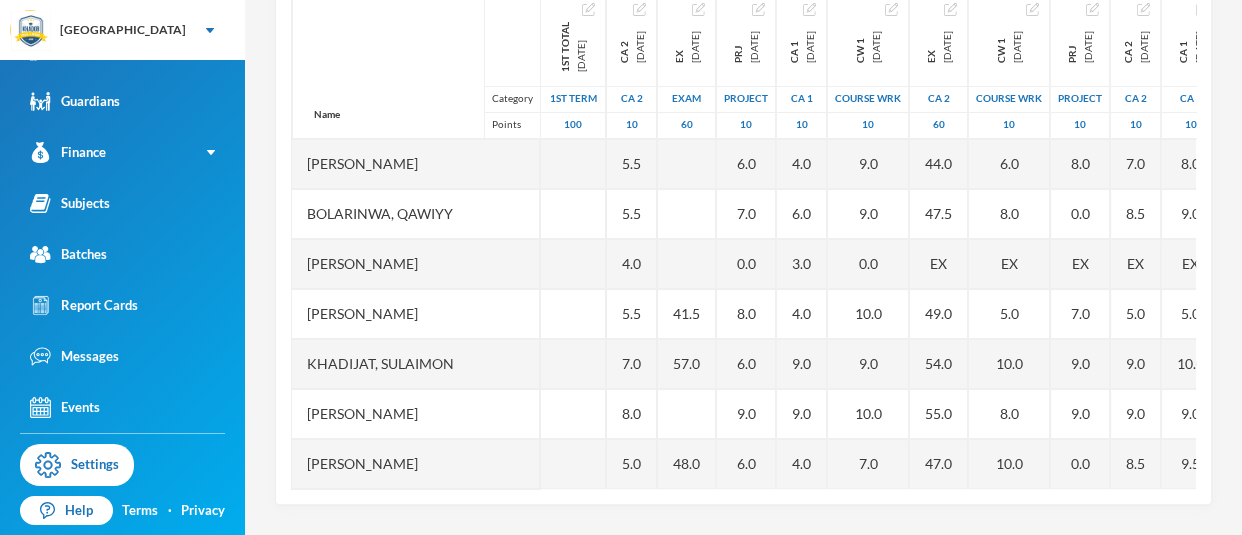 scroll, scrollTop: 375, scrollLeft: 0, axis: vertical 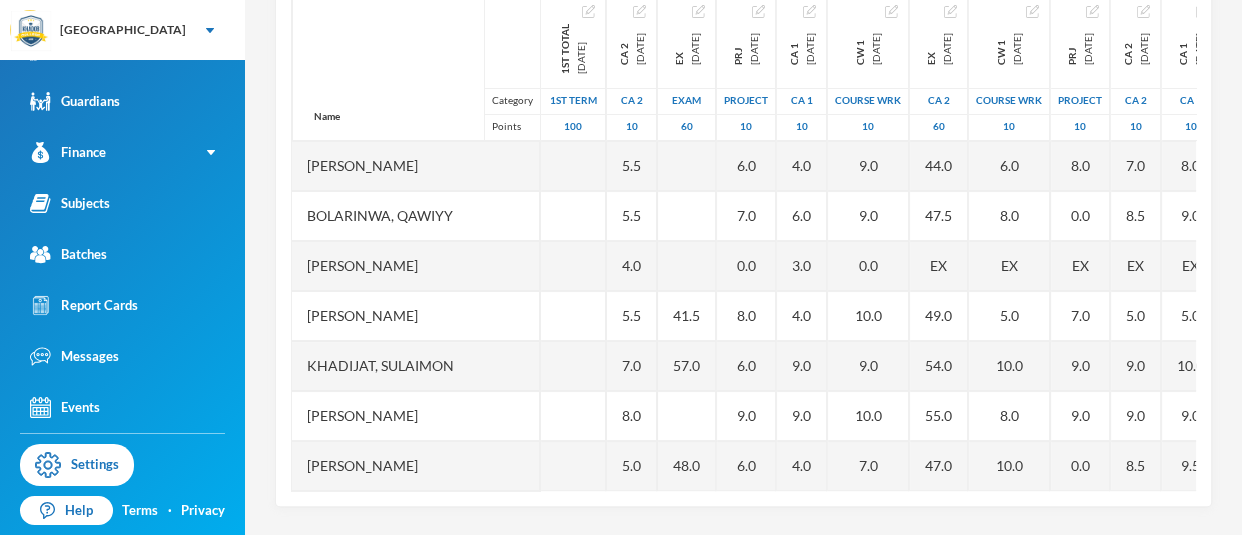 click on "[PERSON_NAME]" at bounding box center [416, 266] 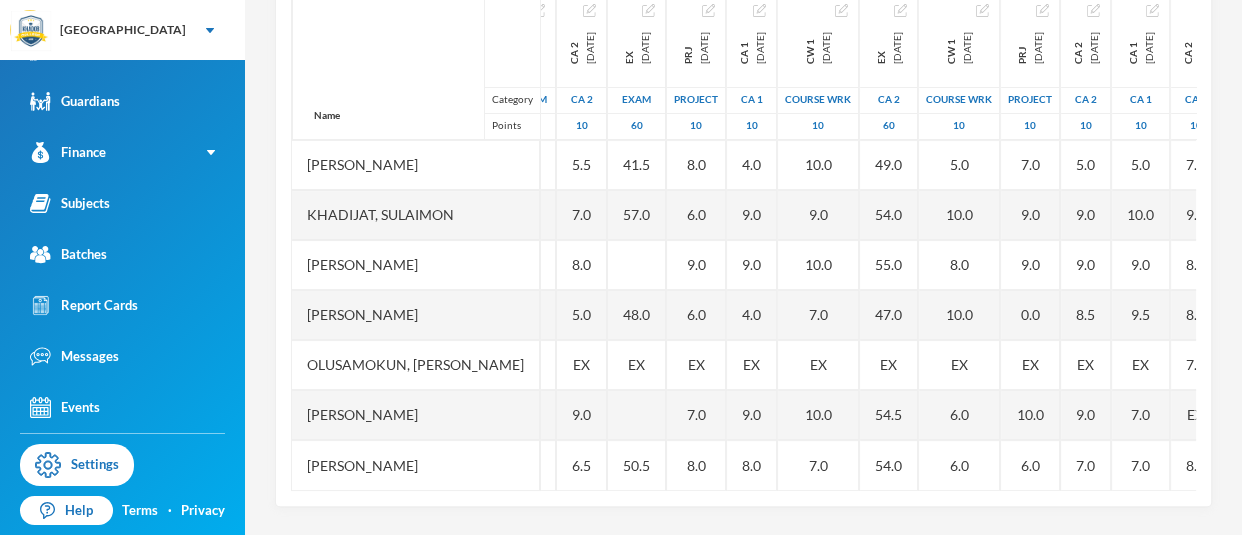 scroll, scrollTop: 164, scrollLeft: 0, axis: vertical 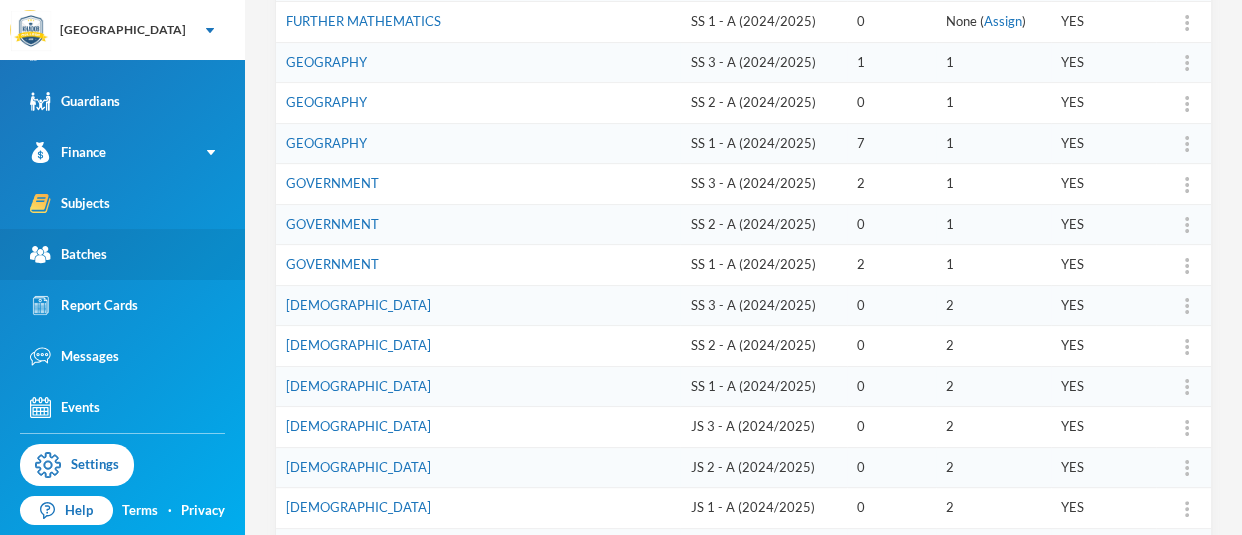 click on "Batches" at bounding box center (122, 254) 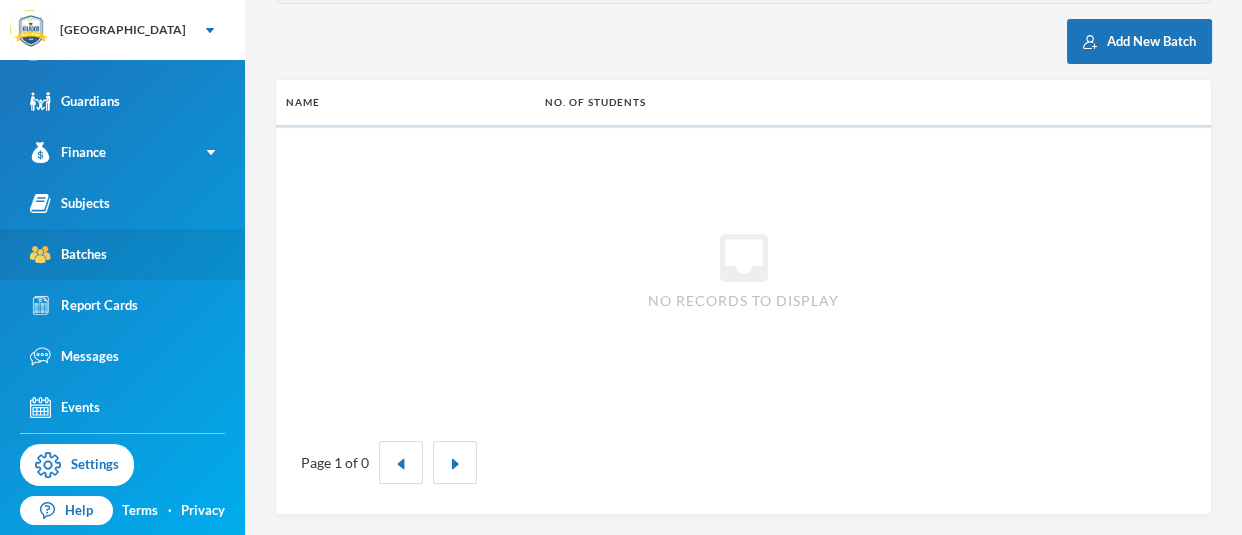 scroll, scrollTop: 209, scrollLeft: 0, axis: vertical 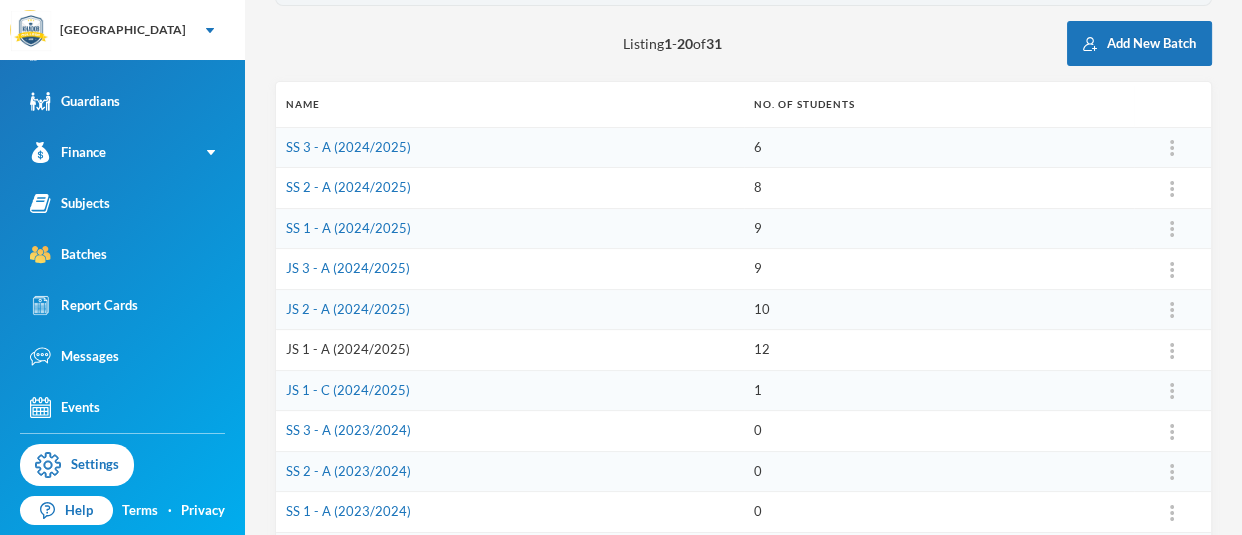 click on "JS 1 - A (2024/2025)" at bounding box center [348, 349] 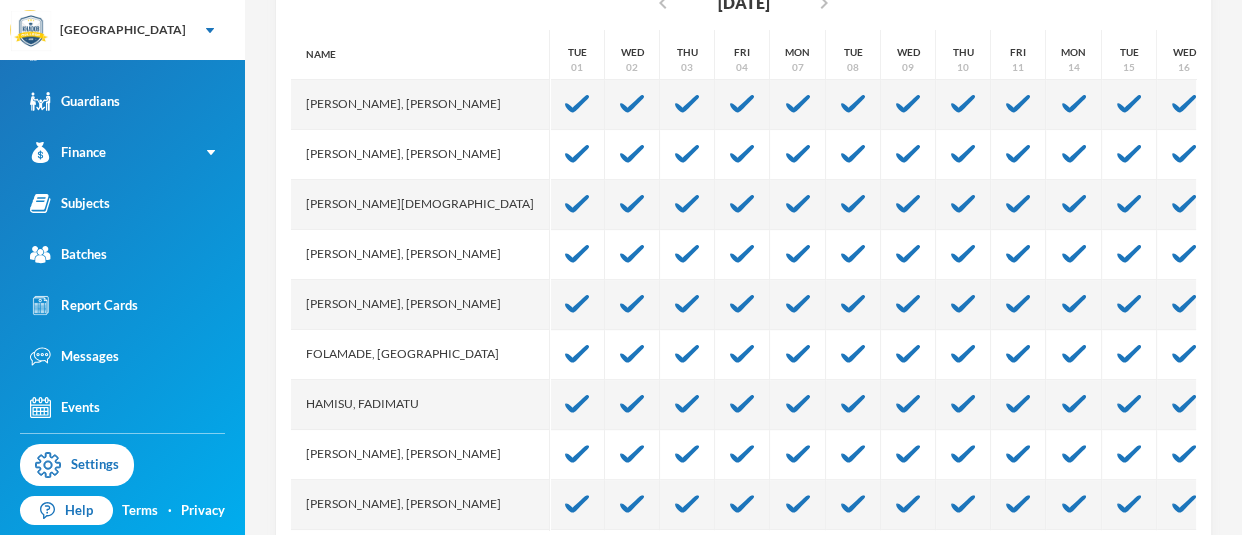 scroll, scrollTop: 496, scrollLeft: 0, axis: vertical 